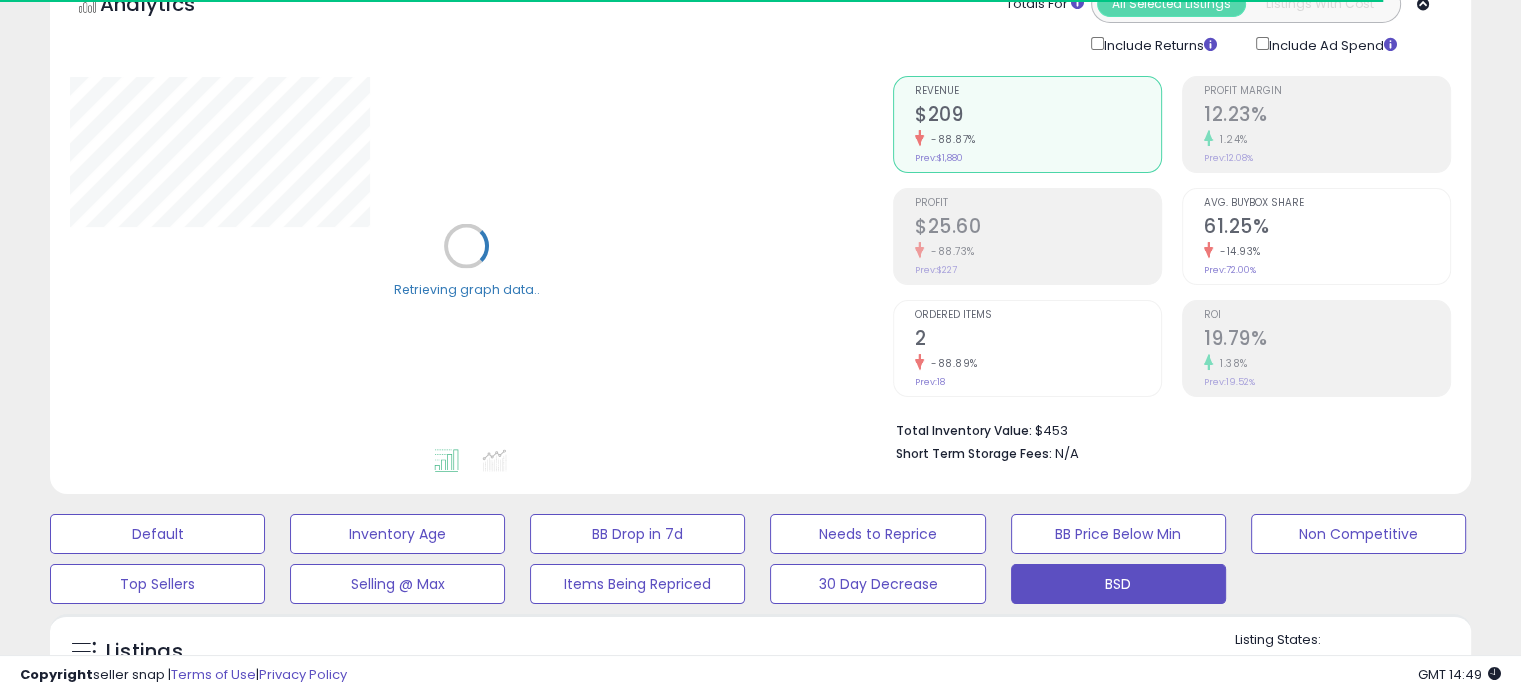 scroll, scrollTop: 333, scrollLeft: 0, axis: vertical 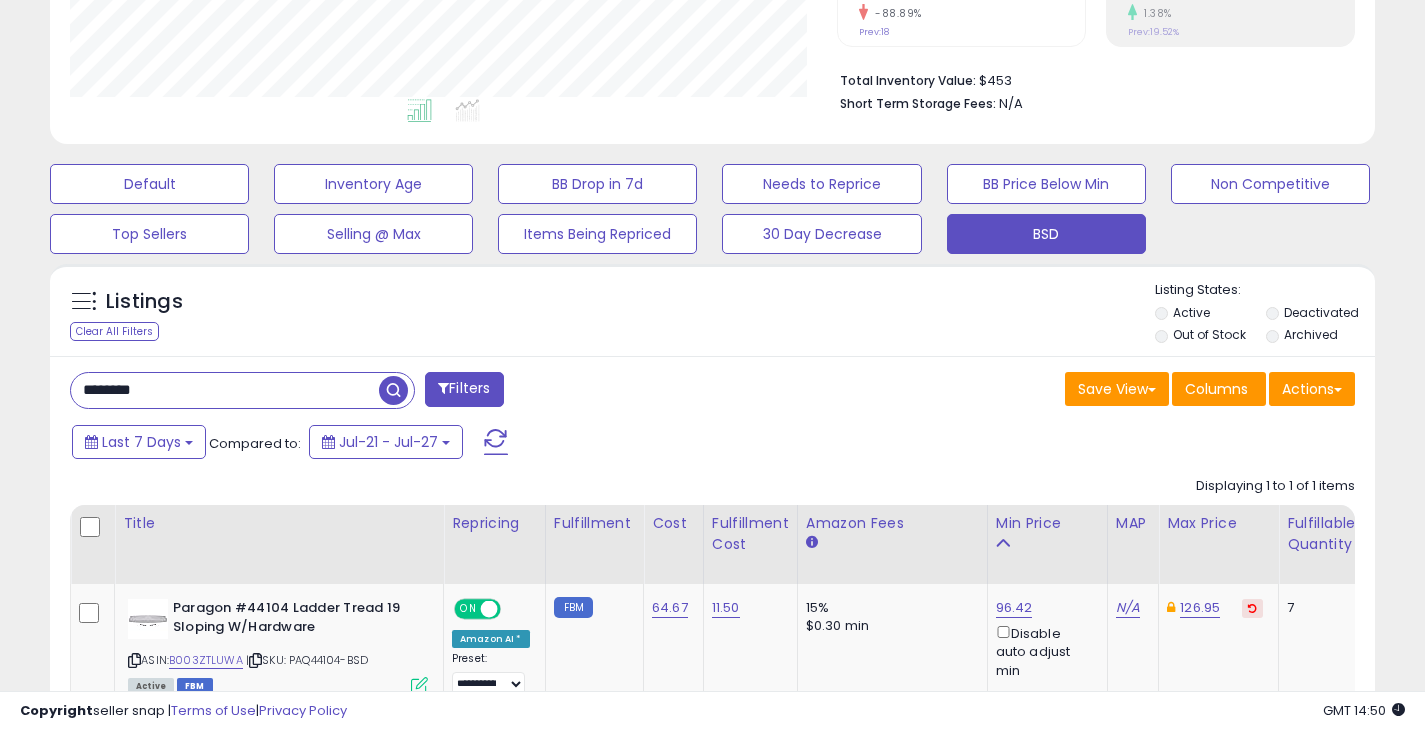 drag, startPoint x: 187, startPoint y: 392, endPoint x: 13, endPoint y: 398, distance: 174.10342 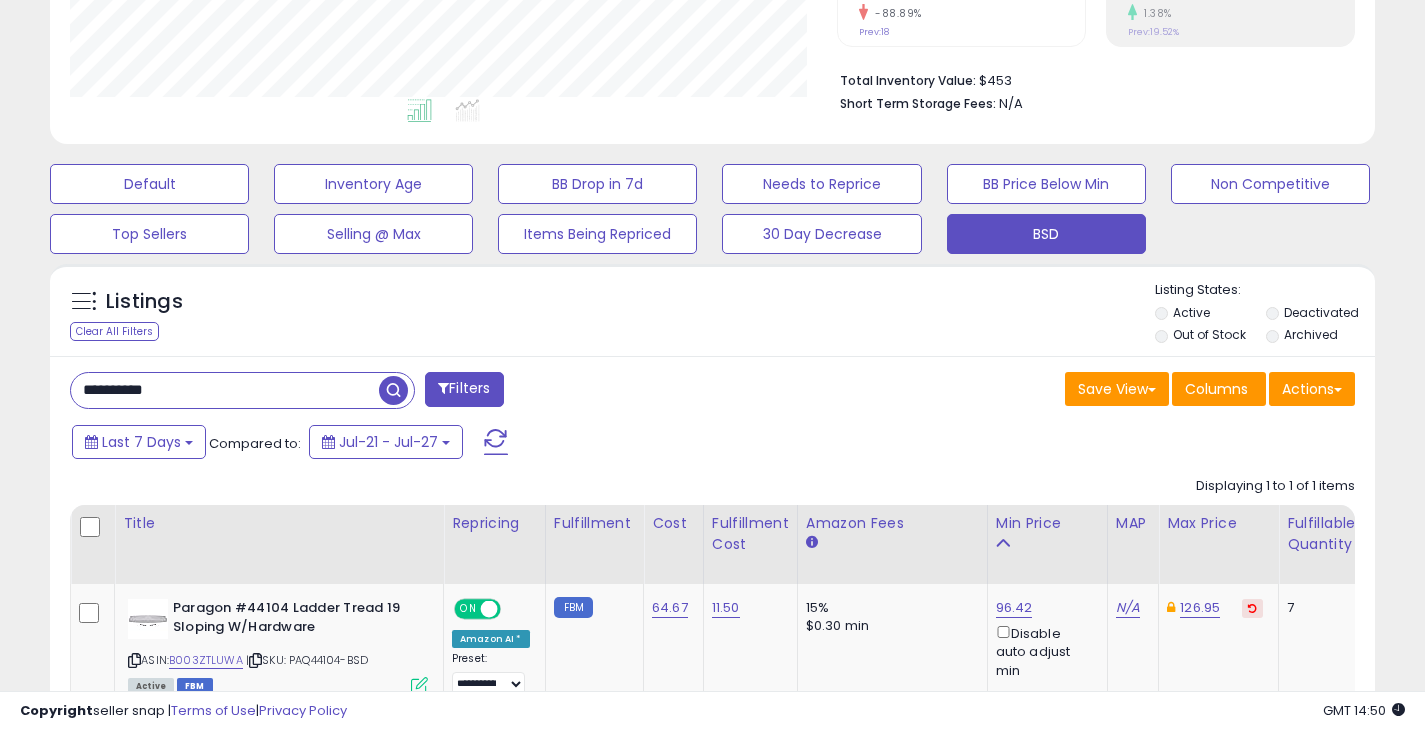 click at bounding box center [393, 390] 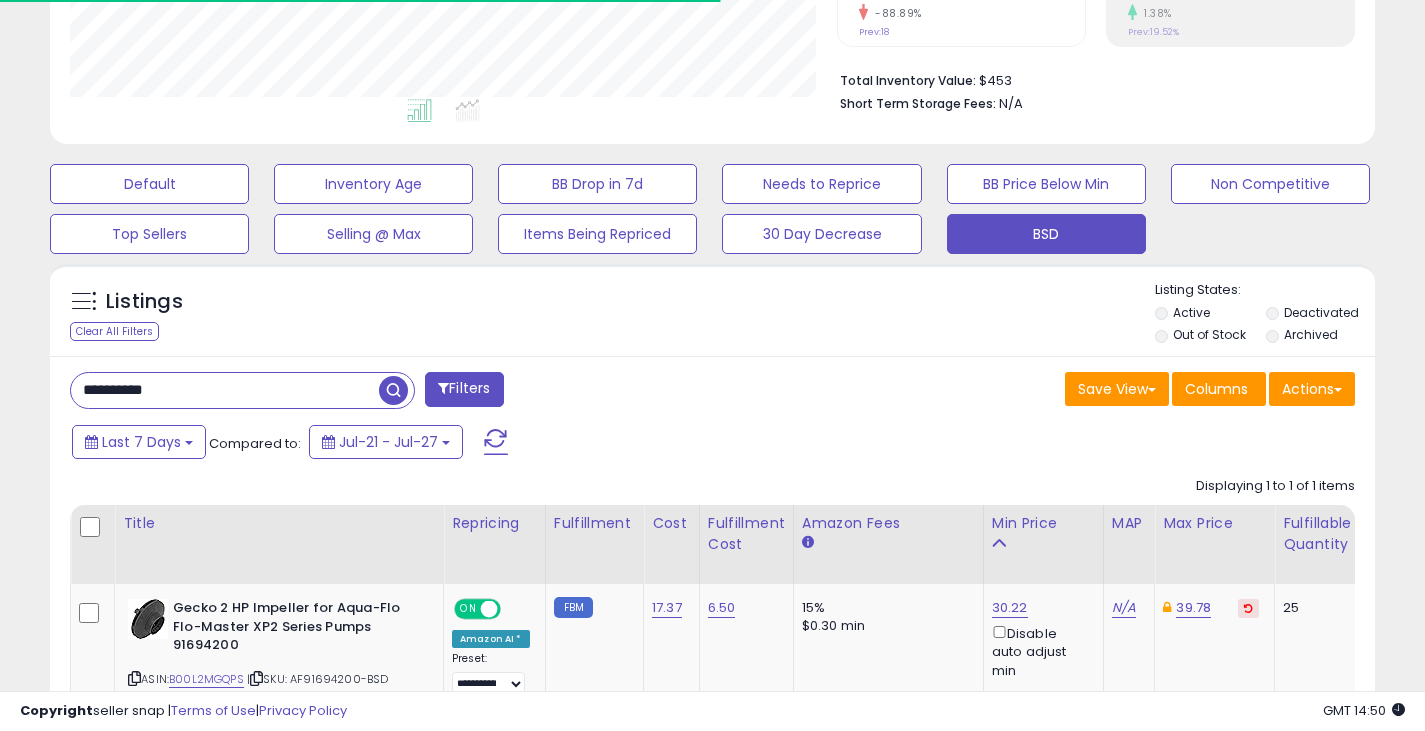 scroll, scrollTop: 410, scrollLeft: 767, axis: both 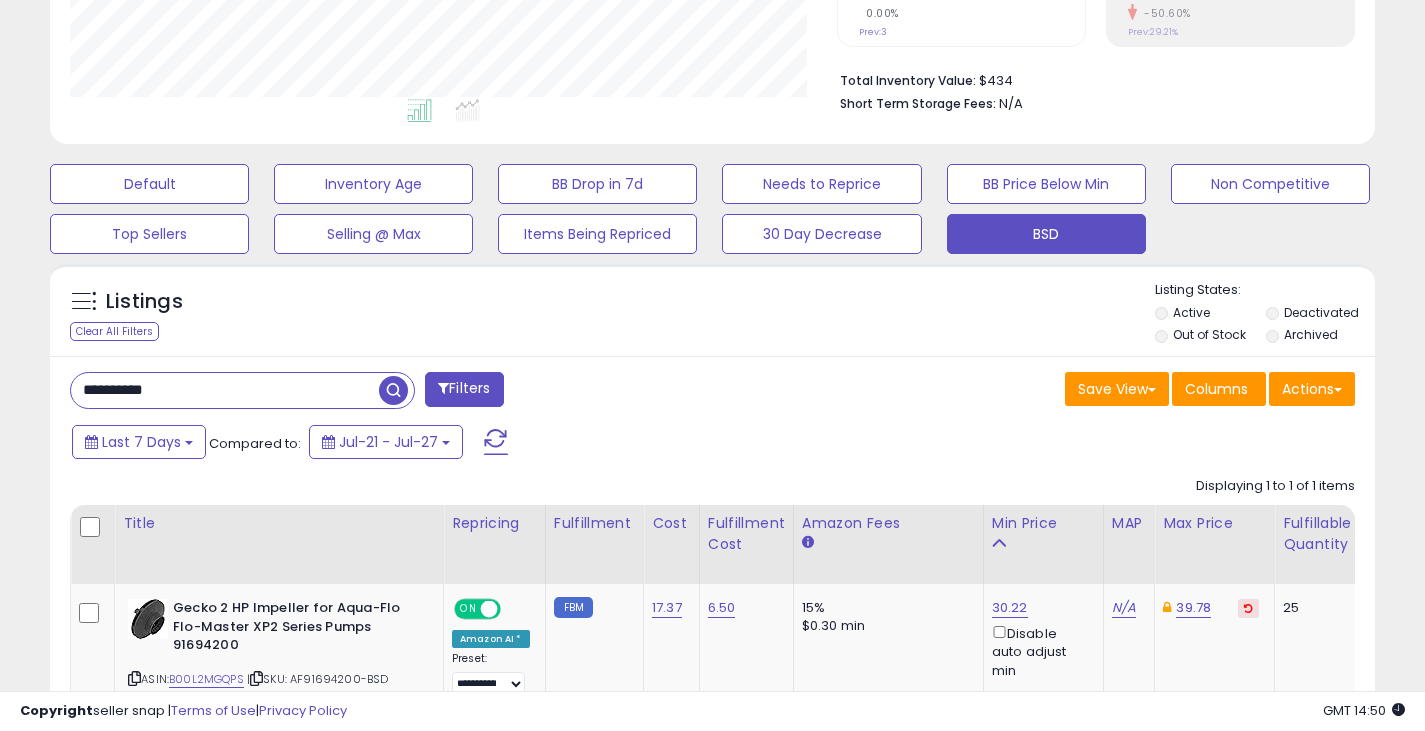 drag, startPoint x: 176, startPoint y: 389, endPoint x: 68, endPoint y: 386, distance: 108.04166 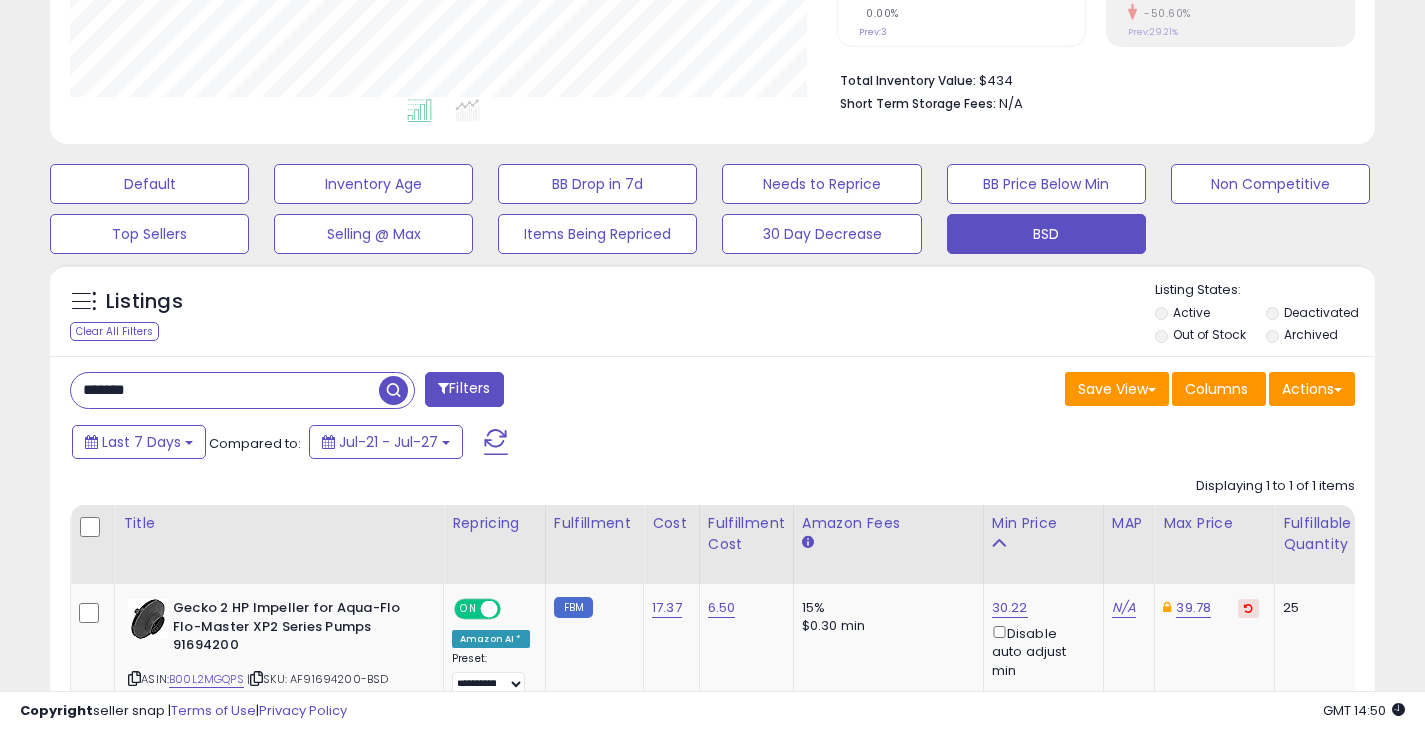 click at bounding box center [393, 390] 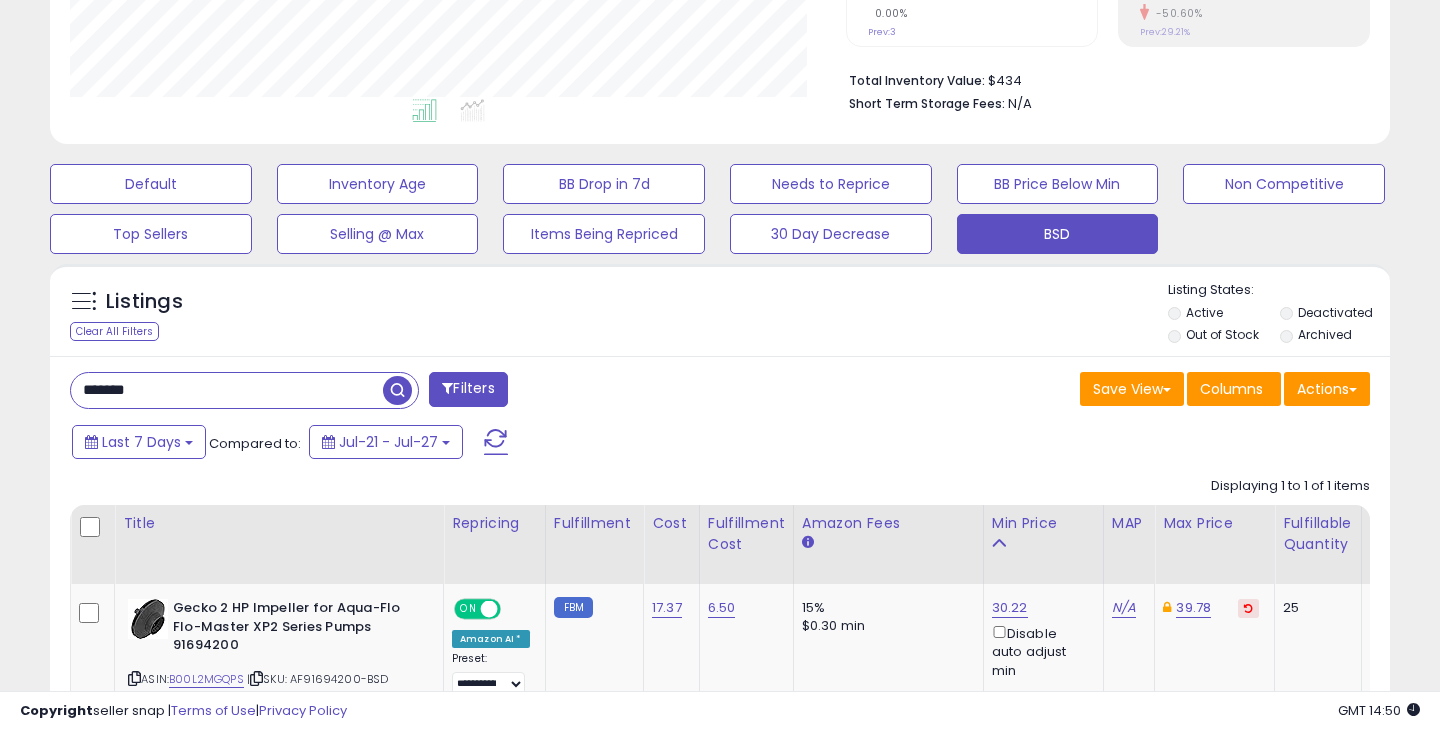 scroll, scrollTop: 999590, scrollLeft: 999224, axis: both 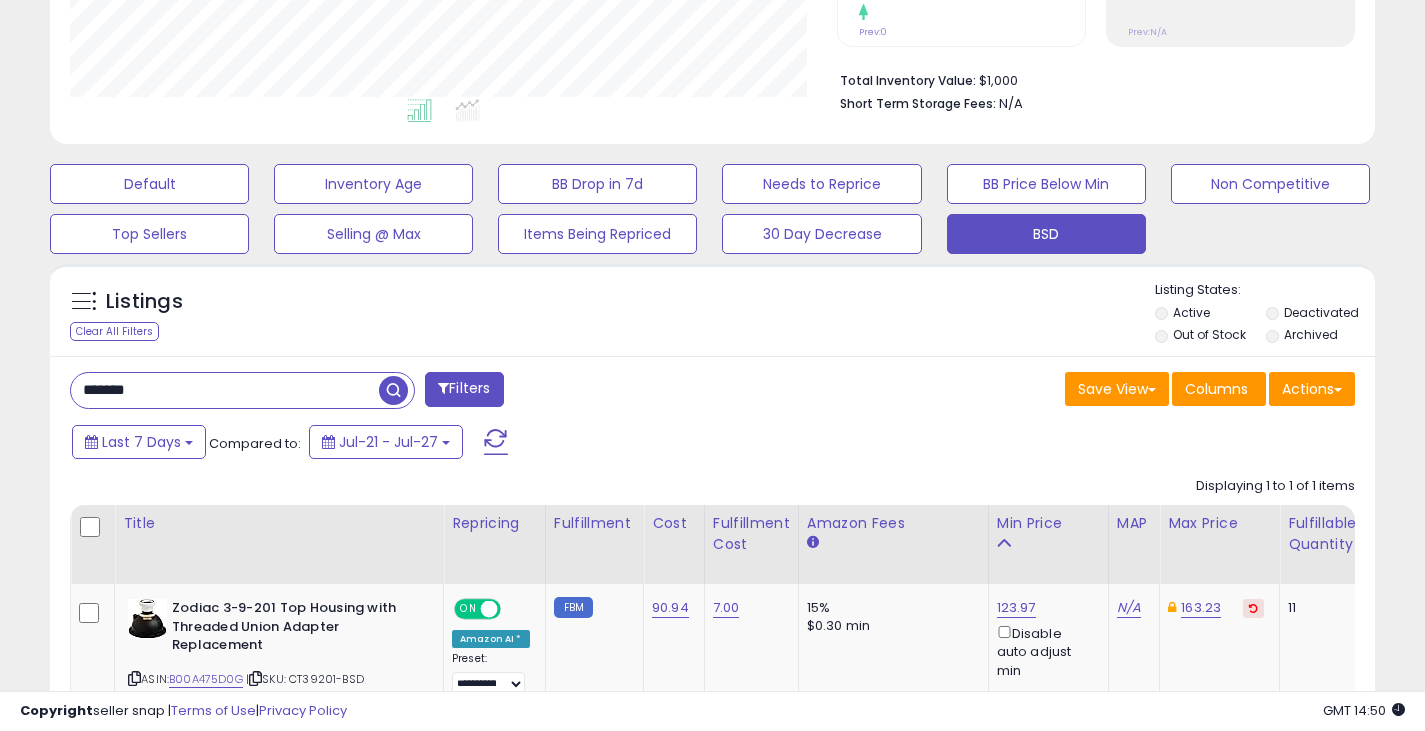 drag, startPoint x: 157, startPoint y: 391, endPoint x: 62, endPoint y: 405, distance: 96.02604 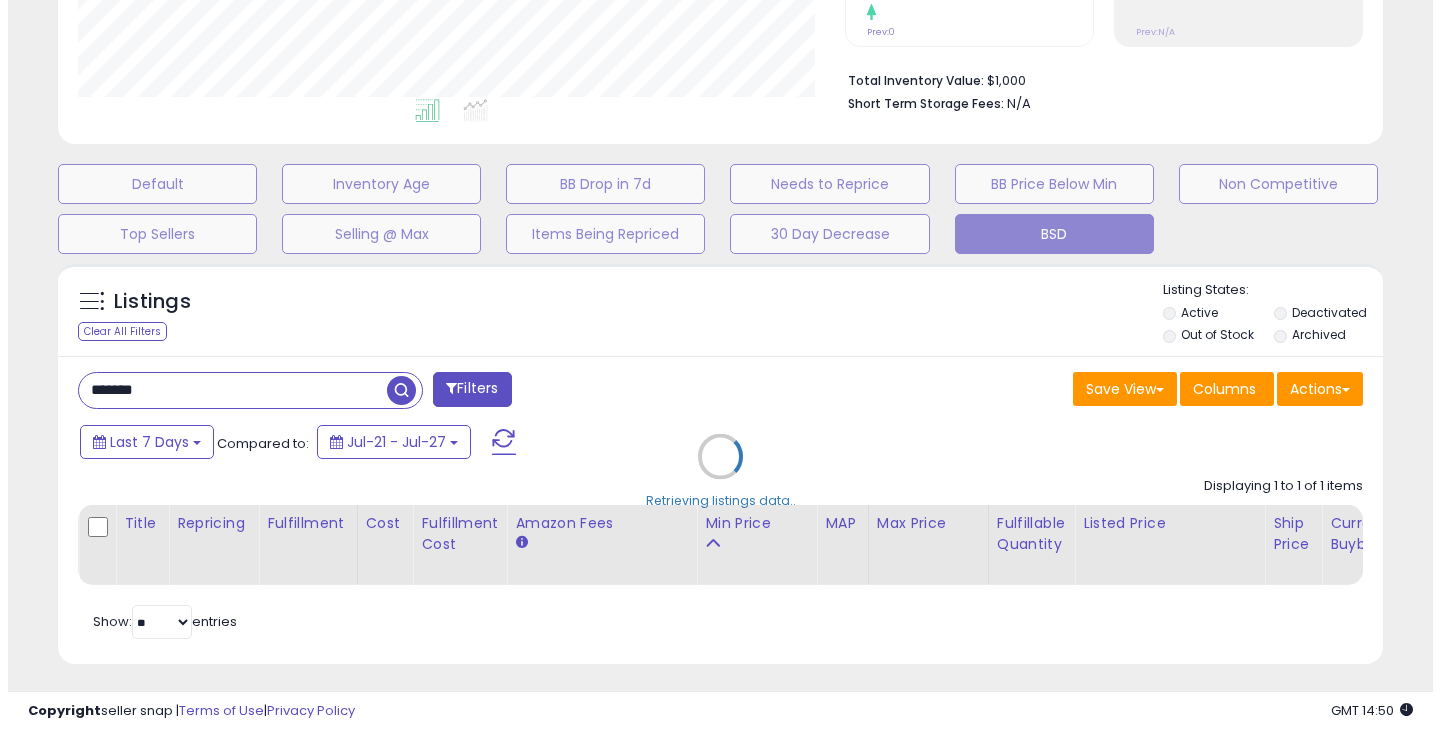 scroll, scrollTop: 999590, scrollLeft: 999224, axis: both 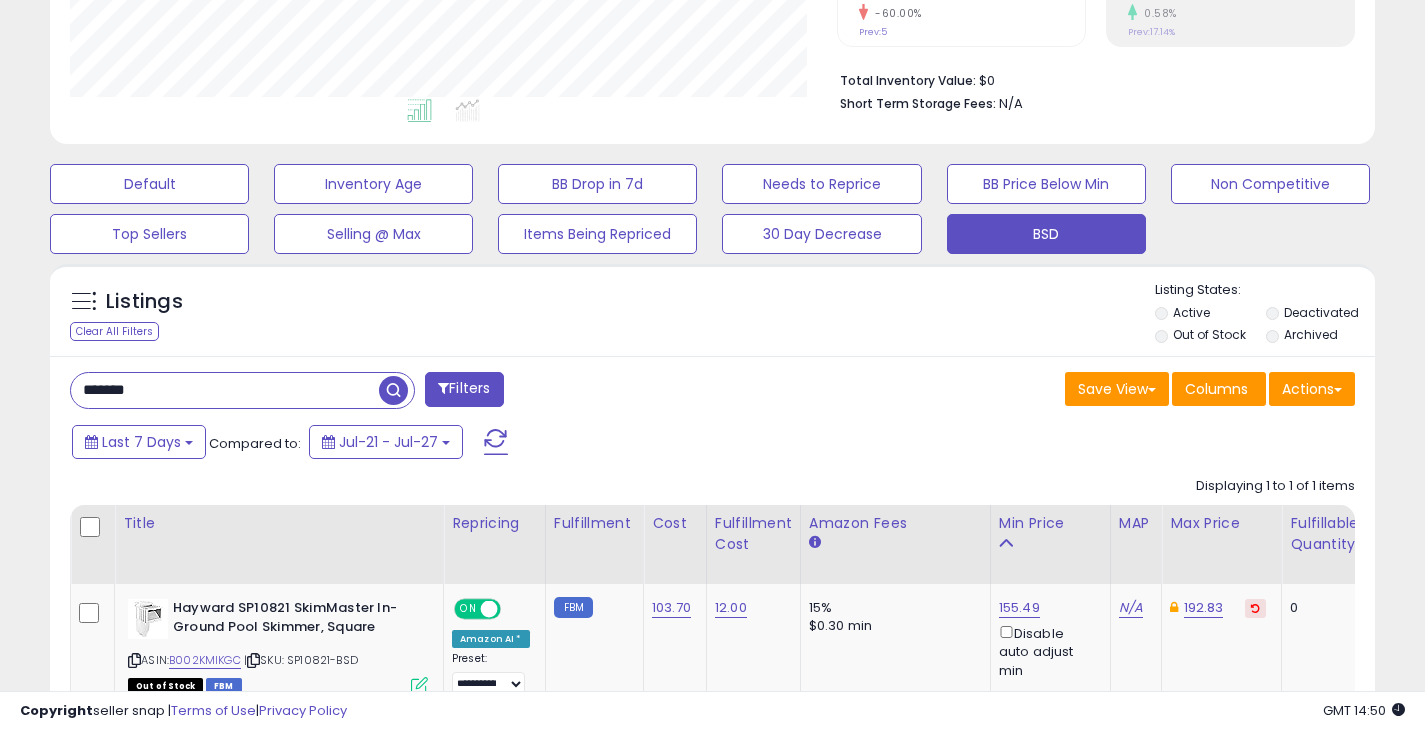 drag, startPoint x: 290, startPoint y: 388, endPoint x: -1, endPoint y: 410, distance: 291.83044 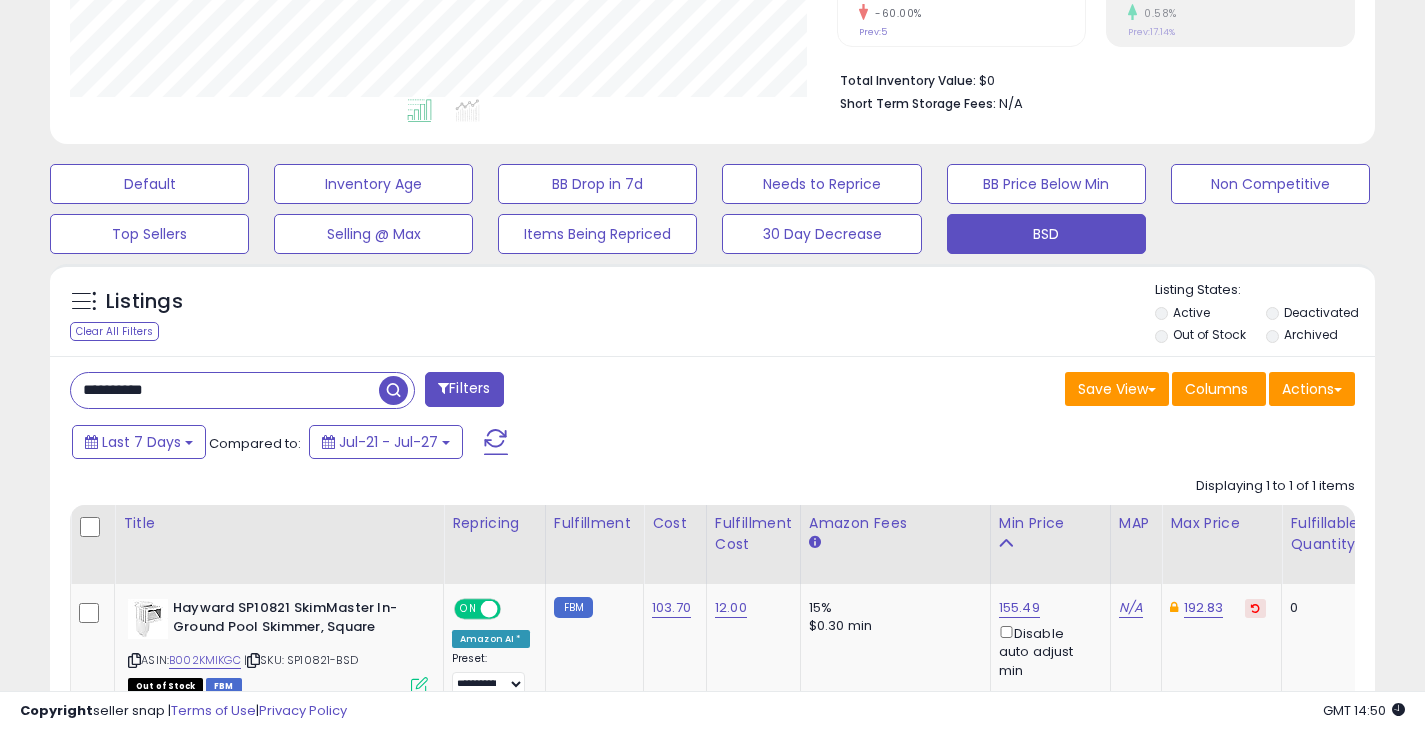 type on "**********" 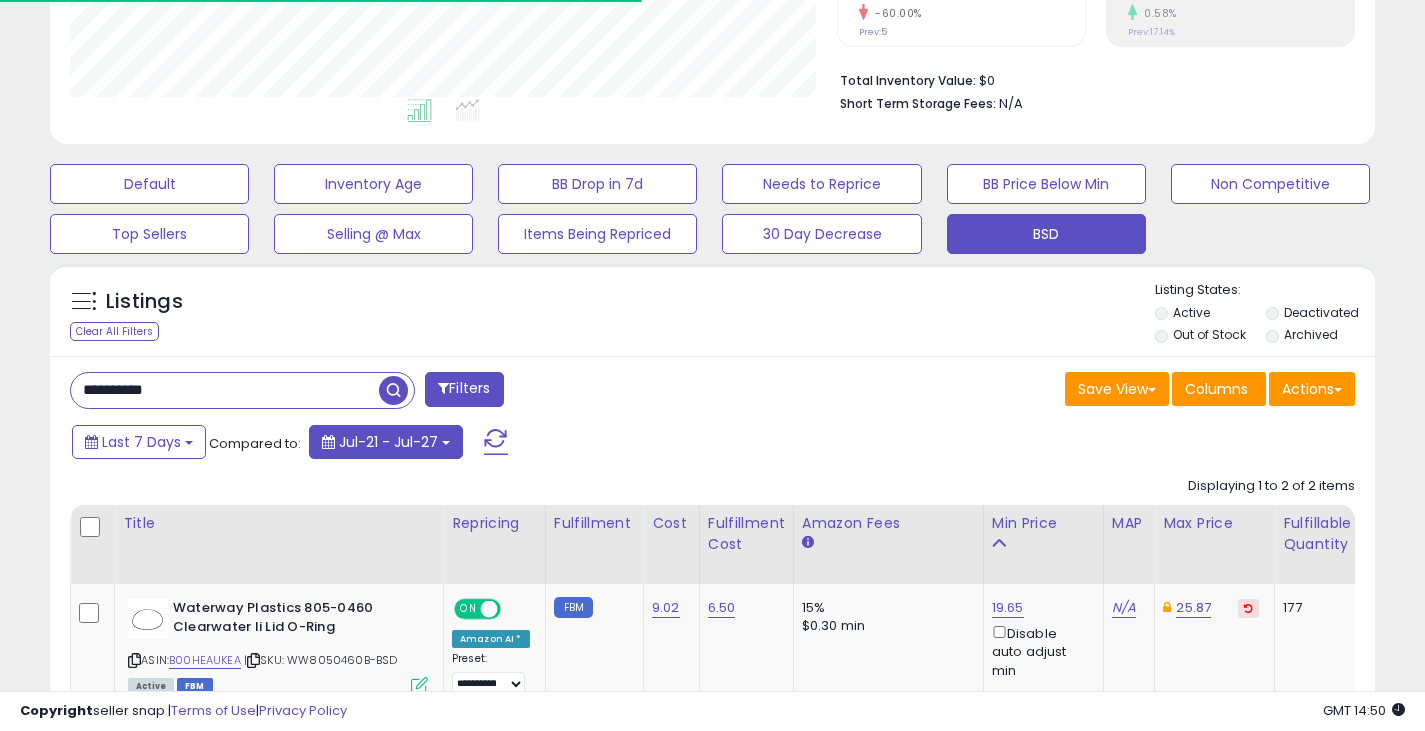 scroll, scrollTop: 410, scrollLeft: 767, axis: both 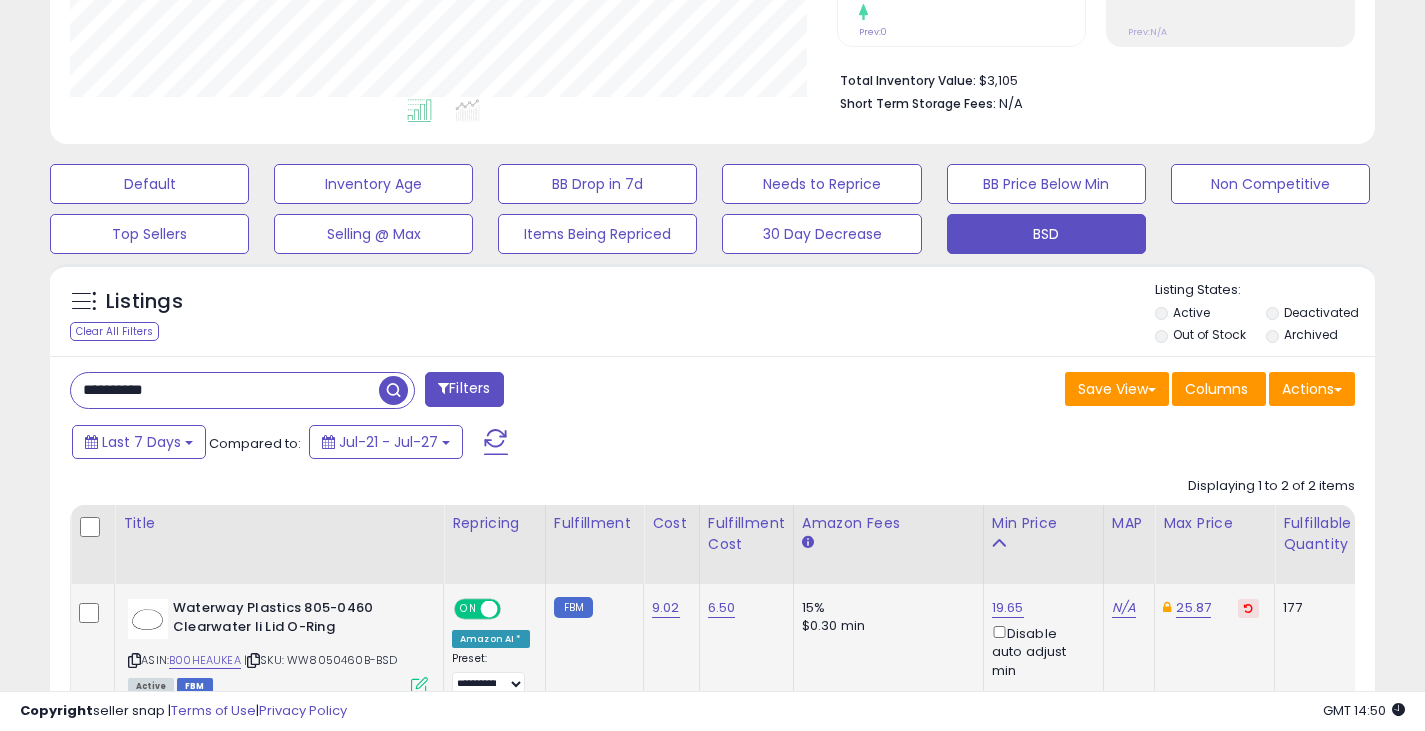 click on "9.02" 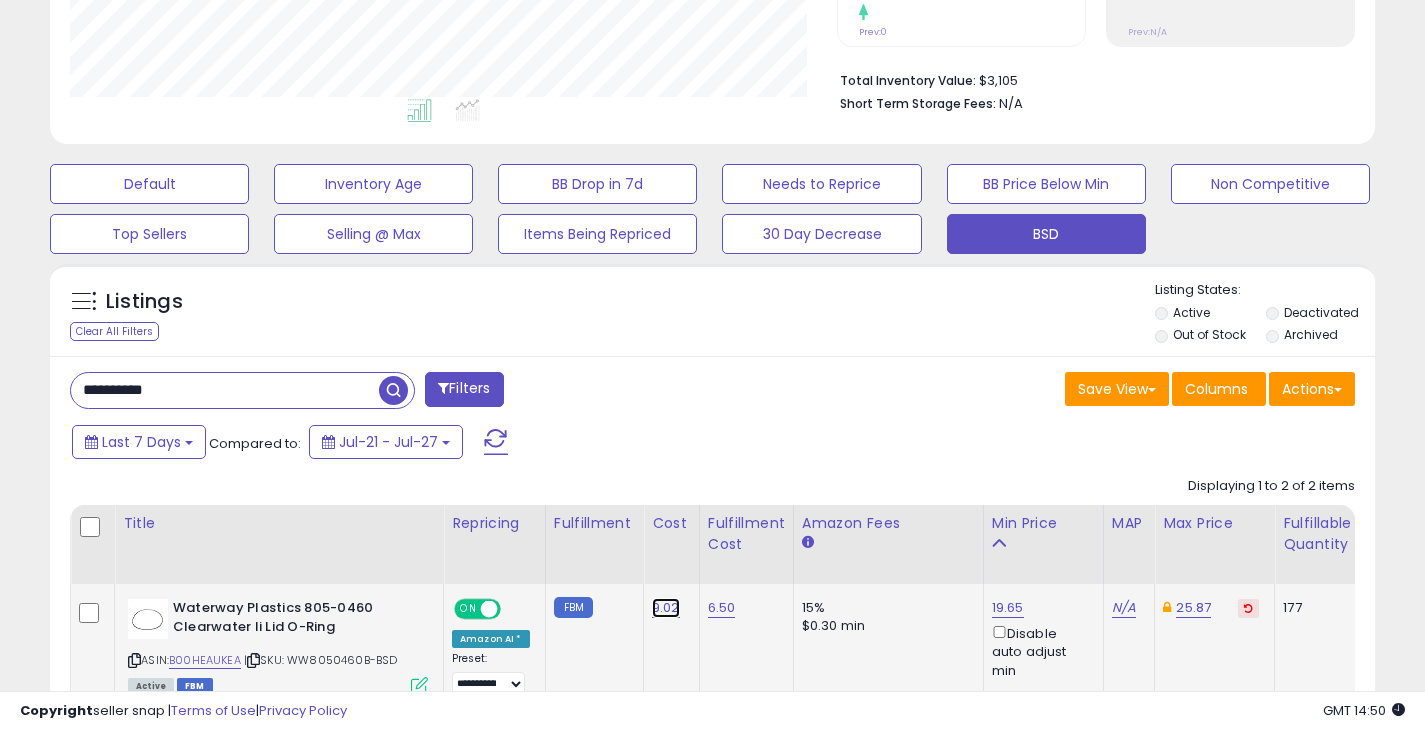 click on "9.02" at bounding box center (666, 608) 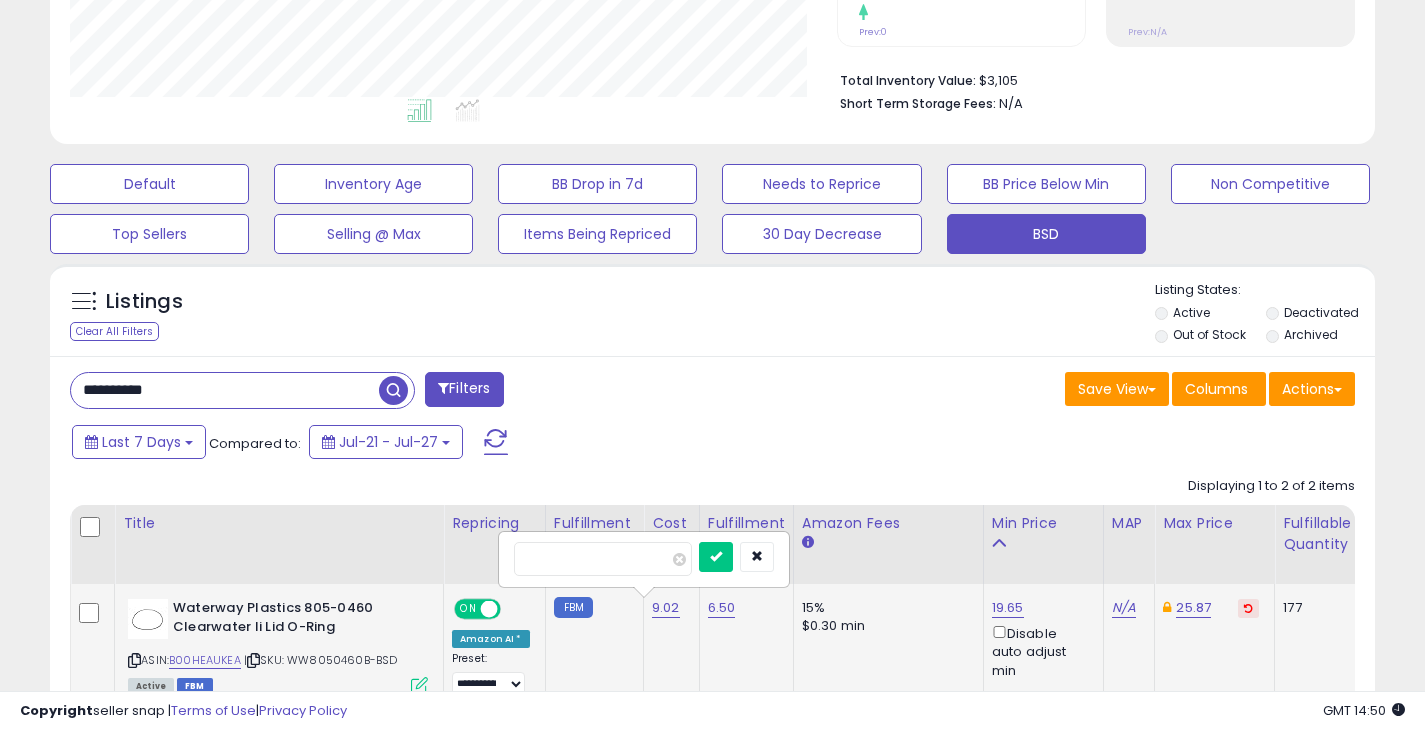 drag, startPoint x: 577, startPoint y: 551, endPoint x: 542, endPoint y: 559, distance: 35.902645 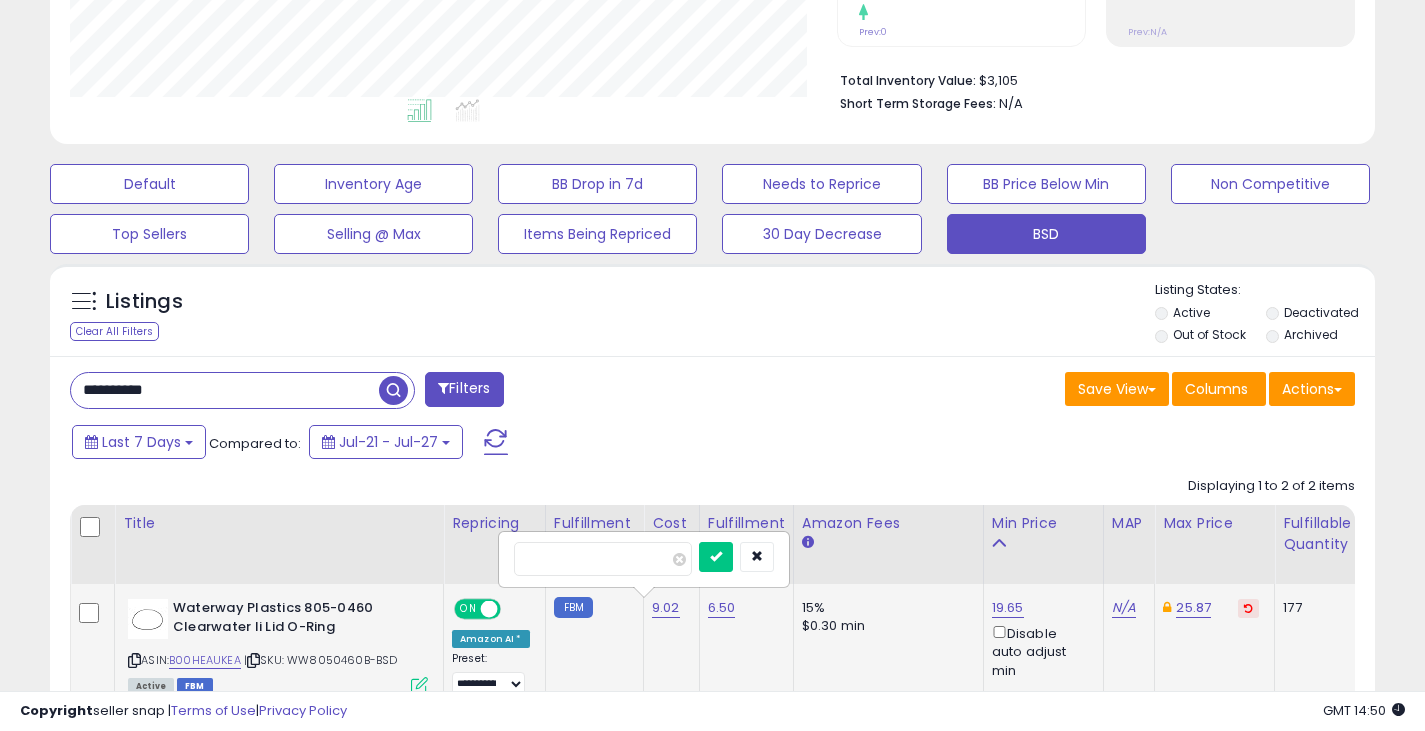 type on "****" 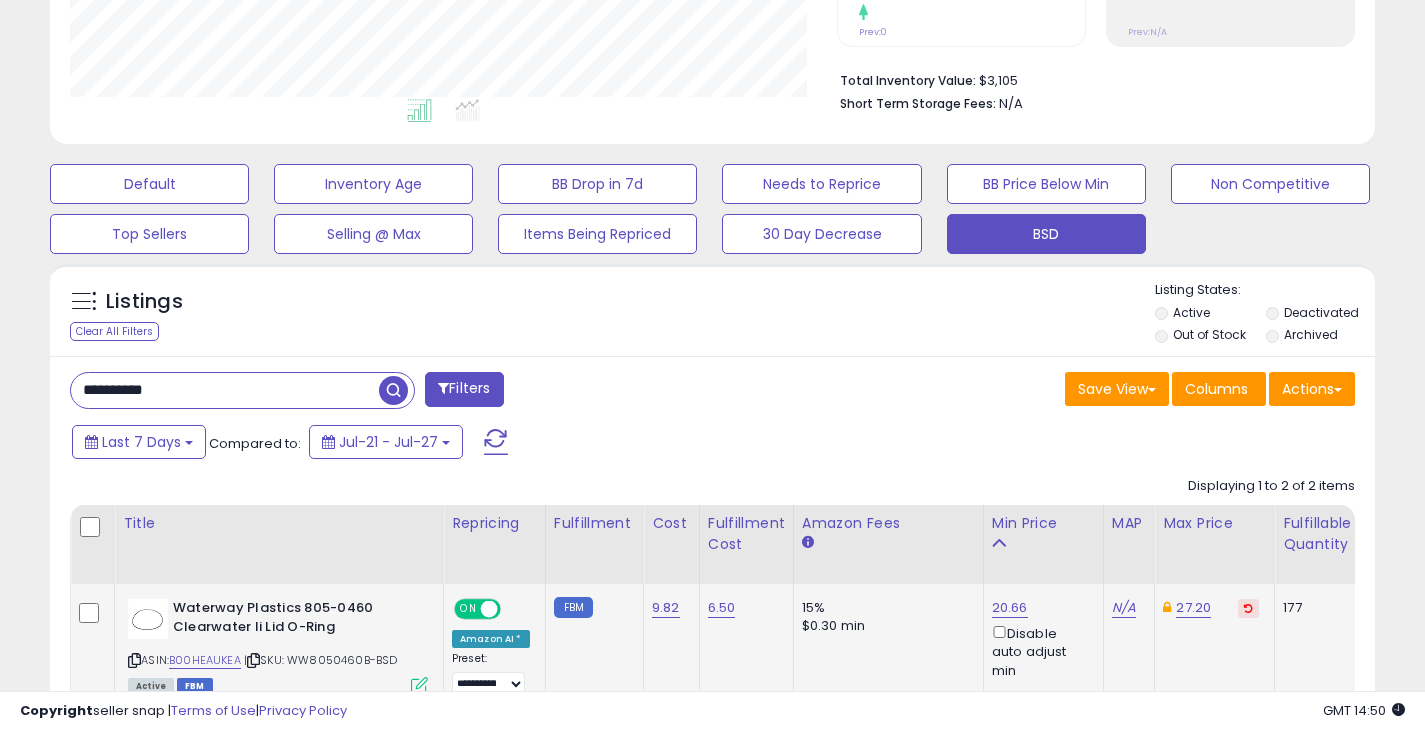 drag, startPoint x: 218, startPoint y: 390, endPoint x: 58, endPoint y: 414, distance: 161.79 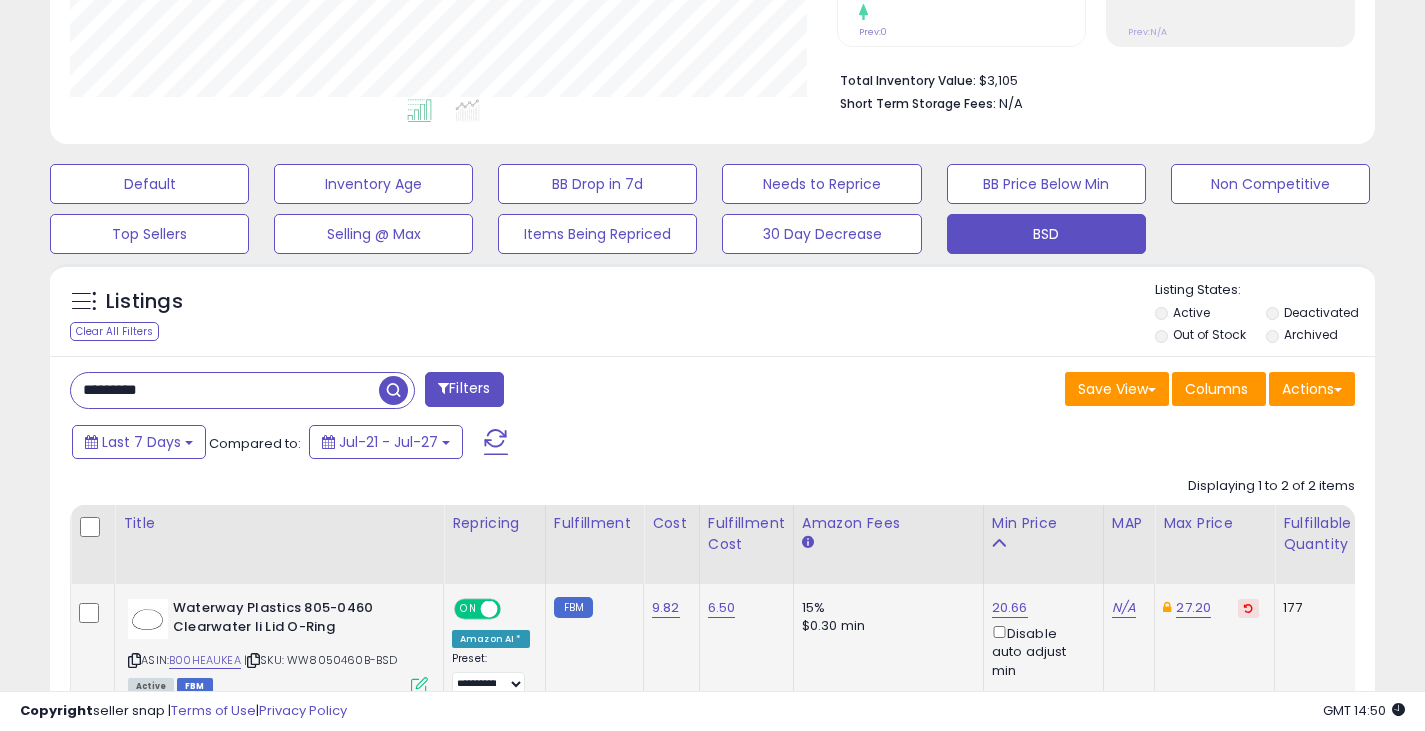 click at bounding box center (393, 390) 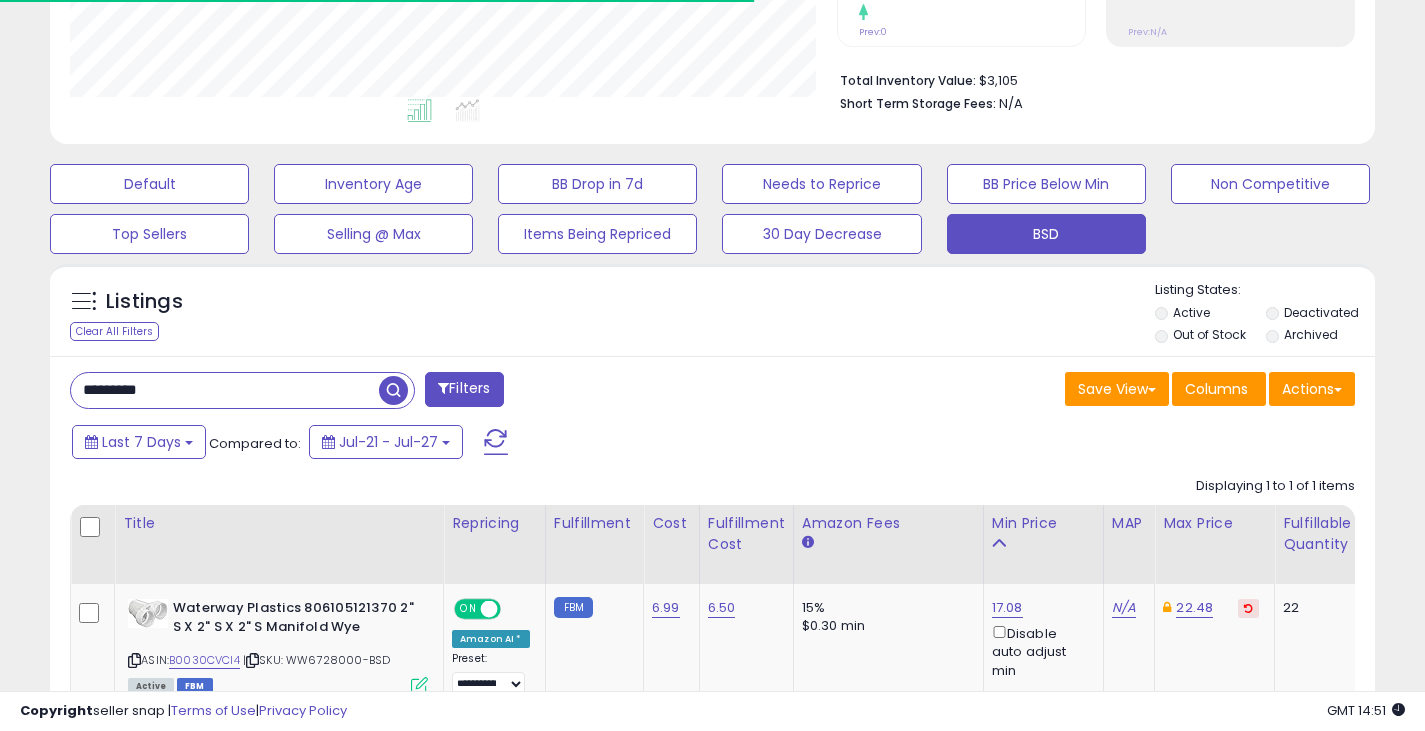 scroll, scrollTop: 410, scrollLeft: 767, axis: both 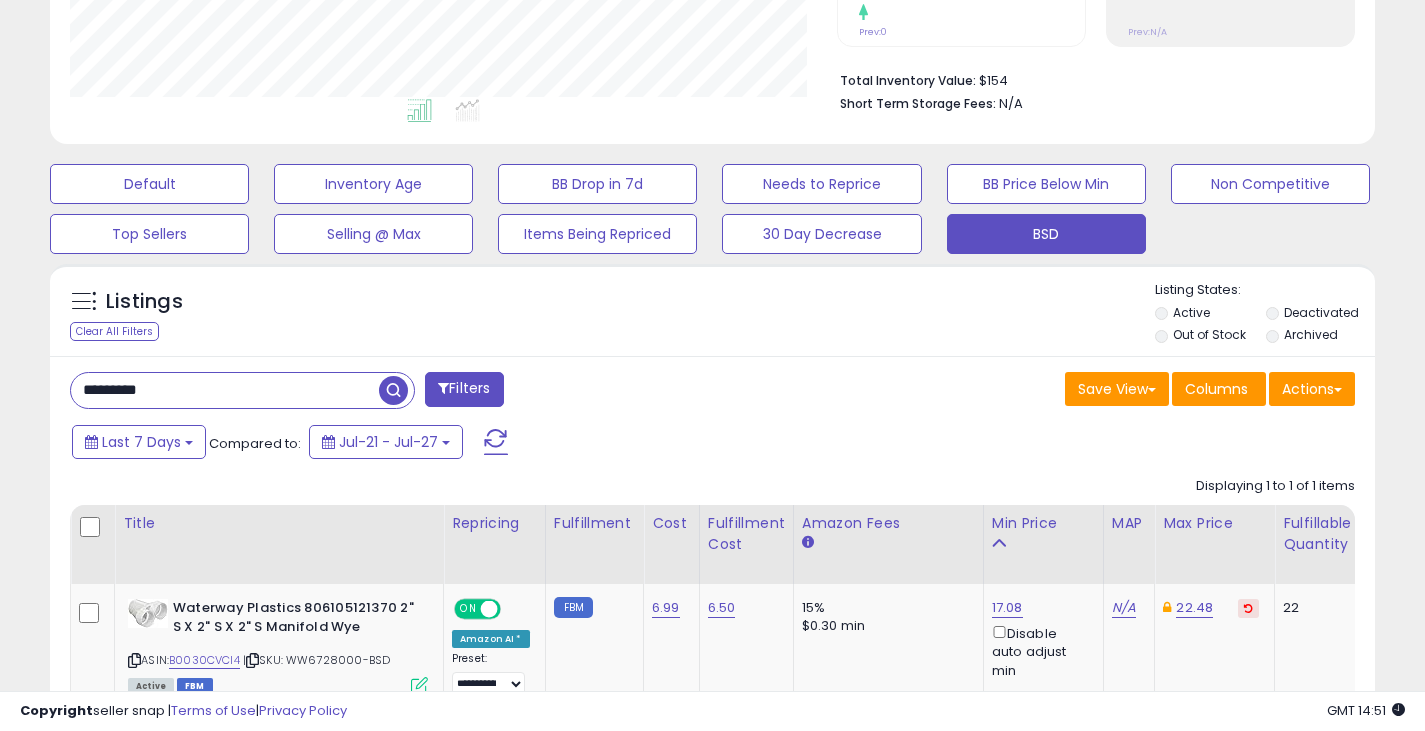 drag, startPoint x: 158, startPoint y: 391, endPoint x: 78, endPoint y: 391, distance: 80 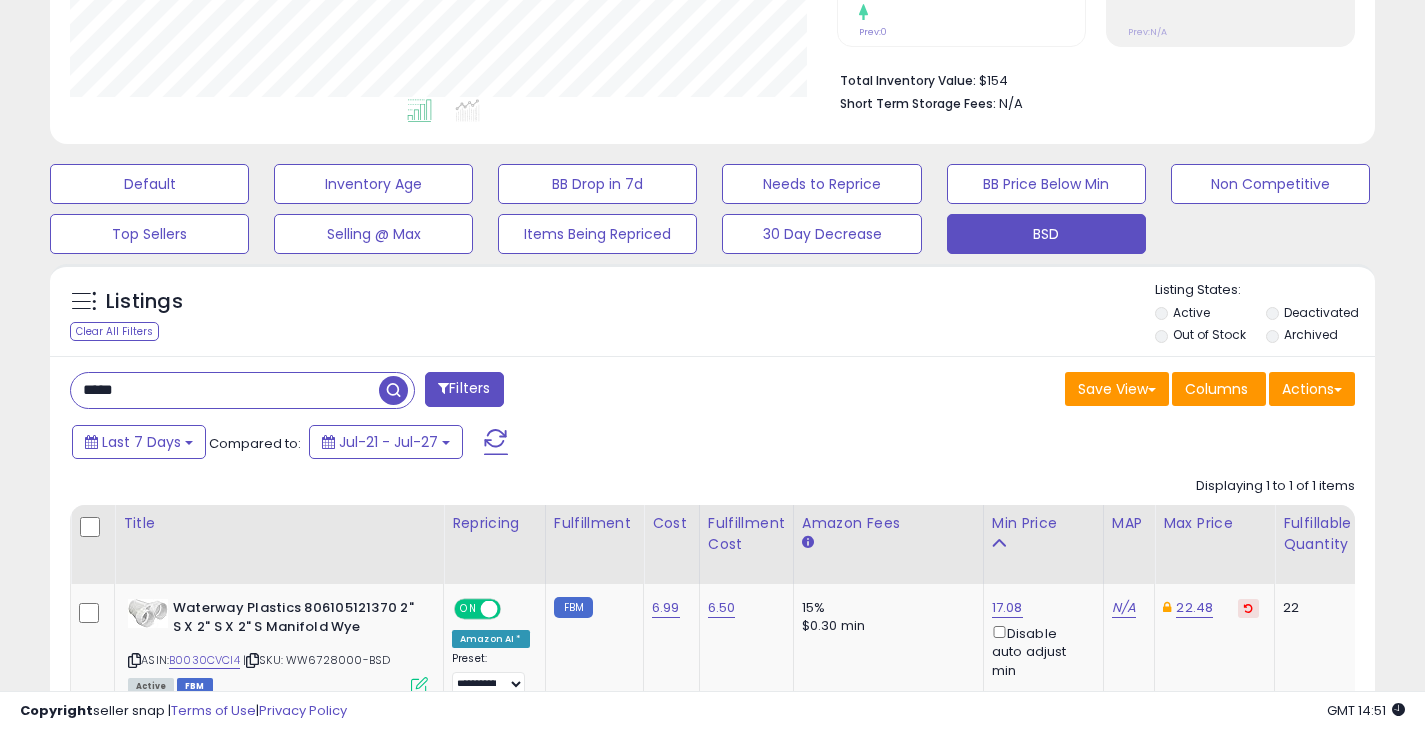 click at bounding box center [393, 390] 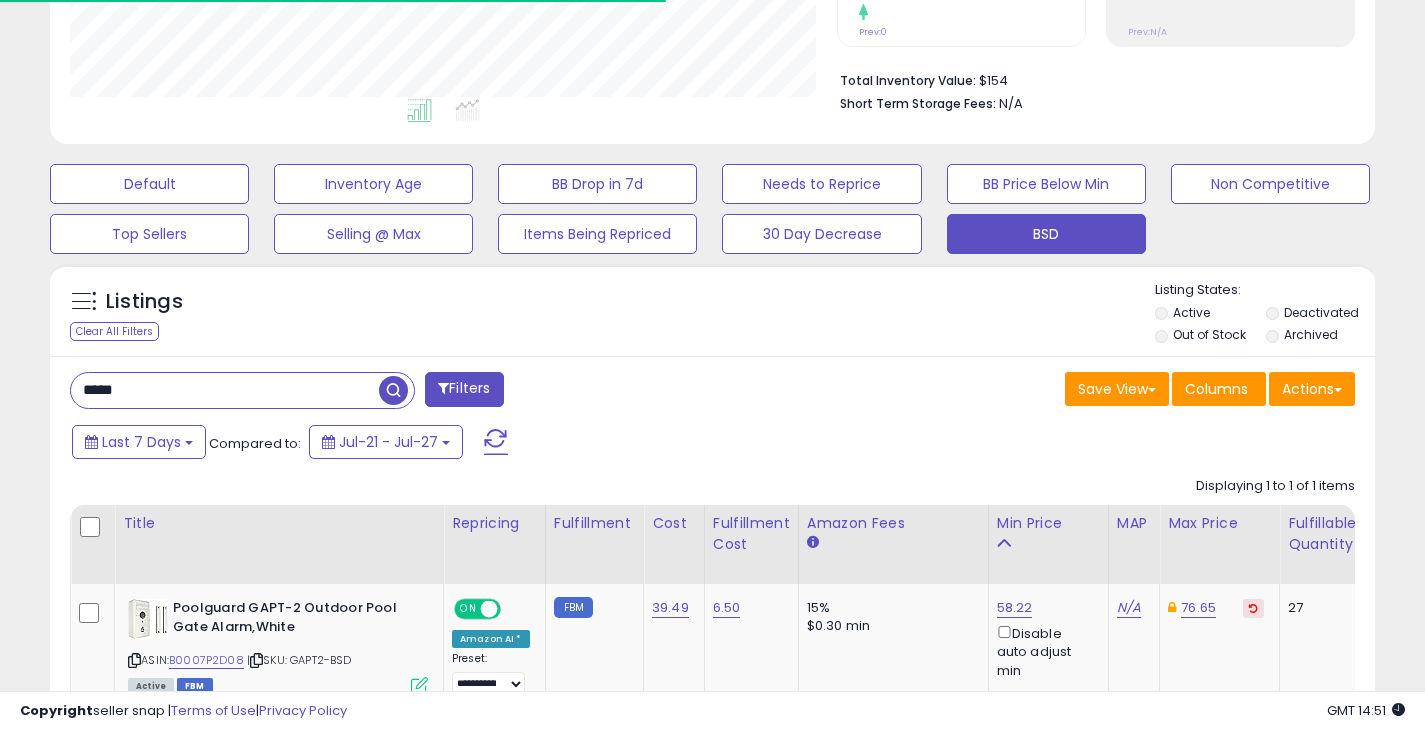 scroll, scrollTop: 410, scrollLeft: 767, axis: both 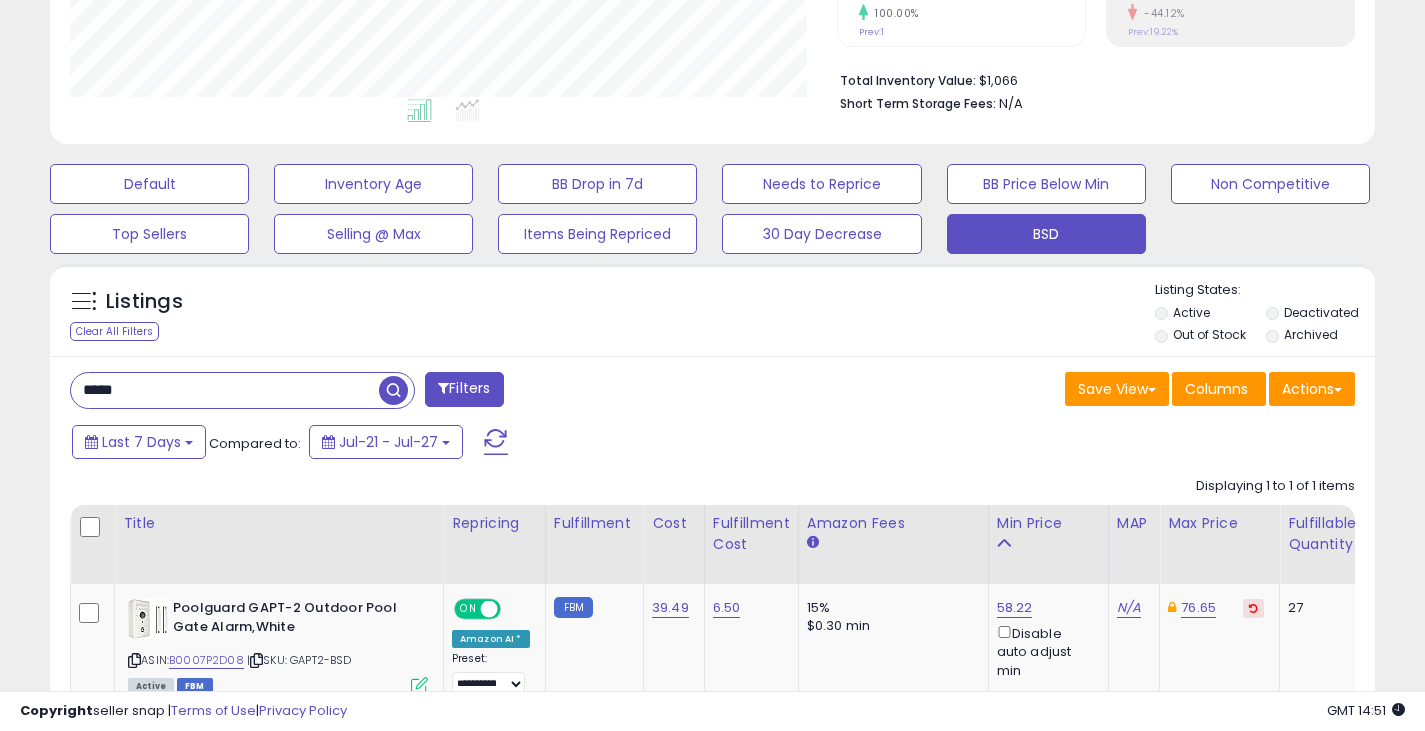 drag, startPoint x: 122, startPoint y: 403, endPoint x: 76, endPoint y: 401, distance: 46.043457 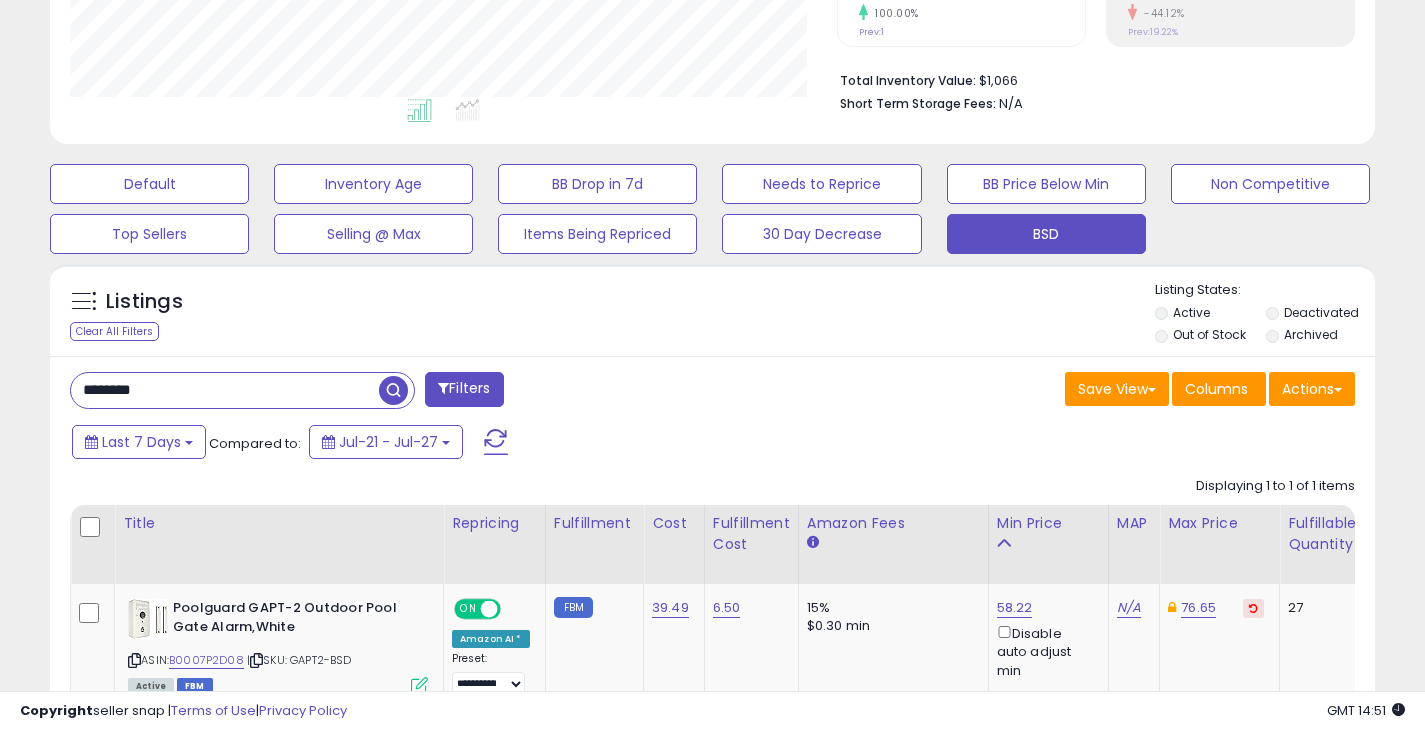 click at bounding box center (393, 390) 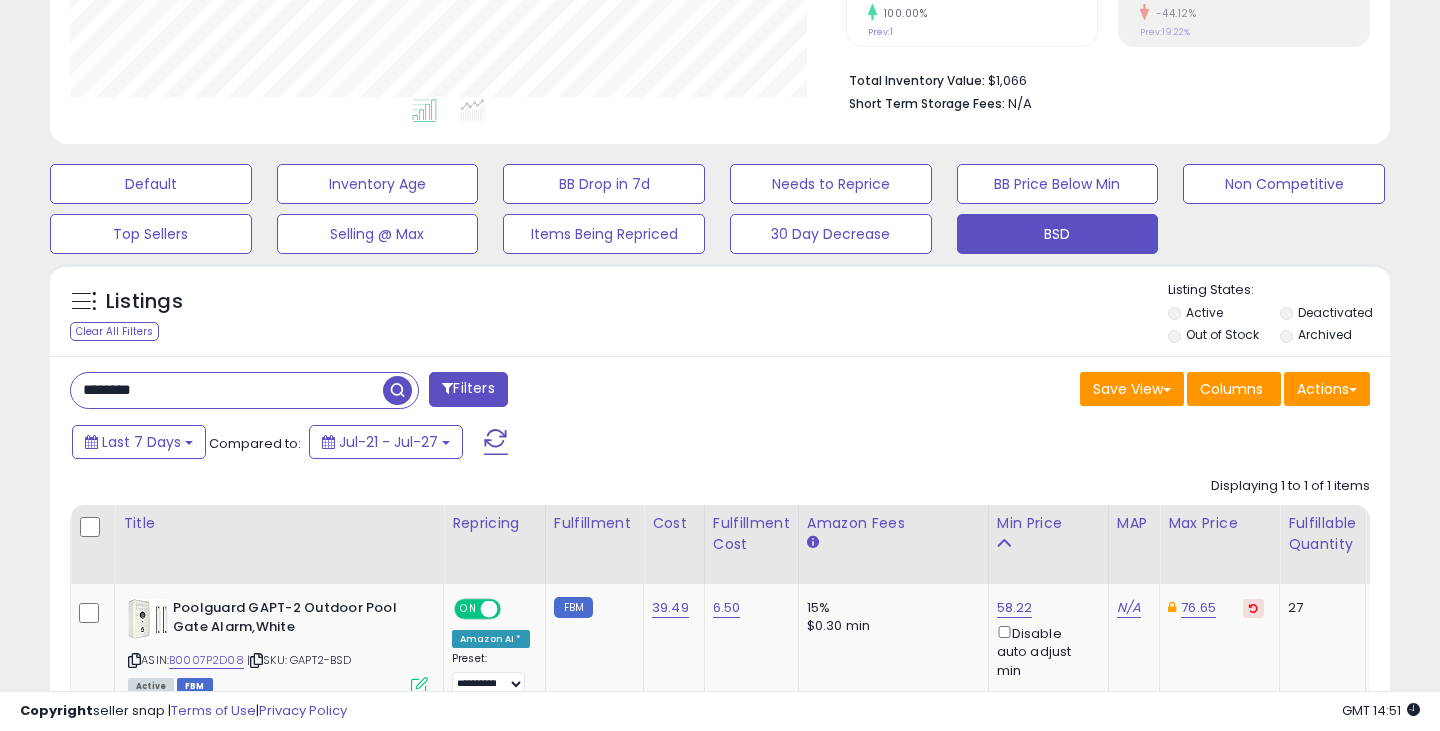 scroll, scrollTop: 999590, scrollLeft: 999224, axis: both 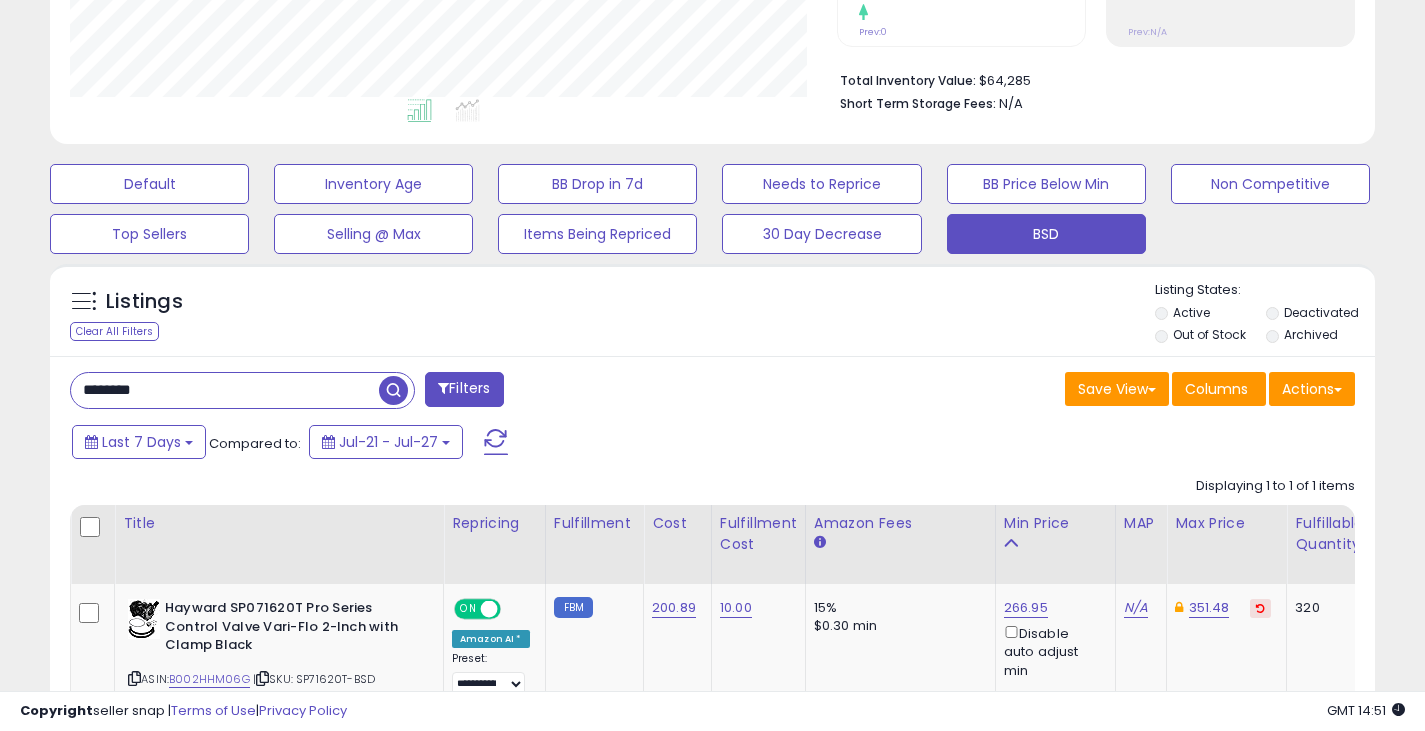 drag, startPoint x: 267, startPoint y: 400, endPoint x: 67, endPoint y: 375, distance: 201.55644 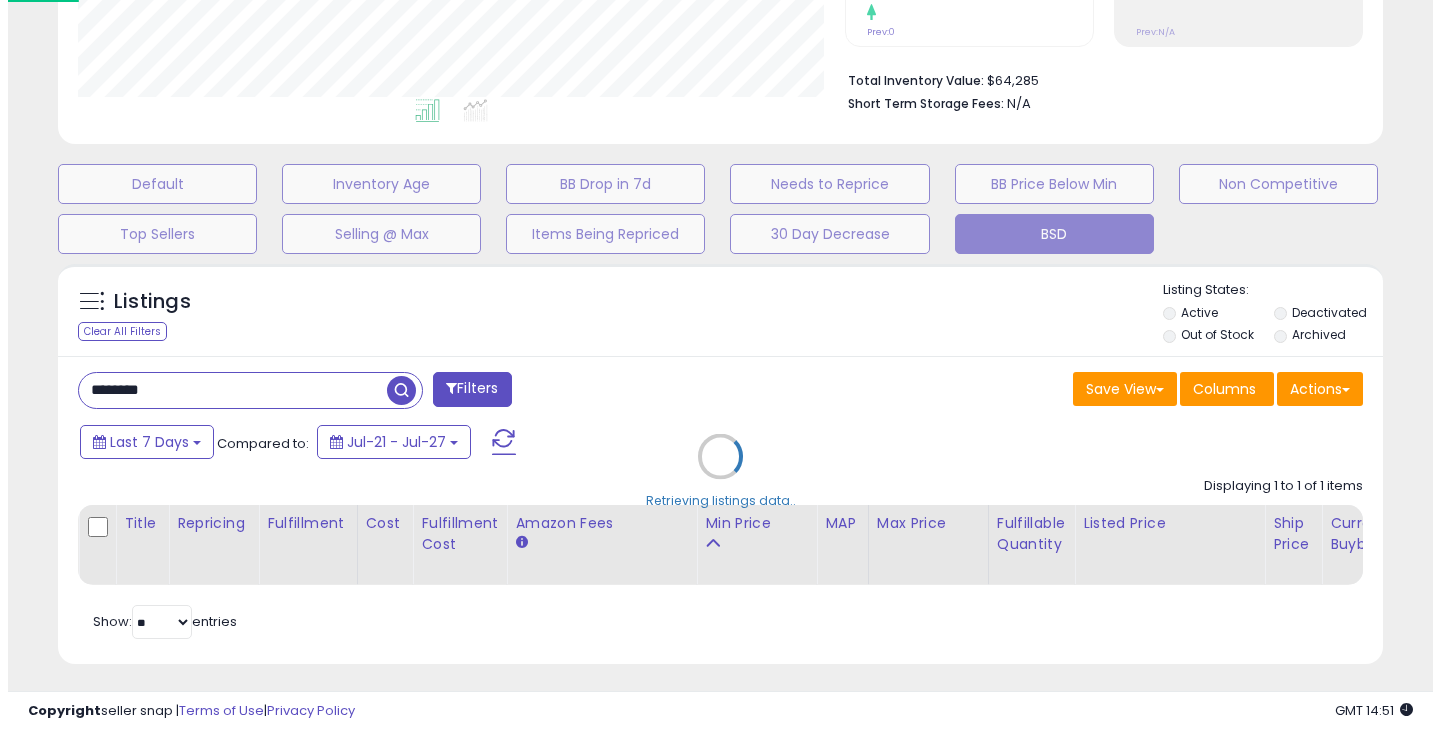 scroll, scrollTop: 999590, scrollLeft: 999224, axis: both 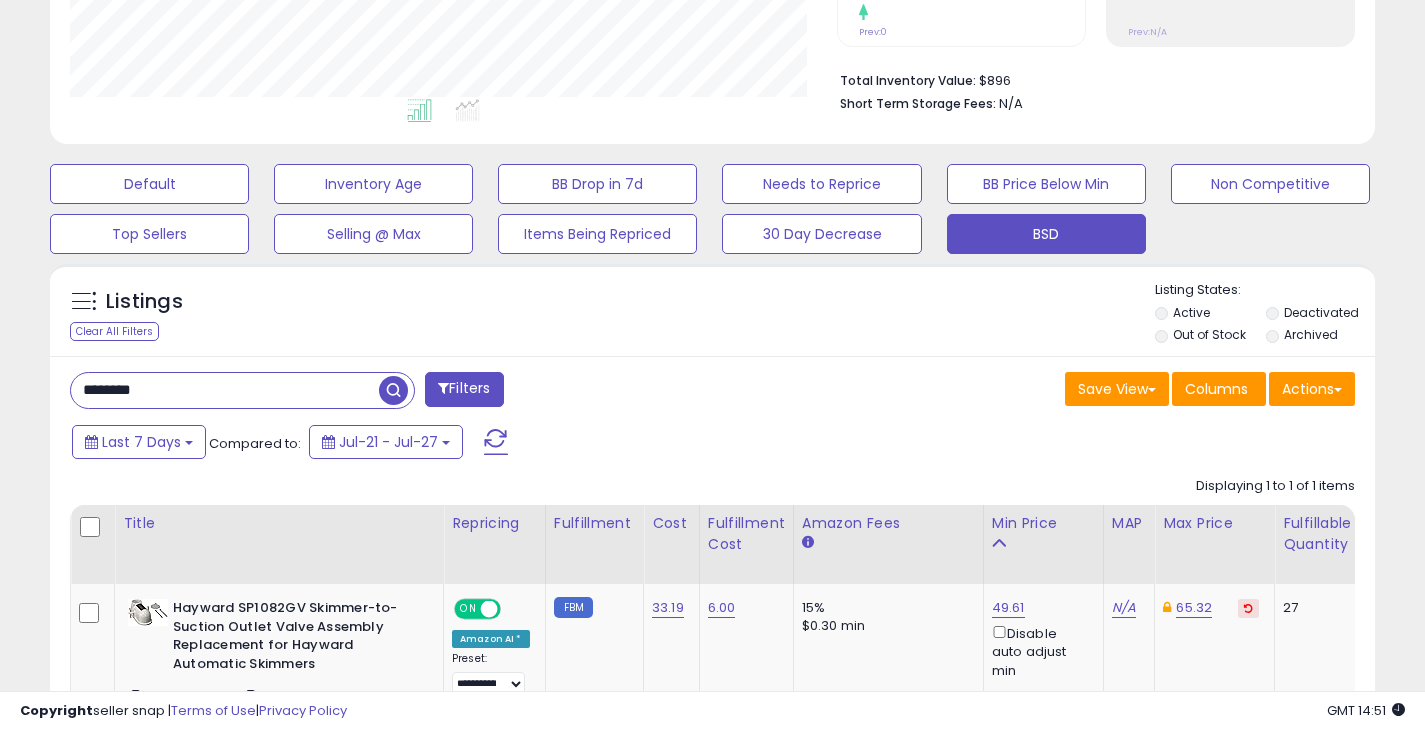 drag, startPoint x: 314, startPoint y: 391, endPoint x: -166, endPoint y: 379, distance: 480.14996 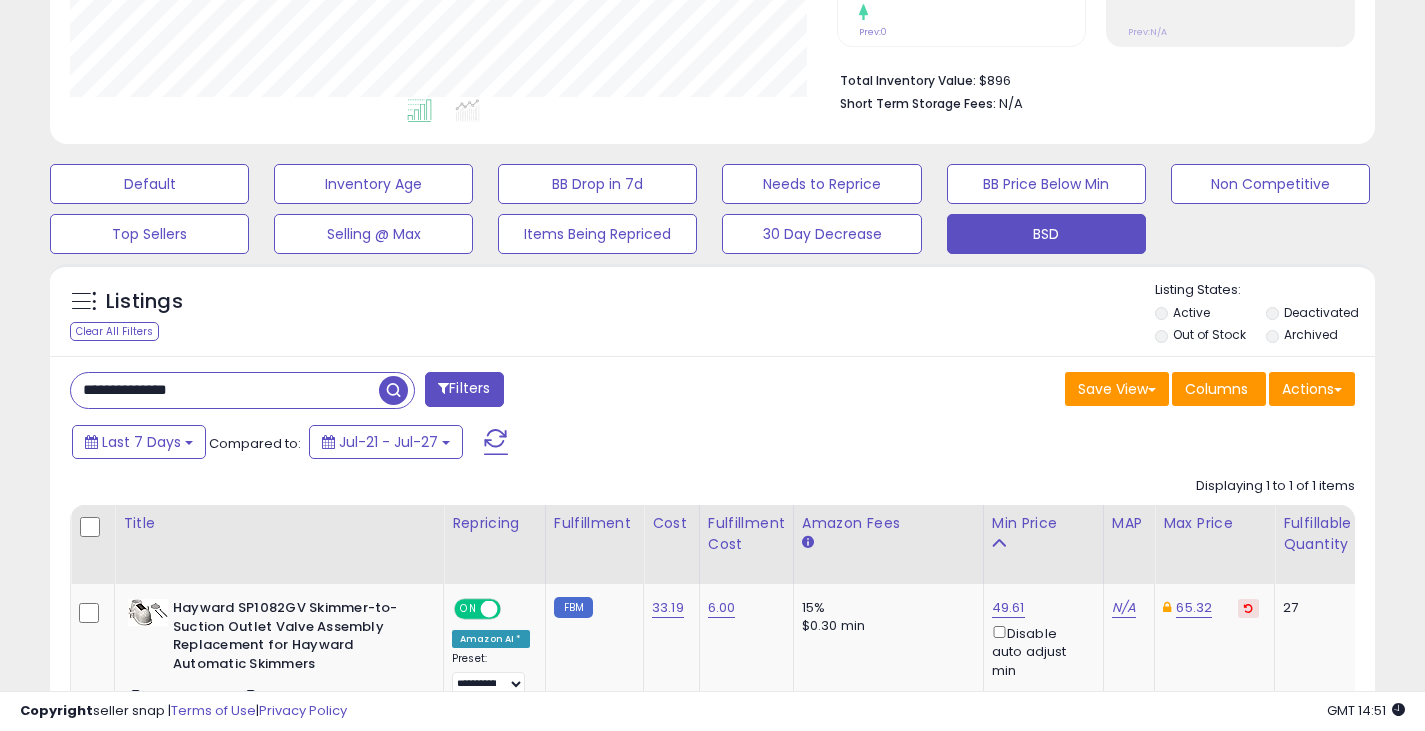 click at bounding box center [393, 390] 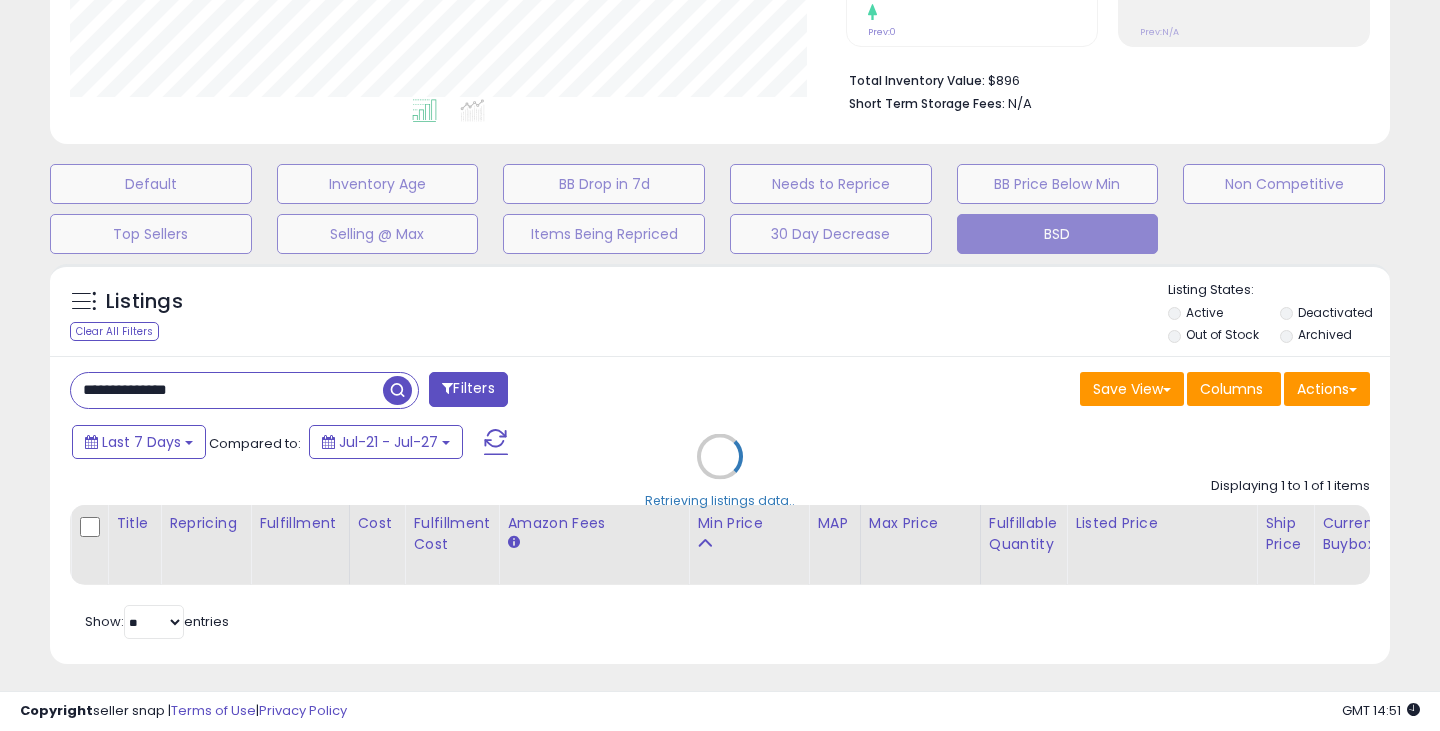 scroll, scrollTop: 999590, scrollLeft: 999224, axis: both 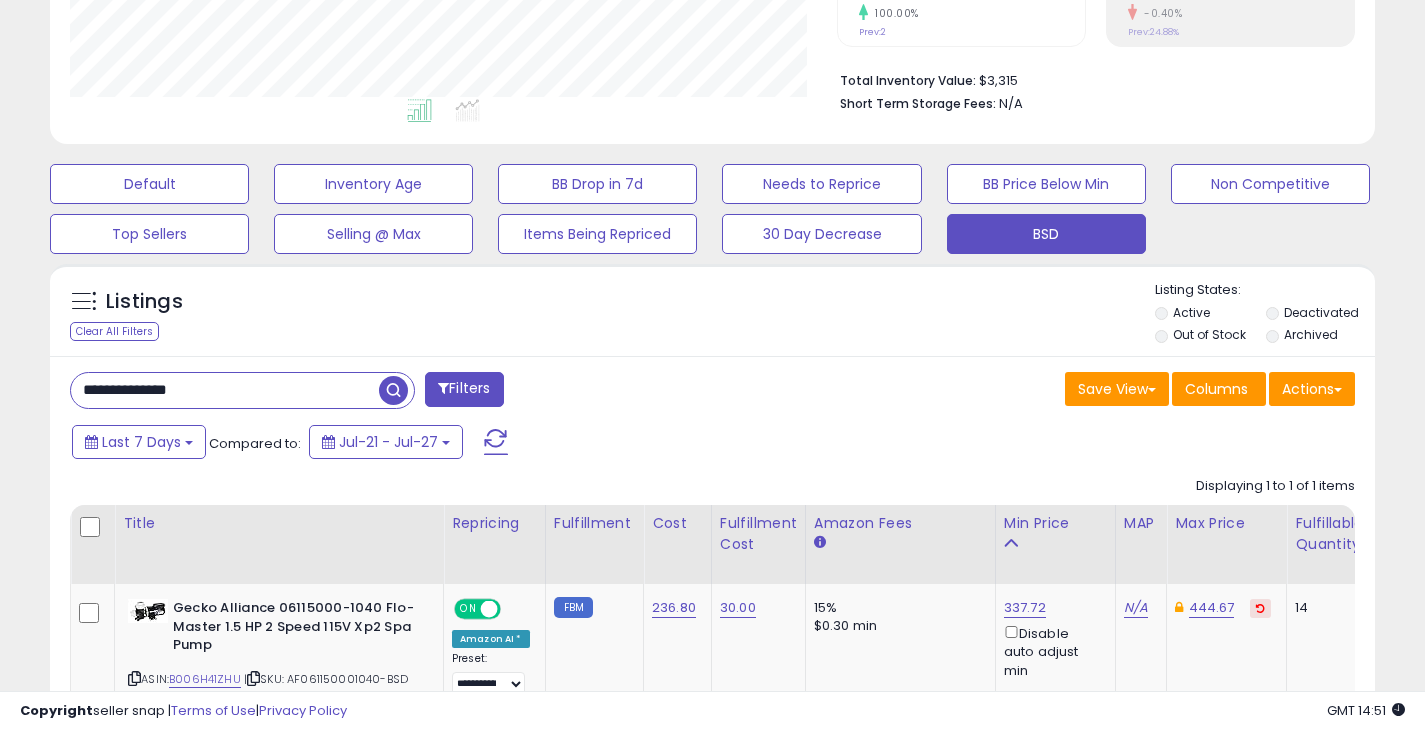 drag, startPoint x: 264, startPoint y: 379, endPoint x: -87, endPoint y: 380, distance: 351.00143 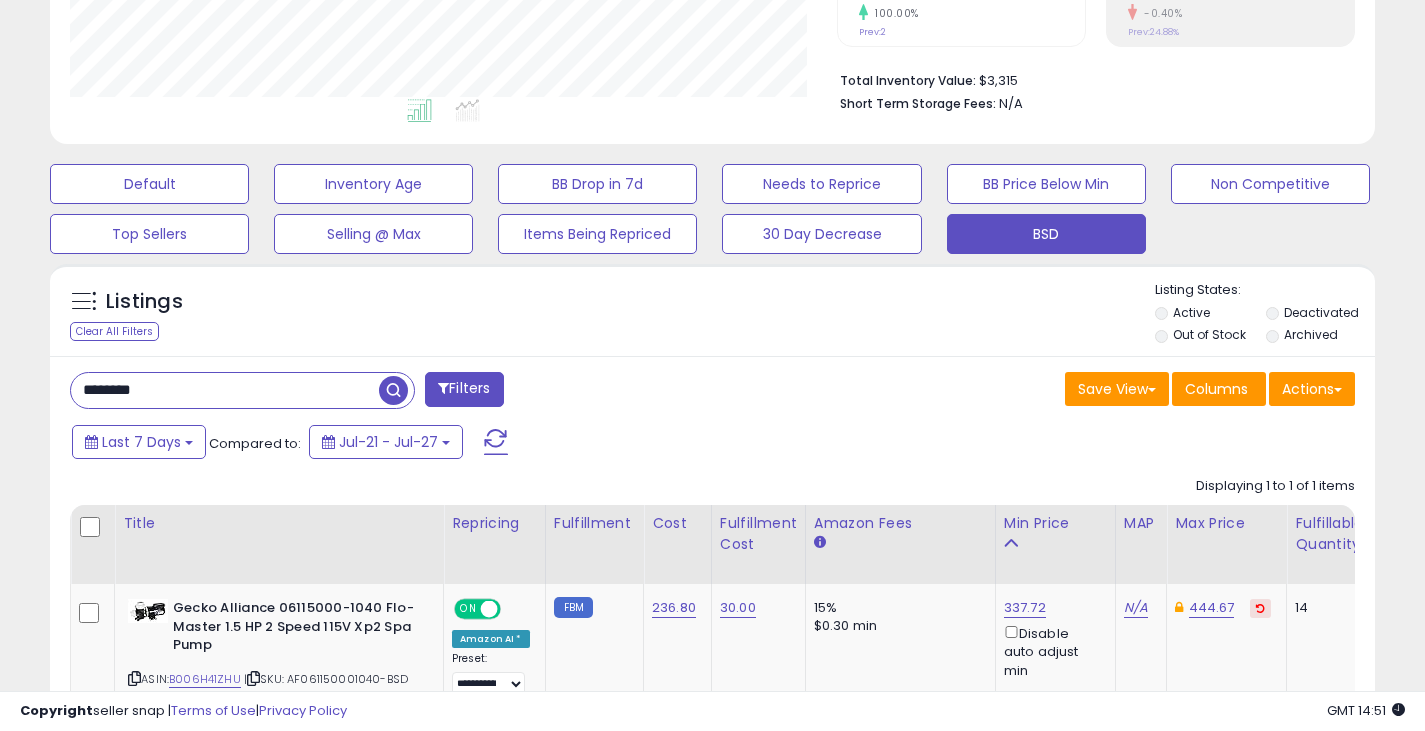 click at bounding box center (393, 390) 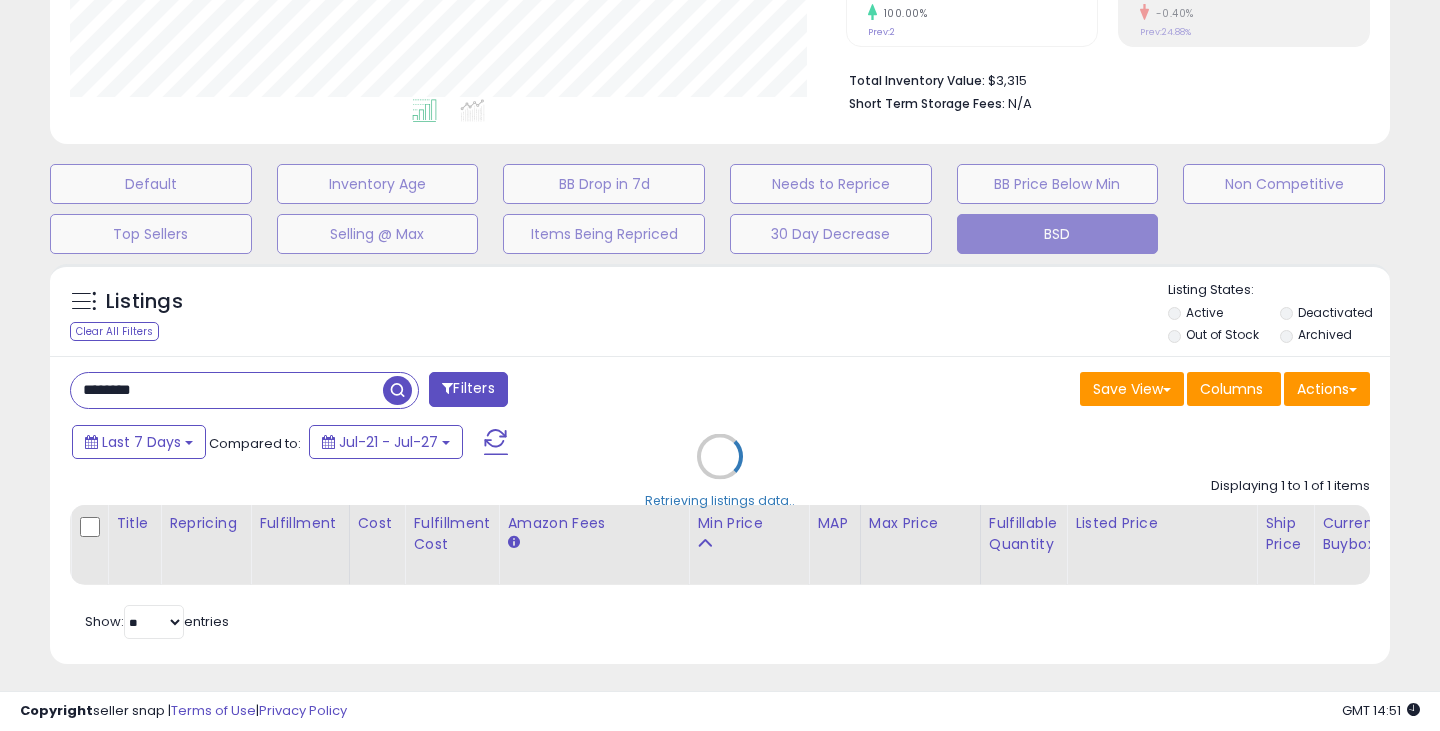 scroll, scrollTop: 999590, scrollLeft: 999224, axis: both 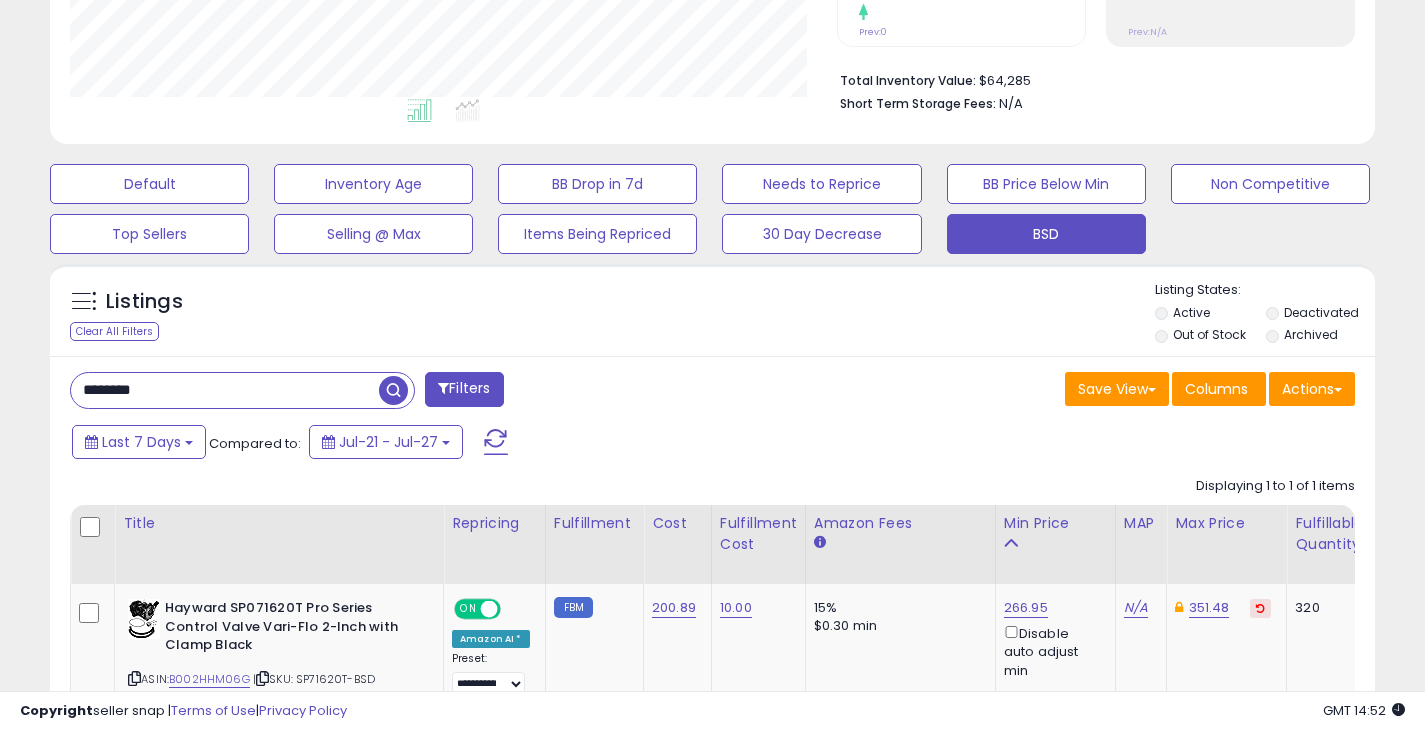 drag, startPoint x: 245, startPoint y: 388, endPoint x: 56, endPoint y: 379, distance: 189.21416 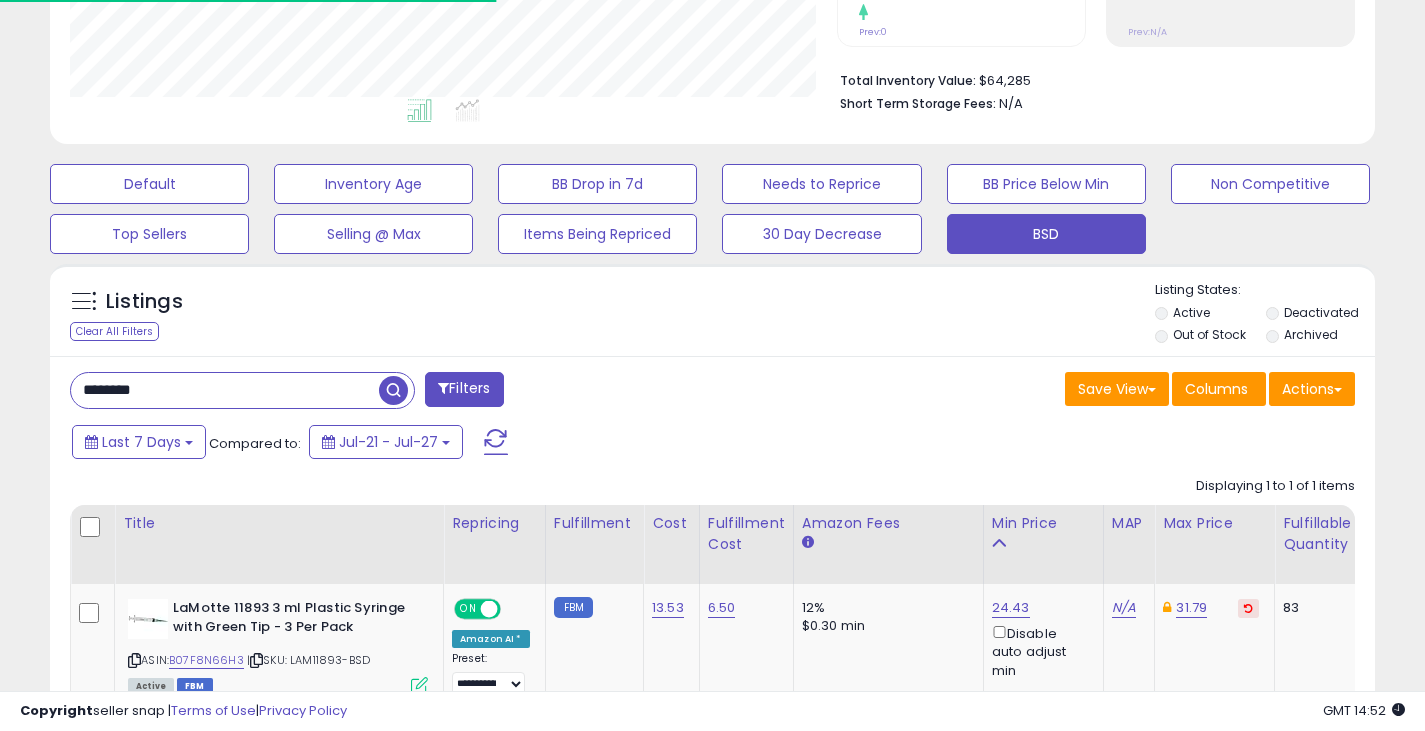 scroll, scrollTop: 410, scrollLeft: 767, axis: both 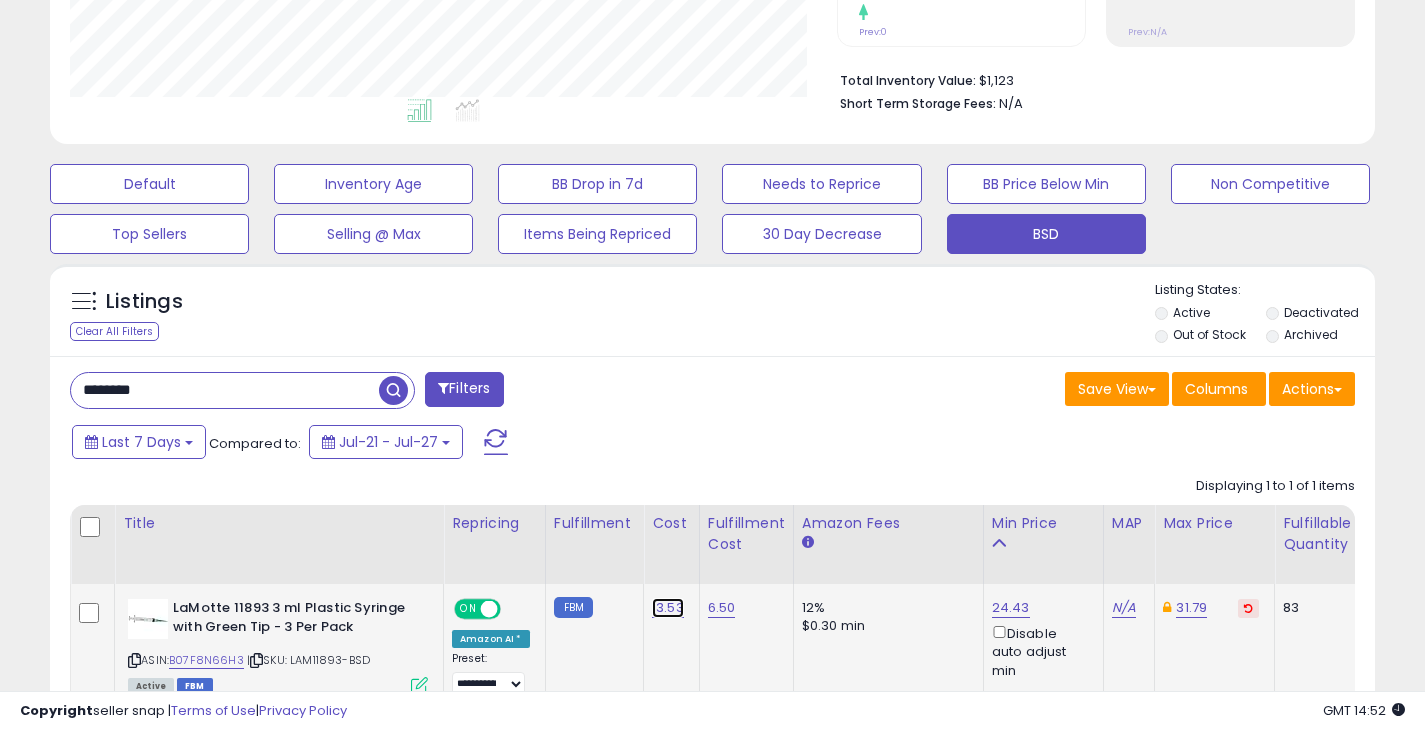 click on "13.53" at bounding box center (668, 608) 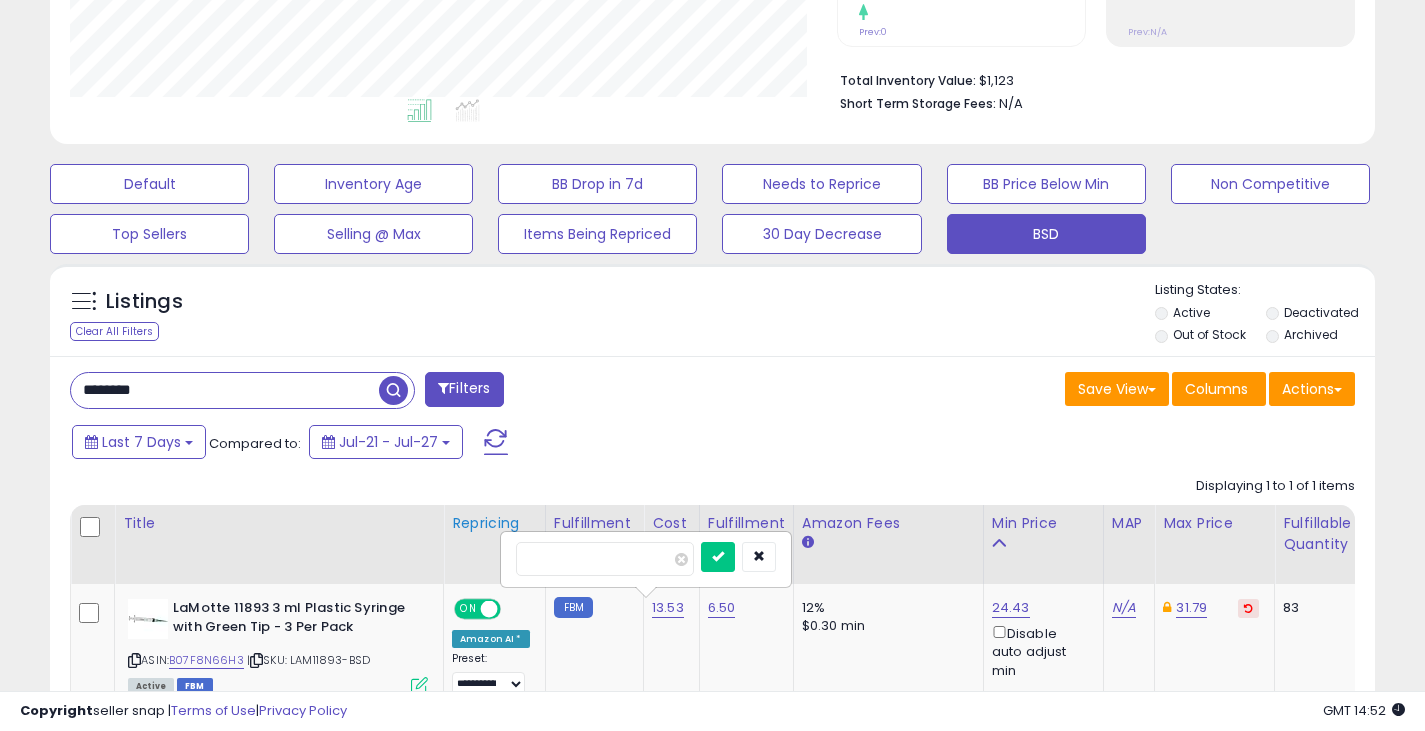 drag, startPoint x: 603, startPoint y: 569, endPoint x: 490, endPoint y: 570, distance: 113.004425 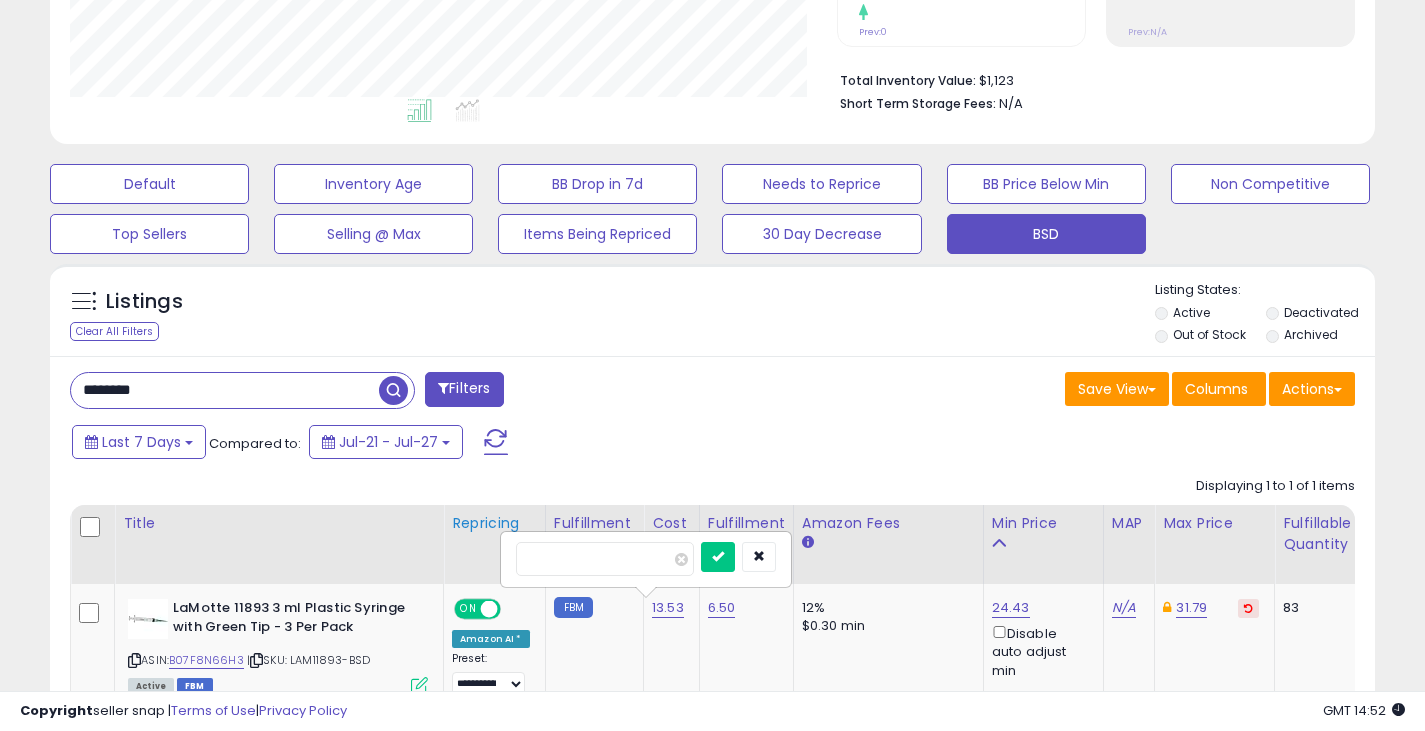 type on "*****" 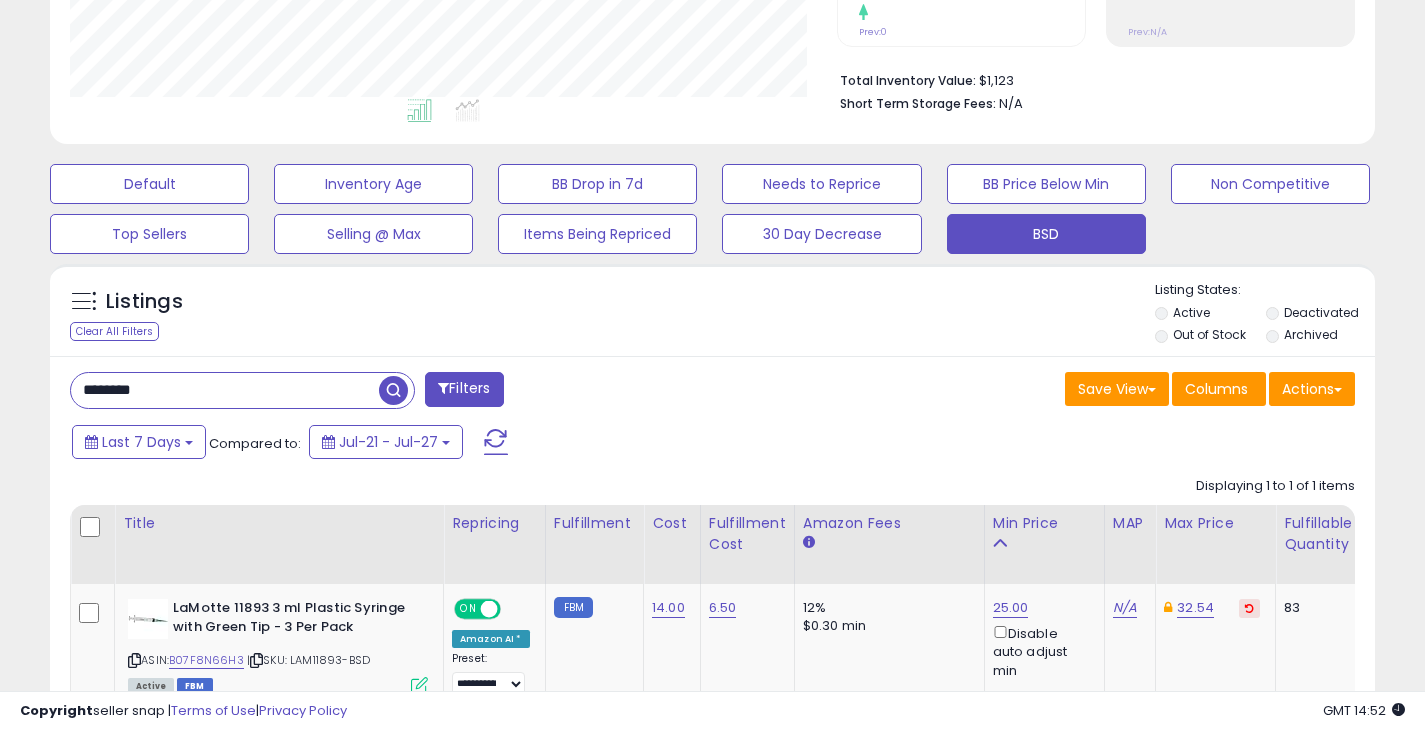 drag, startPoint x: 132, startPoint y: 389, endPoint x: 71, endPoint y: 387, distance: 61.03278 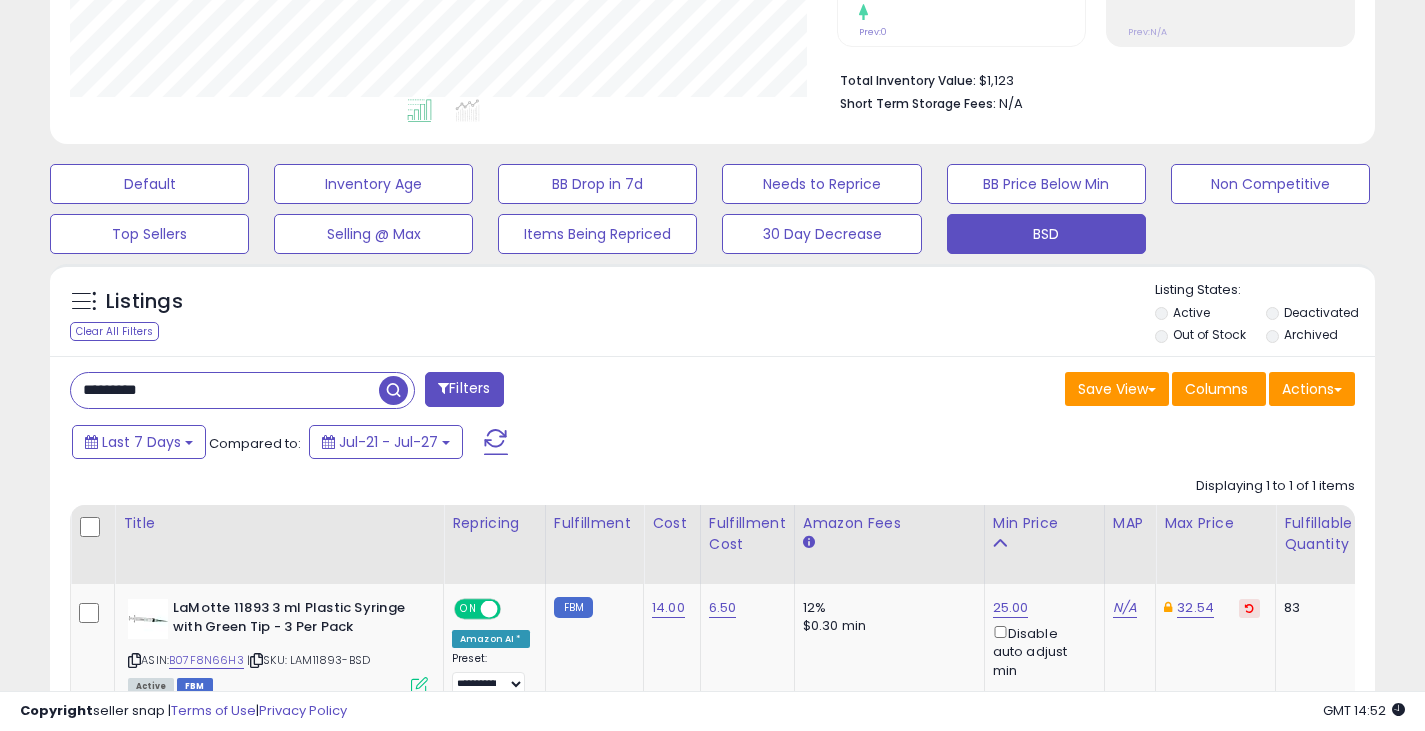 click at bounding box center (393, 390) 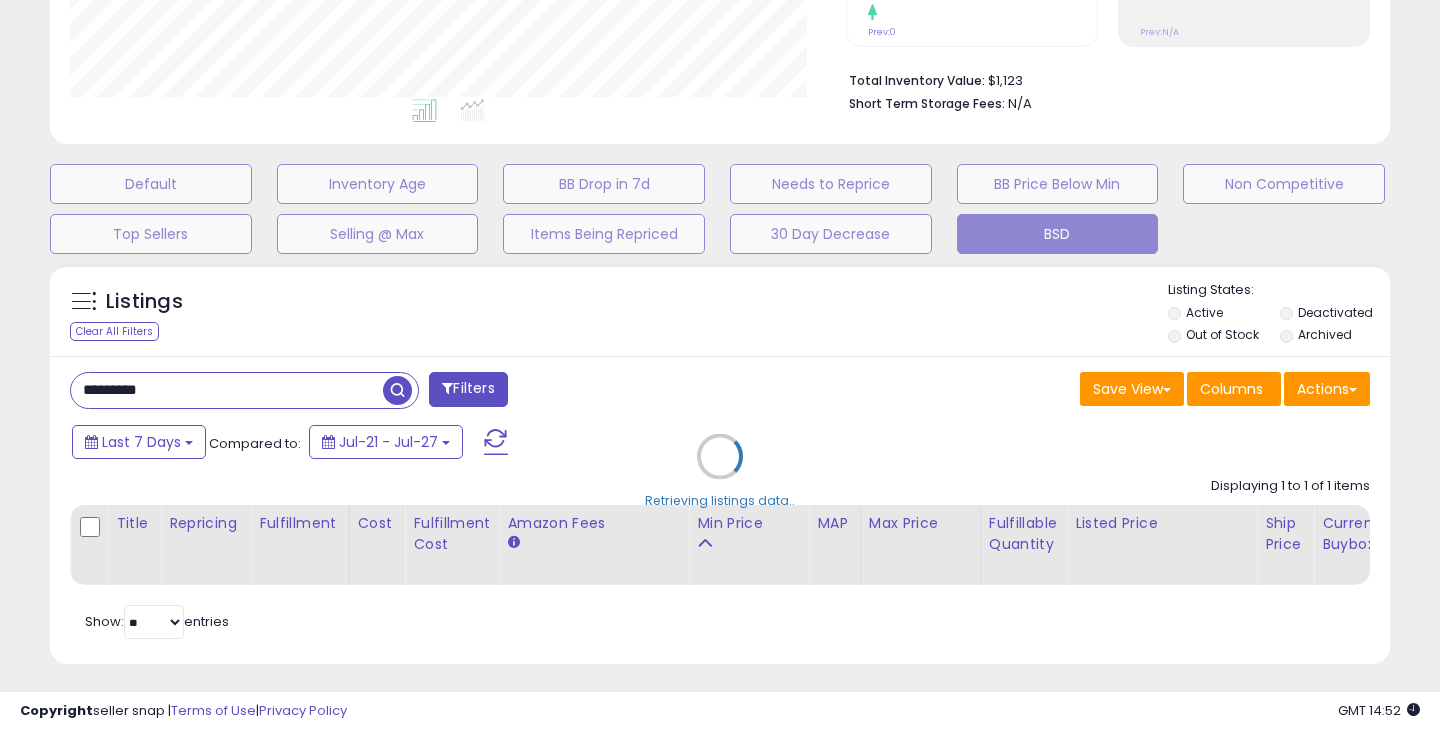 scroll, scrollTop: 999590, scrollLeft: 999224, axis: both 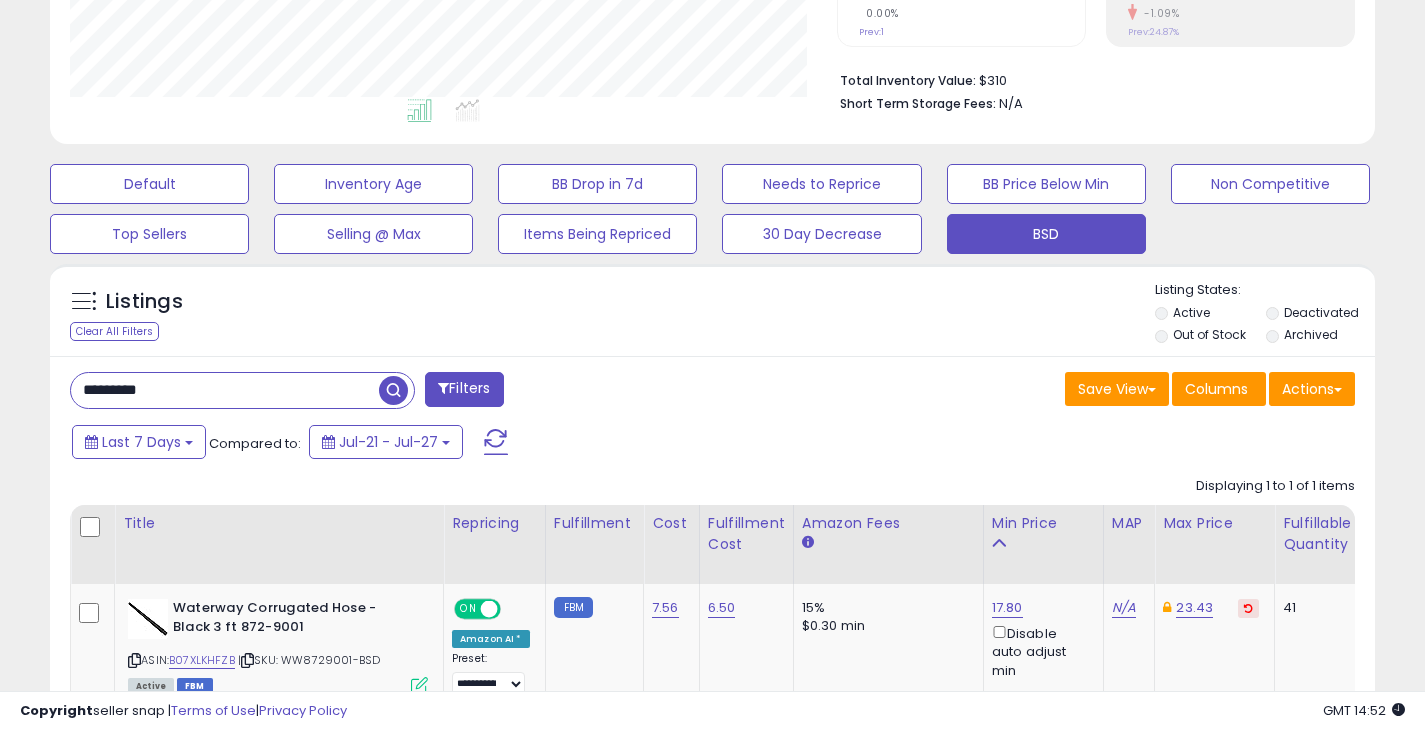drag, startPoint x: 177, startPoint y: 398, endPoint x: 73, endPoint y: 392, distance: 104.172935 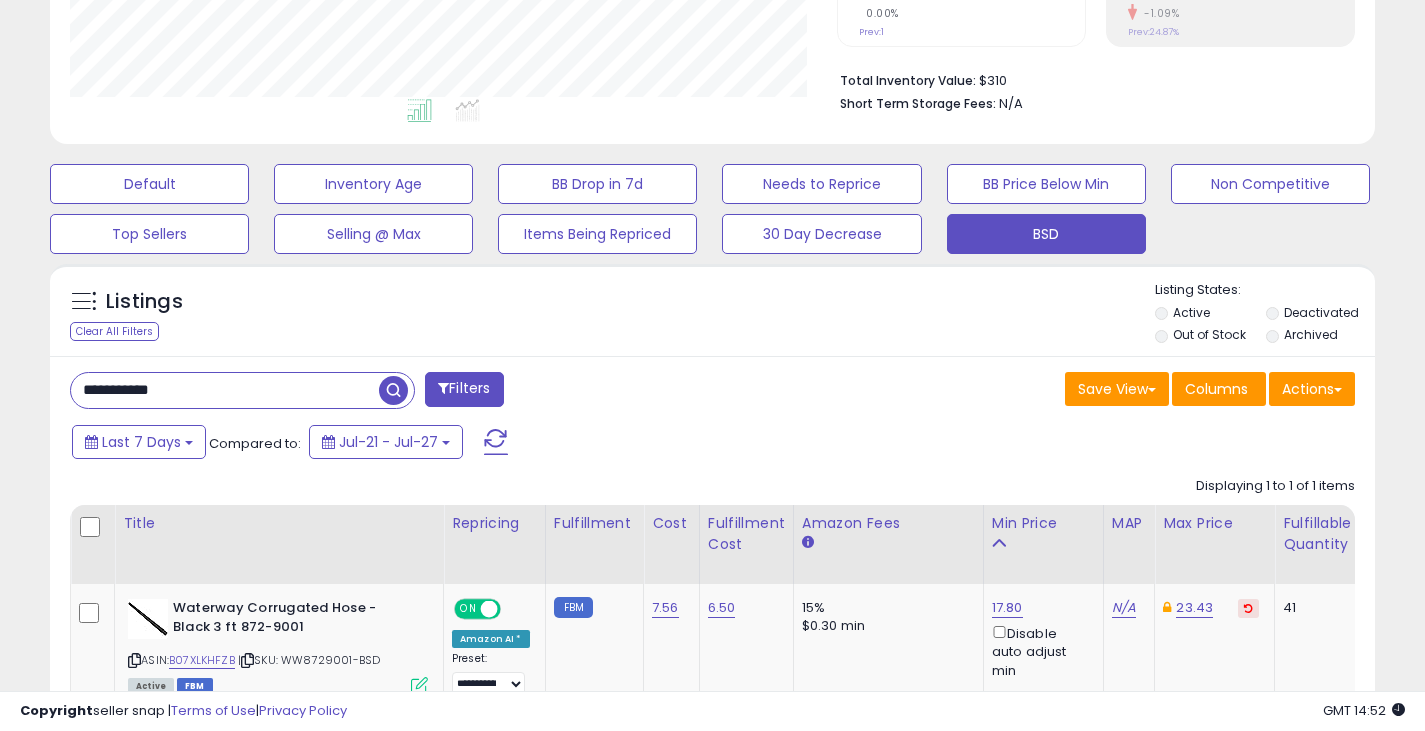 click at bounding box center [396, 388] 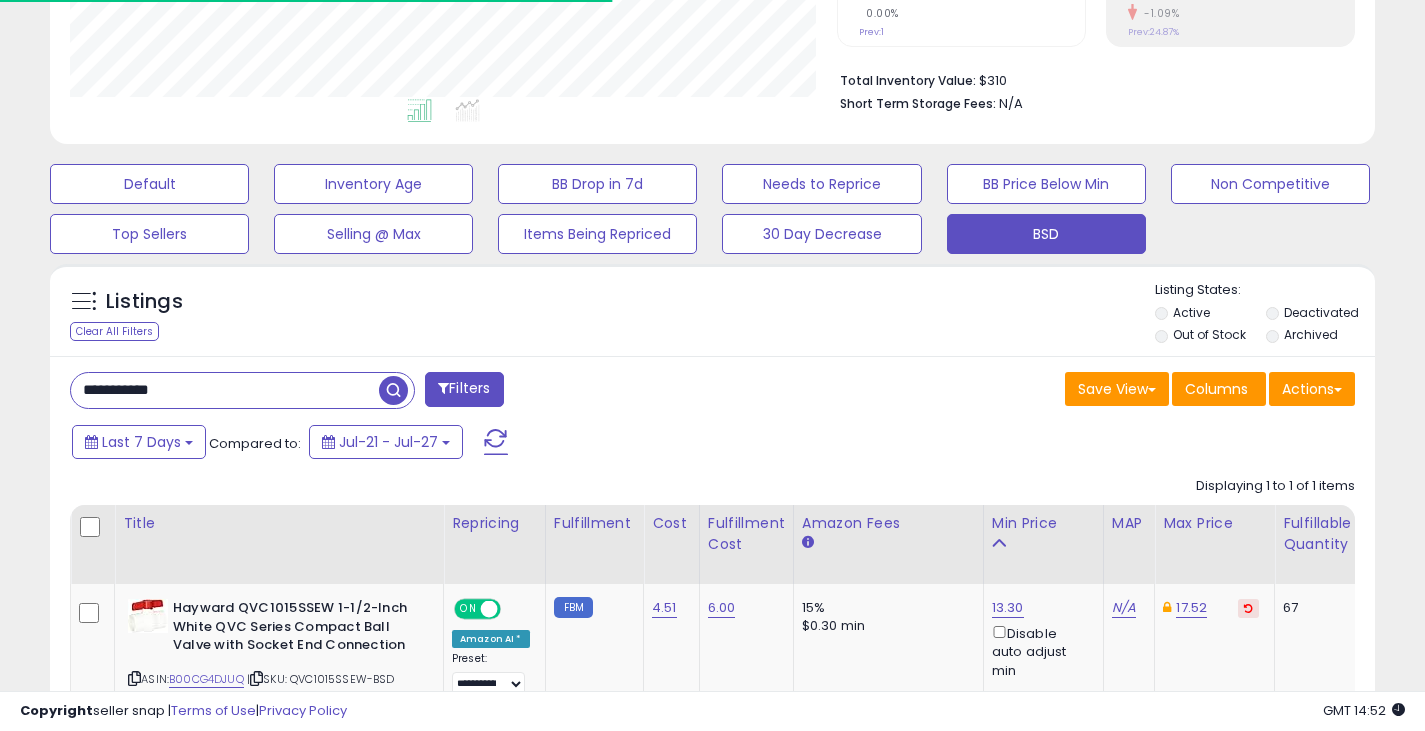 scroll, scrollTop: 410, scrollLeft: 767, axis: both 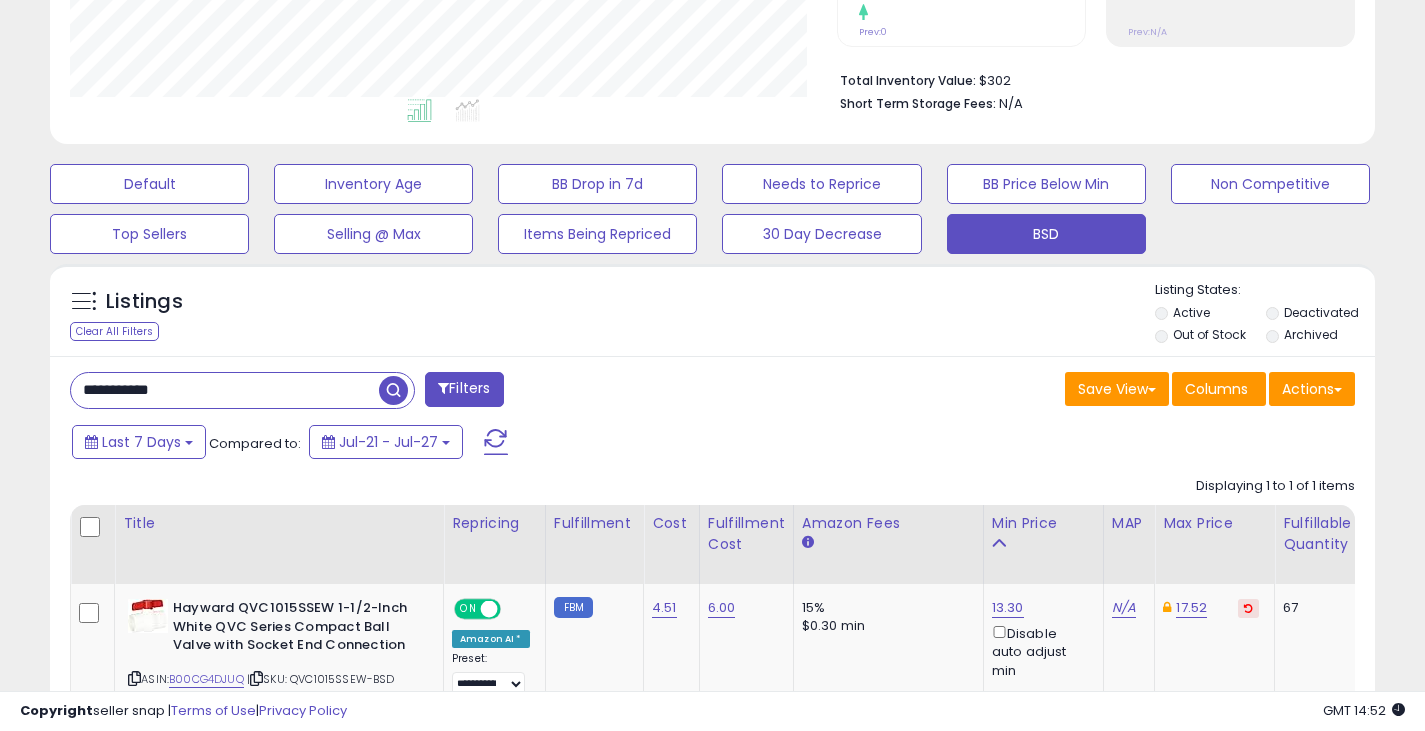 drag, startPoint x: 185, startPoint y: 401, endPoint x: 65, endPoint y: 424, distance: 122.18429 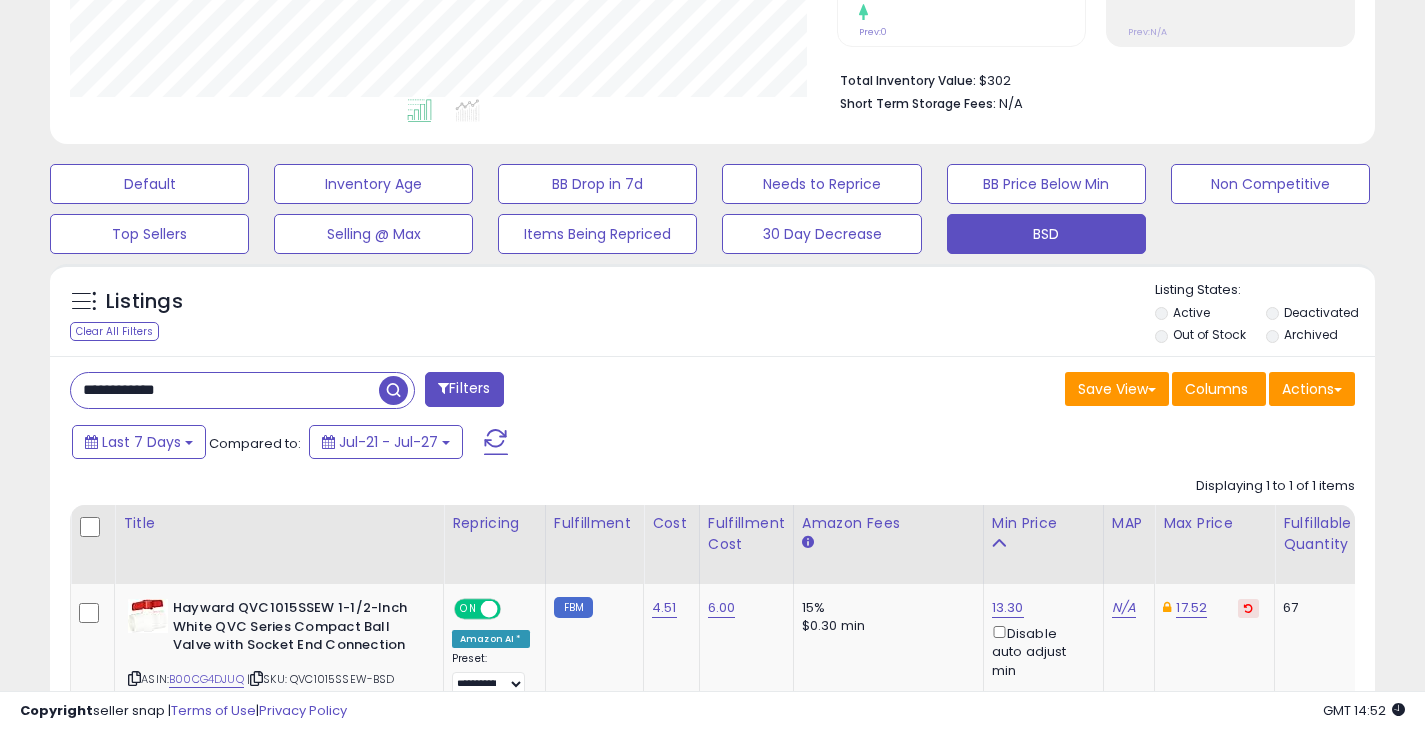 click at bounding box center [393, 390] 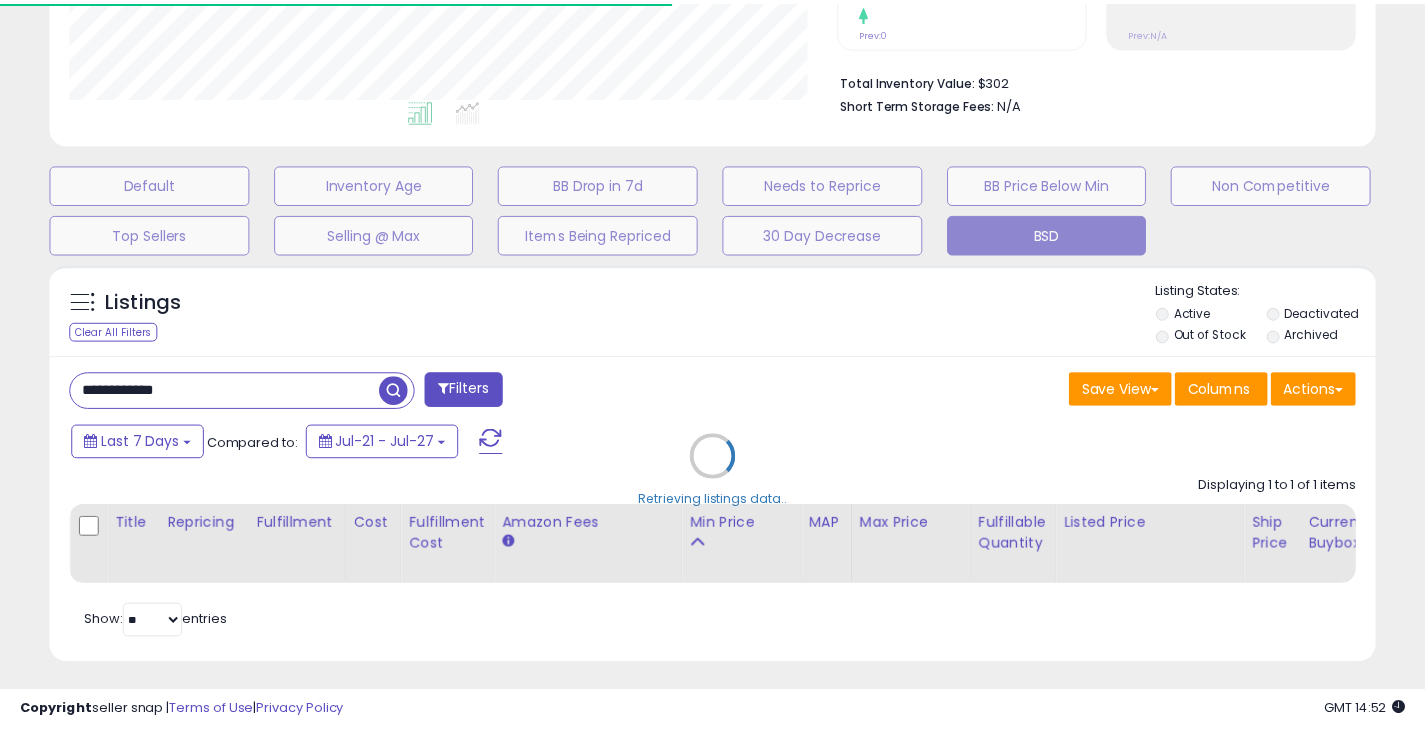 scroll, scrollTop: 410, scrollLeft: 767, axis: both 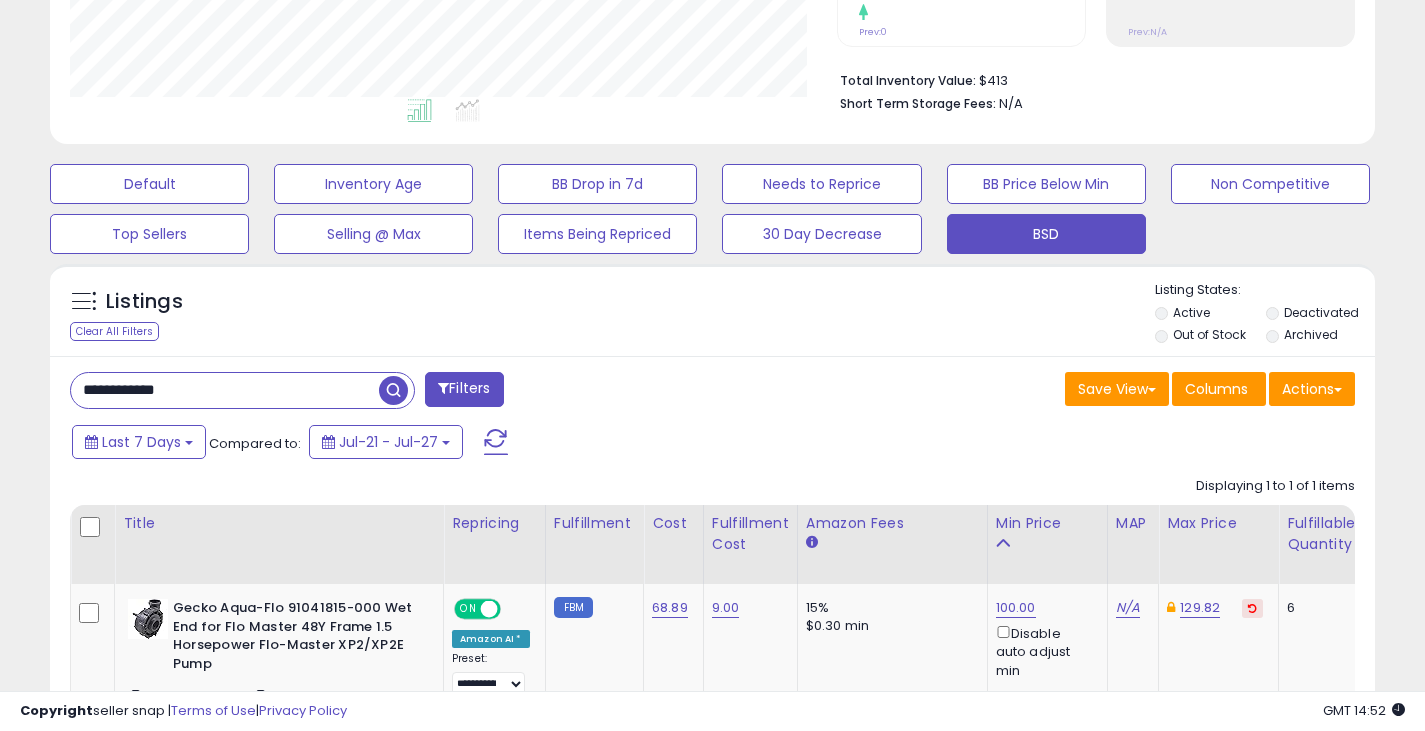drag, startPoint x: 287, startPoint y: 393, endPoint x: -5, endPoint y: 364, distance: 293.43652 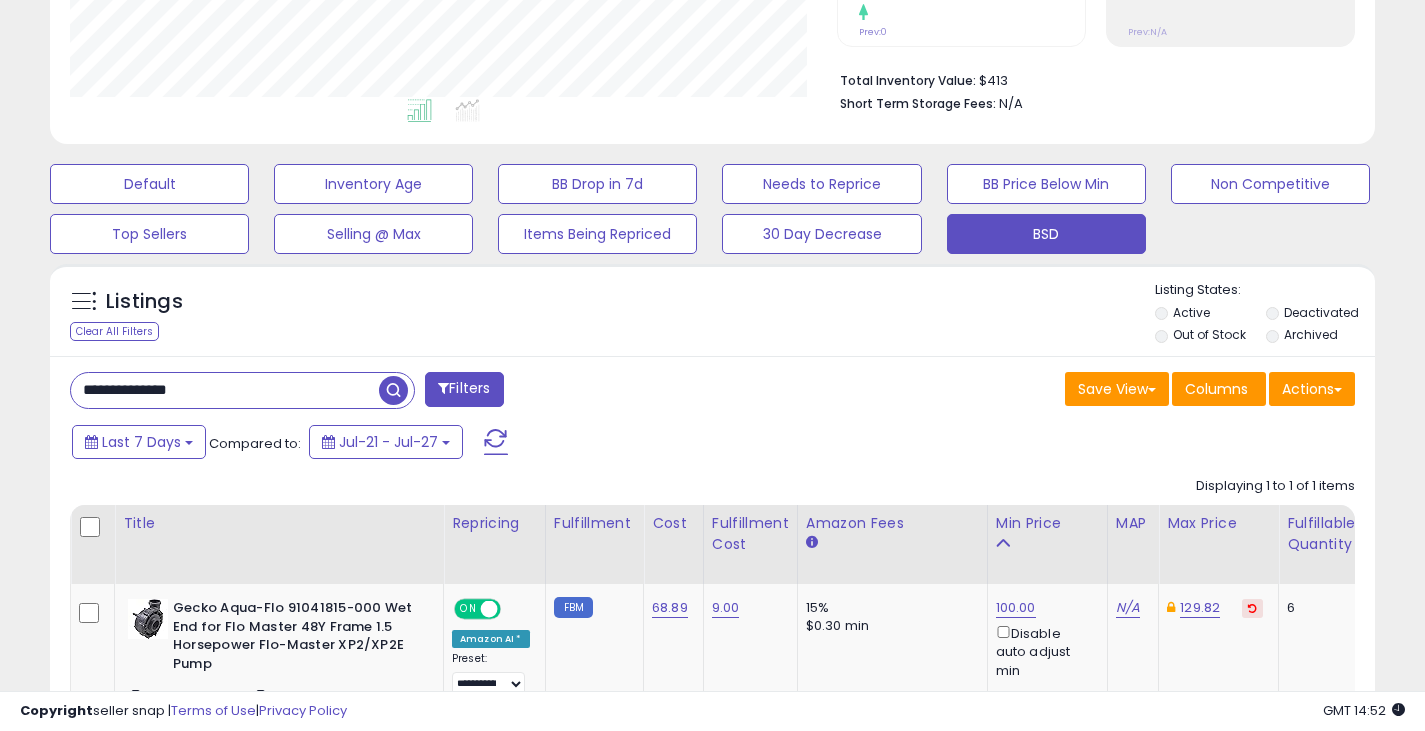 click on "**********" at bounding box center [225, 390] 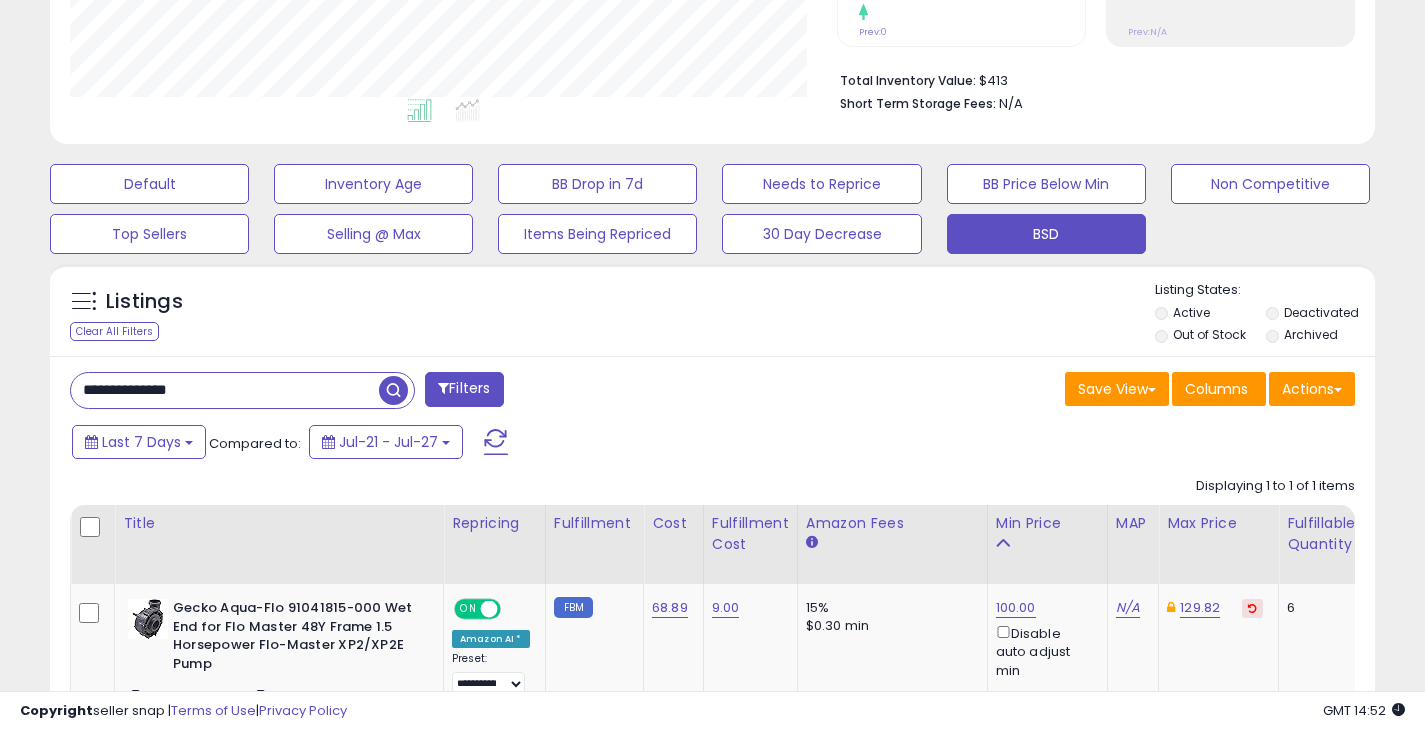 click at bounding box center (393, 390) 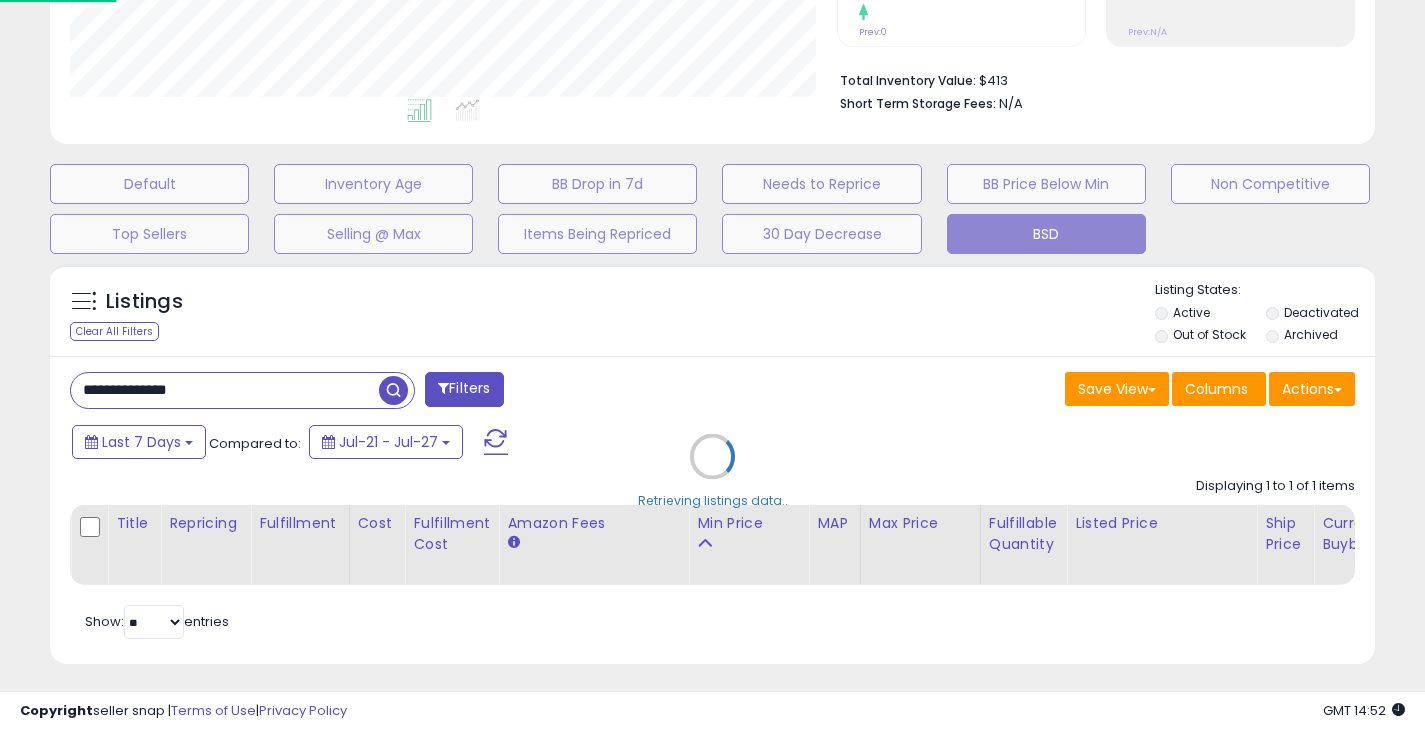 scroll, scrollTop: 999590, scrollLeft: 999224, axis: both 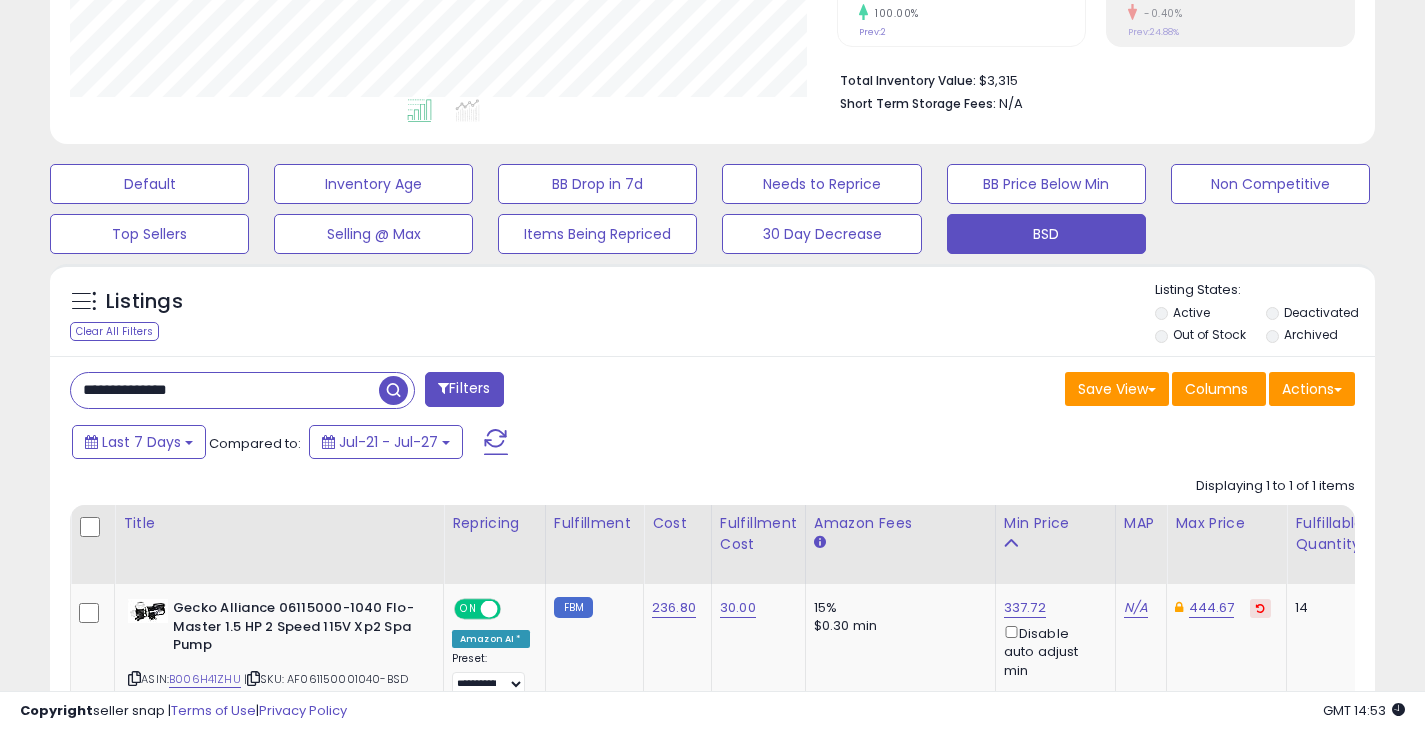 drag, startPoint x: 246, startPoint y: 389, endPoint x: -141, endPoint y: 401, distance: 387.186 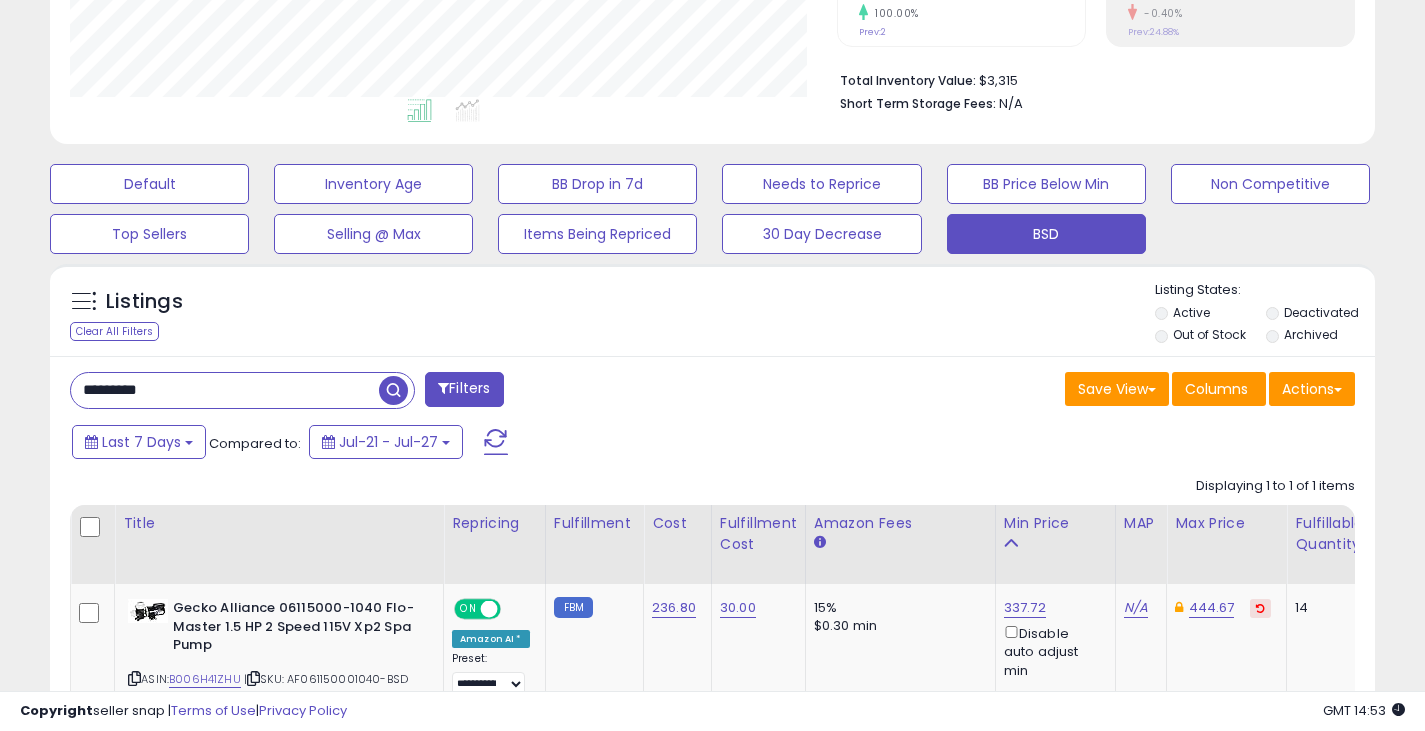 click at bounding box center (393, 390) 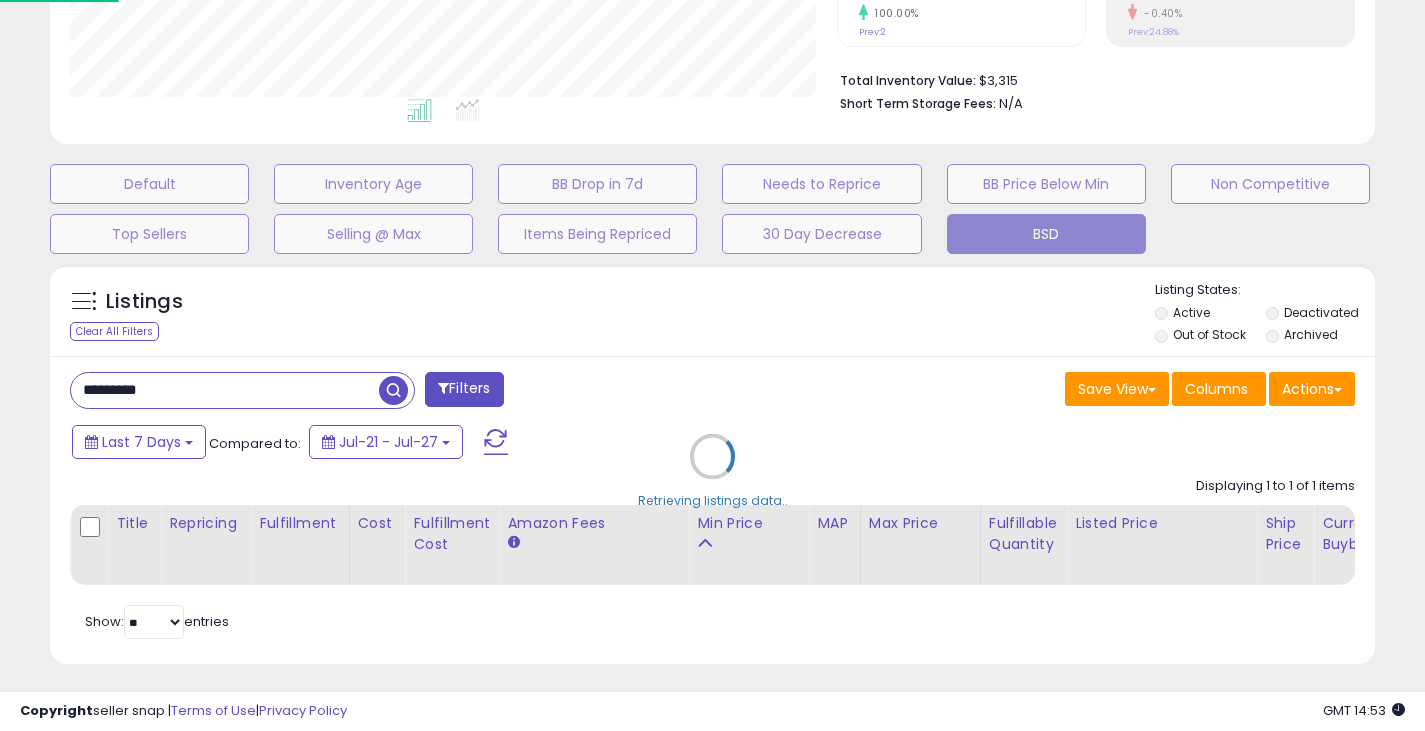 scroll, scrollTop: 999590, scrollLeft: 999224, axis: both 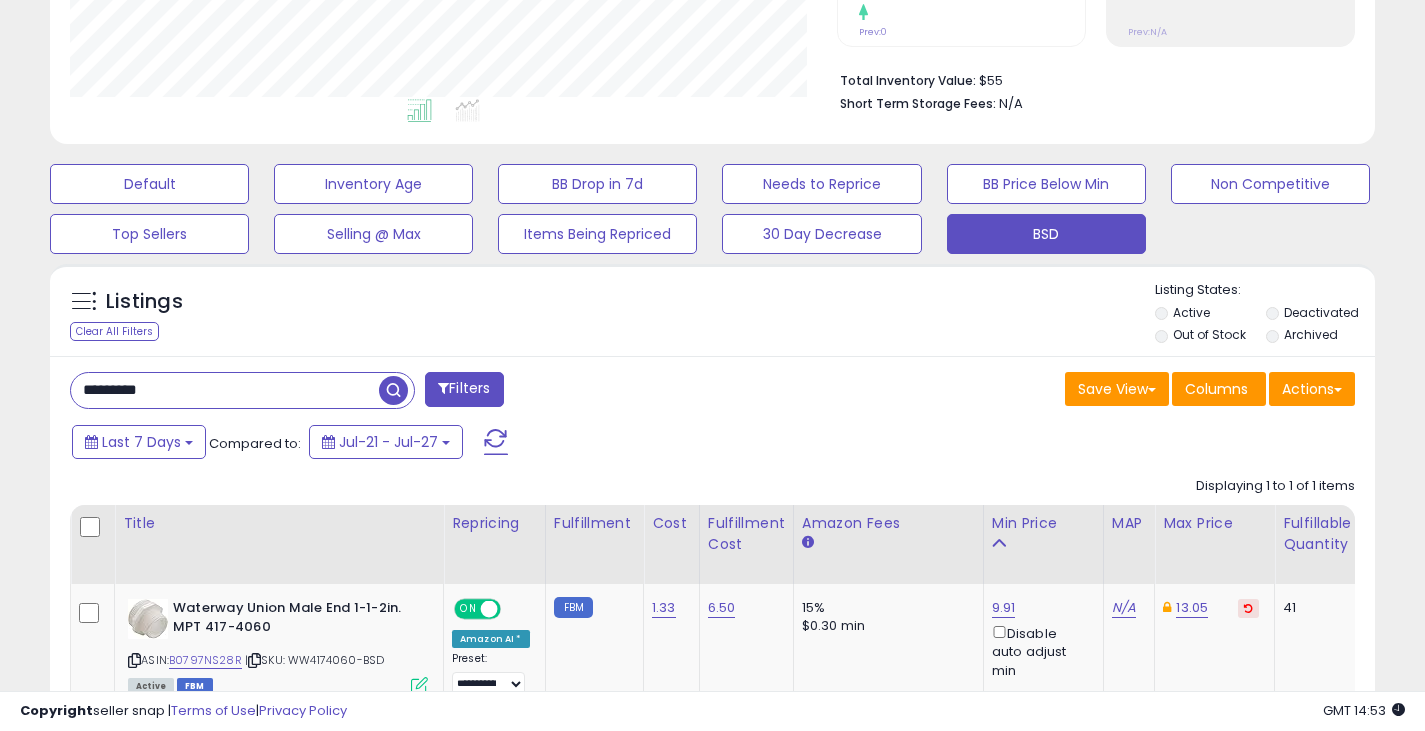 drag, startPoint x: 323, startPoint y: 384, endPoint x: 55, endPoint y: 378, distance: 268.06717 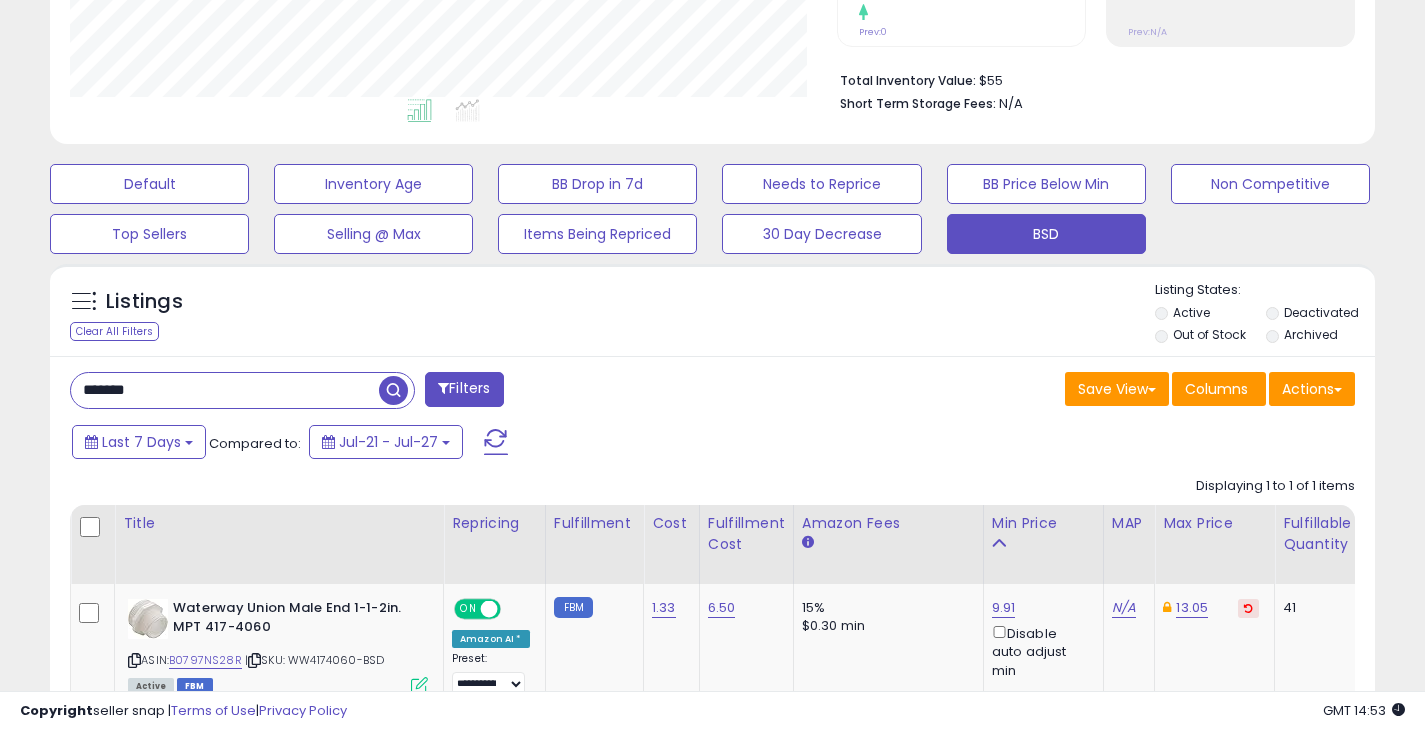 click at bounding box center [393, 390] 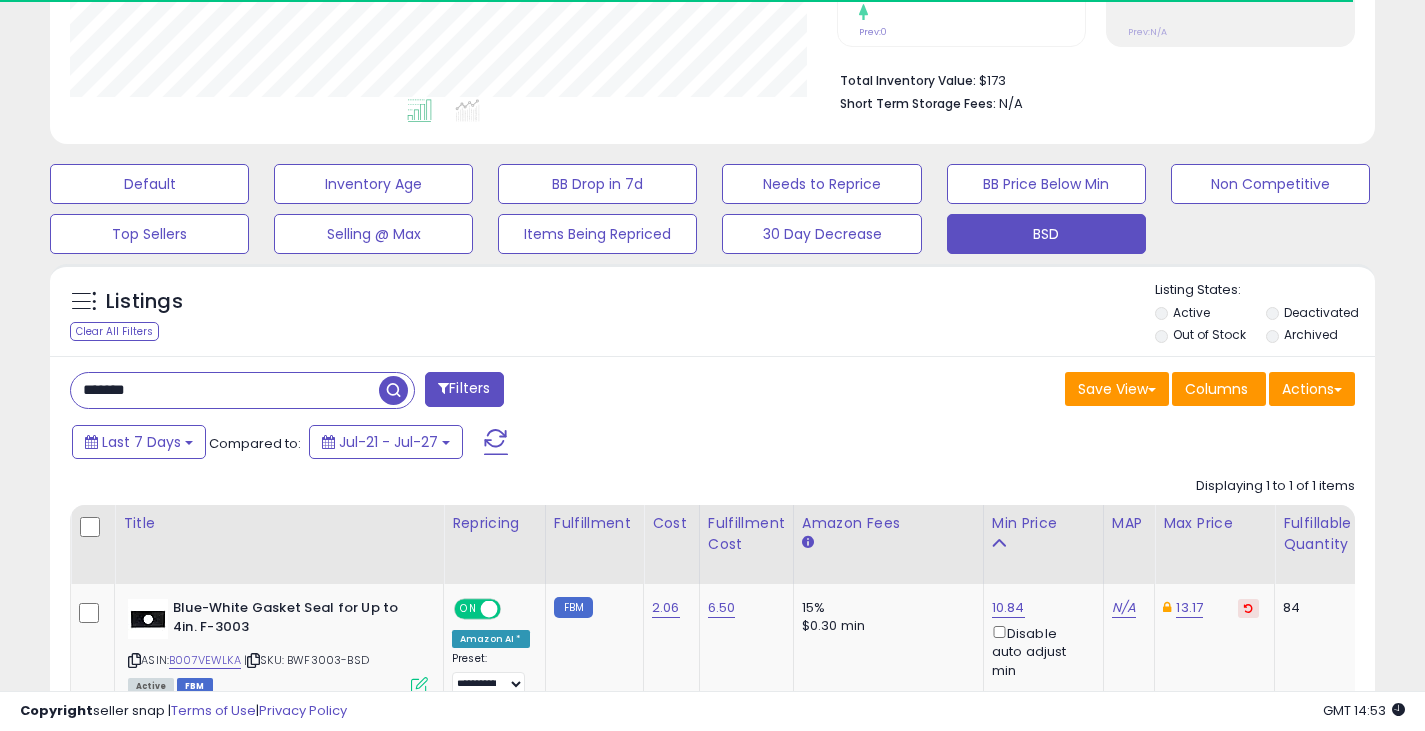 drag, startPoint x: 191, startPoint y: 392, endPoint x: -146, endPoint y: 427, distance: 338.81262 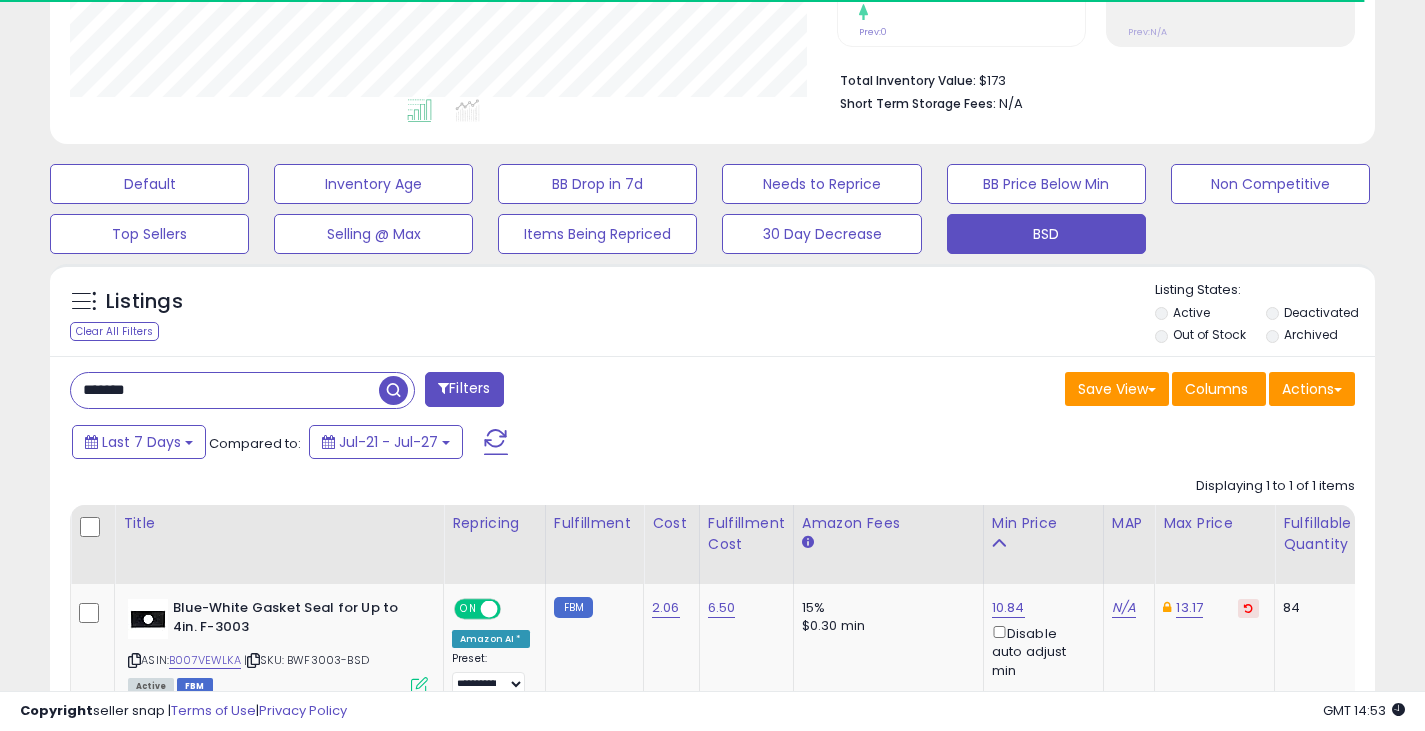 paste on "***" 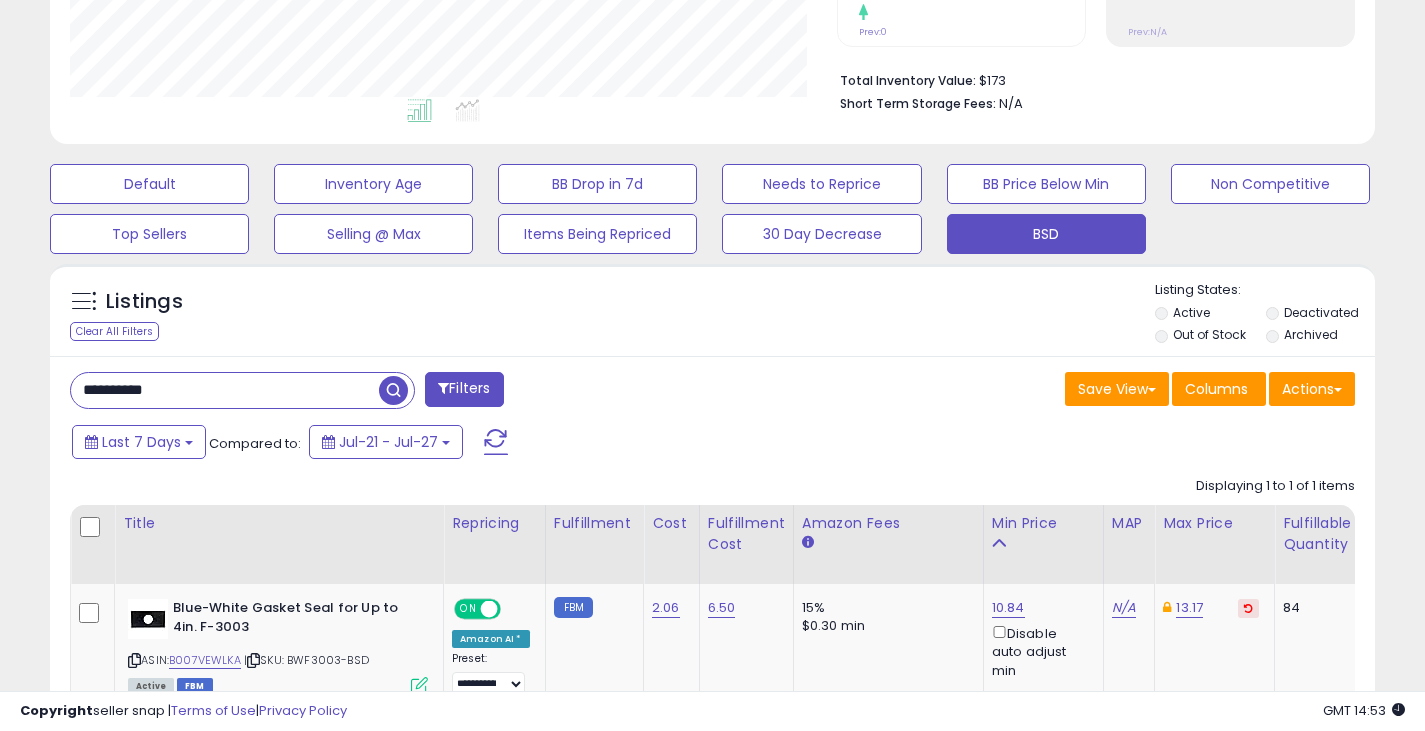 click at bounding box center (393, 390) 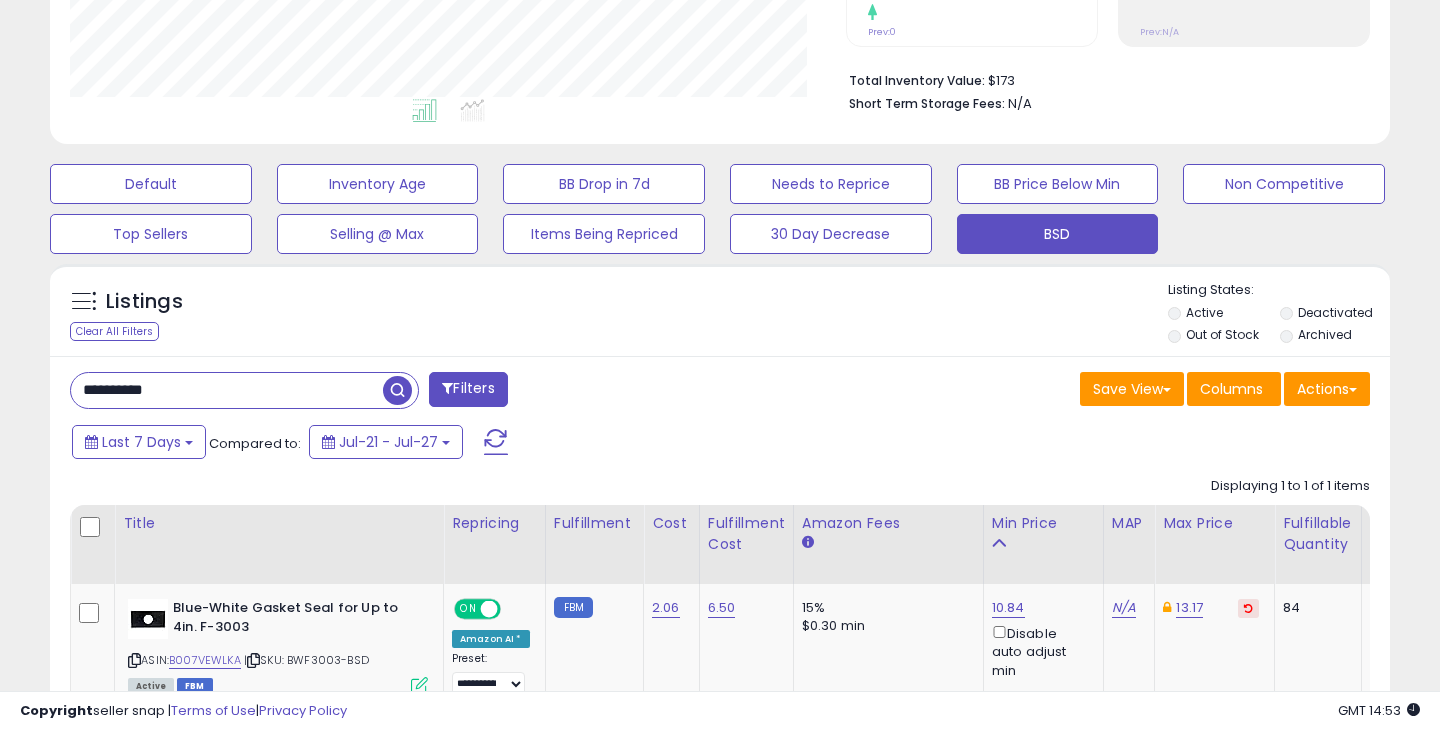 scroll, scrollTop: 999590, scrollLeft: 999224, axis: both 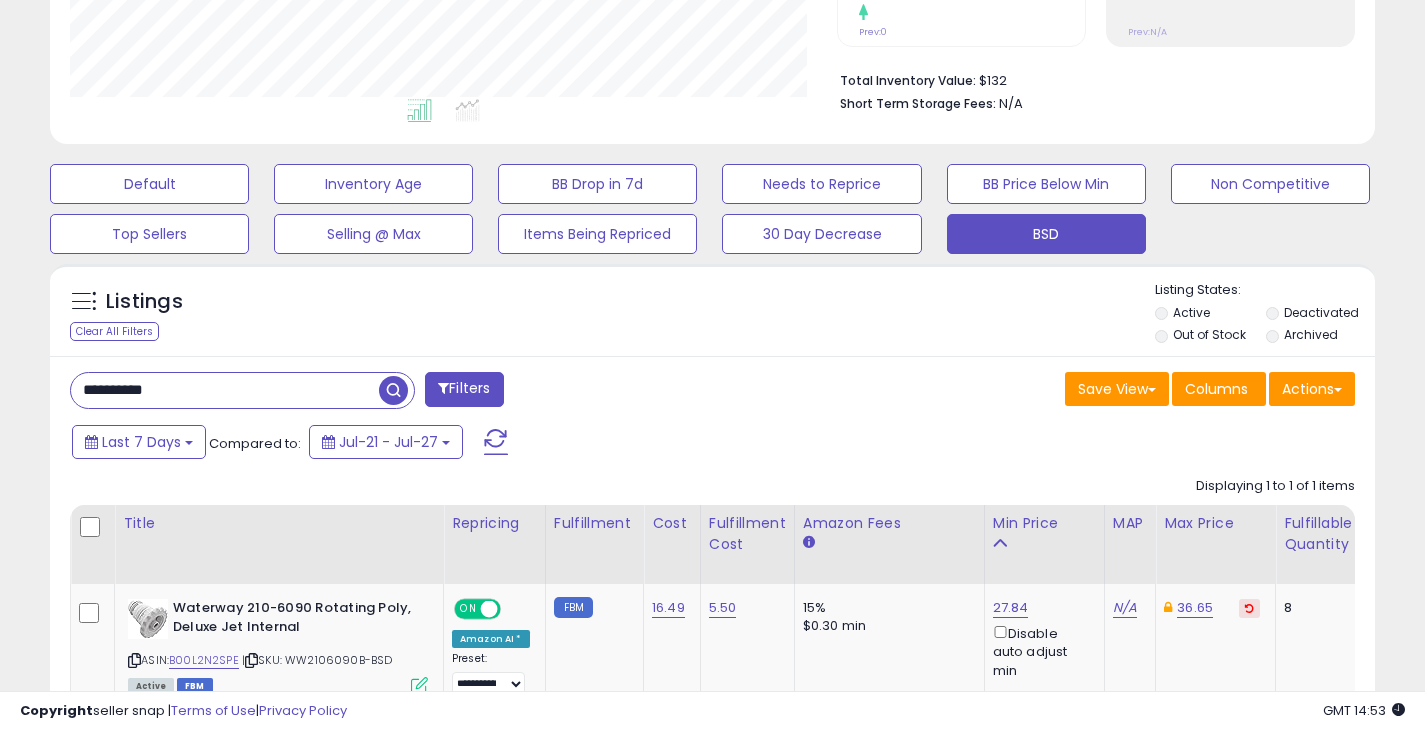 drag, startPoint x: 198, startPoint y: 398, endPoint x: 86, endPoint y: 400, distance: 112.01785 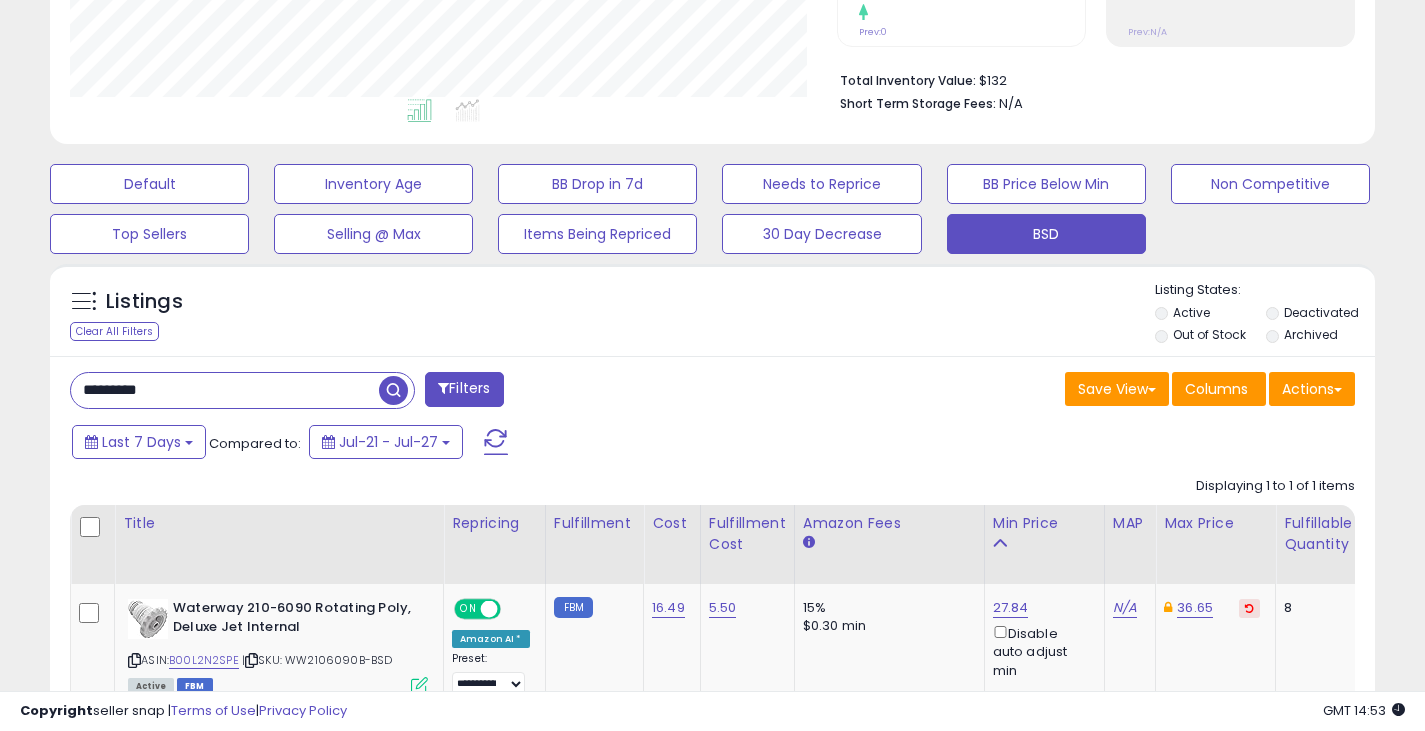 click at bounding box center (393, 390) 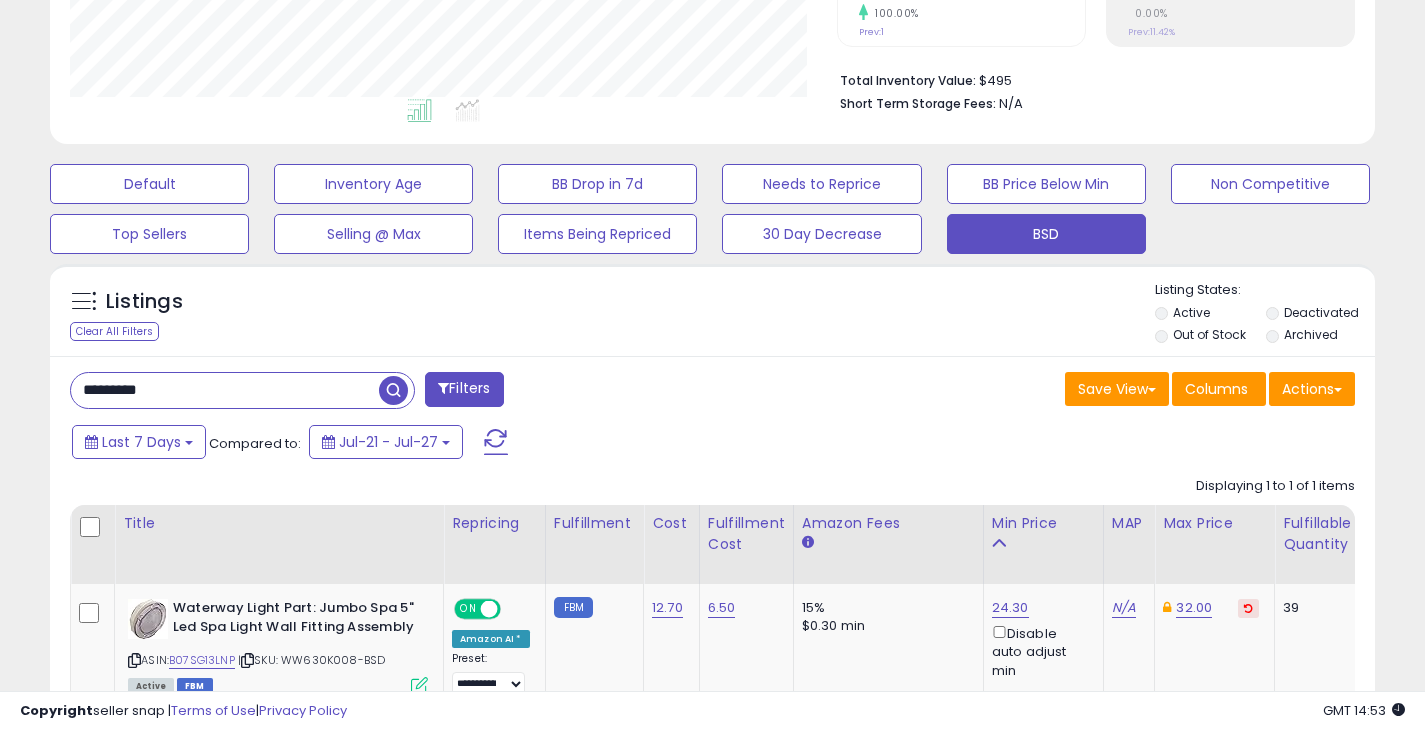 drag, startPoint x: 231, startPoint y: 369, endPoint x: 101, endPoint y: 406, distance: 135.16287 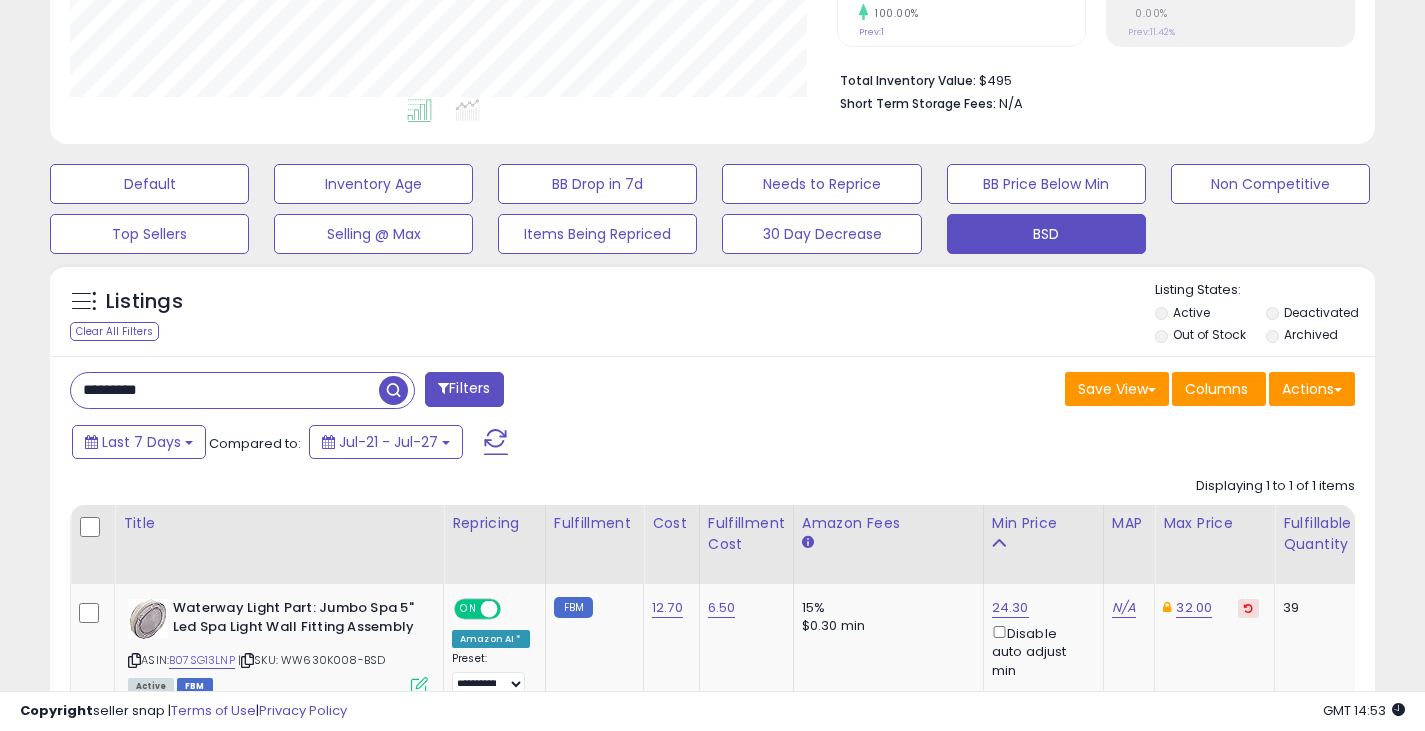 type on "*********" 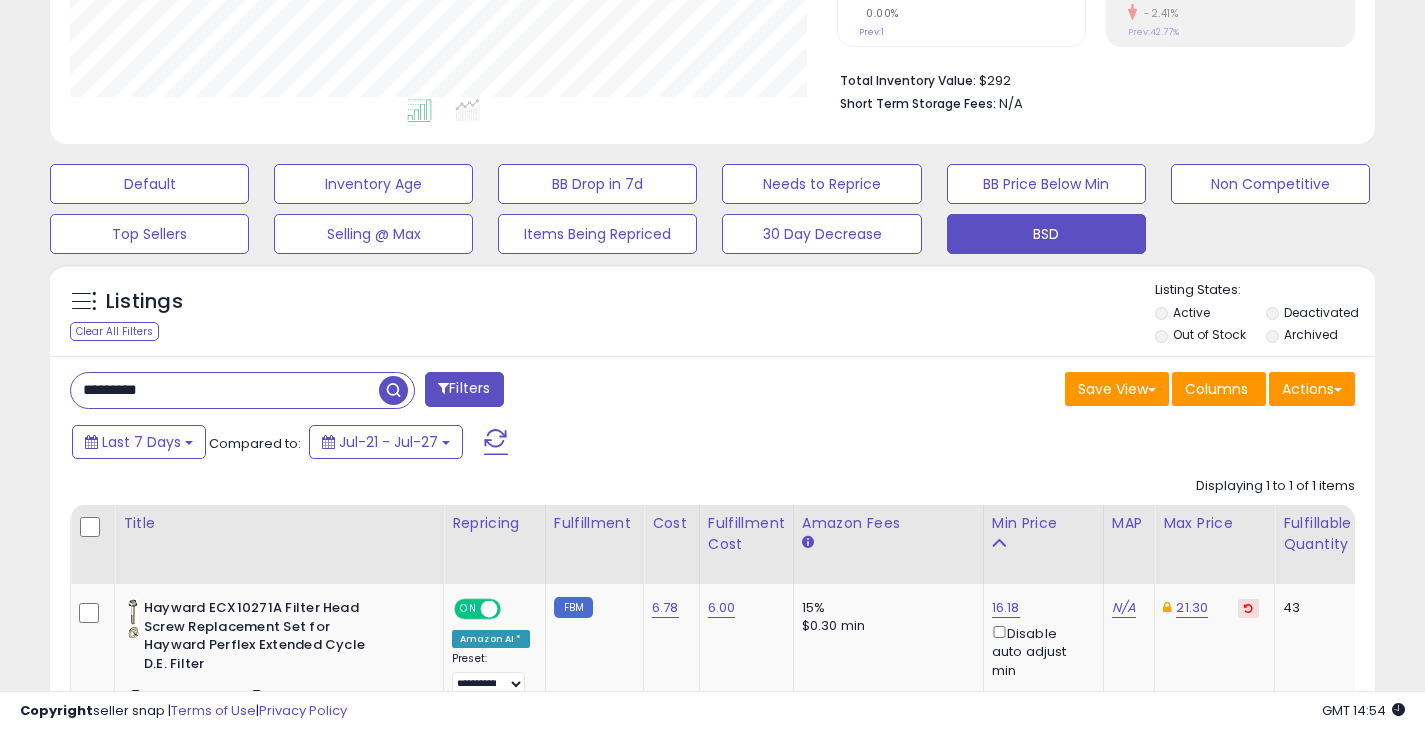 drag, startPoint x: 256, startPoint y: 383, endPoint x: 66, endPoint y: 423, distance: 194.16487 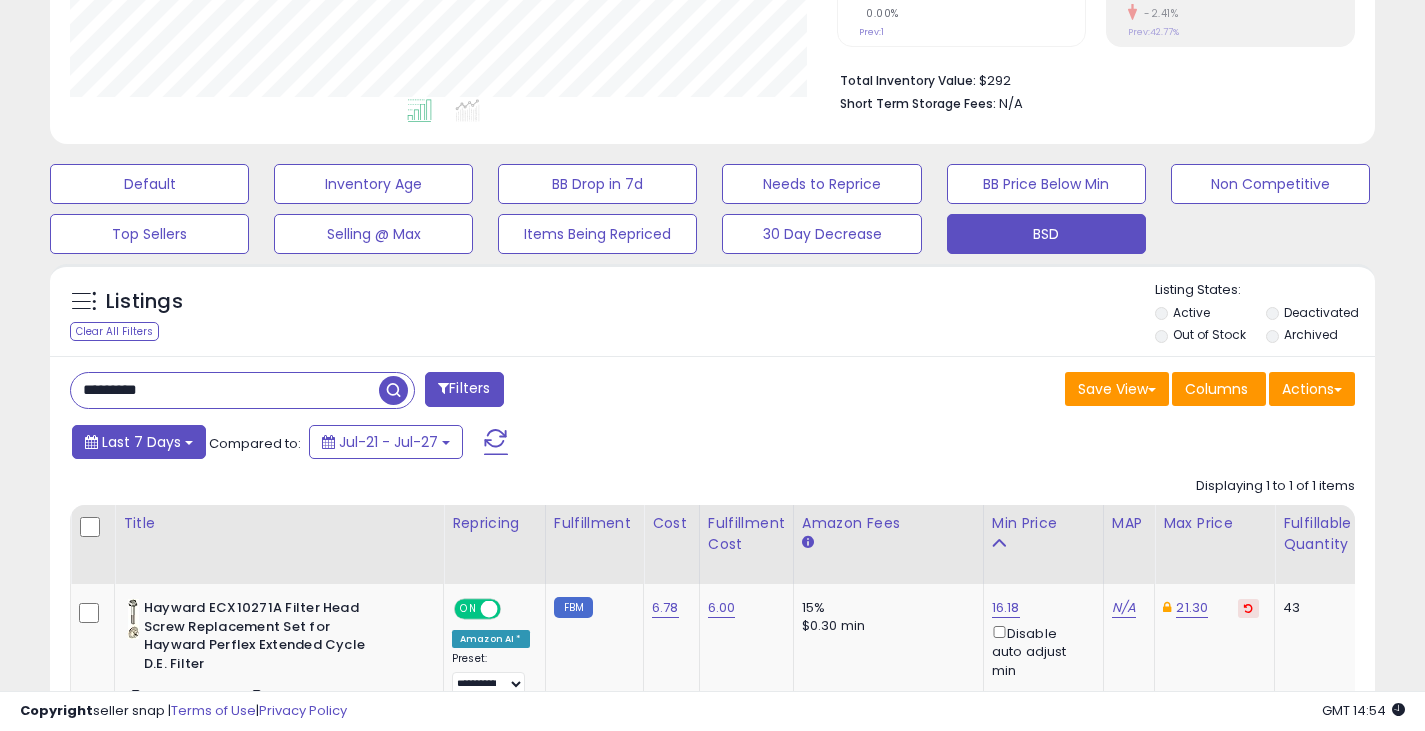 drag, startPoint x: 65, startPoint y: 423, endPoint x: 88, endPoint y: 434, distance: 25.495098 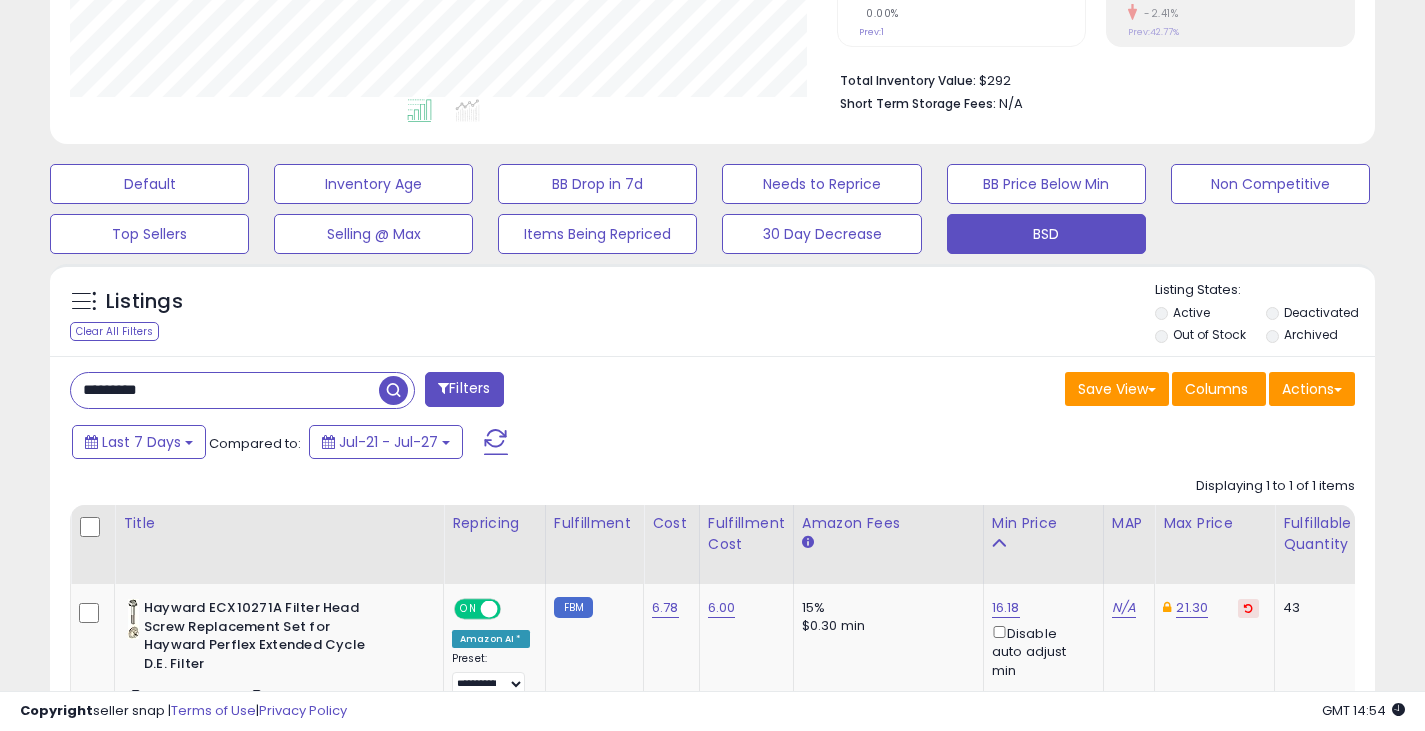 click at bounding box center [393, 390] 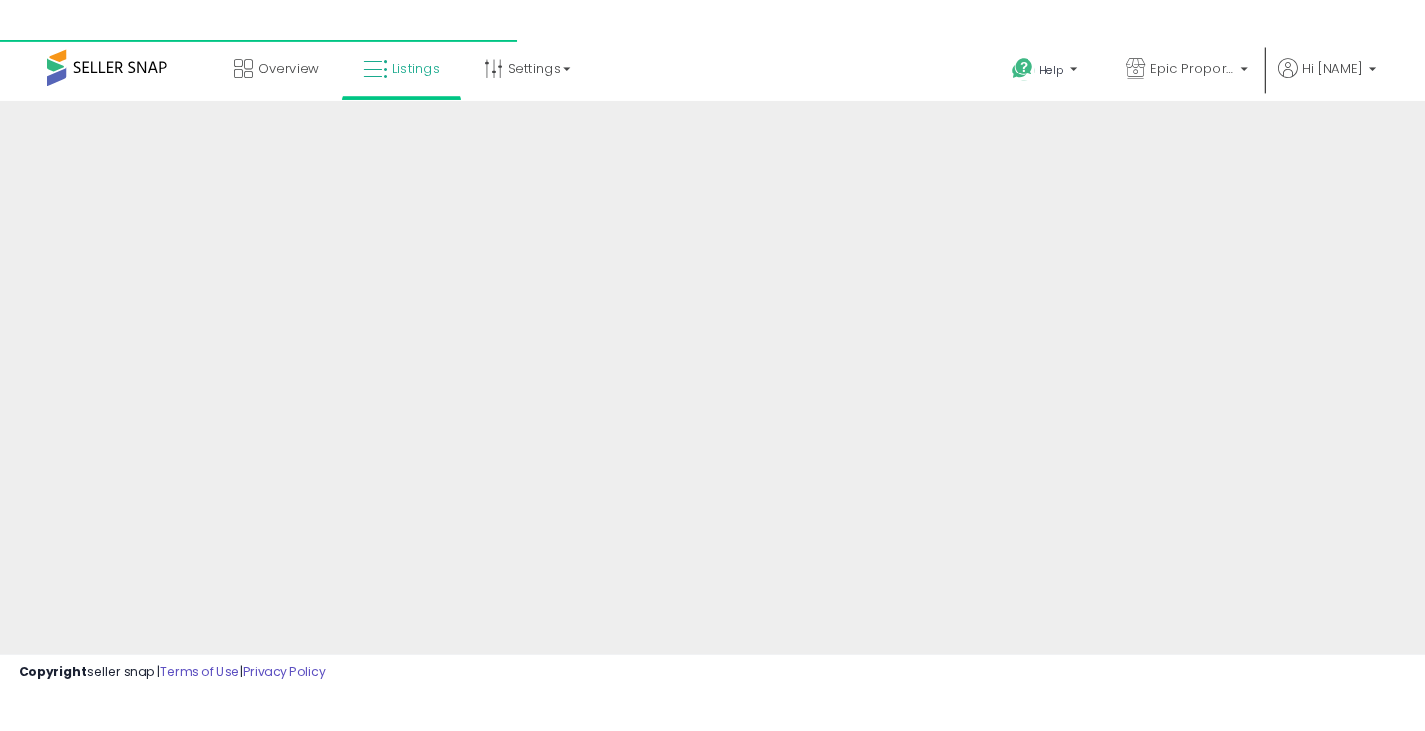 scroll, scrollTop: 0, scrollLeft: 0, axis: both 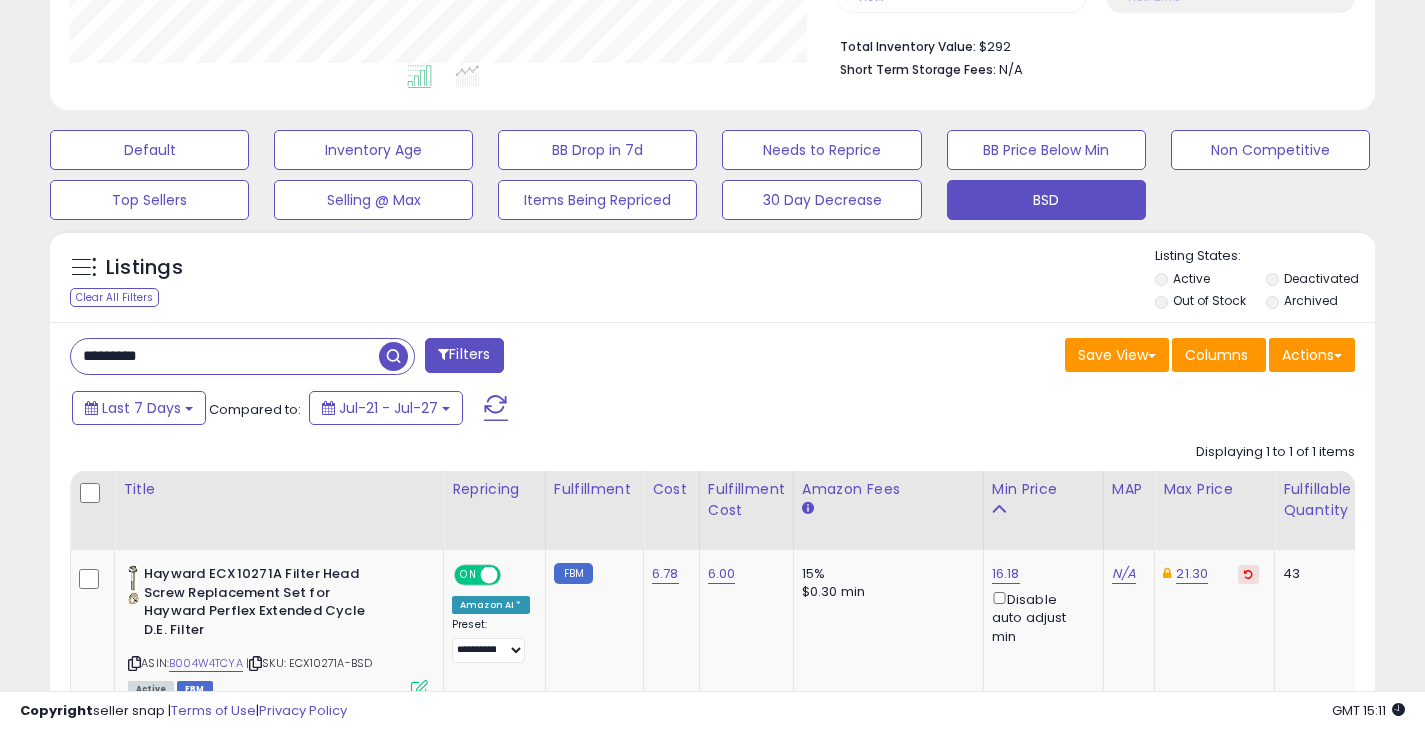 drag, startPoint x: 122, startPoint y: 360, endPoint x: 8, endPoint y: 363, distance: 114.03947 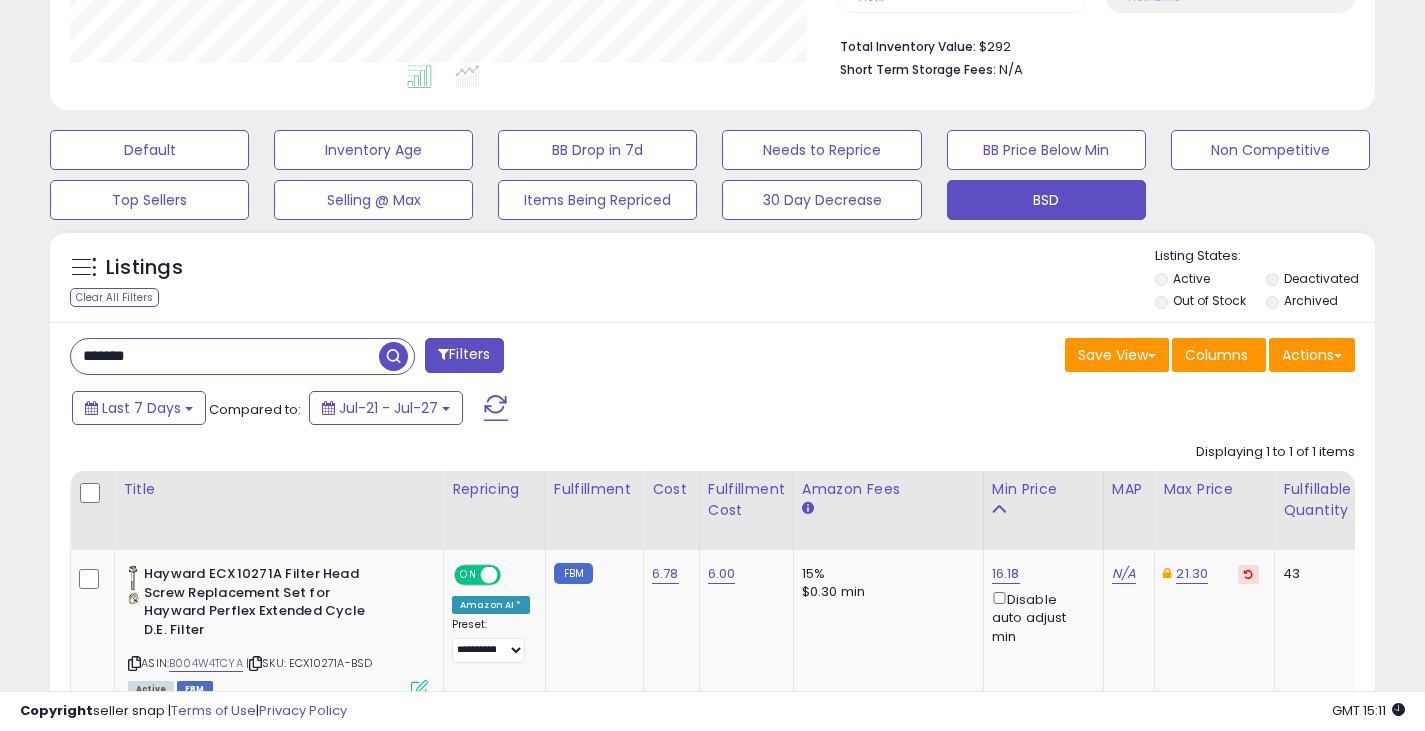 click at bounding box center (393, 356) 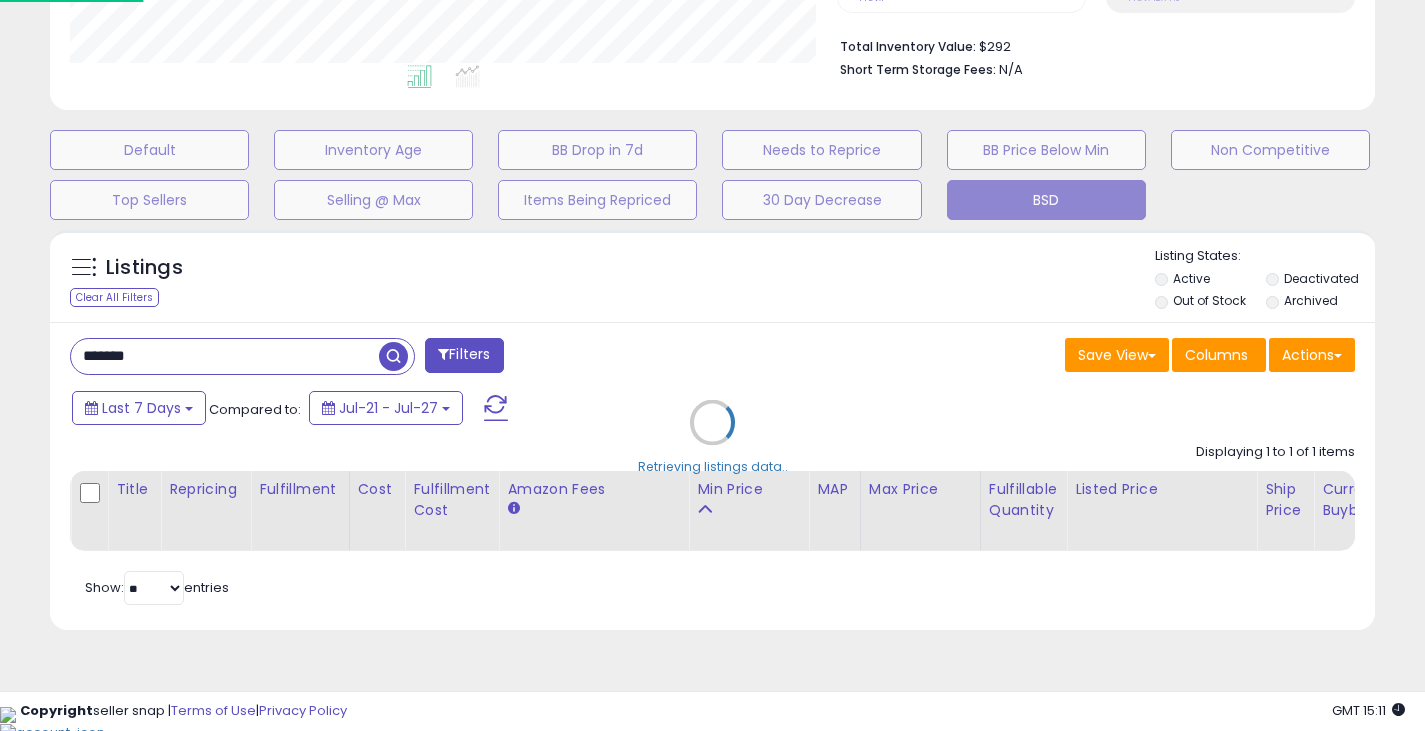 scroll, scrollTop: 999590, scrollLeft: 999224, axis: both 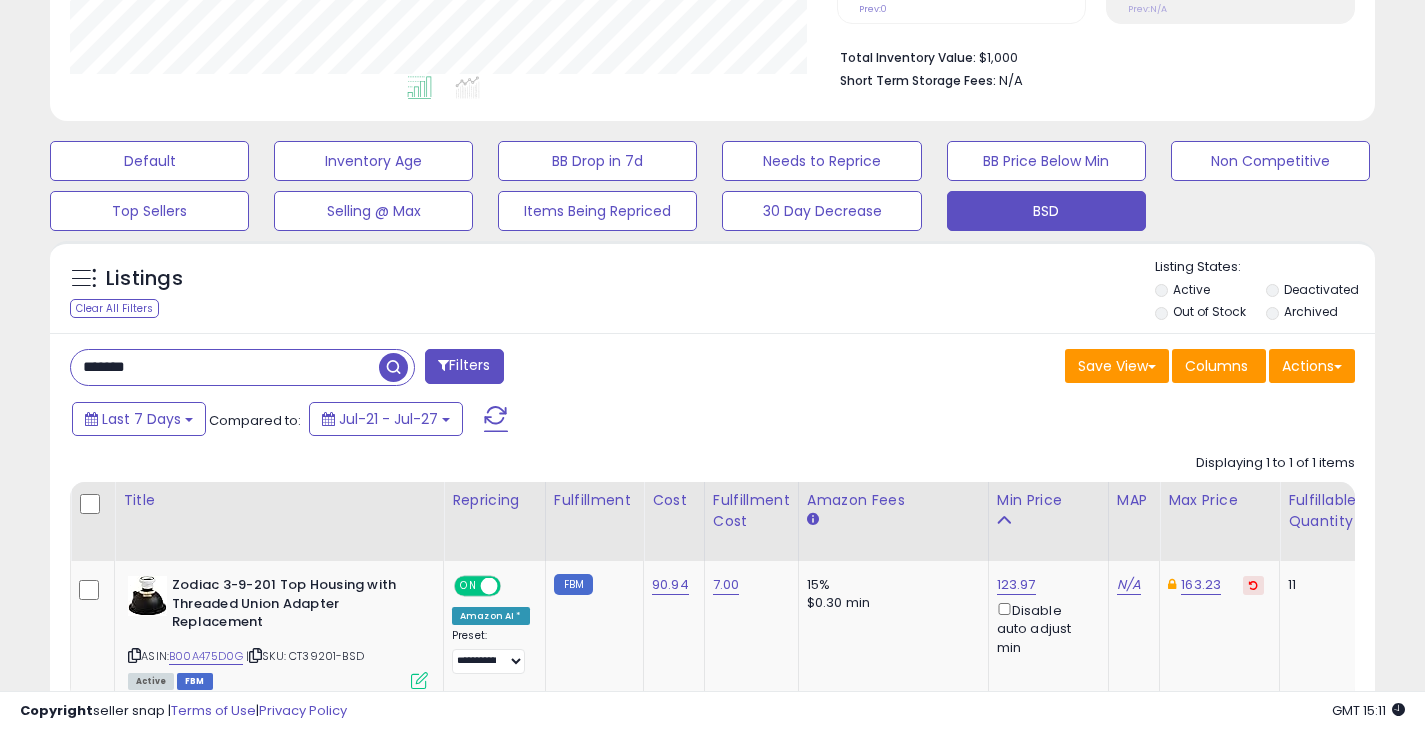 drag, startPoint x: 101, startPoint y: 365, endPoint x: 161, endPoint y: 380, distance: 61.846584 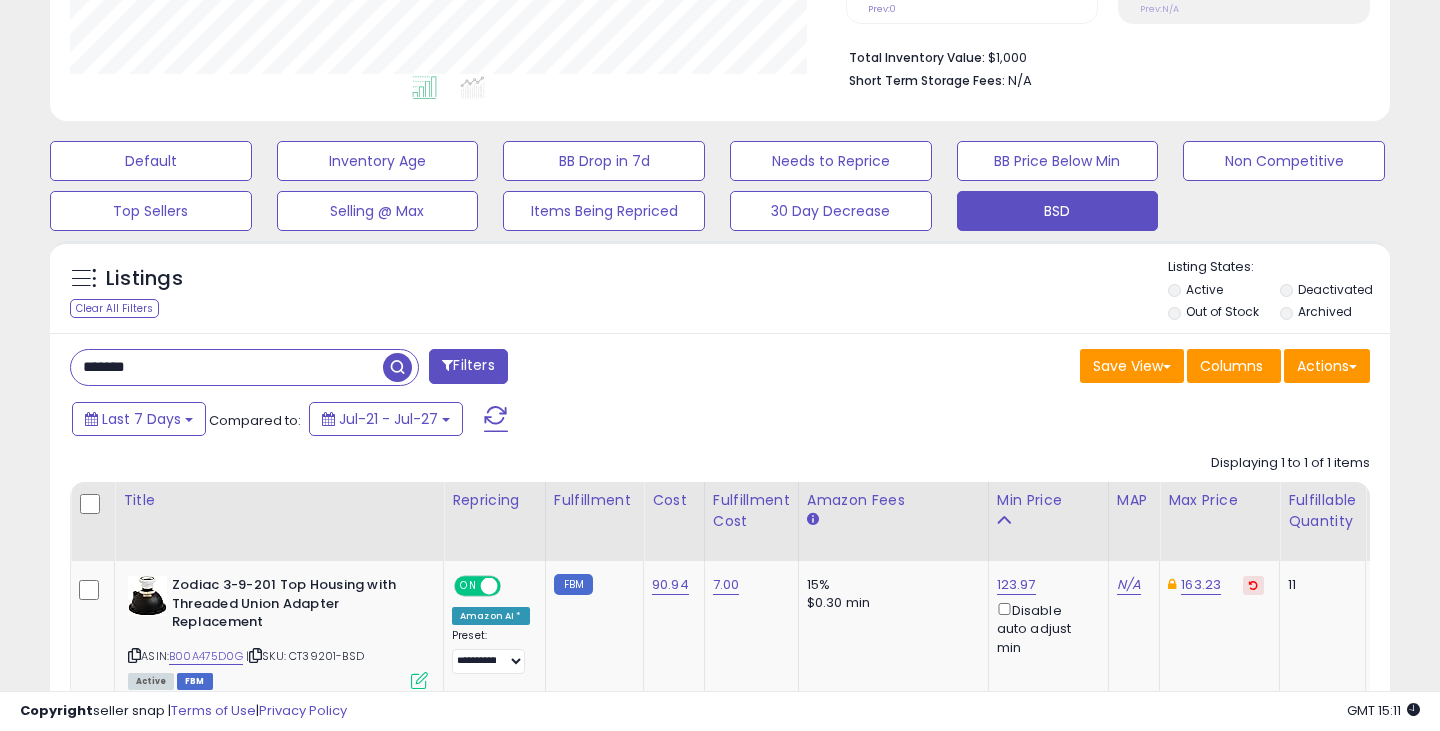 scroll, scrollTop: 999590, scrollLeft: 999224, axis: both 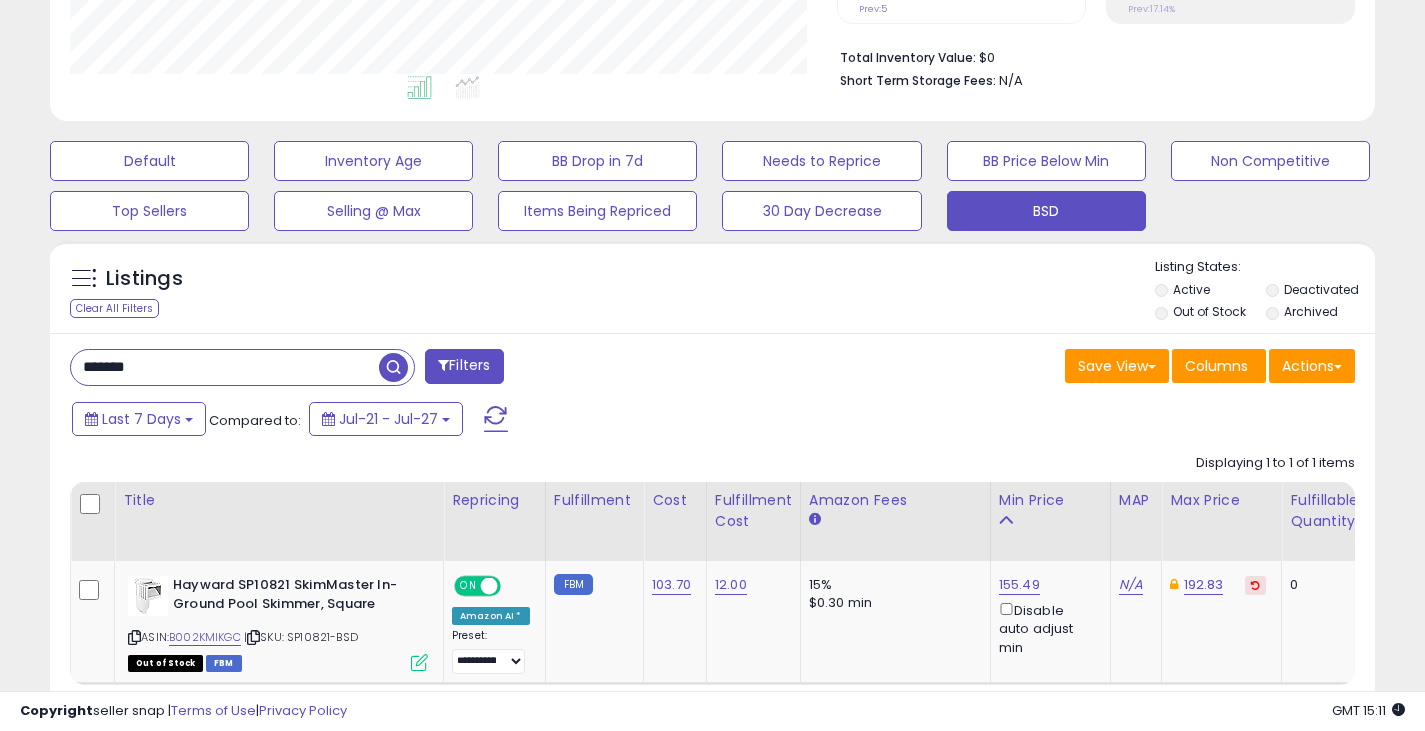 drag, startPoint x: 191, startPoint y: 373, endPoint x: 67, endPoint y: 377, distance: 124.0645 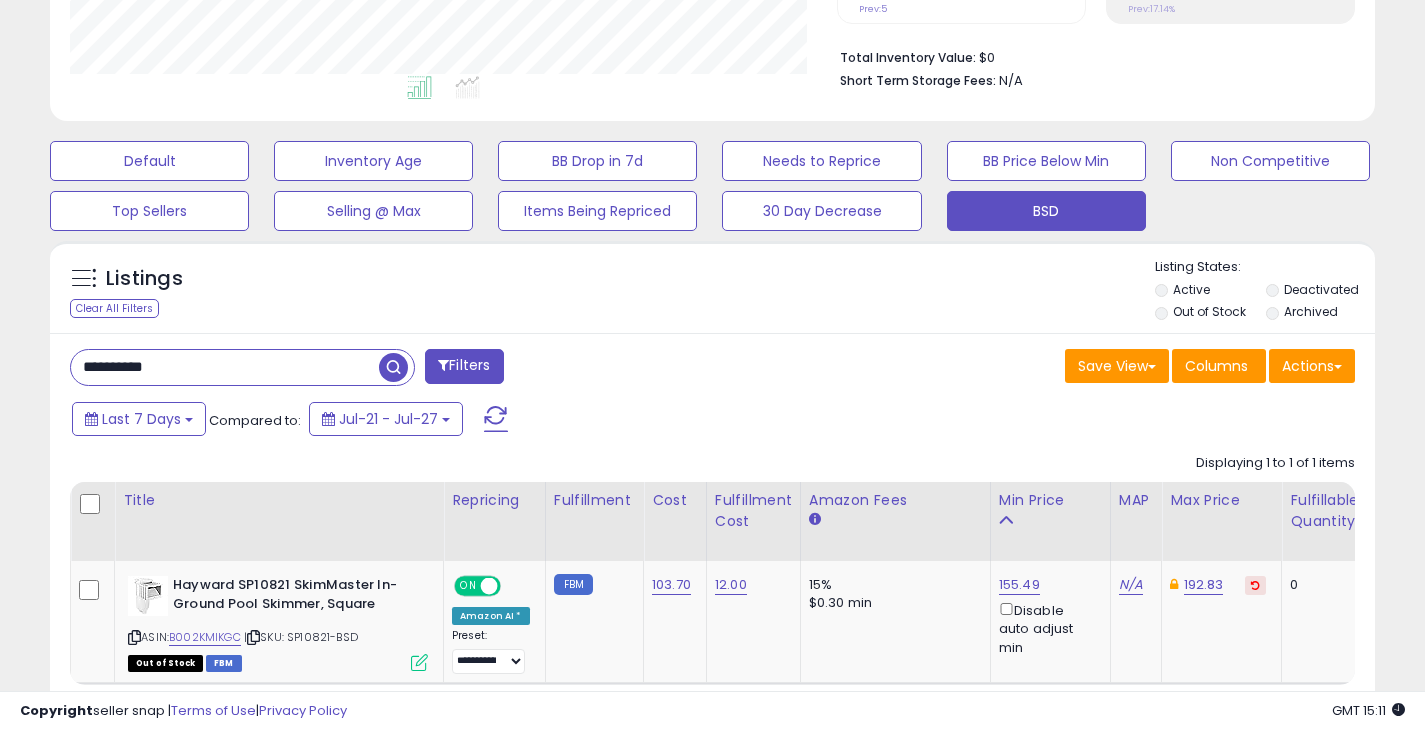 click at bounding box center [393, 367] 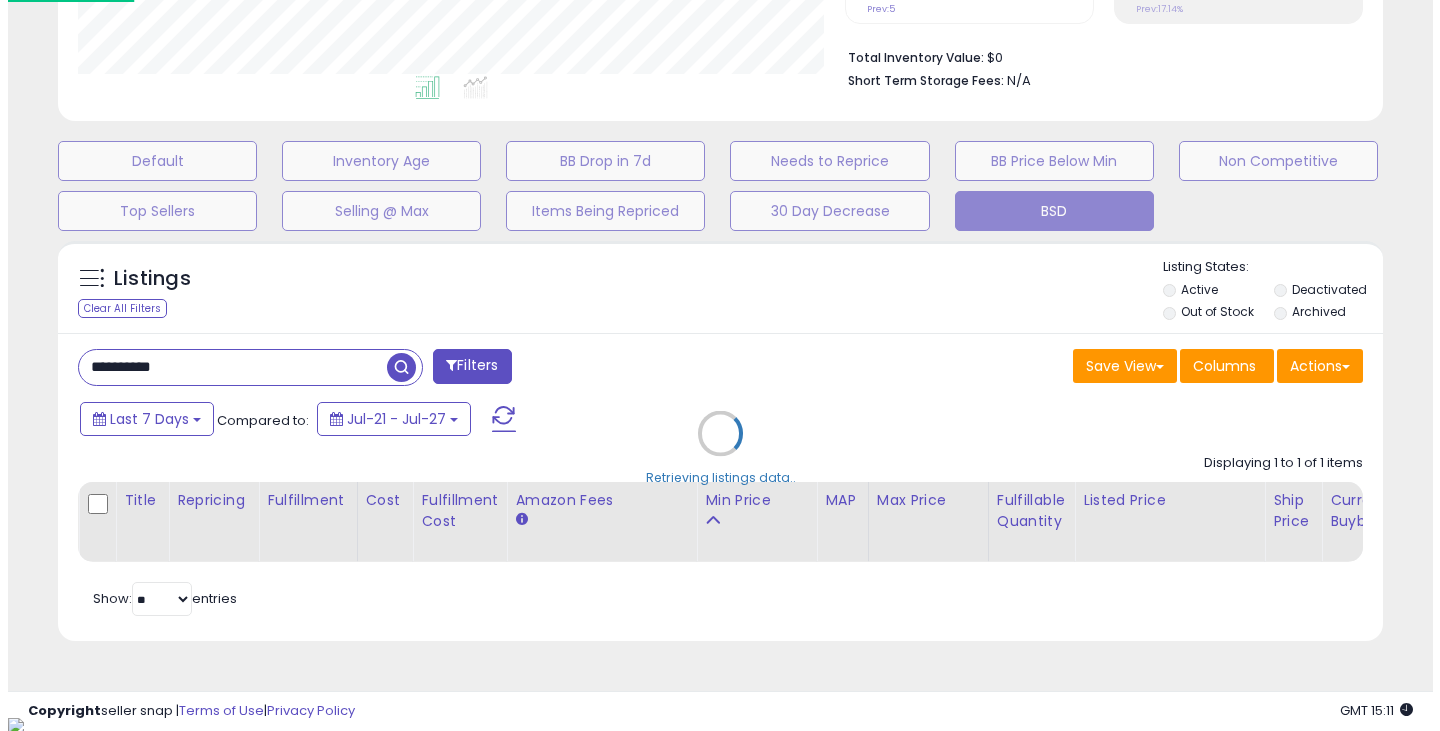 scroll, scrollTop: 999590, scrollLeft: 999224, axis: both 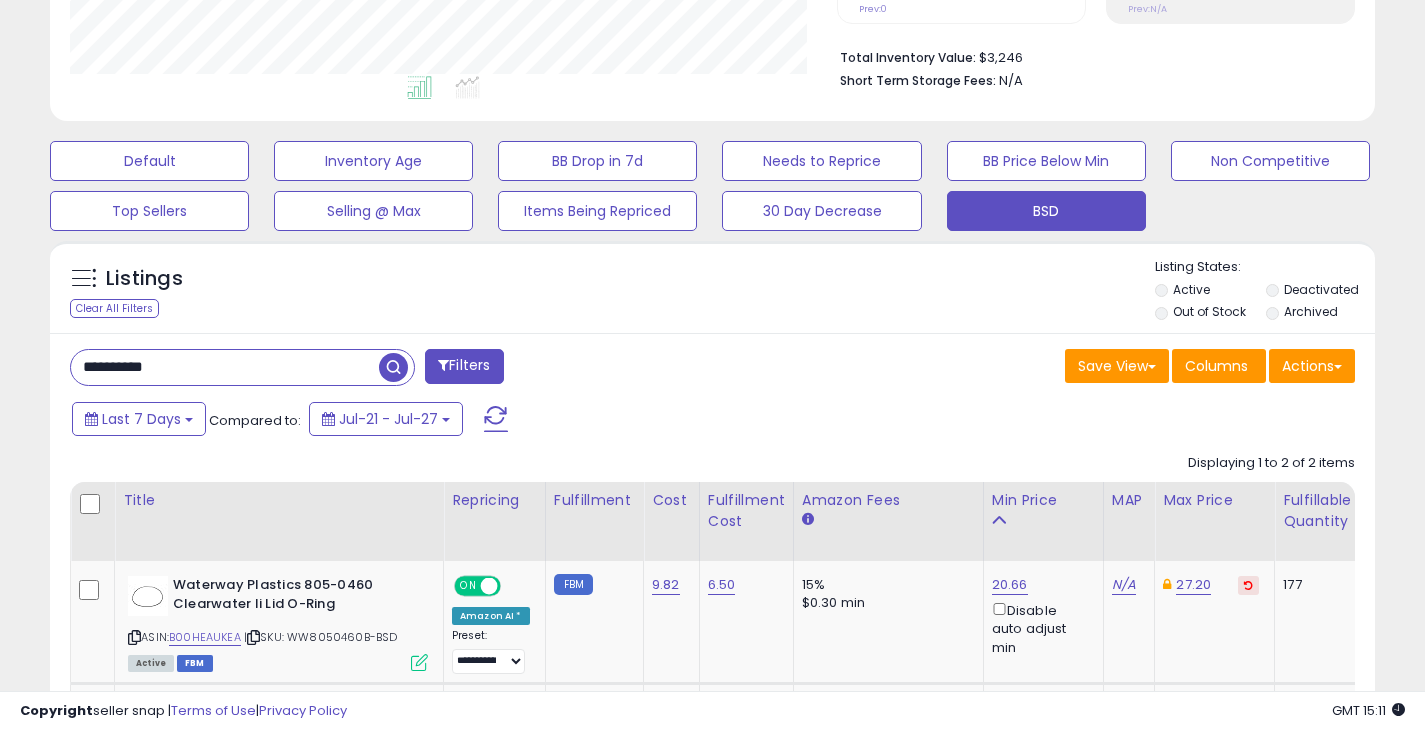 drag, startPoint x: 211, startPoint y: 365, endPoint x: 40, endPoint y: 347, distance: 171.94476 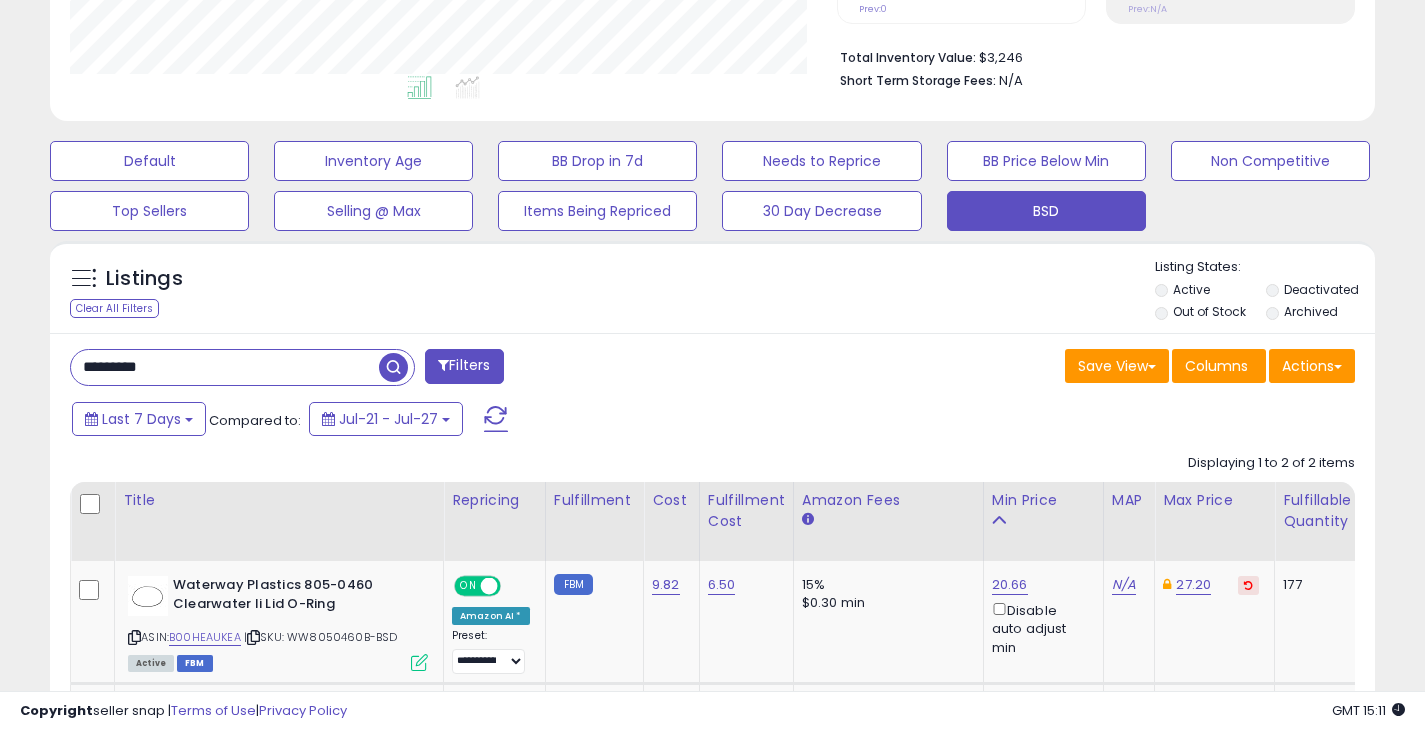 click at bounding box center (393, 367) 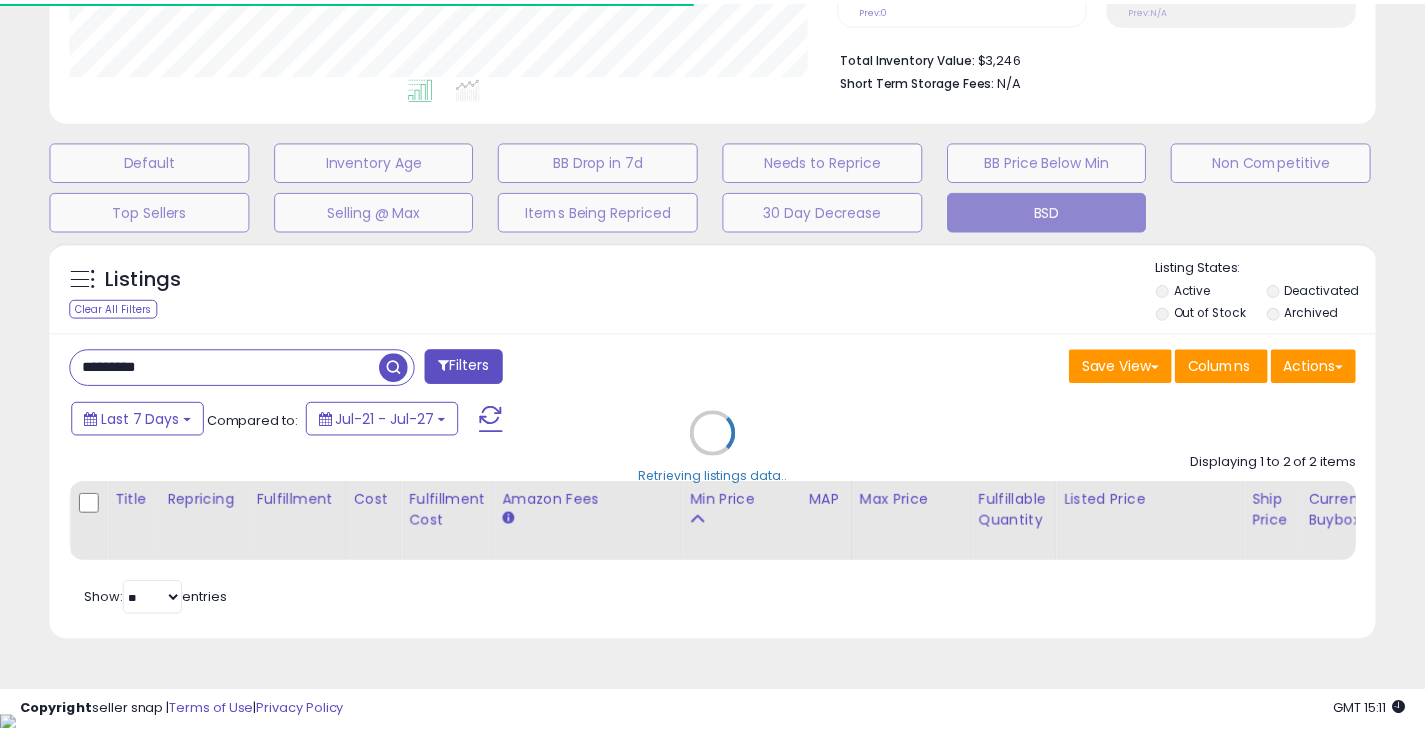 scroll, scrollTop: 410, scrollLeft: 767, axis: both 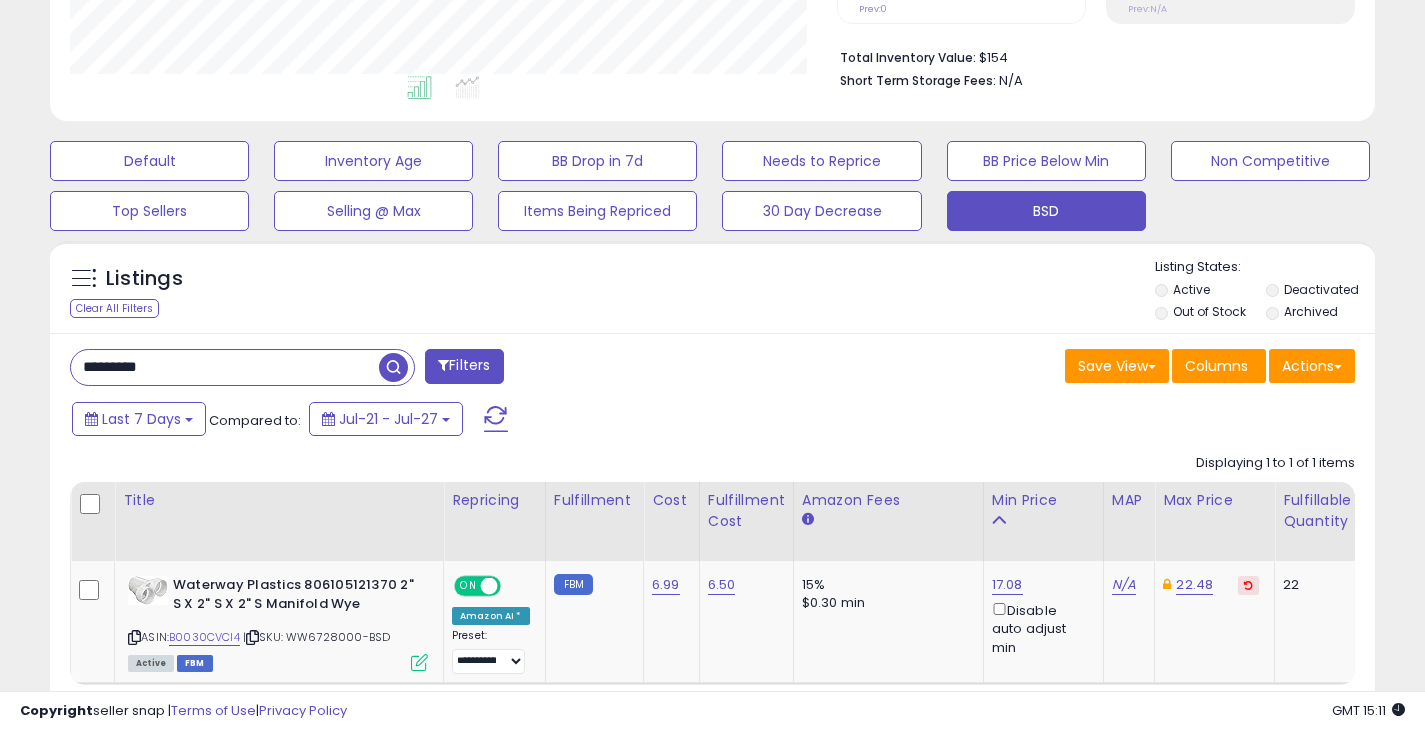 drag, startPoint x: 241, startPoint y: 361, endPoint x: 46, endPoint y: 359, distance: 195.01025 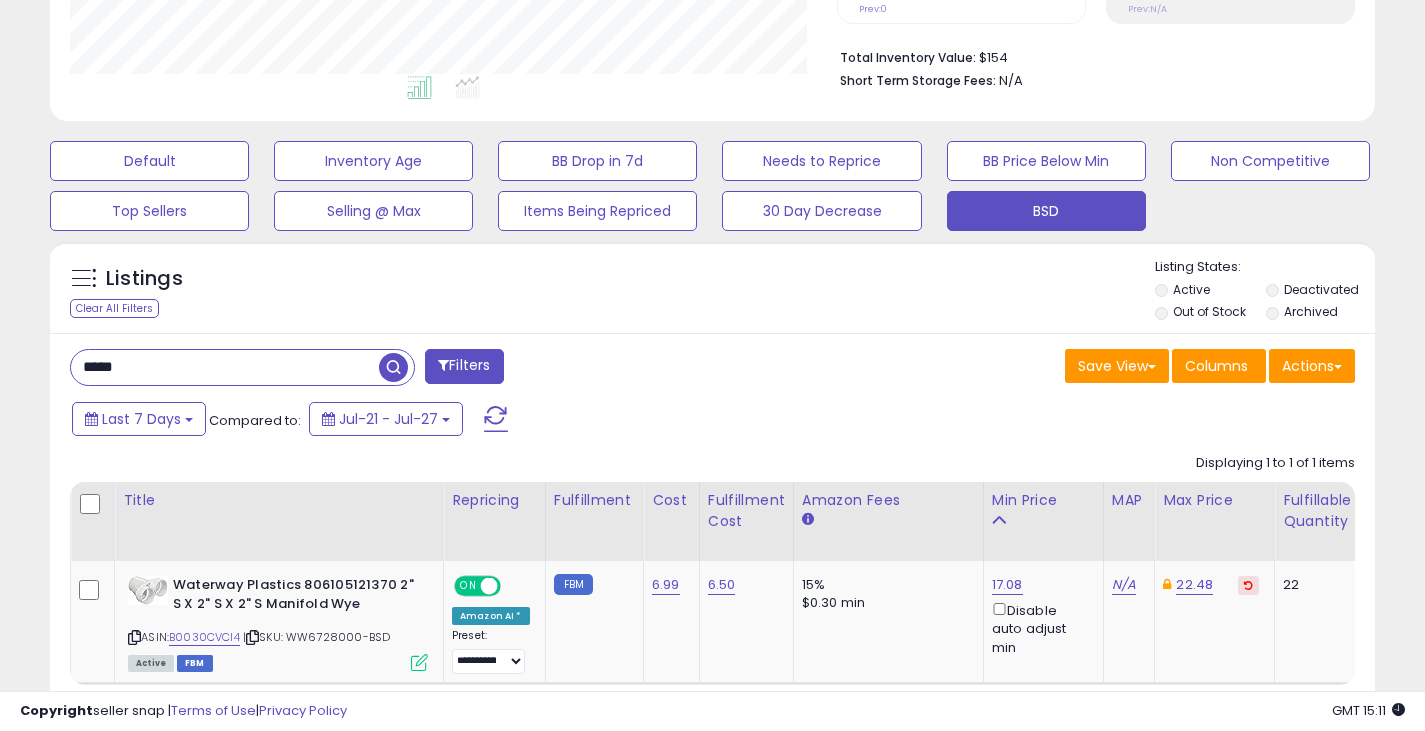 click at bounding box center [393, 367] 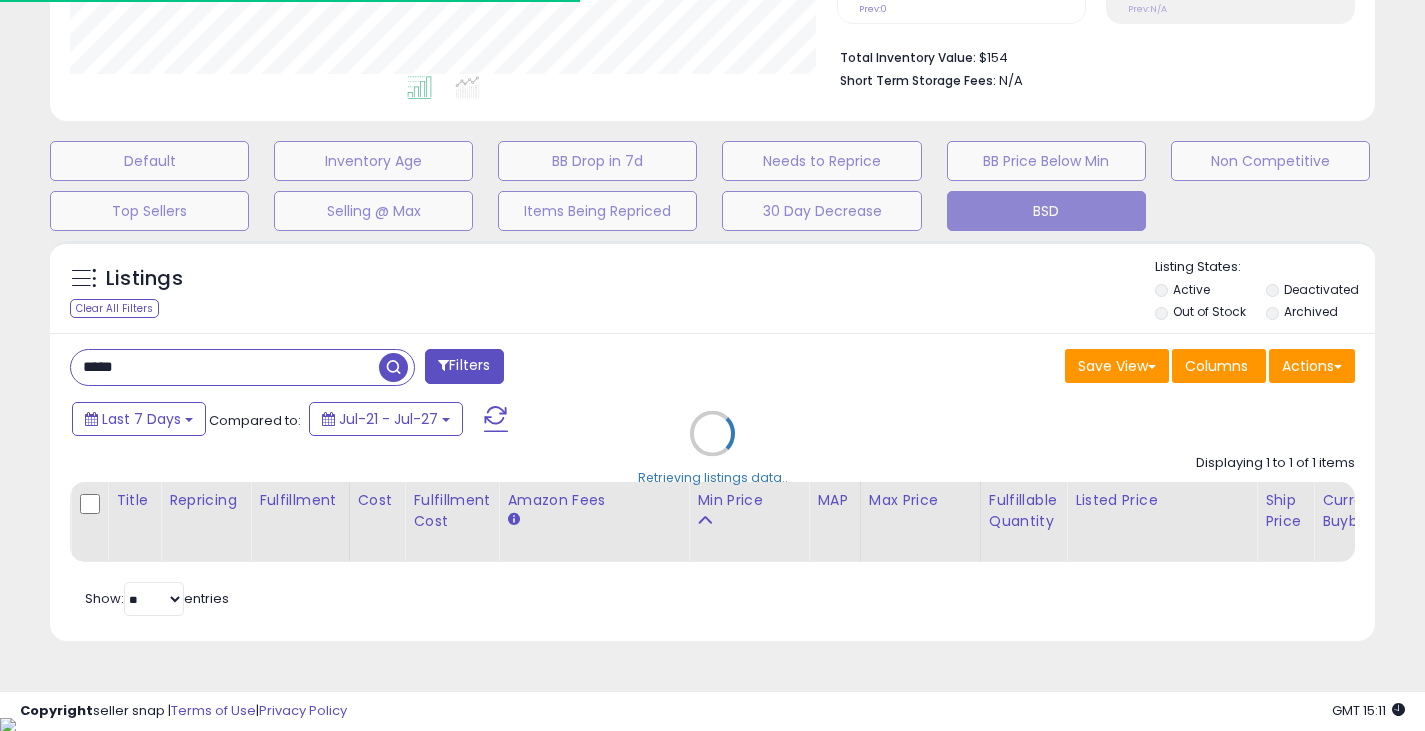 scroll, scrollTop: 410, scrollLeft: 767, axis: both 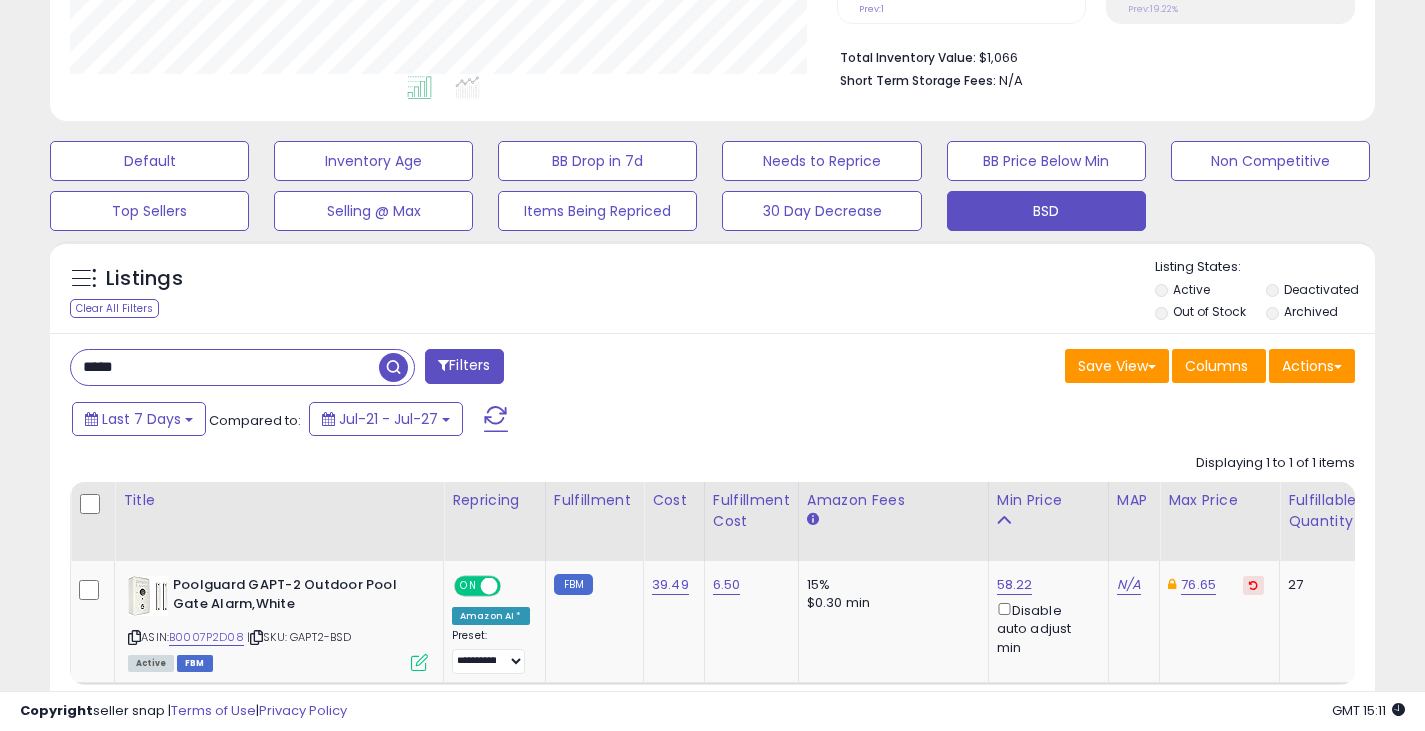 drag, startPoint x: 162, startPoint y: 374, endPoint x: 57, endPoint y: 358, distance: 106.21205 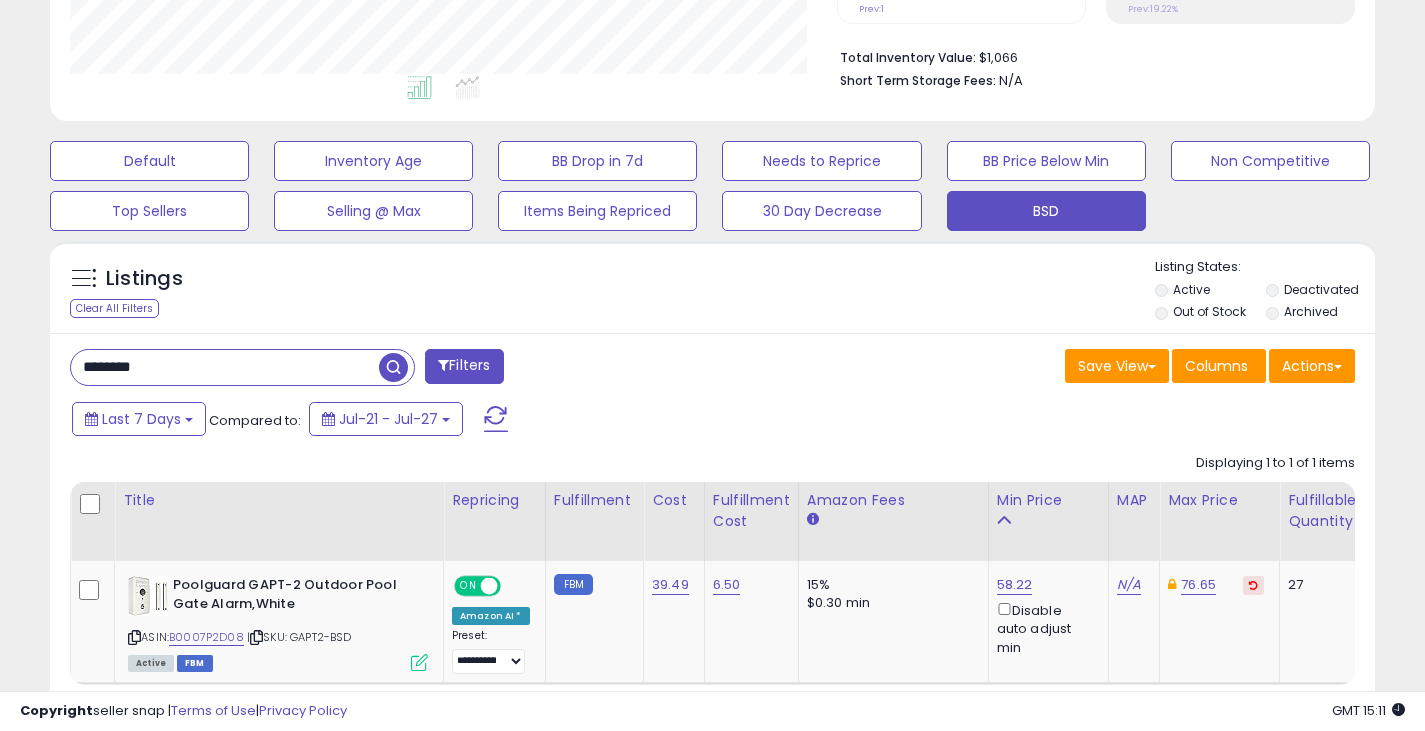 click at bounding box center [393, 367] 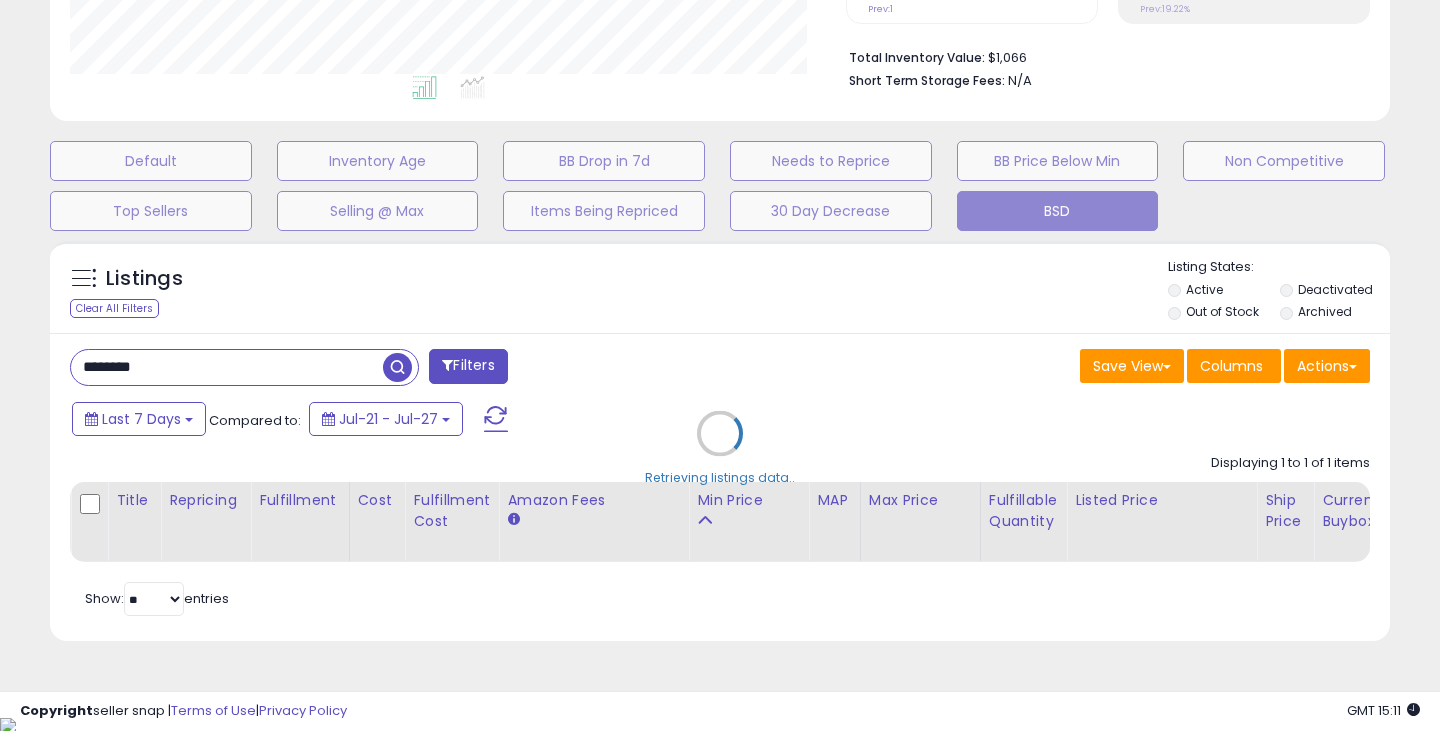 scroll, scrollTop: 999590, scrollLeft: 999224, axis: both 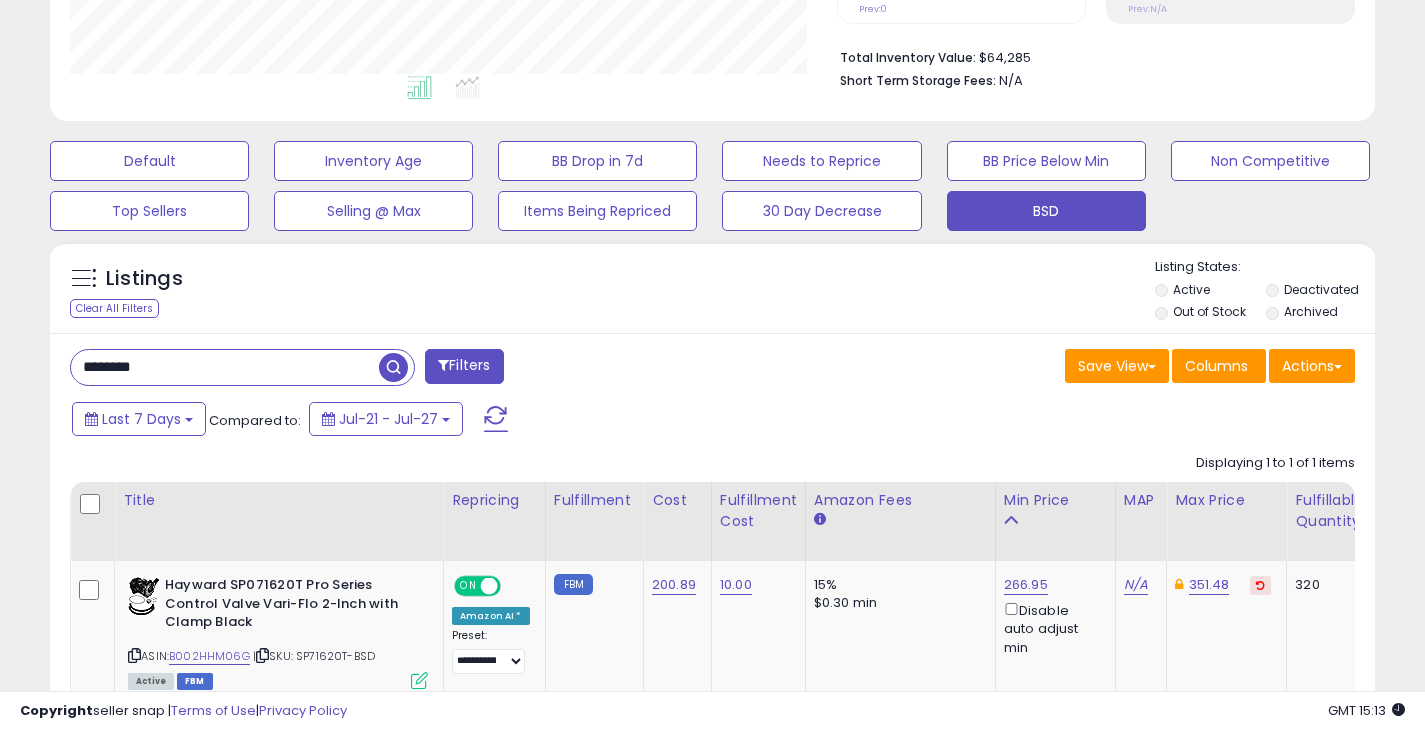 drag, startPoint x: 237, startPoint y: 361, endPoint x: 19, endPoint y: 361, distance: 218 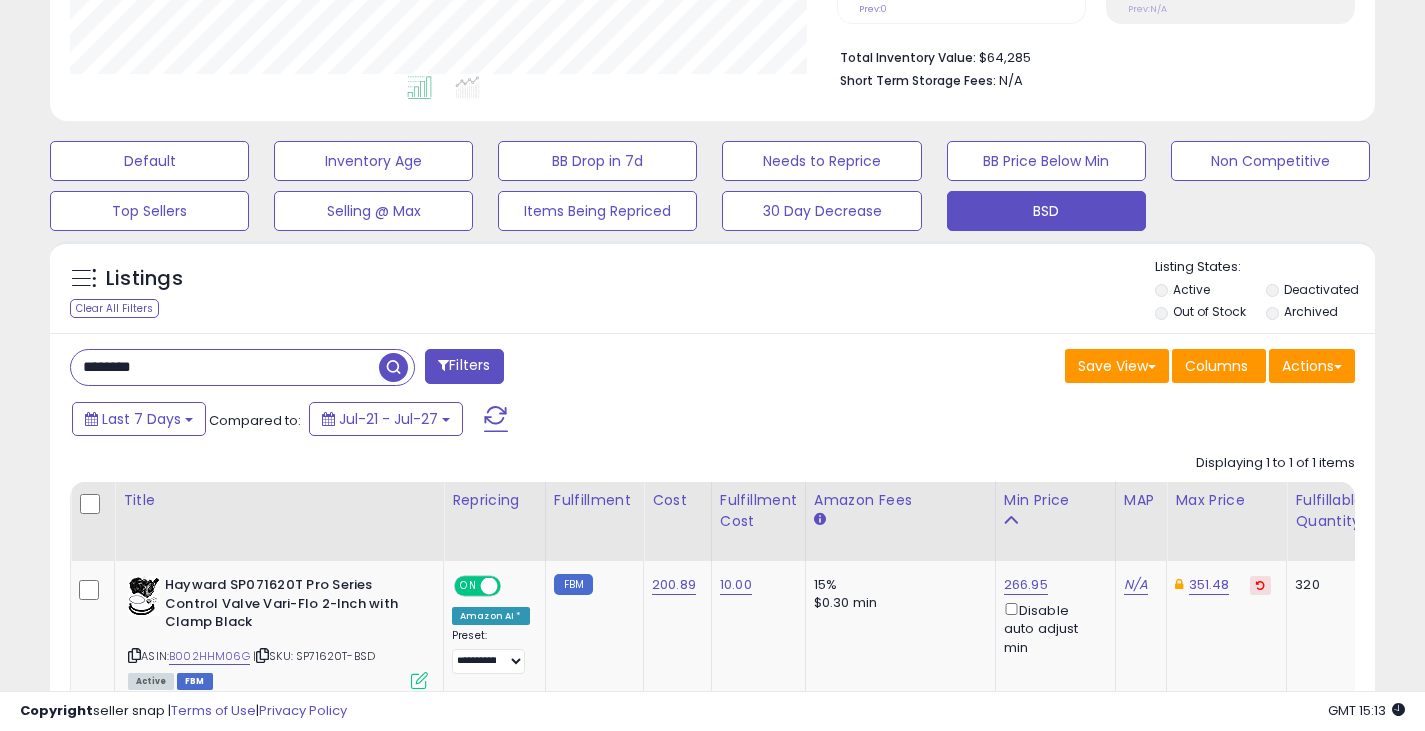 click at bounding box center [393, 367] 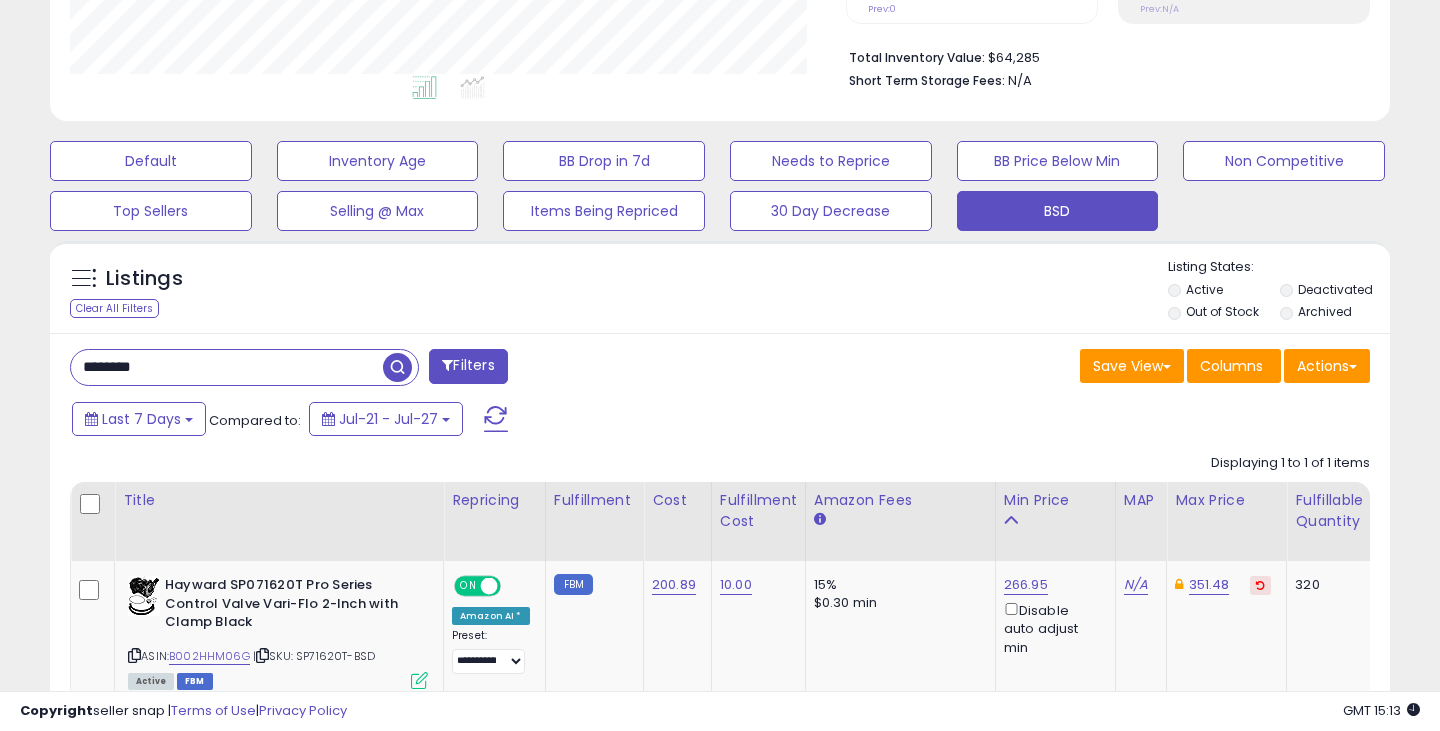 scroll, scrollTop: 999590, scrollLeft: 999224, axis: both 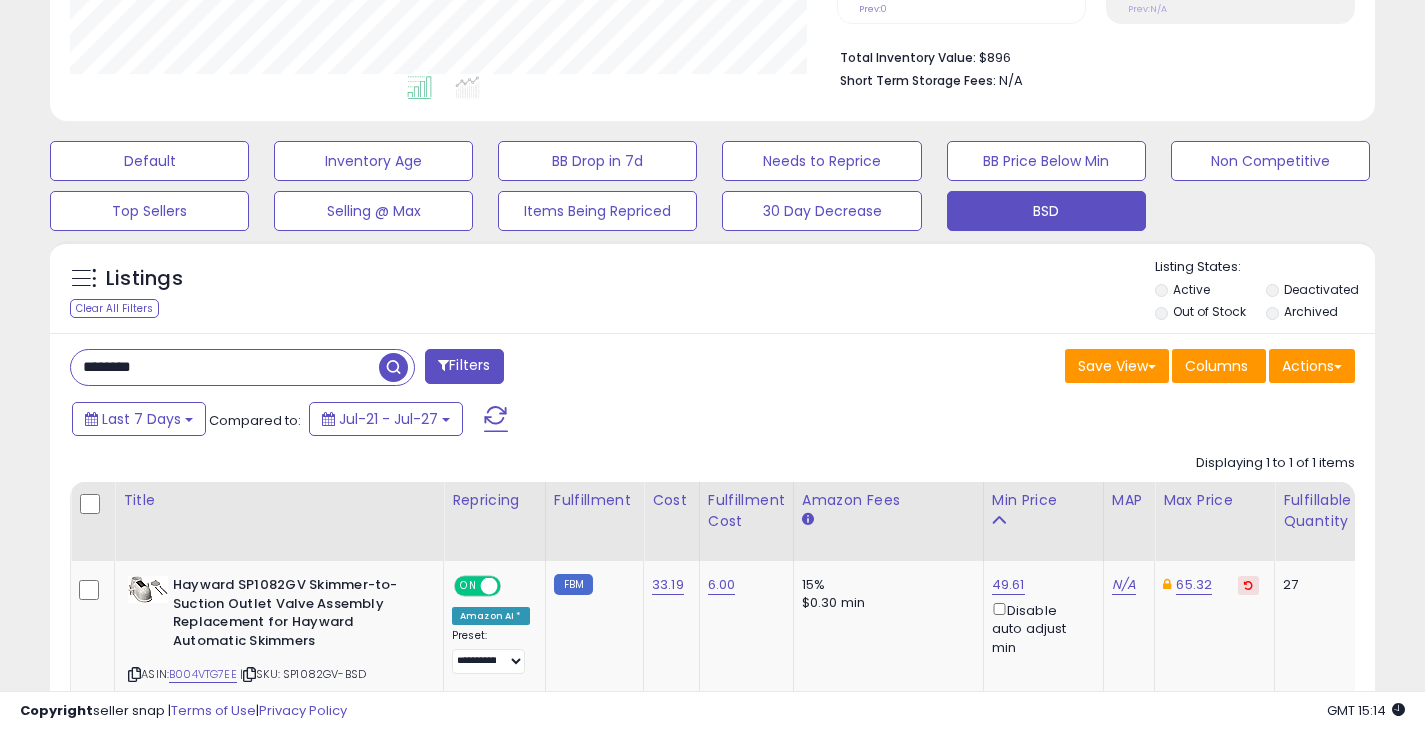 drag, startPoint x: 155, startPoint y: 375, endPoint x: 65, endPoint y: 370, distance: 90.13878 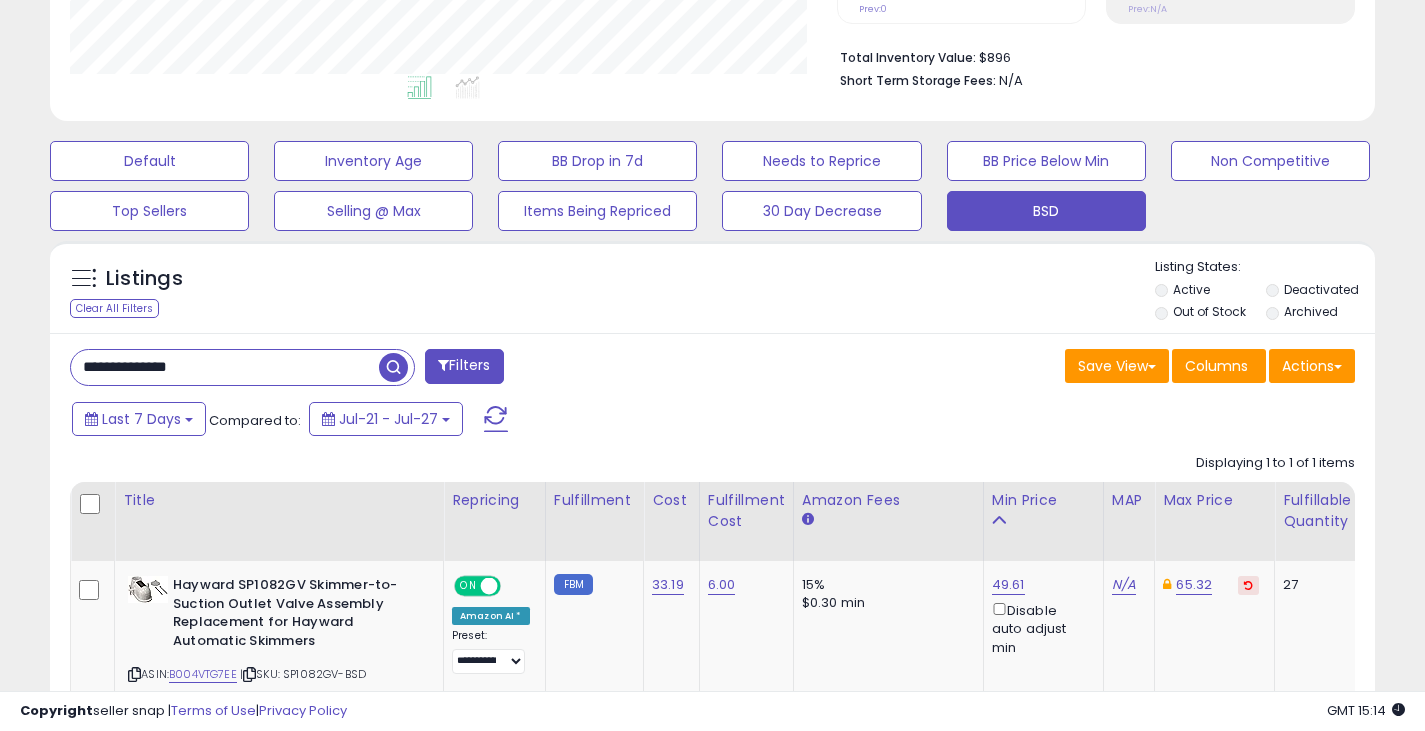 click at bounding box center (393, 367) 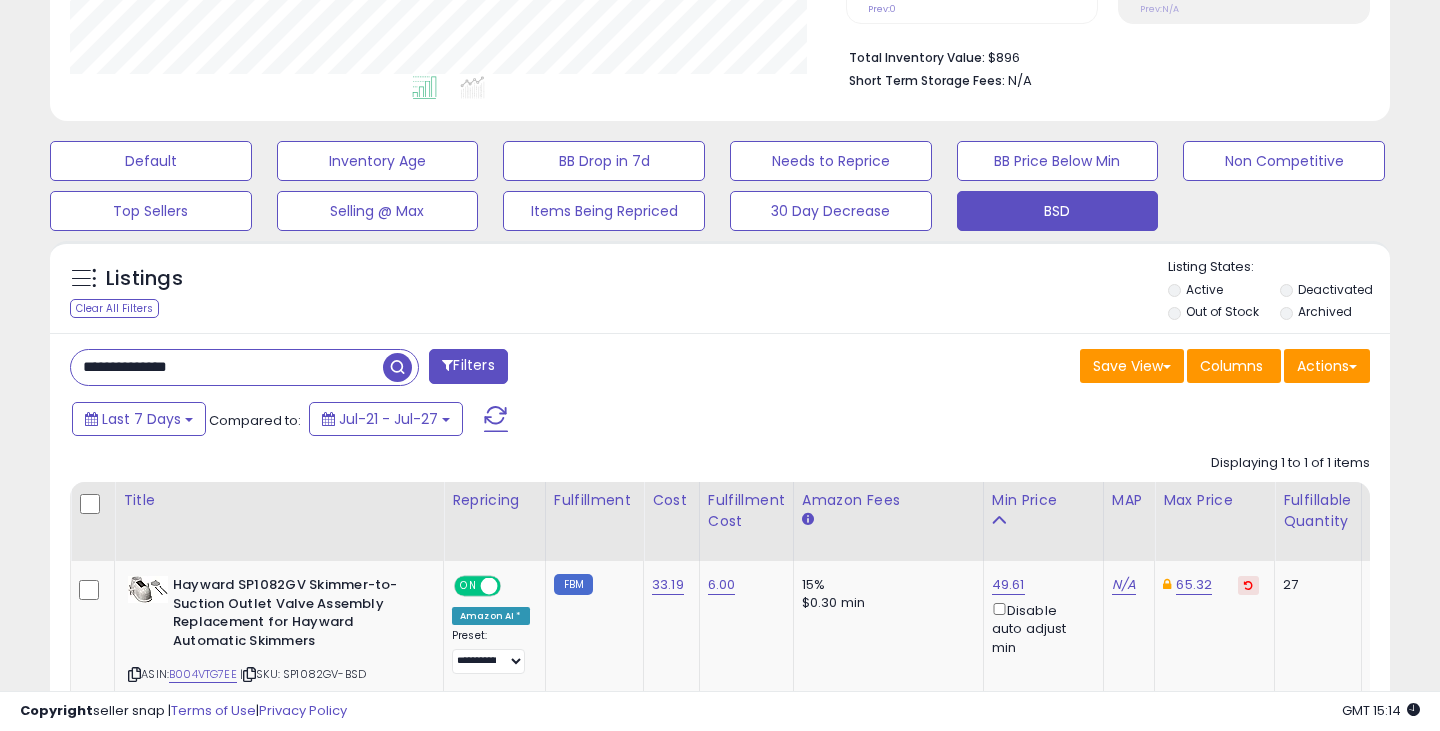 scroll, scrollTop: 999590, scrollLeft: 999224, axis: both 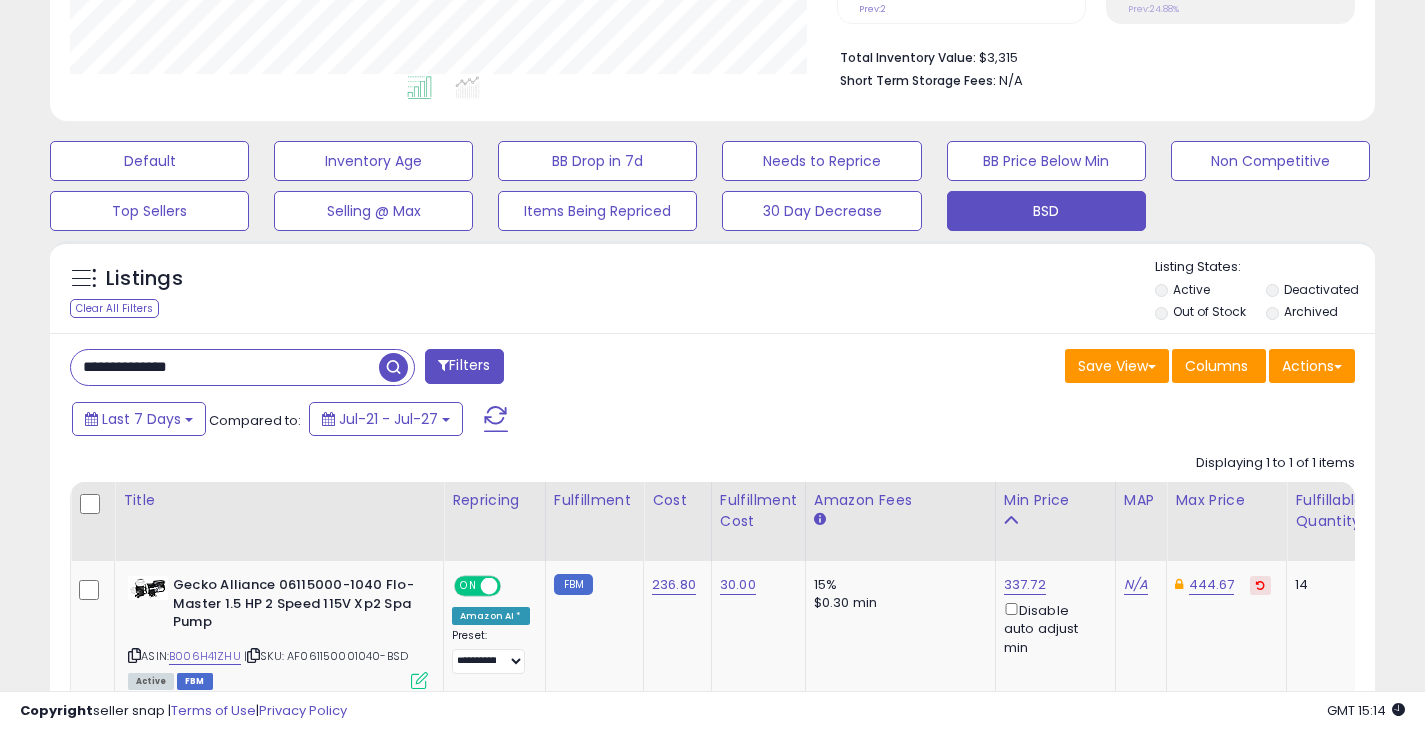 drag, startPoint x: 226, startPoint y: 364, endPoint x: 60, endPoint y: 346, distance: 166.97305 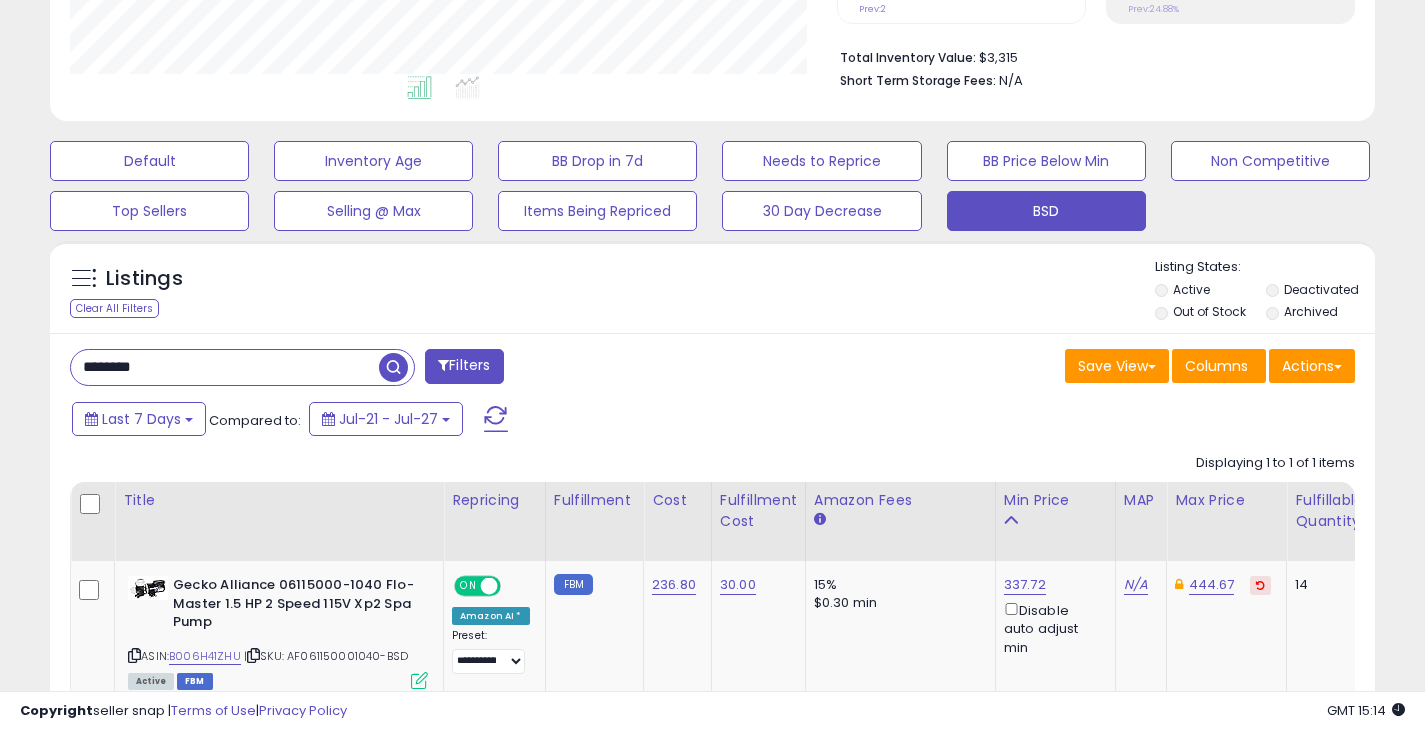 click at bounding box center [393, 367] 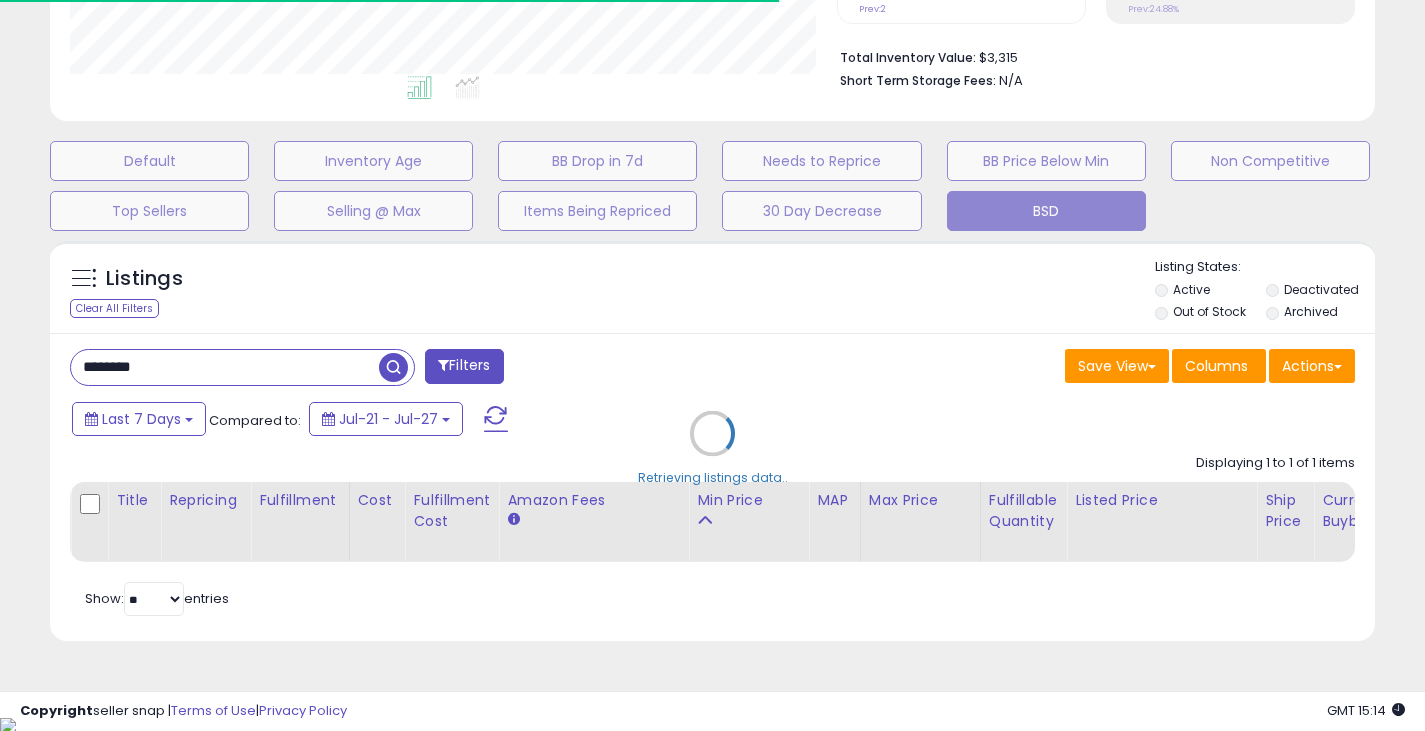 scroll, scrollTop: 410, scrollLeft: 767, axis: both 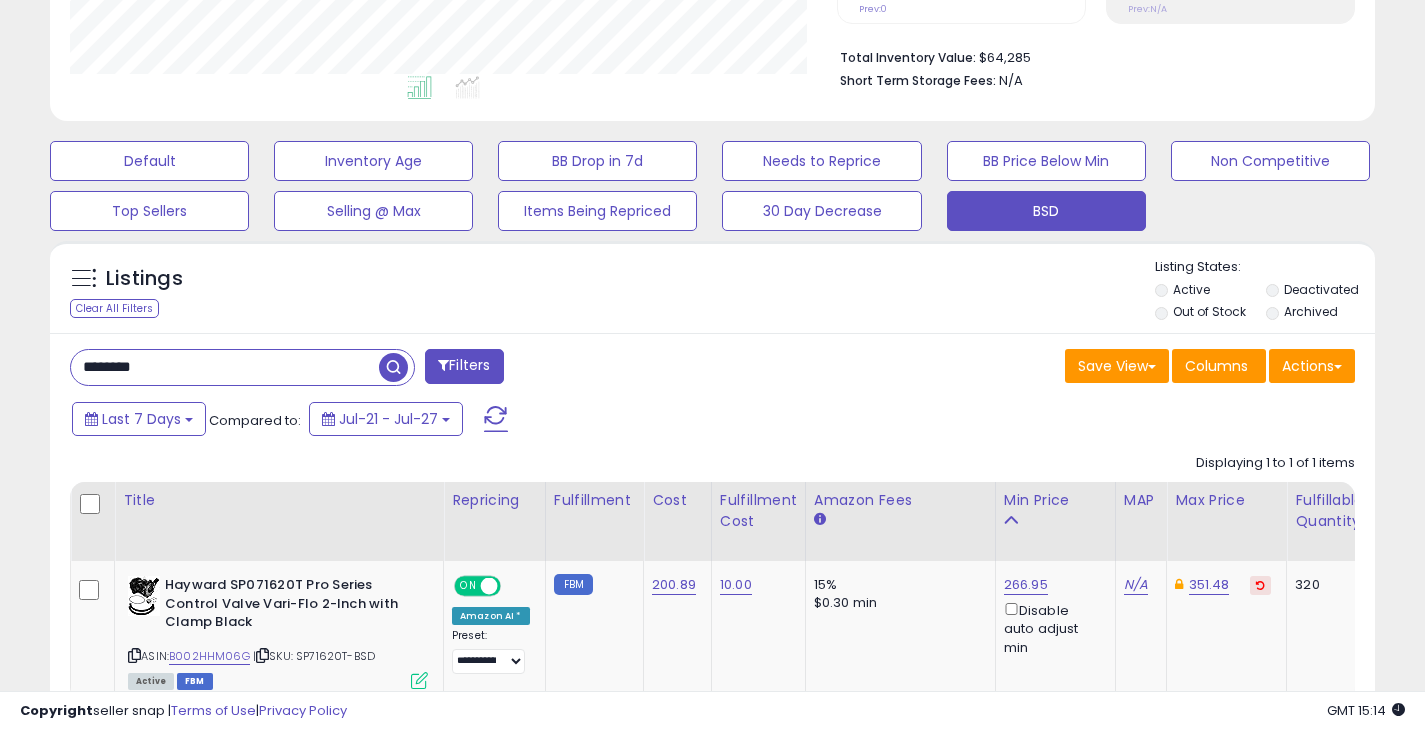 click on "********
Filters
Save View
Save As New View
Update Current View" at bounding box center [712, 557] 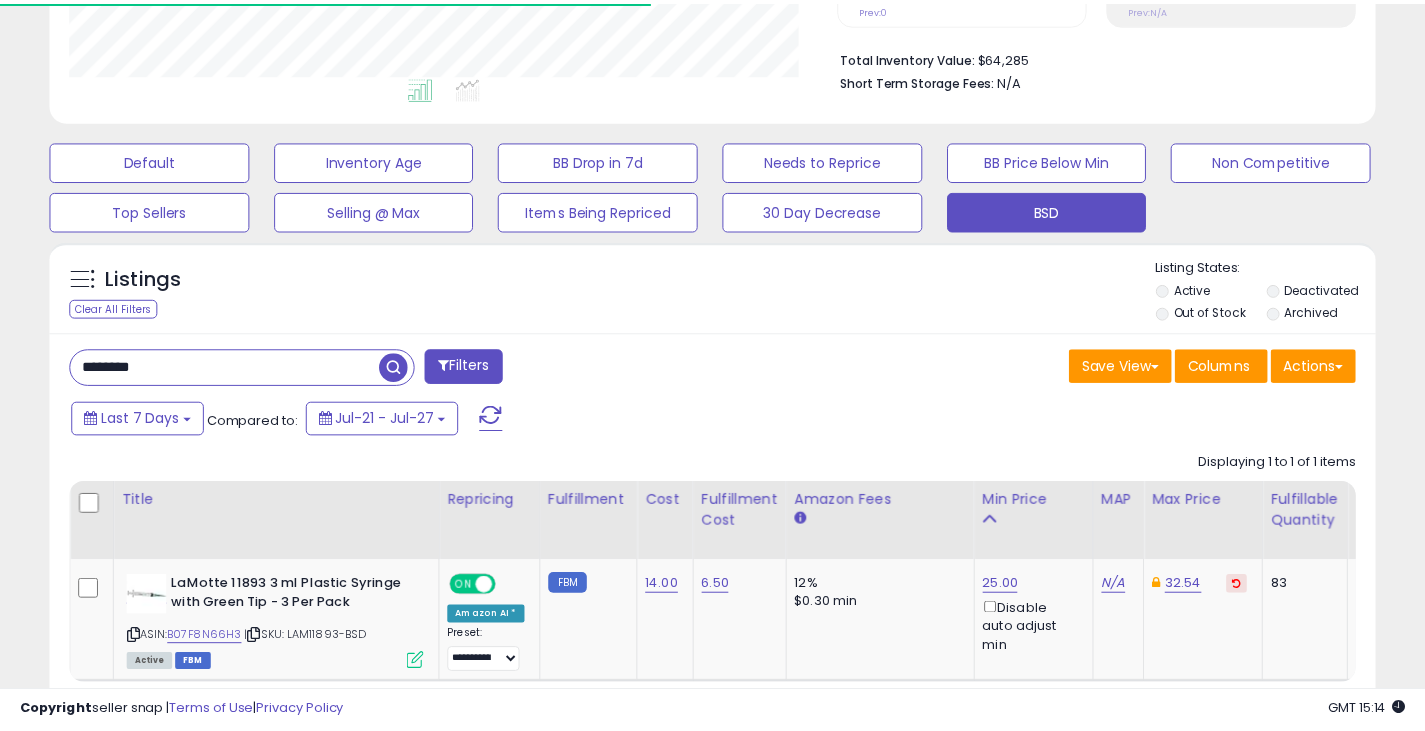 scroll, scrollTop: 410, scrollLeft: 767, axis: both 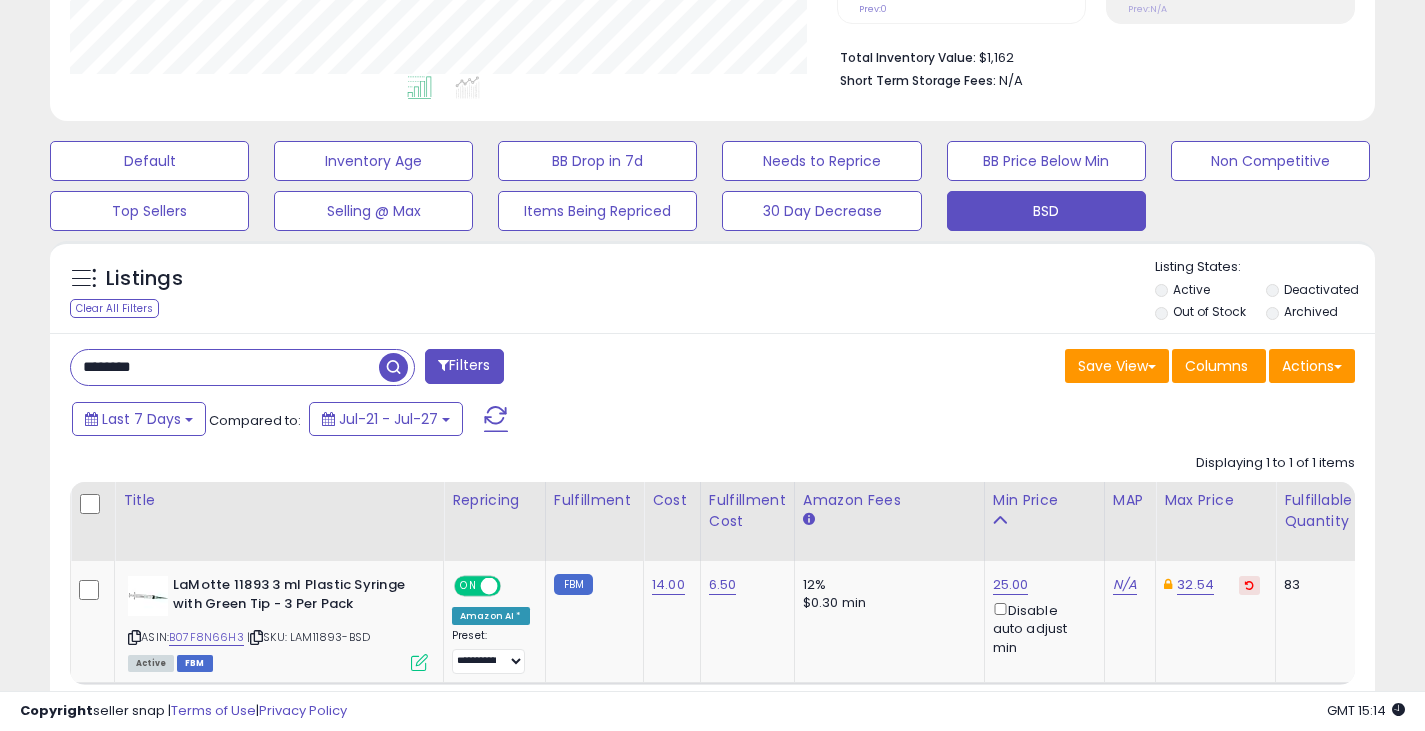 drag, startPoint x: 34, startPoint y: 374, endPoint x: -141, endPoint y: 391, distance: 175.82378 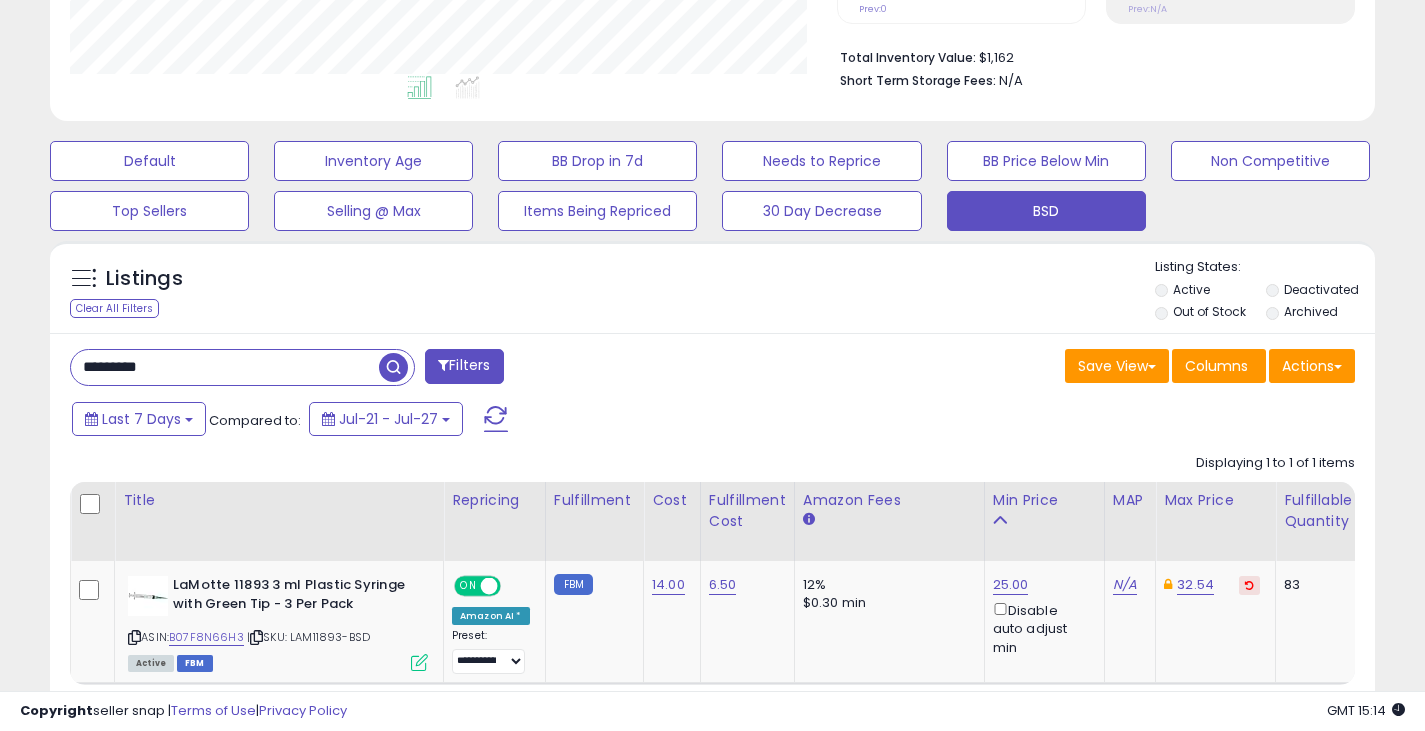 click at bounding box center [393, 367] 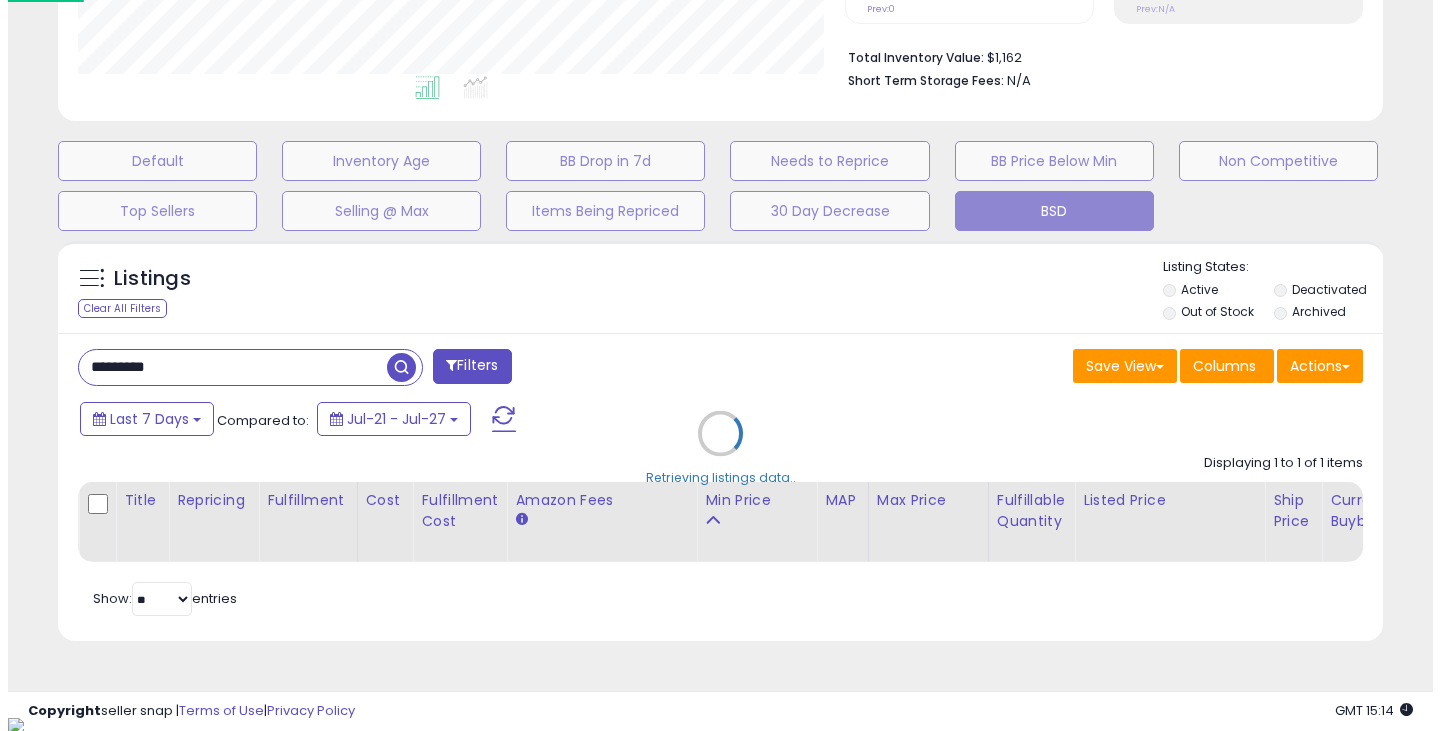 scroll, scrollTop: 999590, scrollLeft: 999224, axis: both 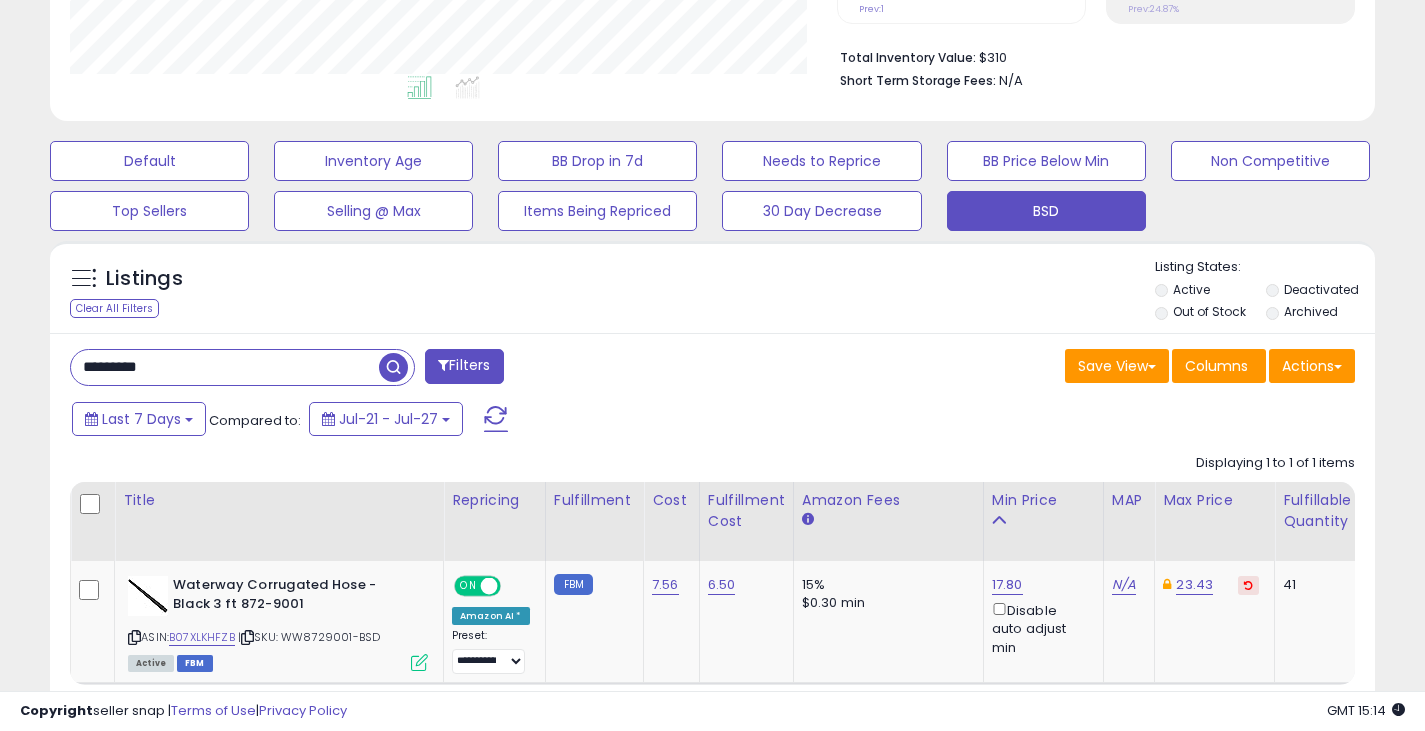 drag, startPoint x: 253, startPoint y: 373, endPoint x: 62, endPoint y: 380, distance: 191.12823 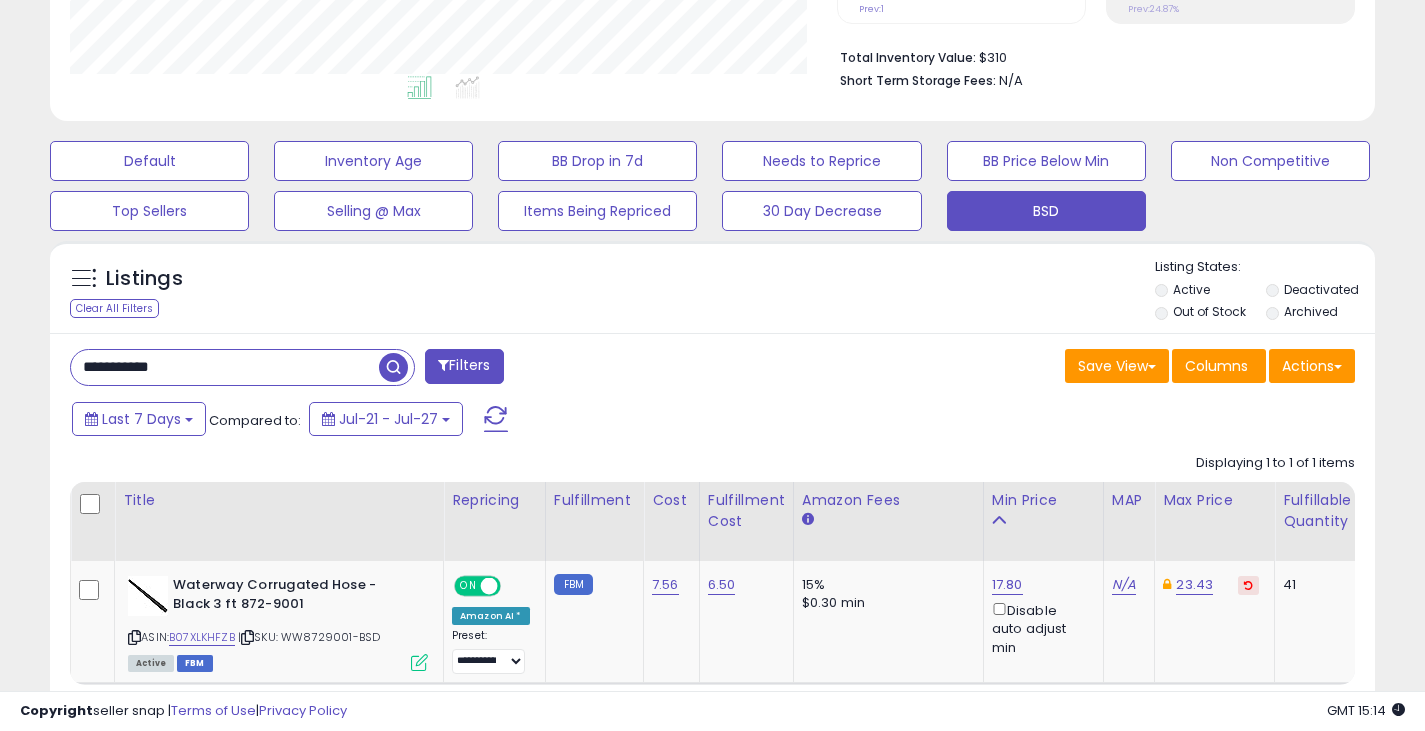 click at bounding box center [393, 367] 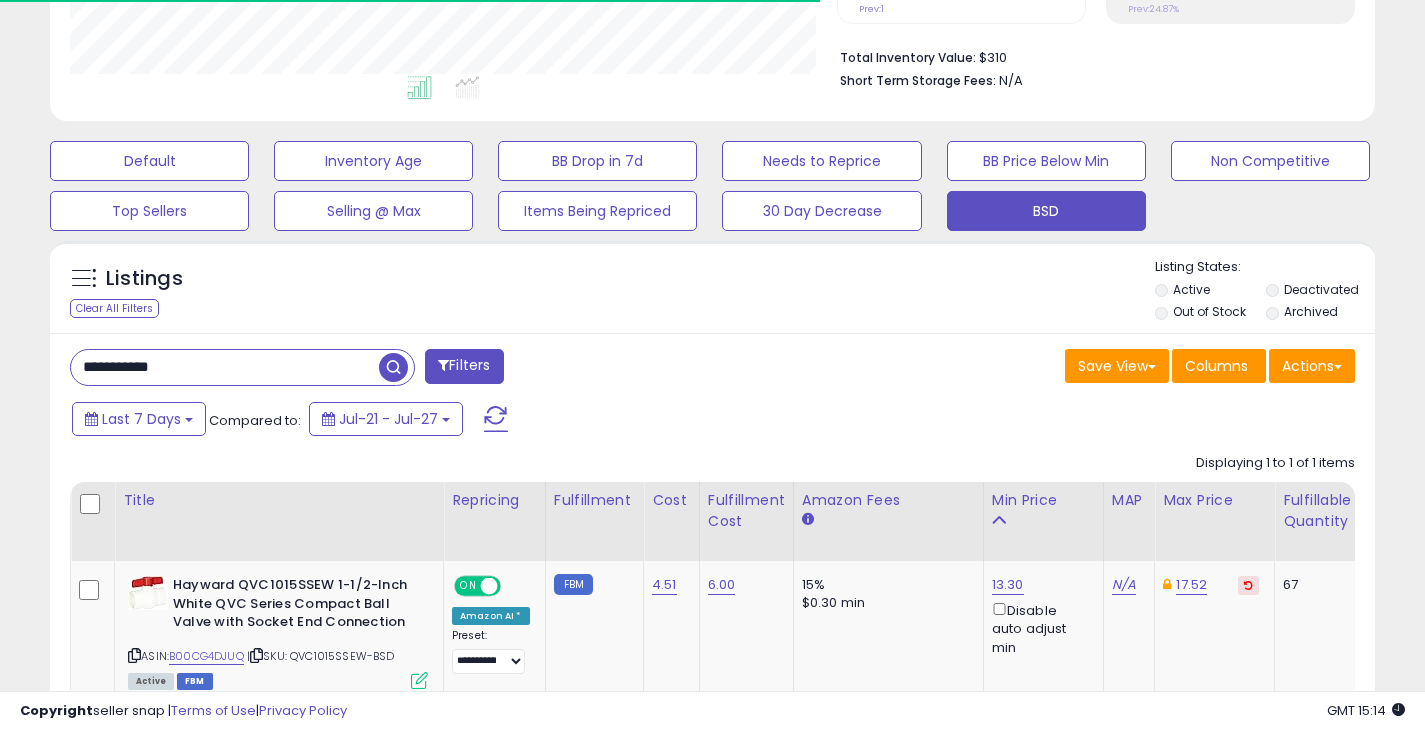 scroll, scrollTop: 410, scrollLeft: 767, axis: both 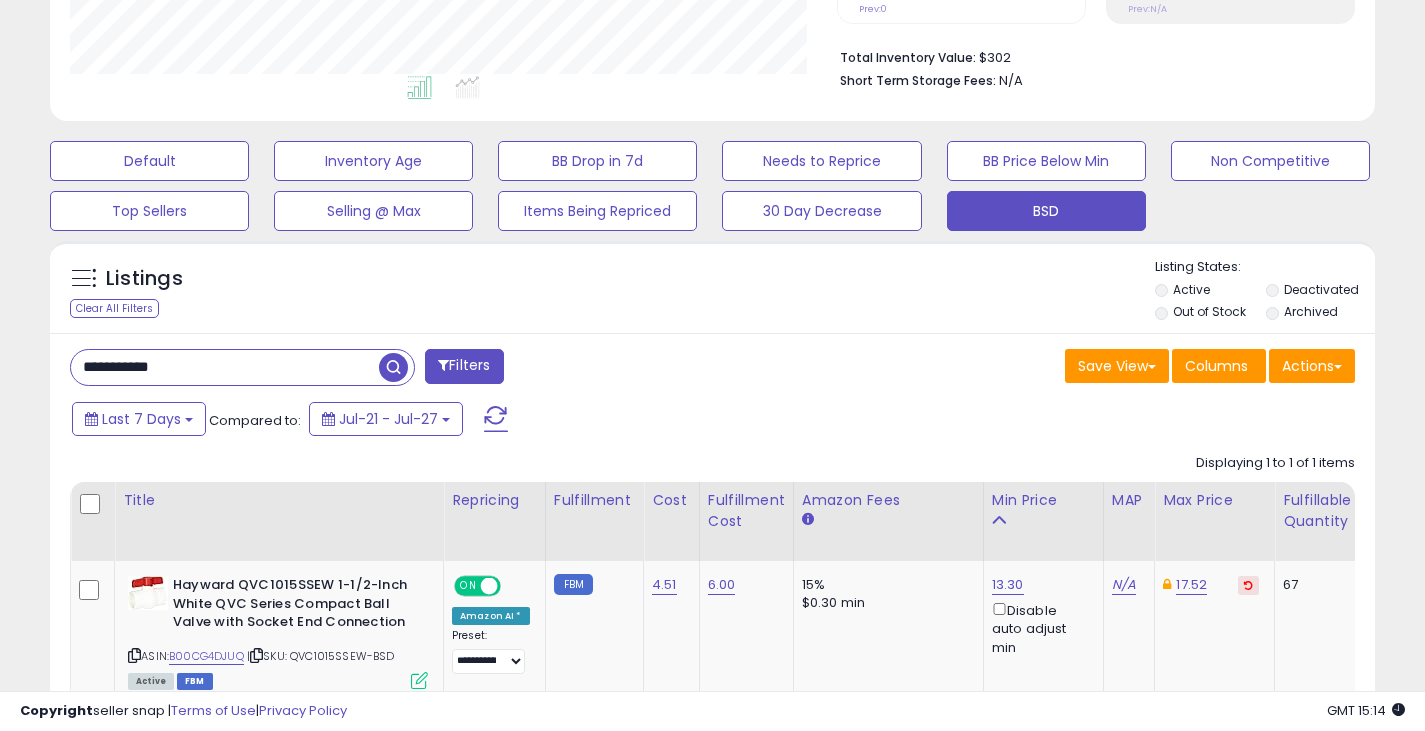 drag, startPoint x: 293, startPoint y: 376, endPoint x: -139, endPoint y: 506, distance: 451.13635 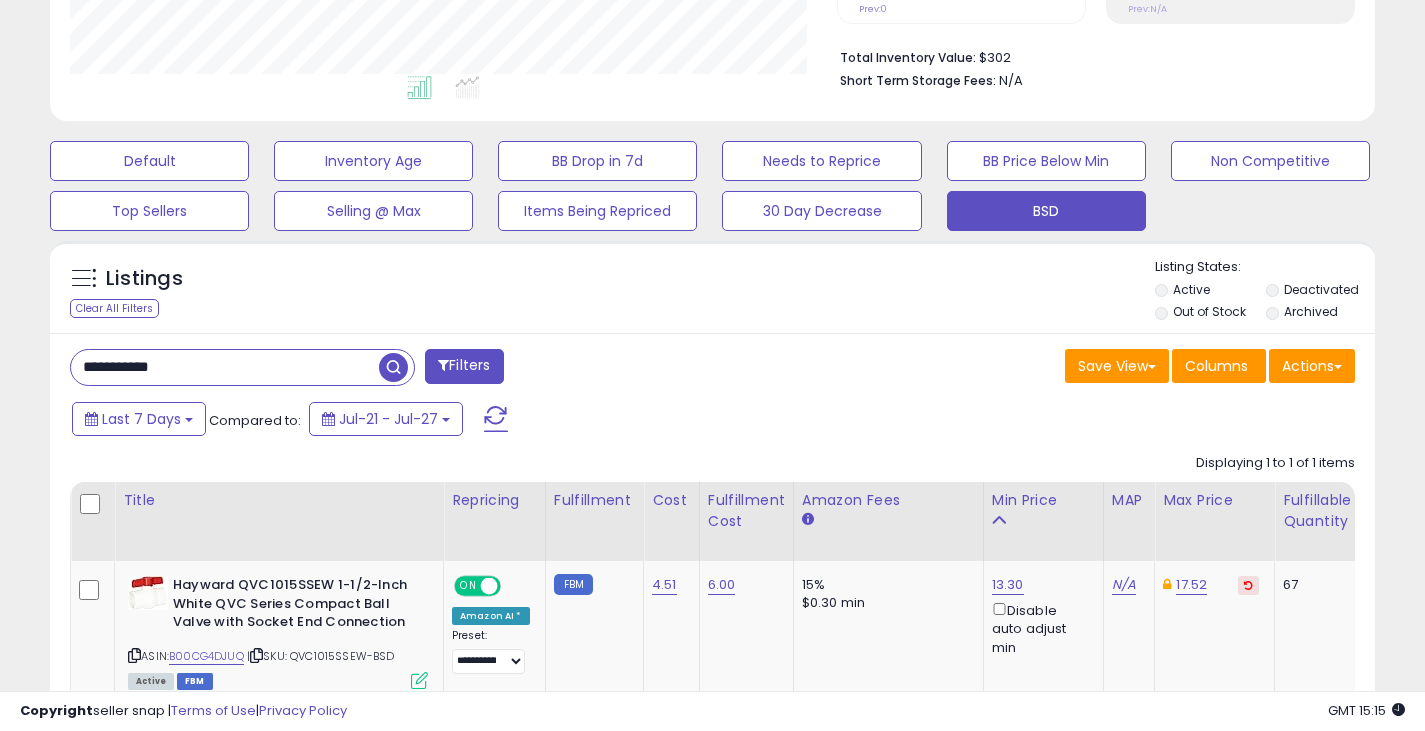 paste on "*" 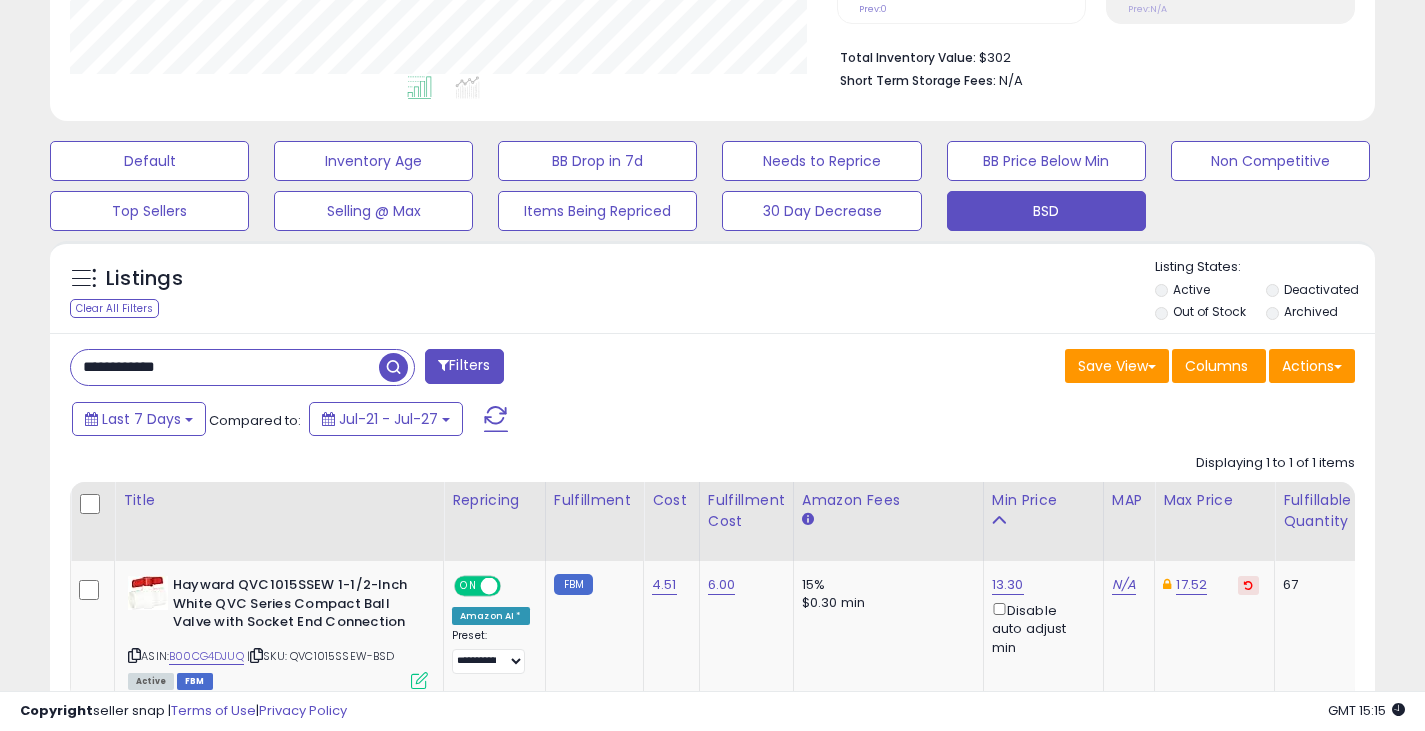 click at bounding box center [393, 367] 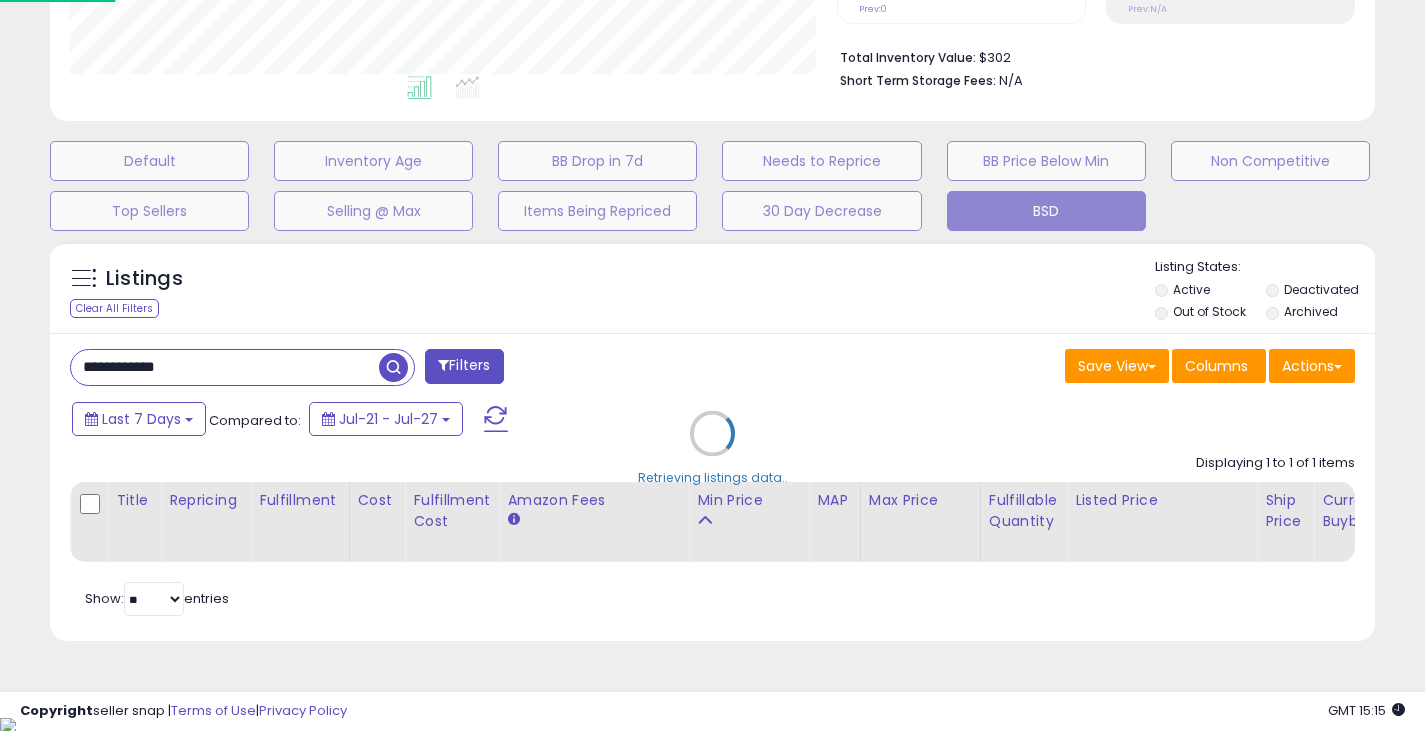 scroll, scrollTop: 999590, scrollLeft: 999224, axis: both 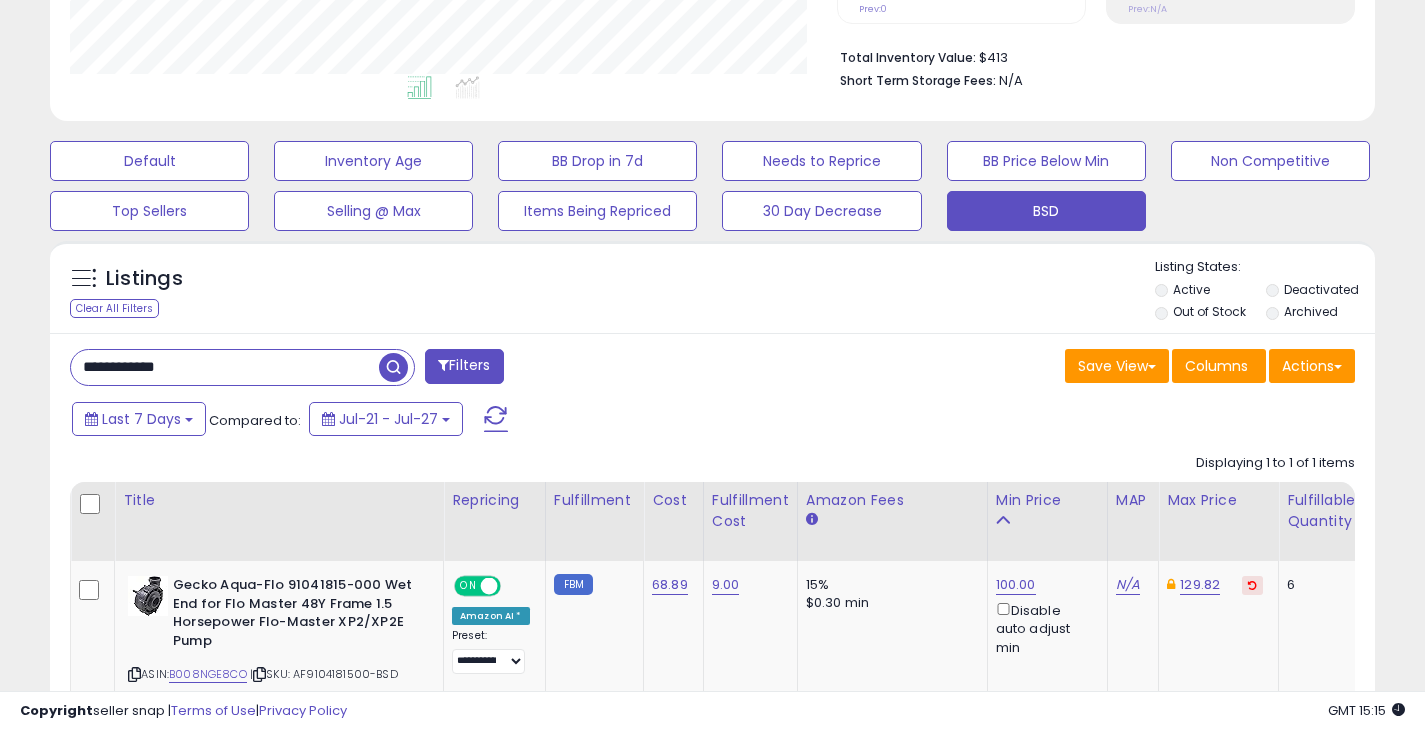 drag, startPoint x: 277, startPoint y: 366, endPoint x: 57, endPoint y: 395, distance: 221.90314 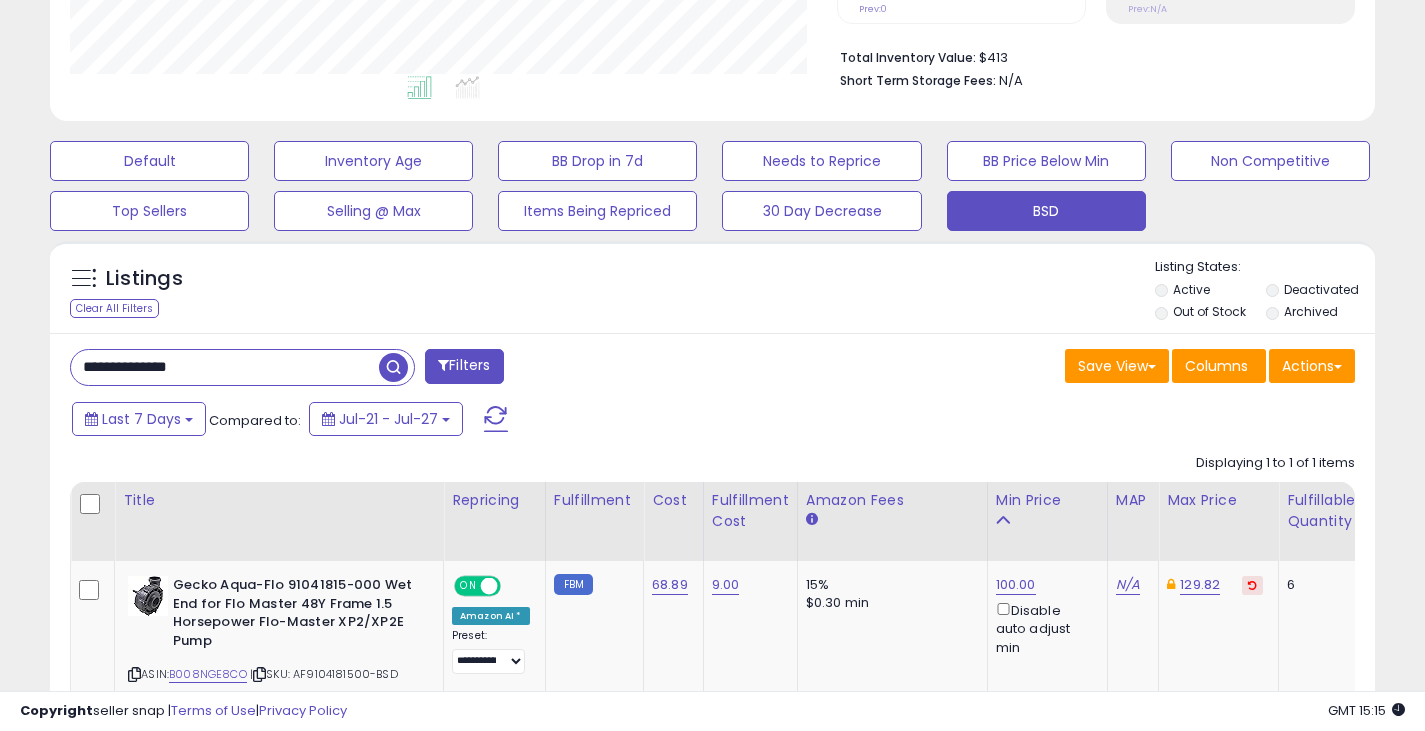 click at bounding box center [393, 367] 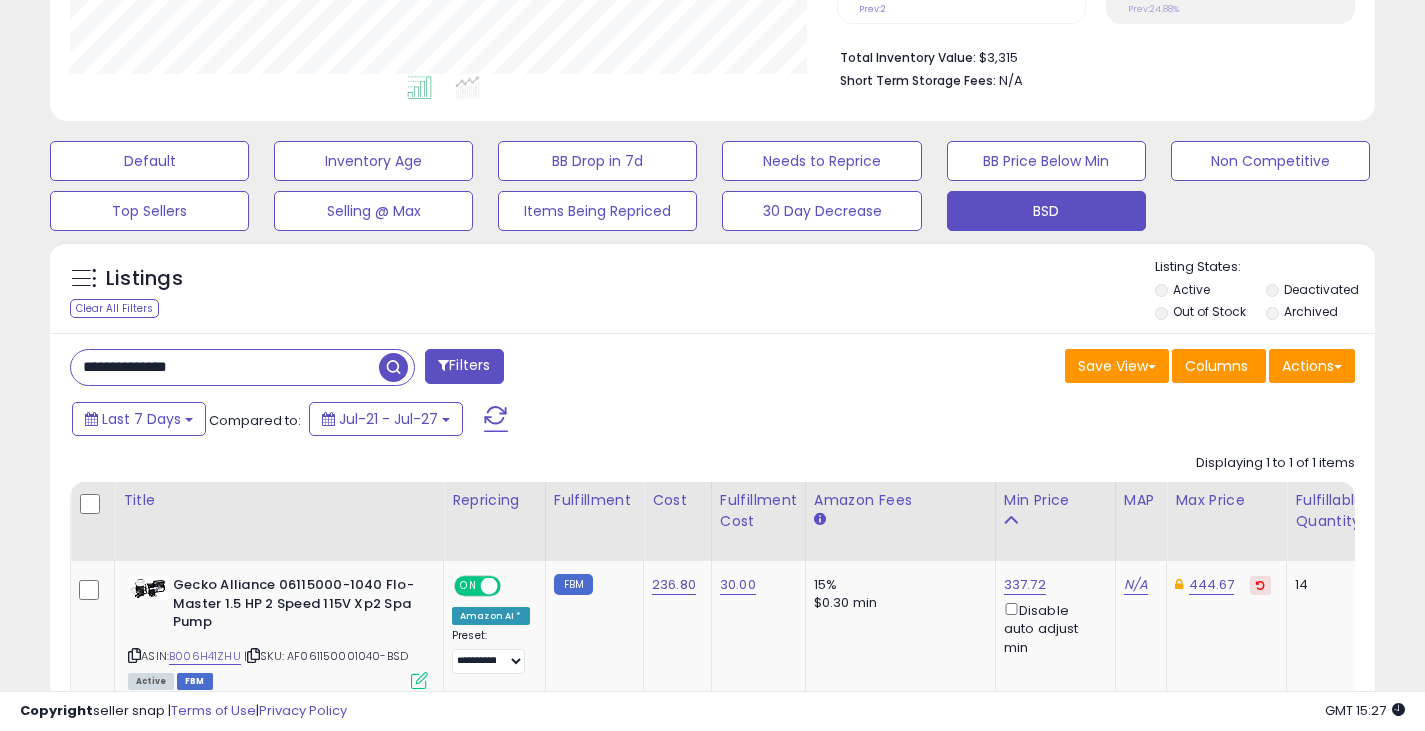drag, startPoint x: 212, startPoint y: 364, endPoint x: 68, endPoint y: 335, distance: 146.89111 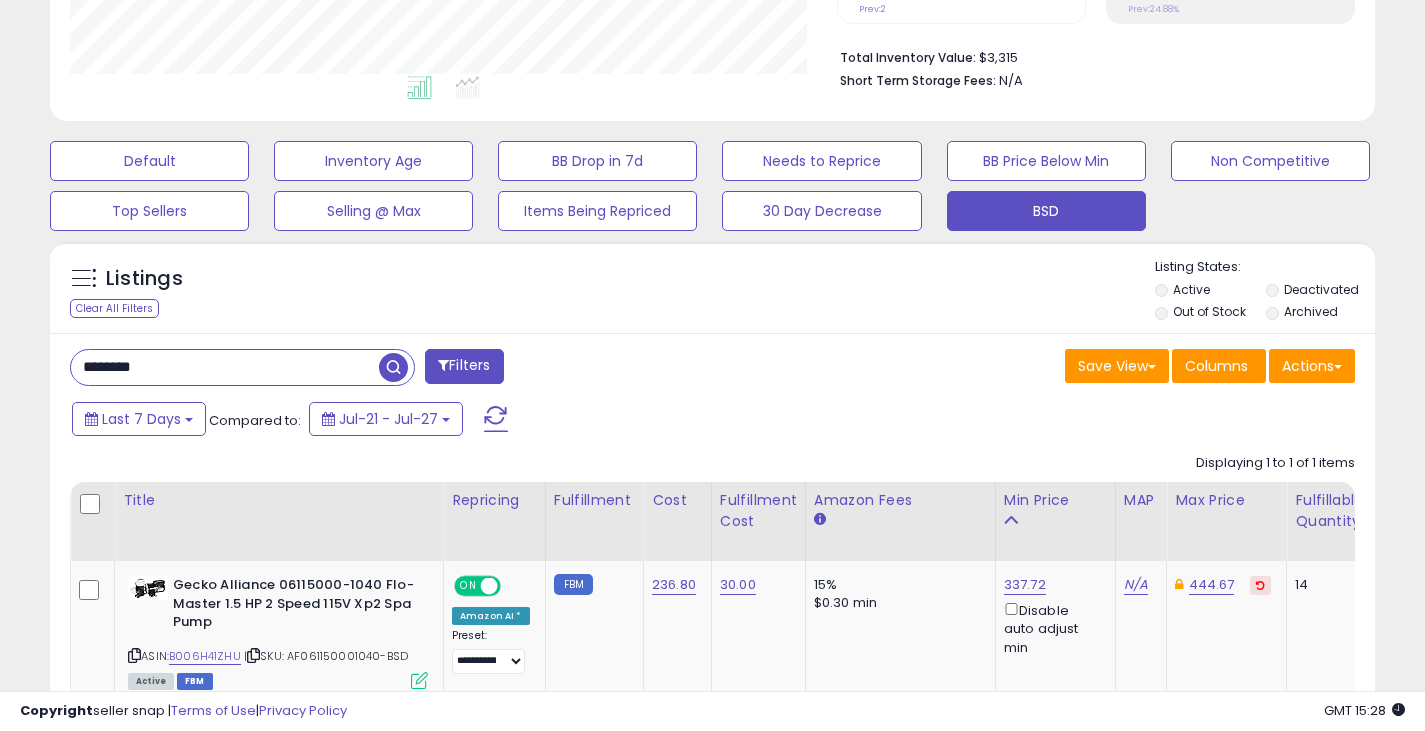 click at bounding box center [393, 367] 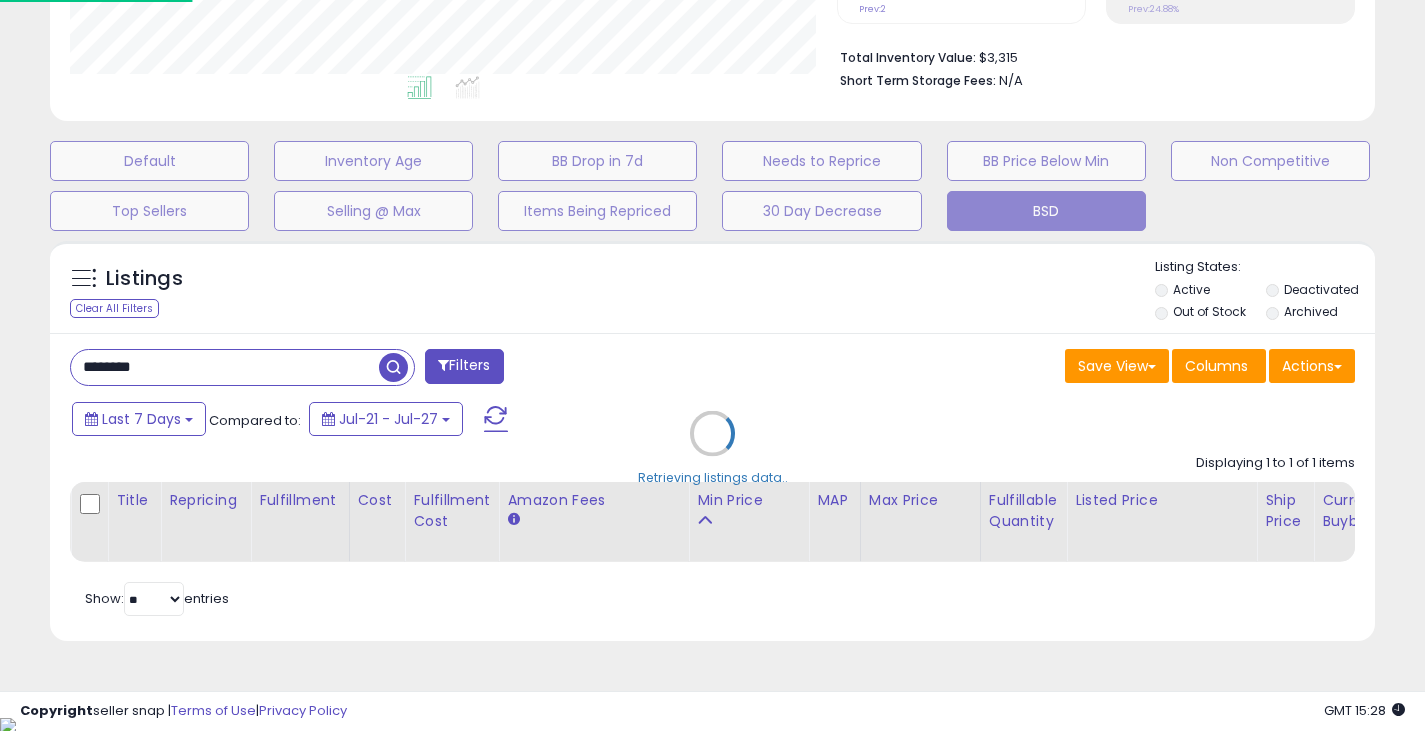 scroll, scrollTop: 999590, scrollLeft: 999224, axis: both 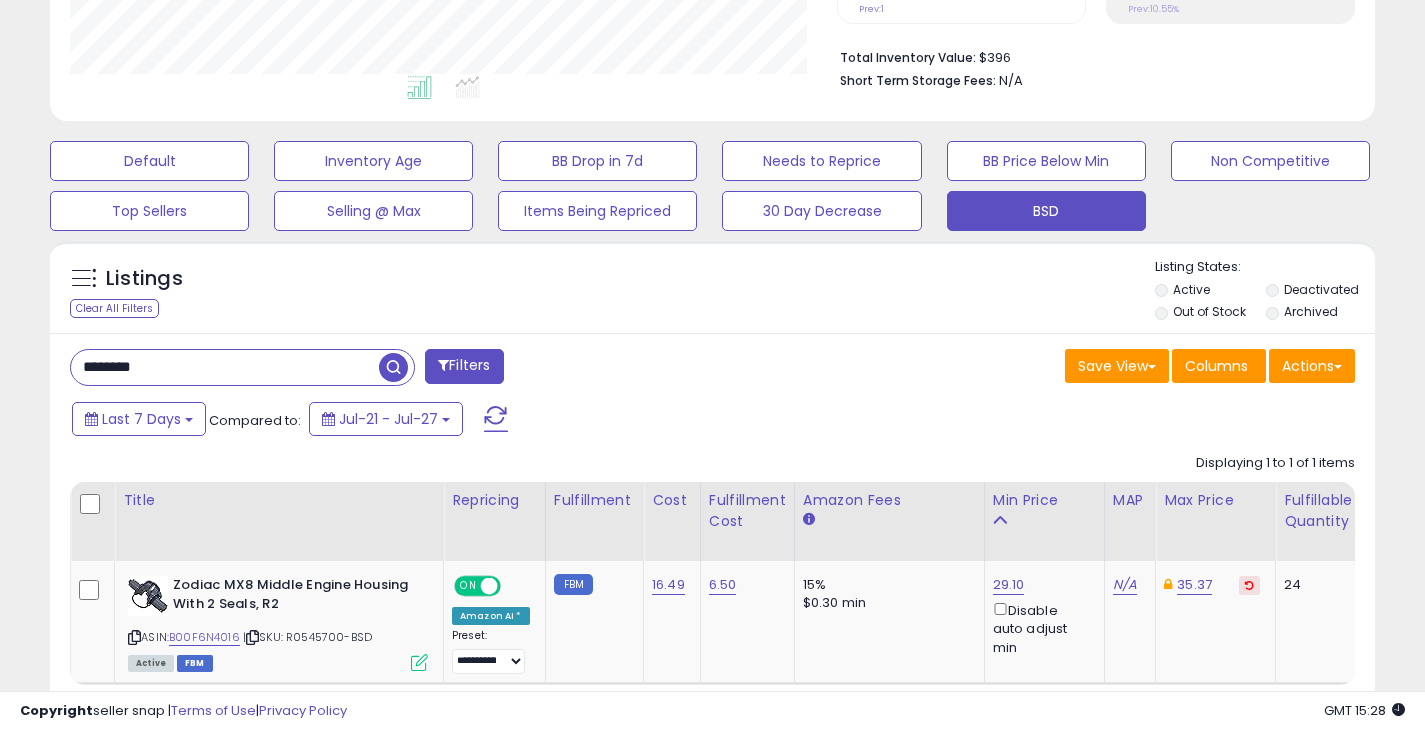 drag, startPoint x: 162, startPoint y: 367, endPoint x: 76, endPoint y: 368, distance: 86.00581 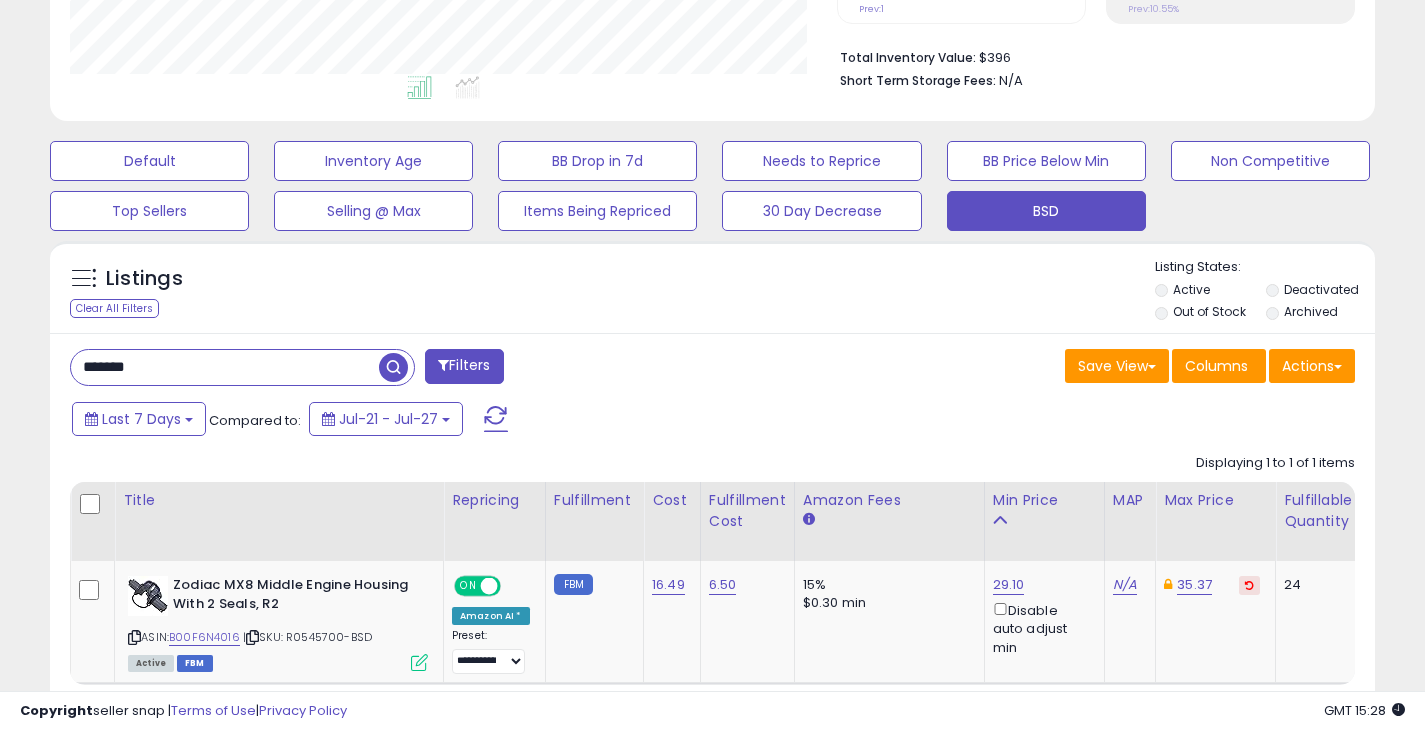 click at bounding box center (393, 367) 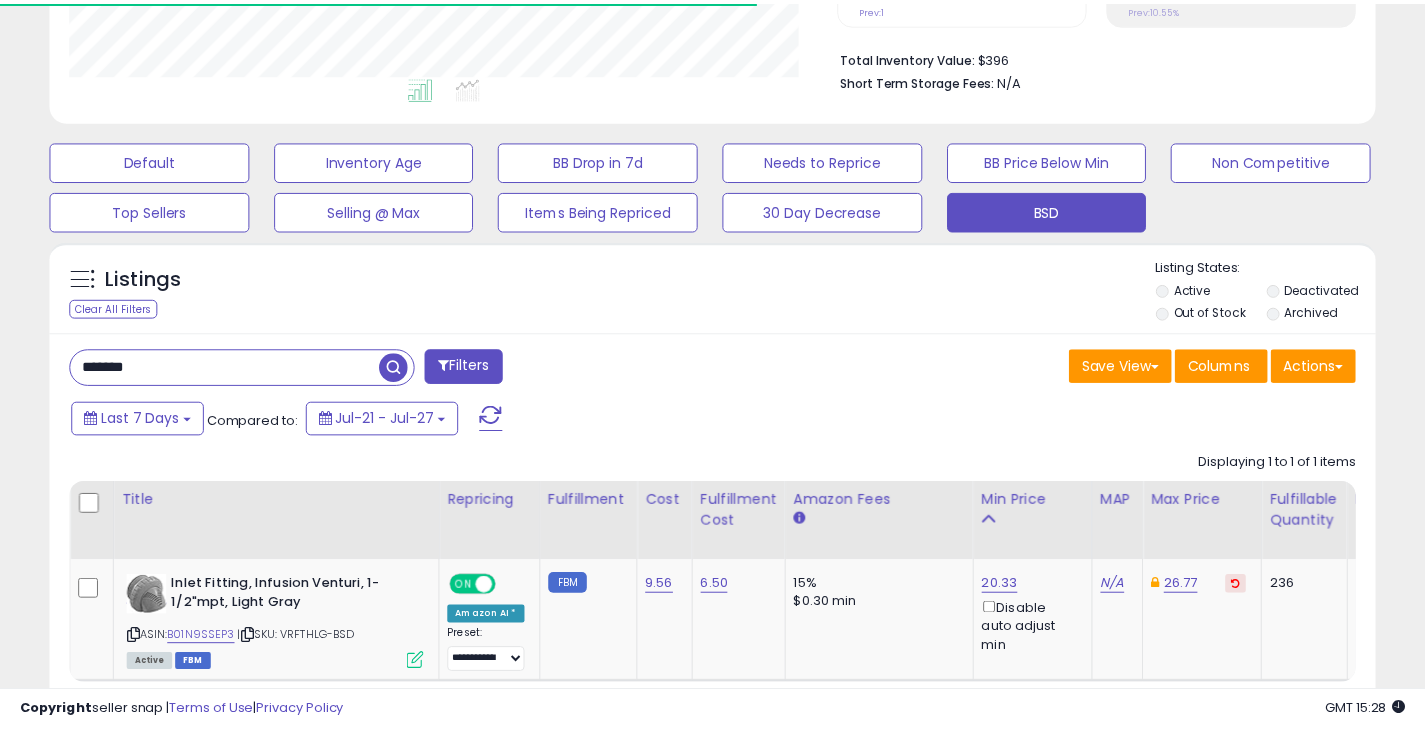 scroll, scrollTop: 410, scrollLeft: 767, axis: both 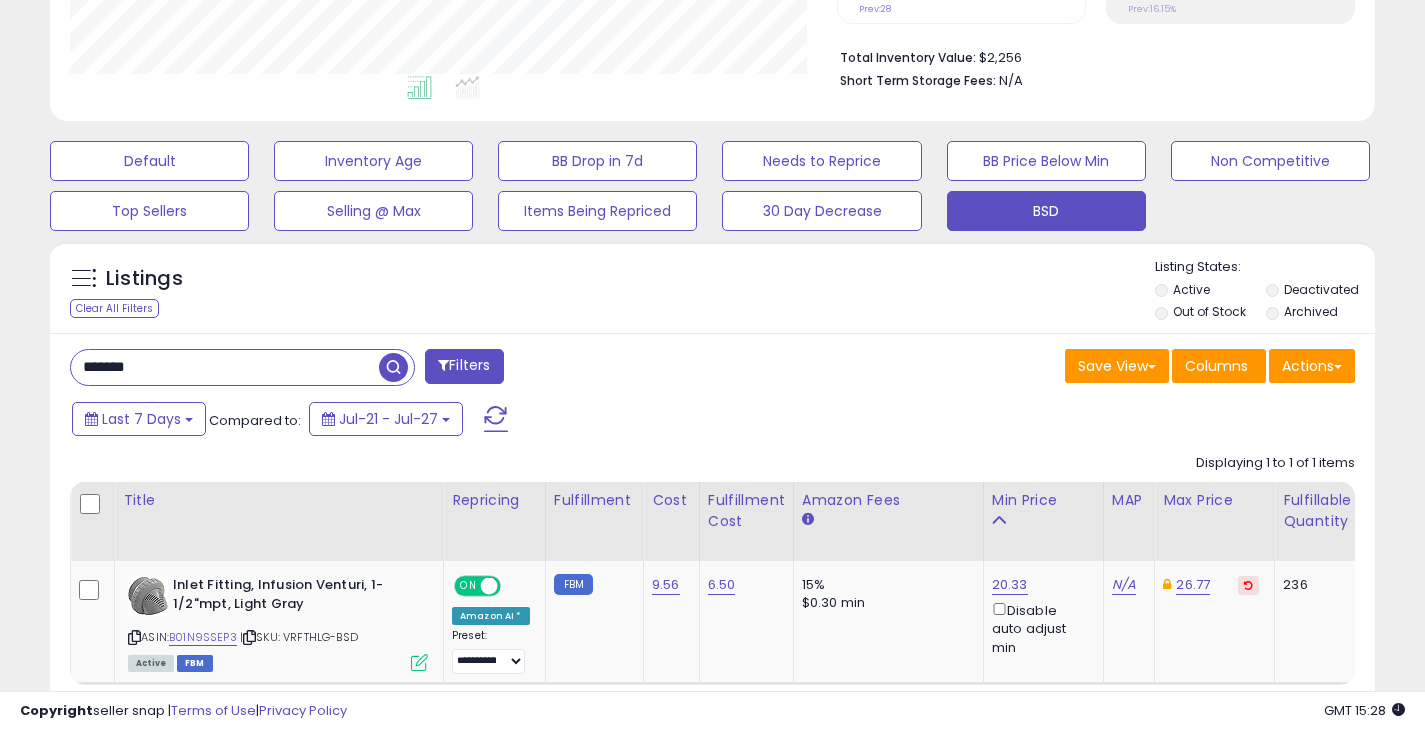 drag, startPoint x: 203, startPoint y: 361, endPoint x: 68, endPoint y: 375, distance: 135.72398 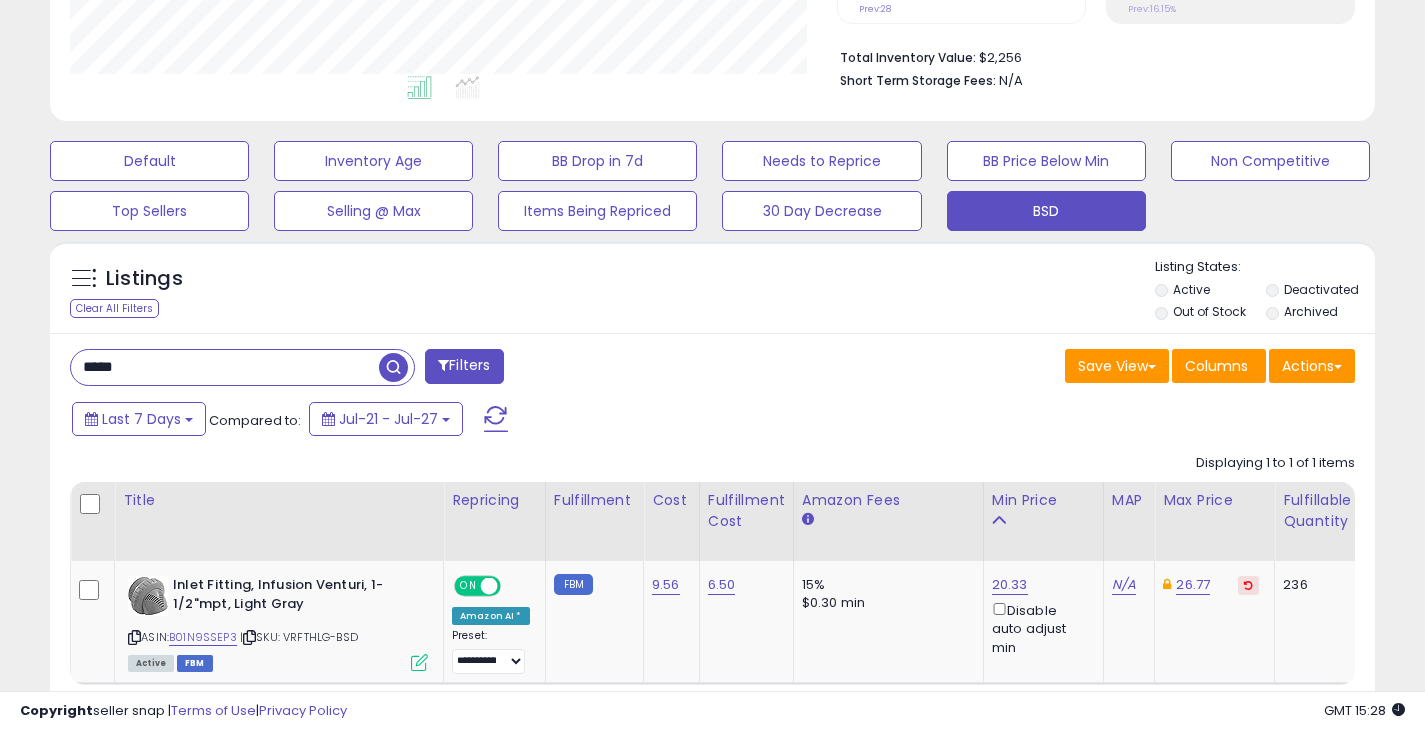click at bounding box center (396, 367) 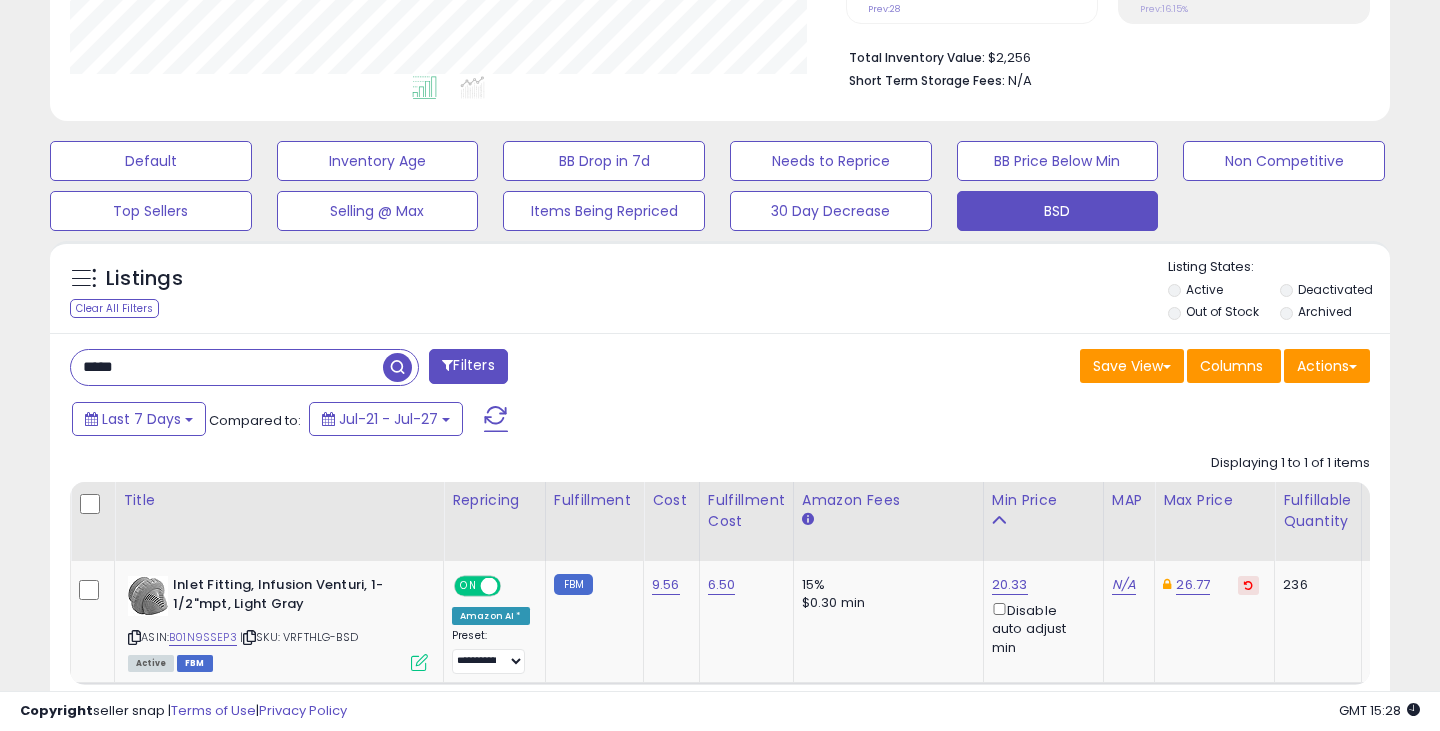 scroll, scrollTop: 999590, scrollLeft: 999224, axis: both 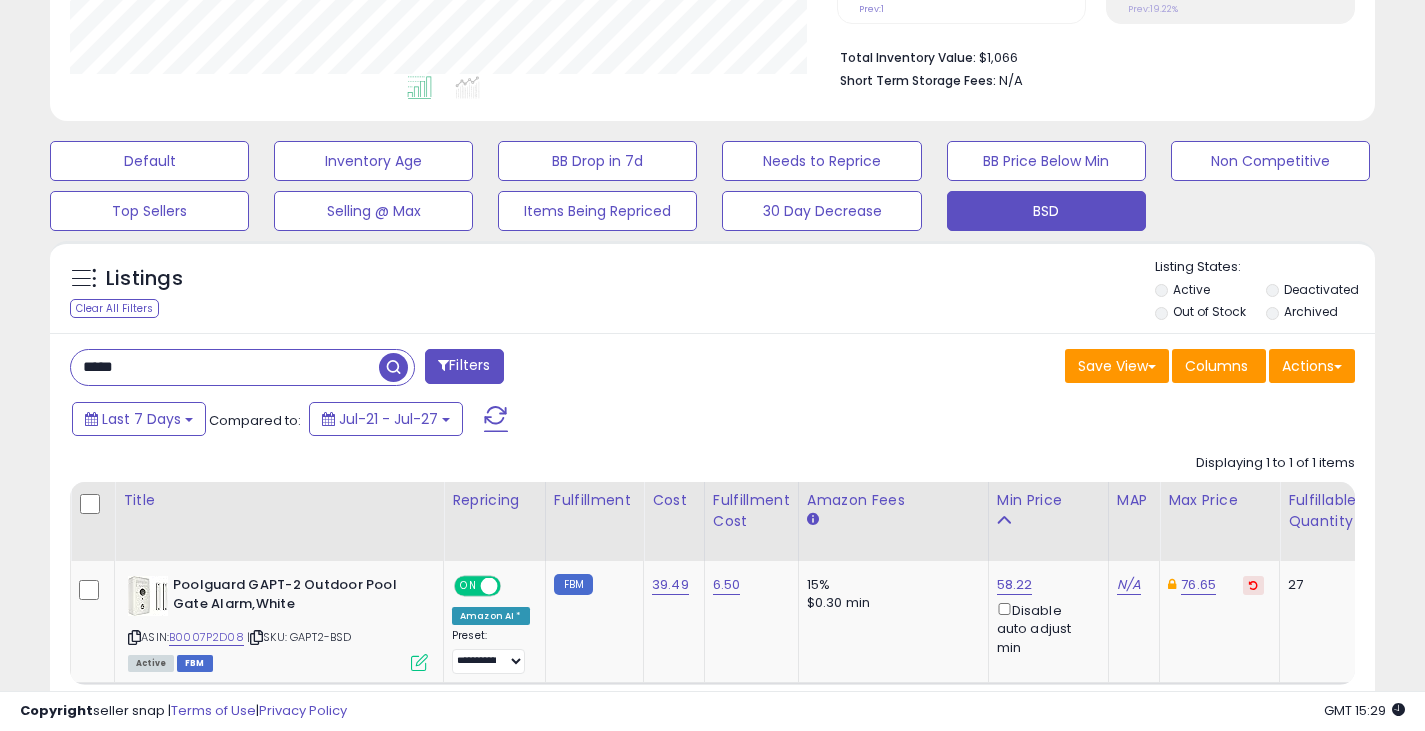 drag, startPoint x: 142, startPoint y: 373, endPoint x: 67, endPoint y: 383, distance: 75.66373 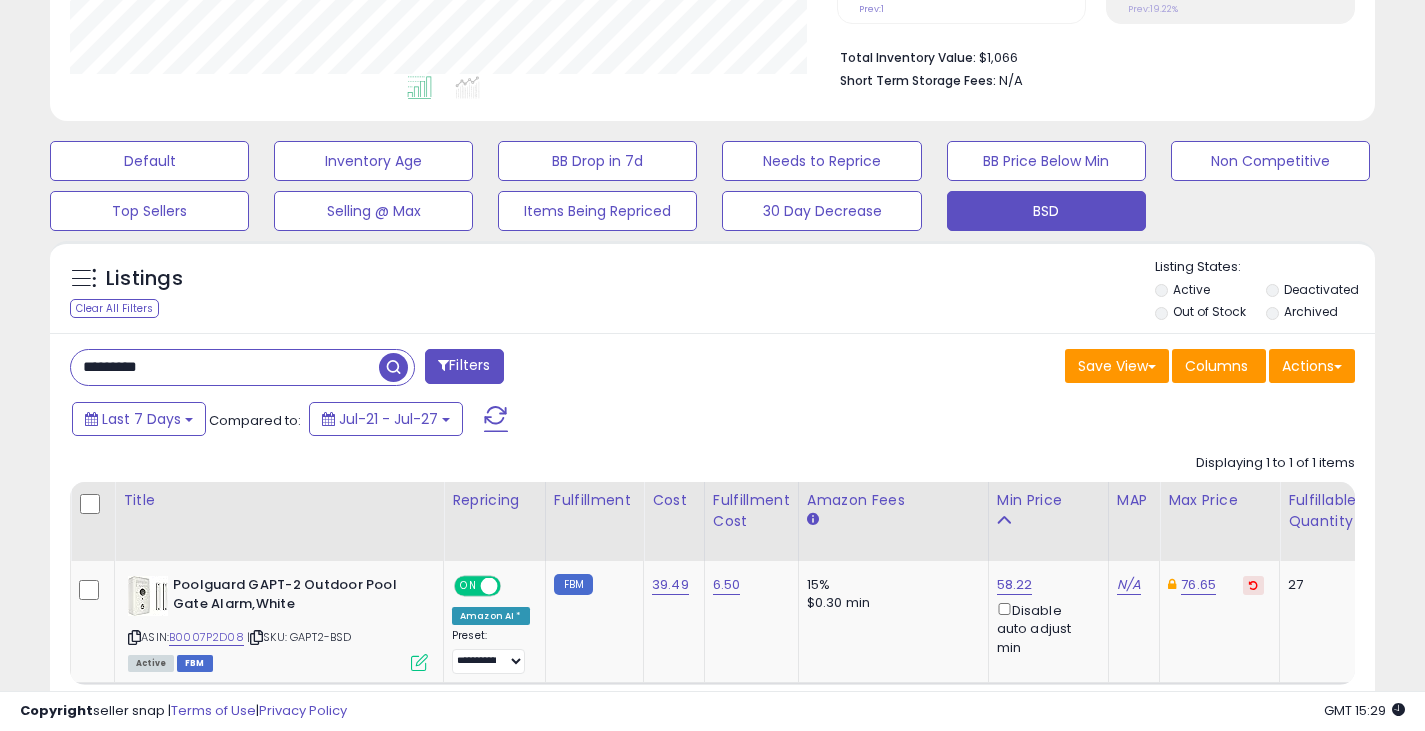 click at bounding box center [393, 367] 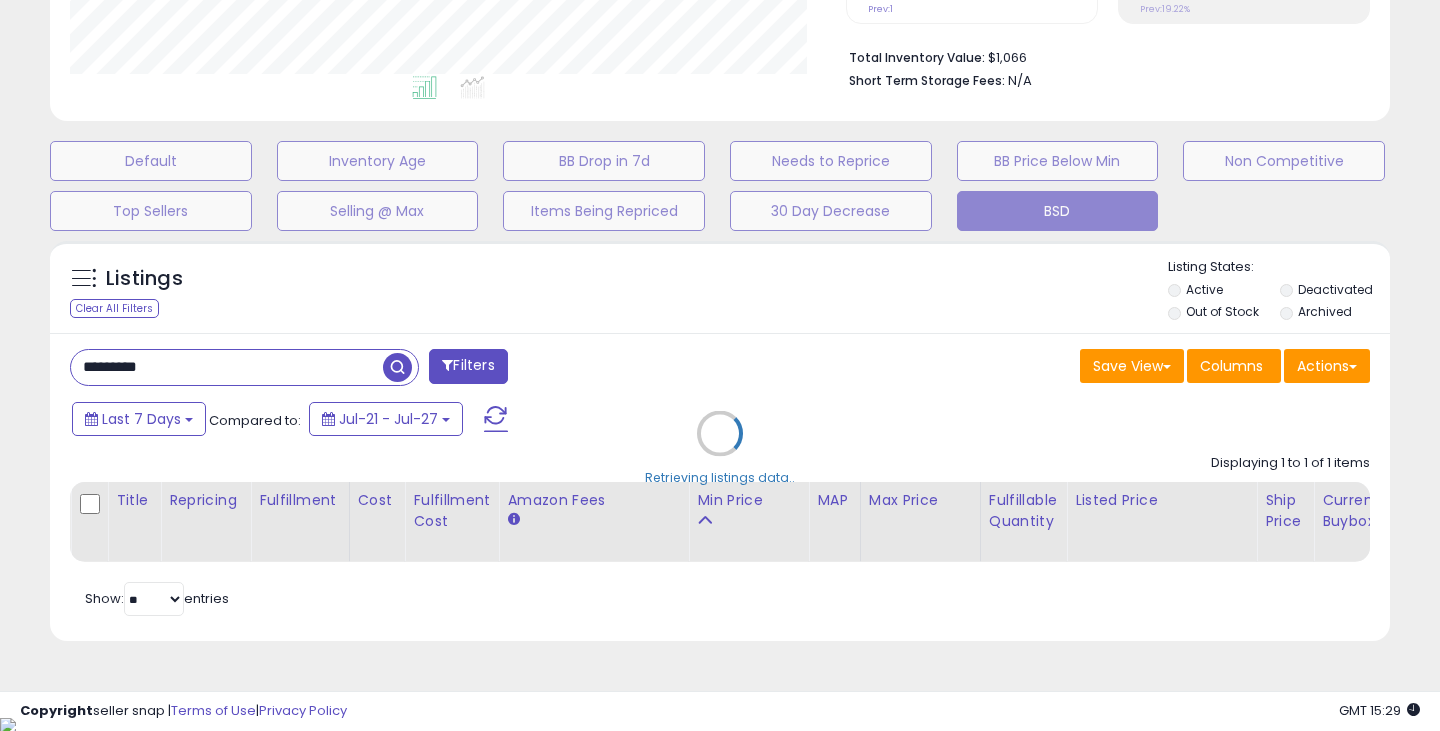scroll, scrollTop: 999590, scrollLeft: 999224, axis: both 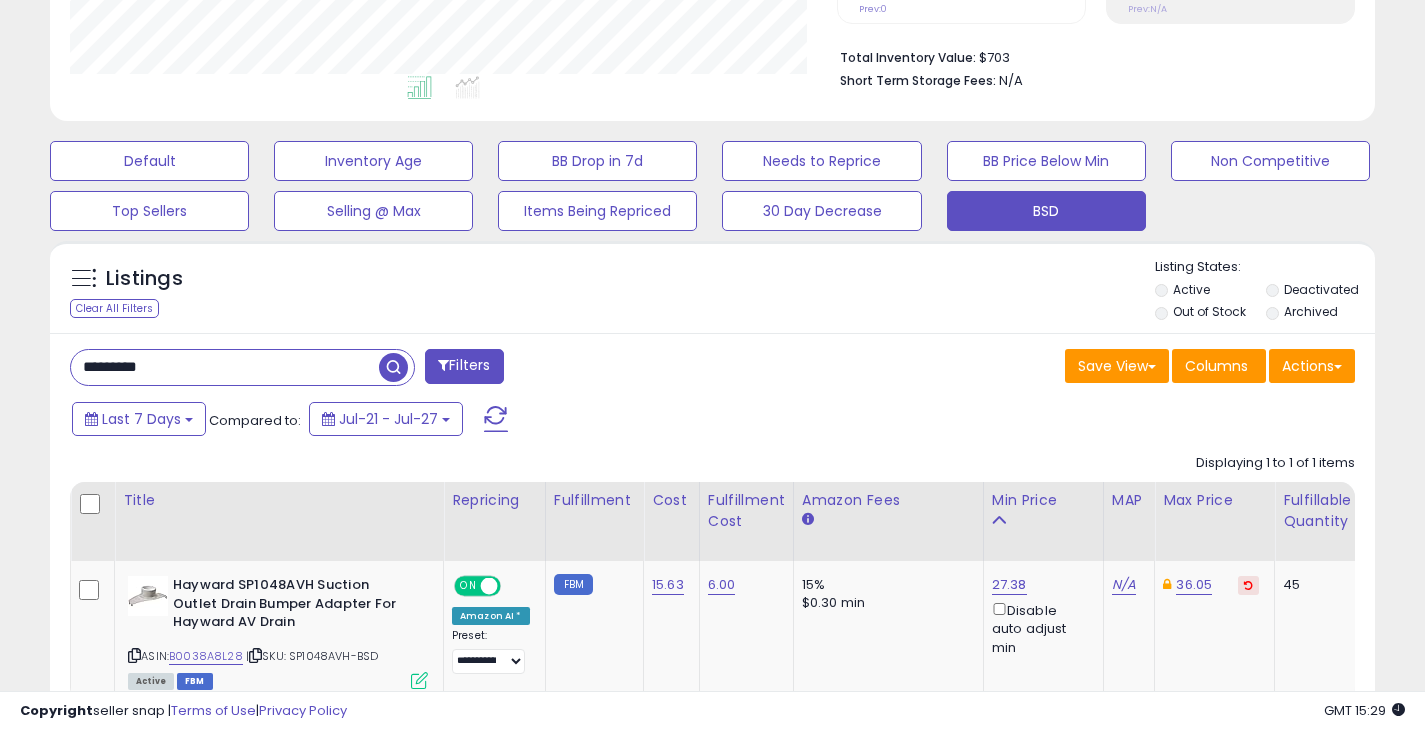 drag, startPoint x: 206, startPoint y: 371, endPoint x: 60, endPoint y: 383, distance: 146.49232 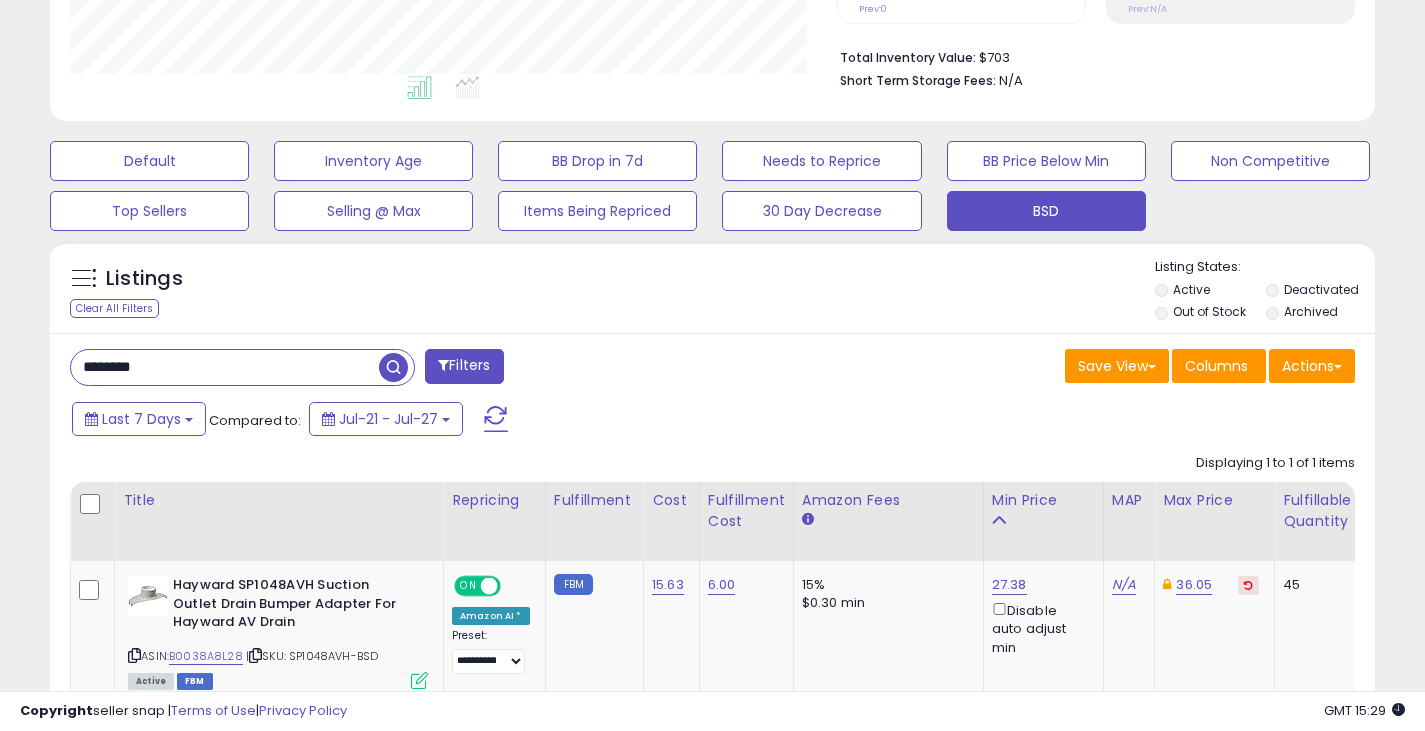 click at bounding box center (393, 367) 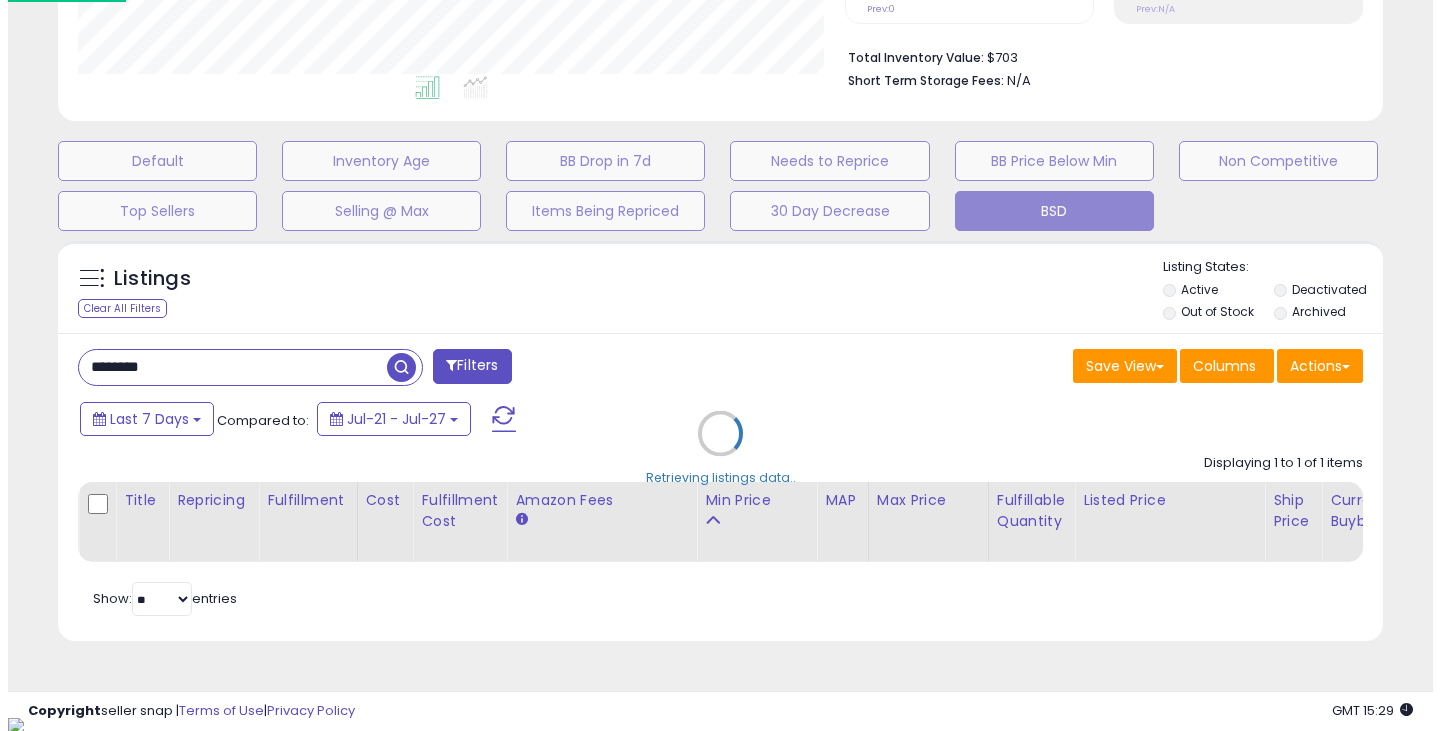 scroll, scrollTop: 999590, scrollLeft: 999224, axis: both 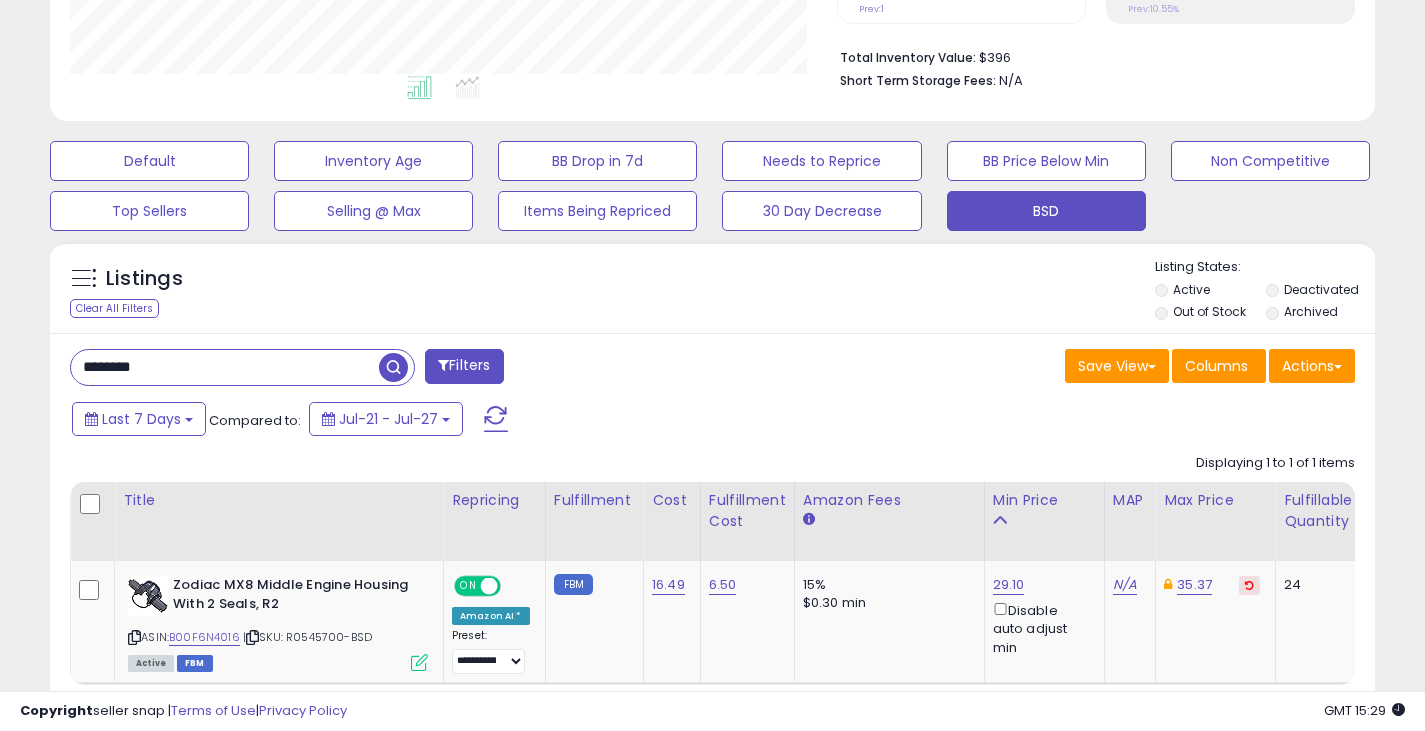 drag, startPoint x: 186, startPoint y: 364, endPoint x: 80, endPoint y: 370, distance: 106.16968 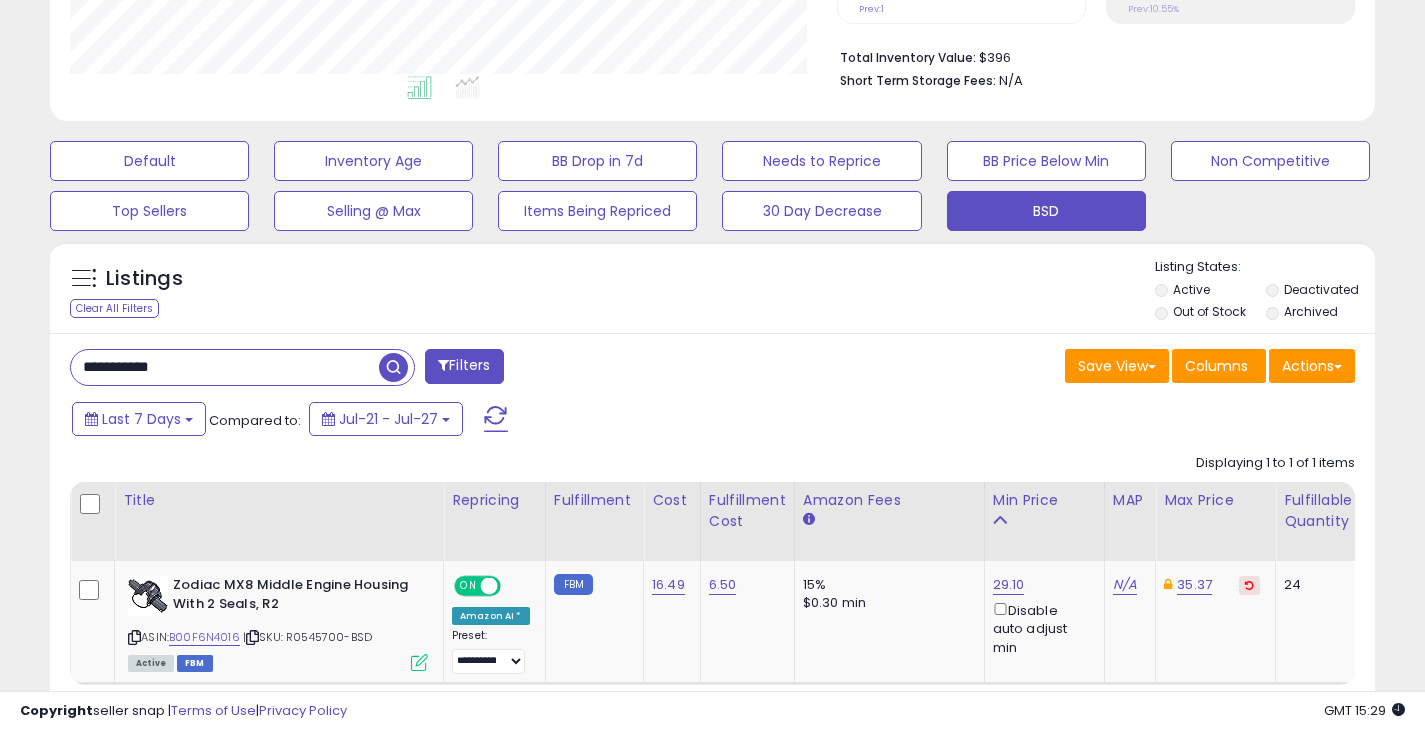 click at bounding box center (393, 367) 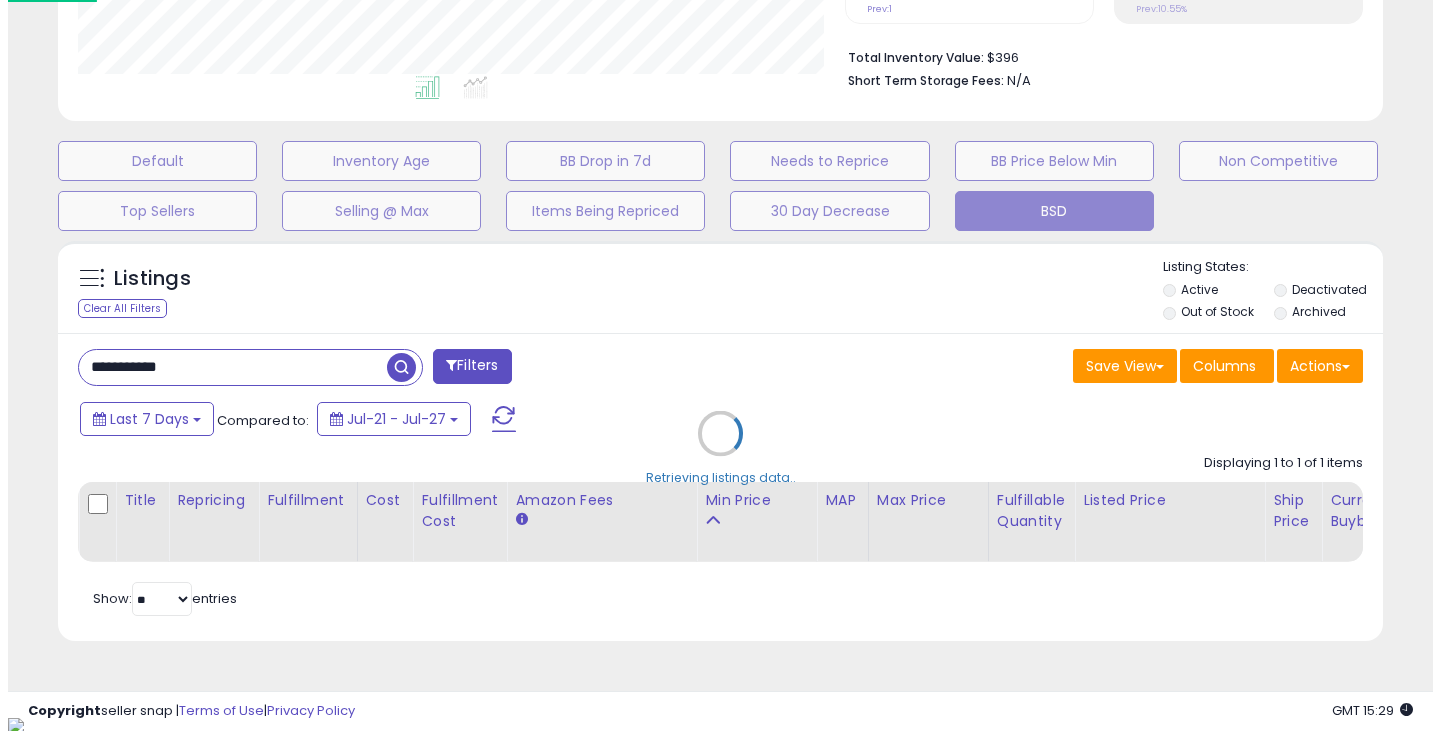 scroll, scrollTop: 999590, scrollLeft: 999224, axis: both 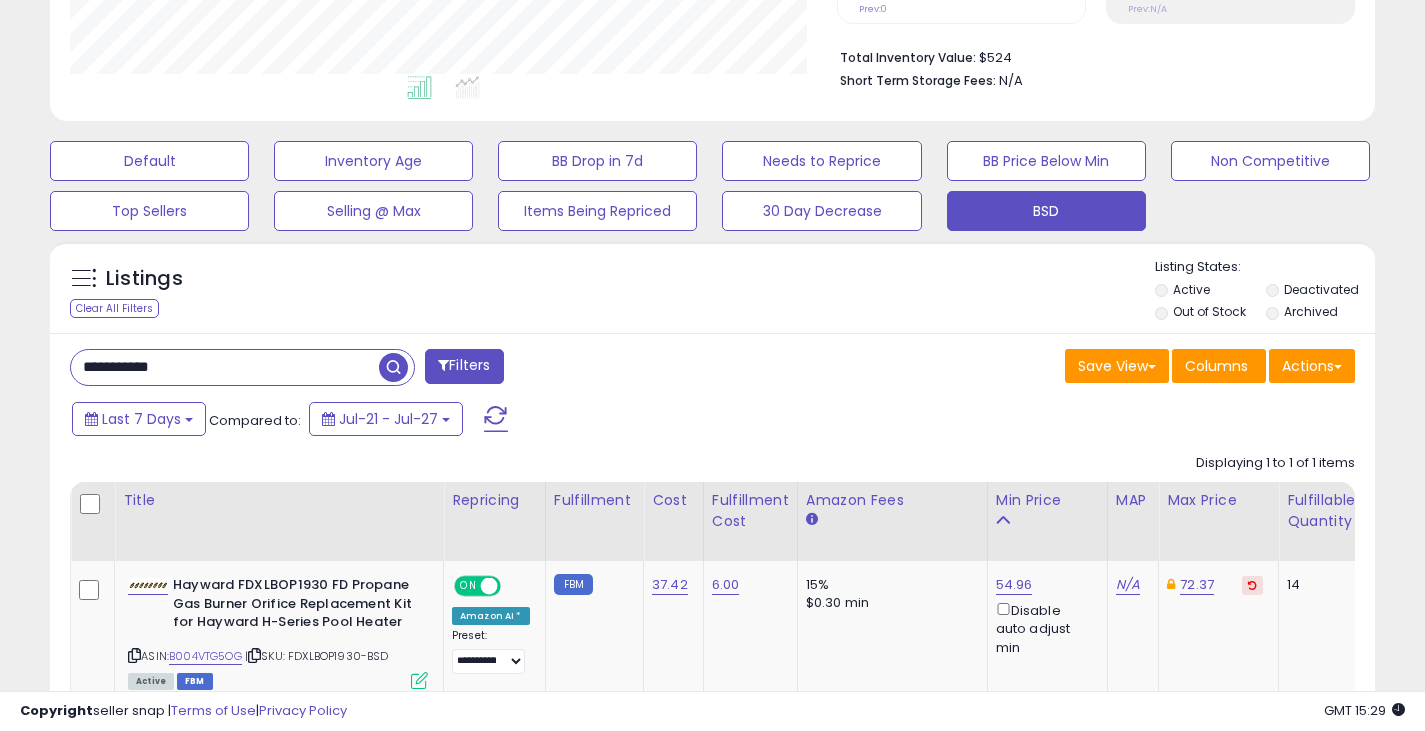drag, startPoint x: 237, startPoint y: 371, endPoint x: 65, endPoint y: 387, distance: 172.74258 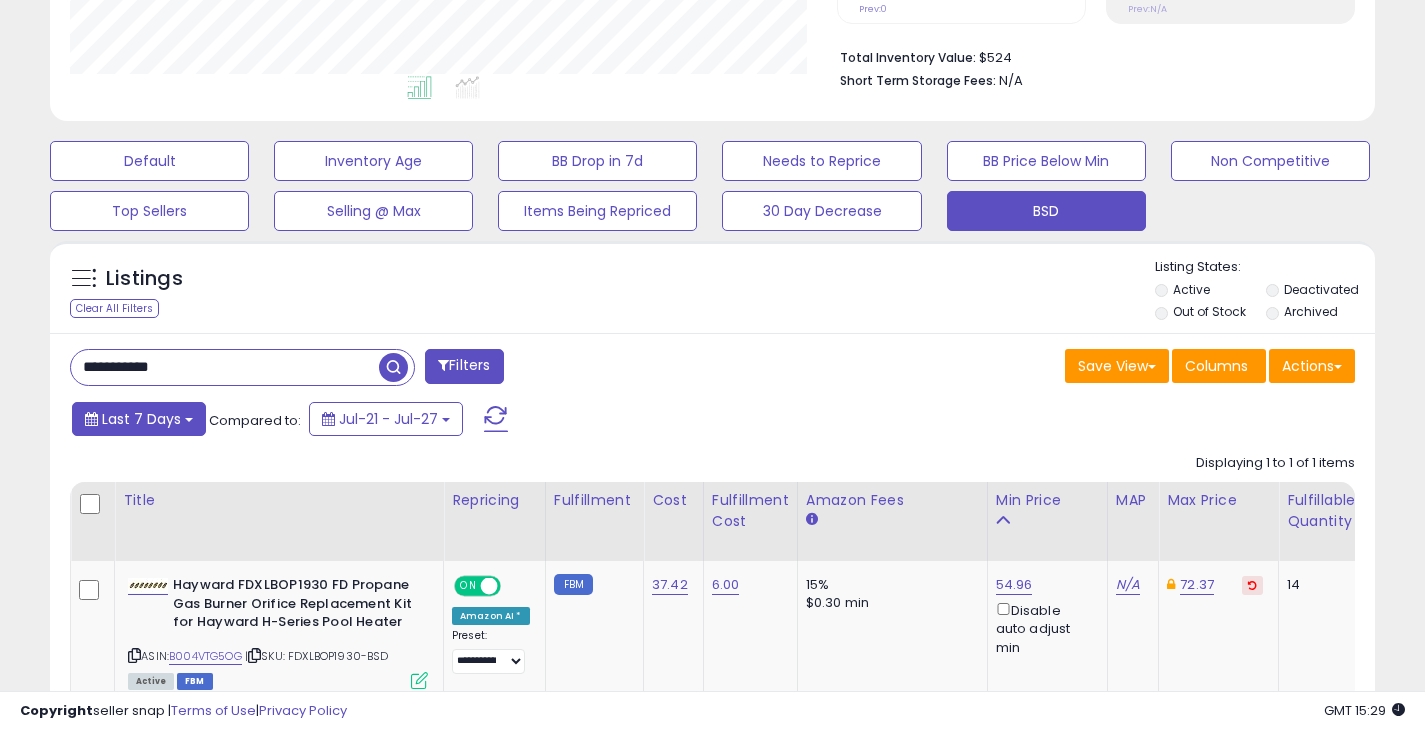 paste 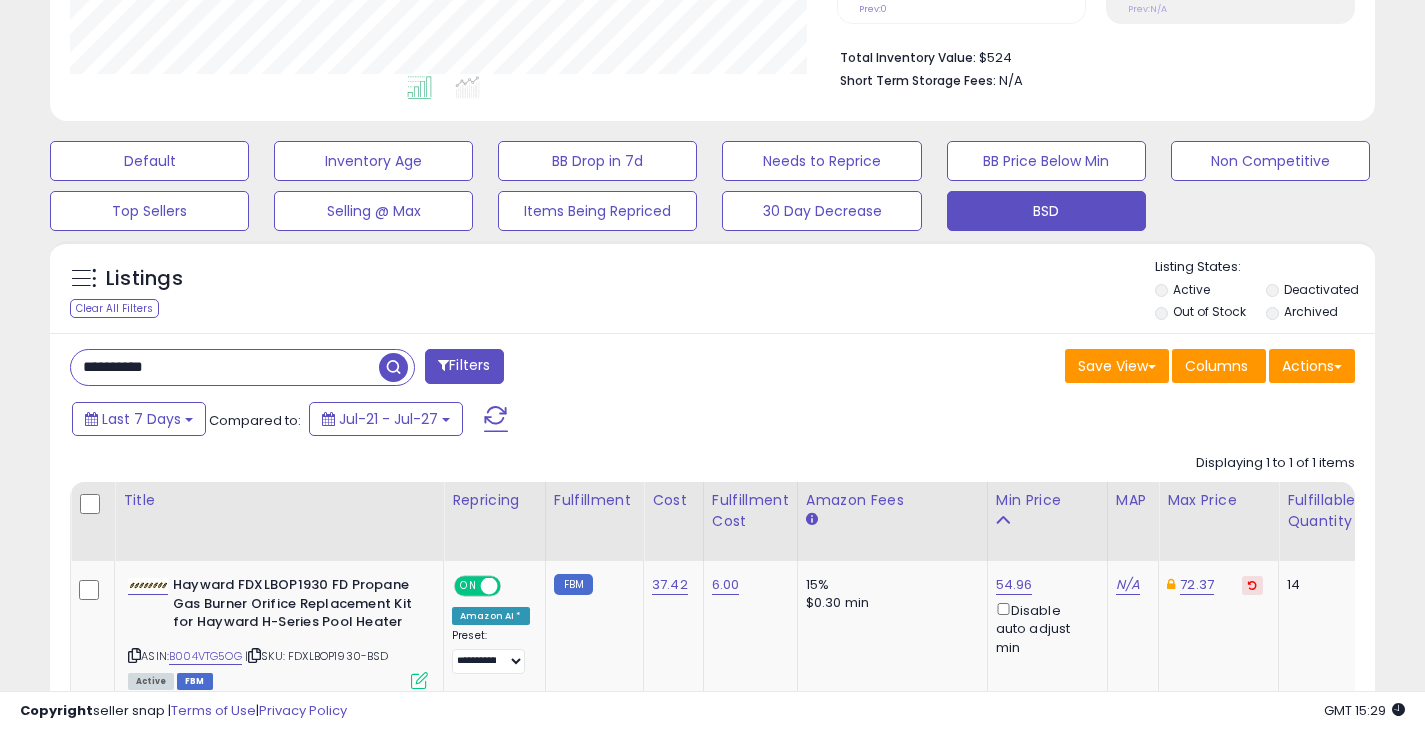 click at bounding box center [393, 367] 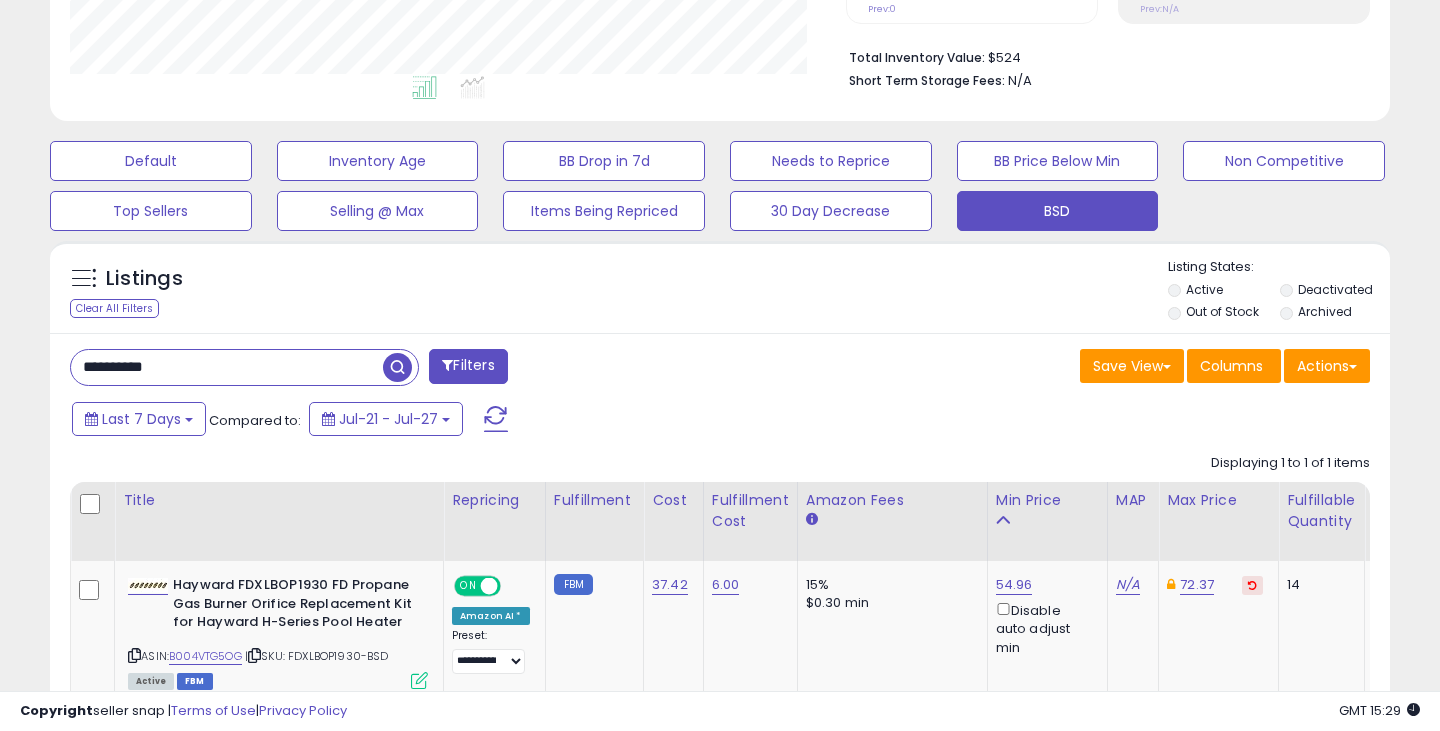 scroll, scrollTop: 999590, scrollLeft: 999224, axis: both 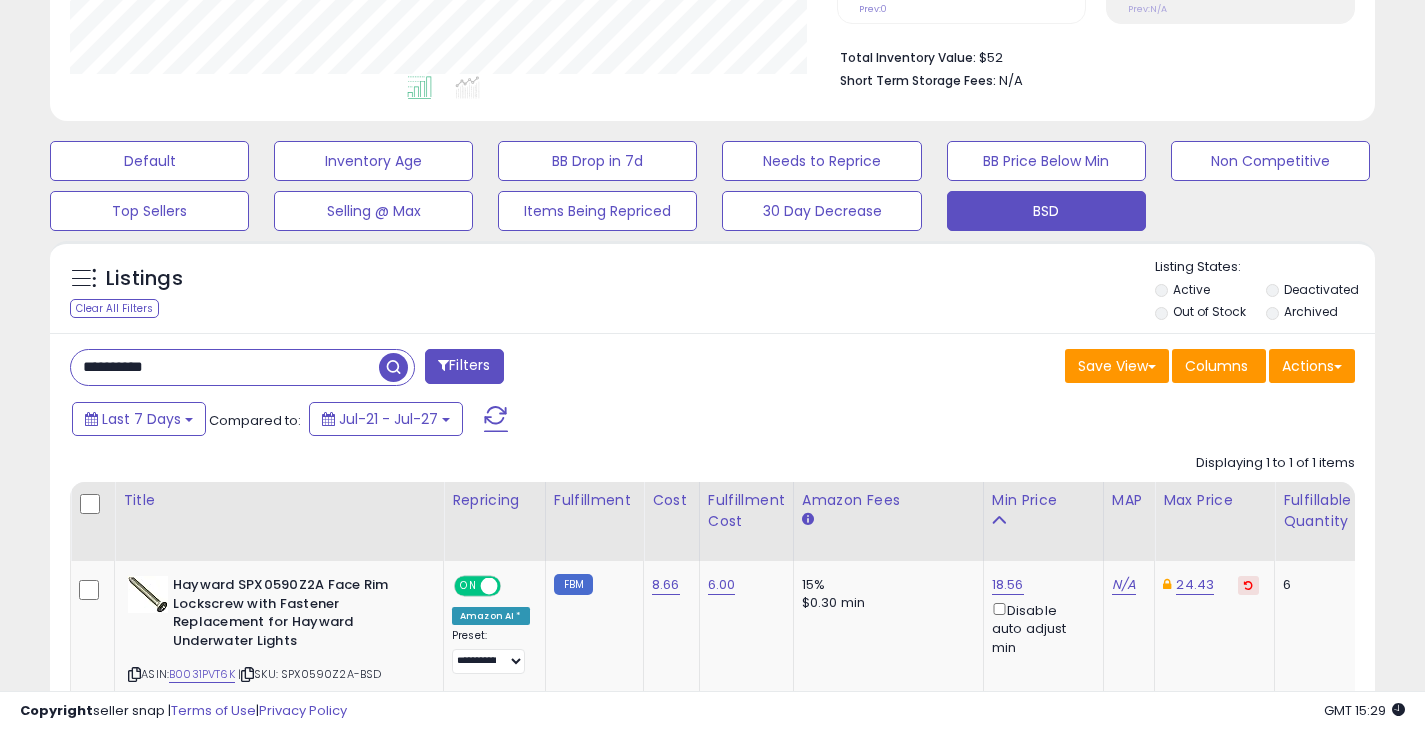 drag, startPoint x: 177, startPoint y: 371, endPoint x: 66, endPoint y: 387, distance: 112.147224 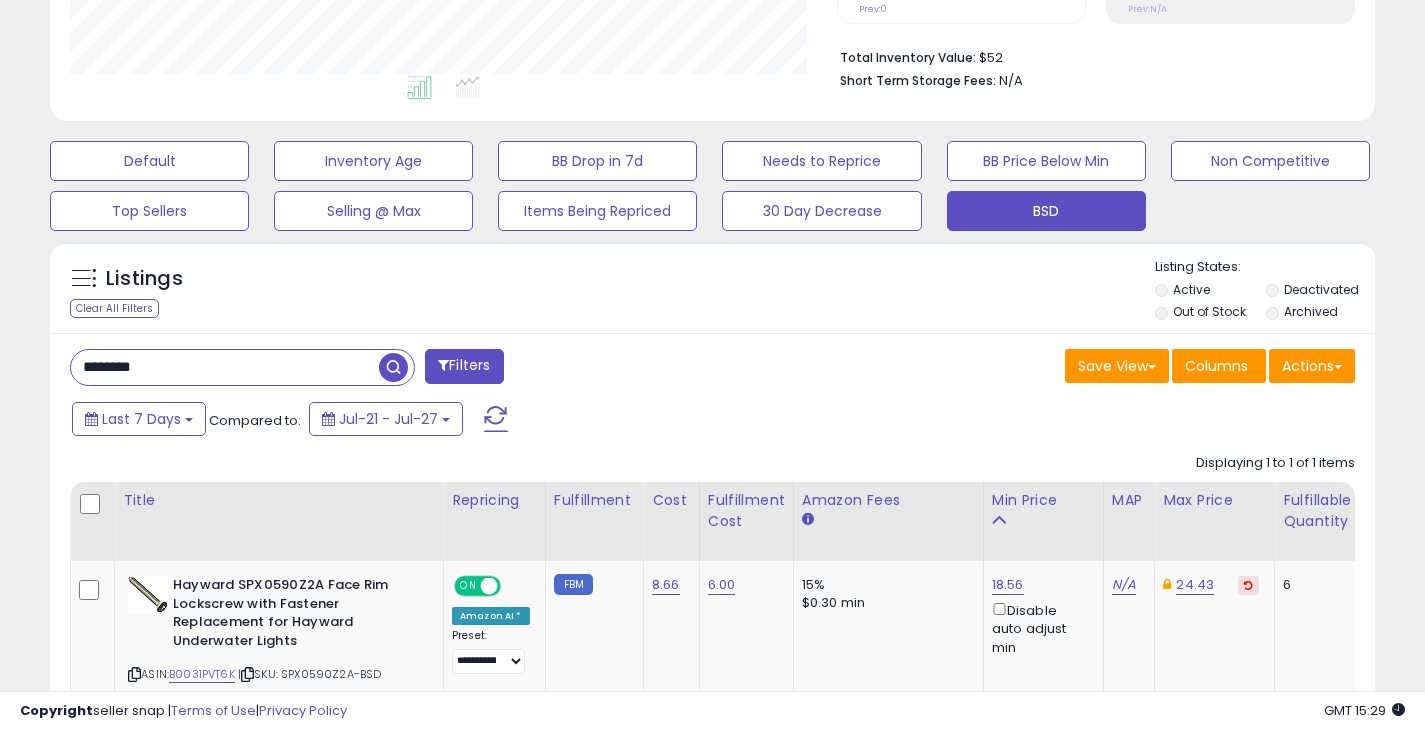 click at bounding box center [393, 367] 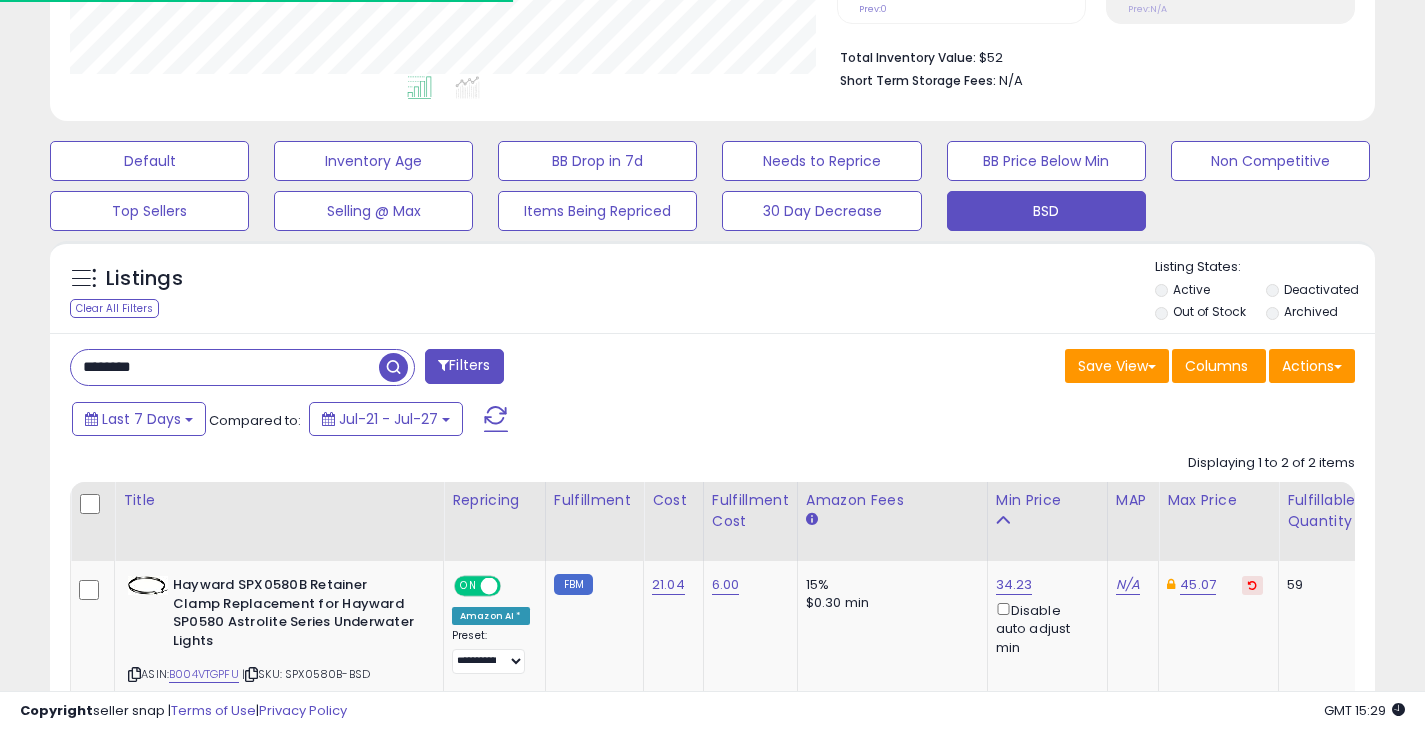 scroll, scrollTop: 410, scrollLeft: 767, axis: both 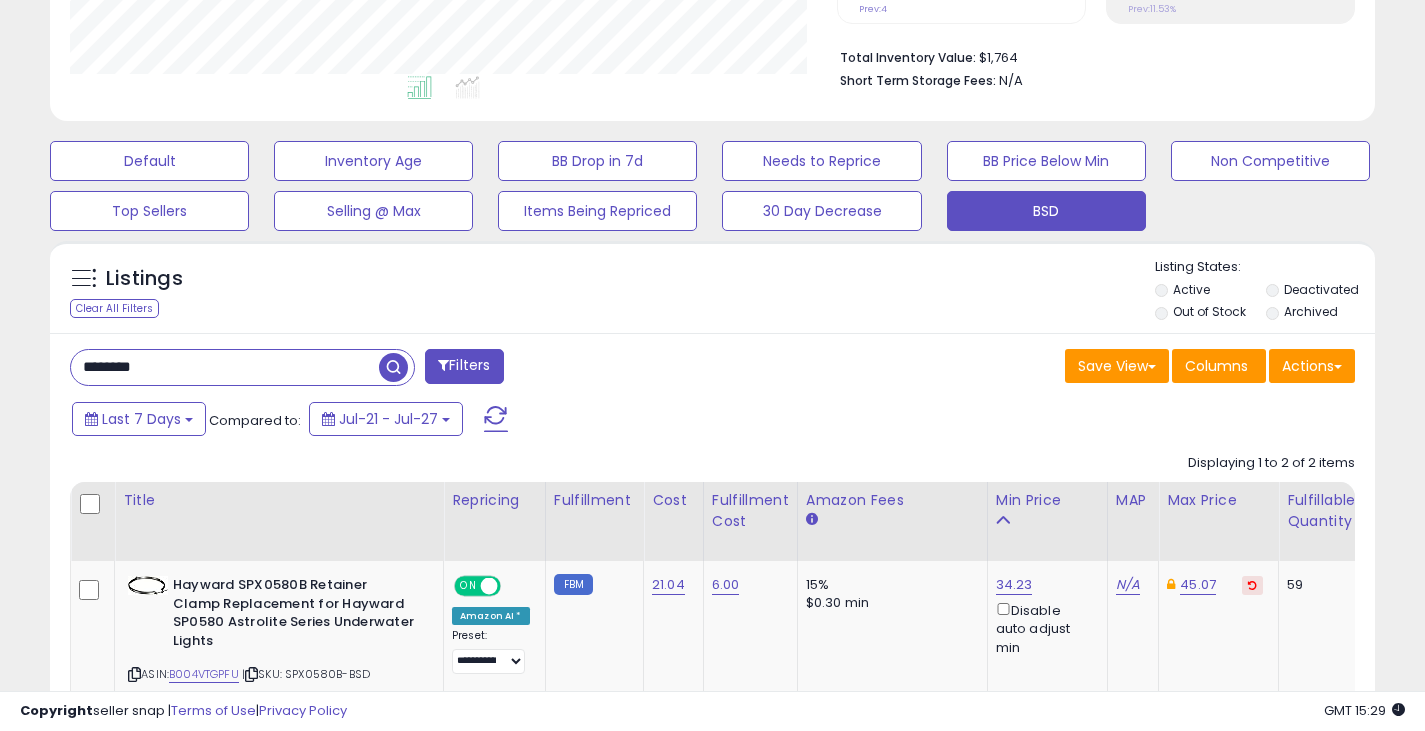 drag, startPoint x: 185, startPoint y: 367, endPoint x: 75, endPoint y: 400, distance: 114.84337 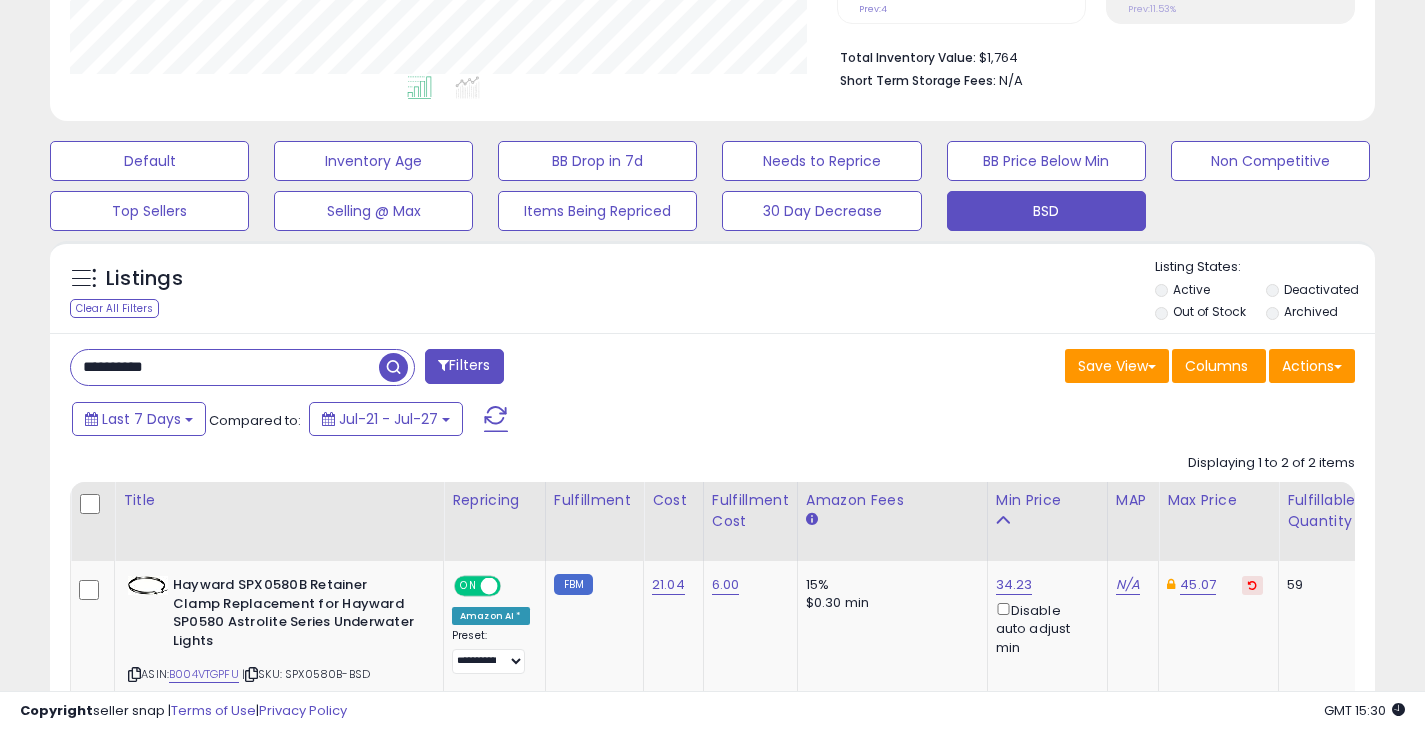 click at bounding box center [393, 367] 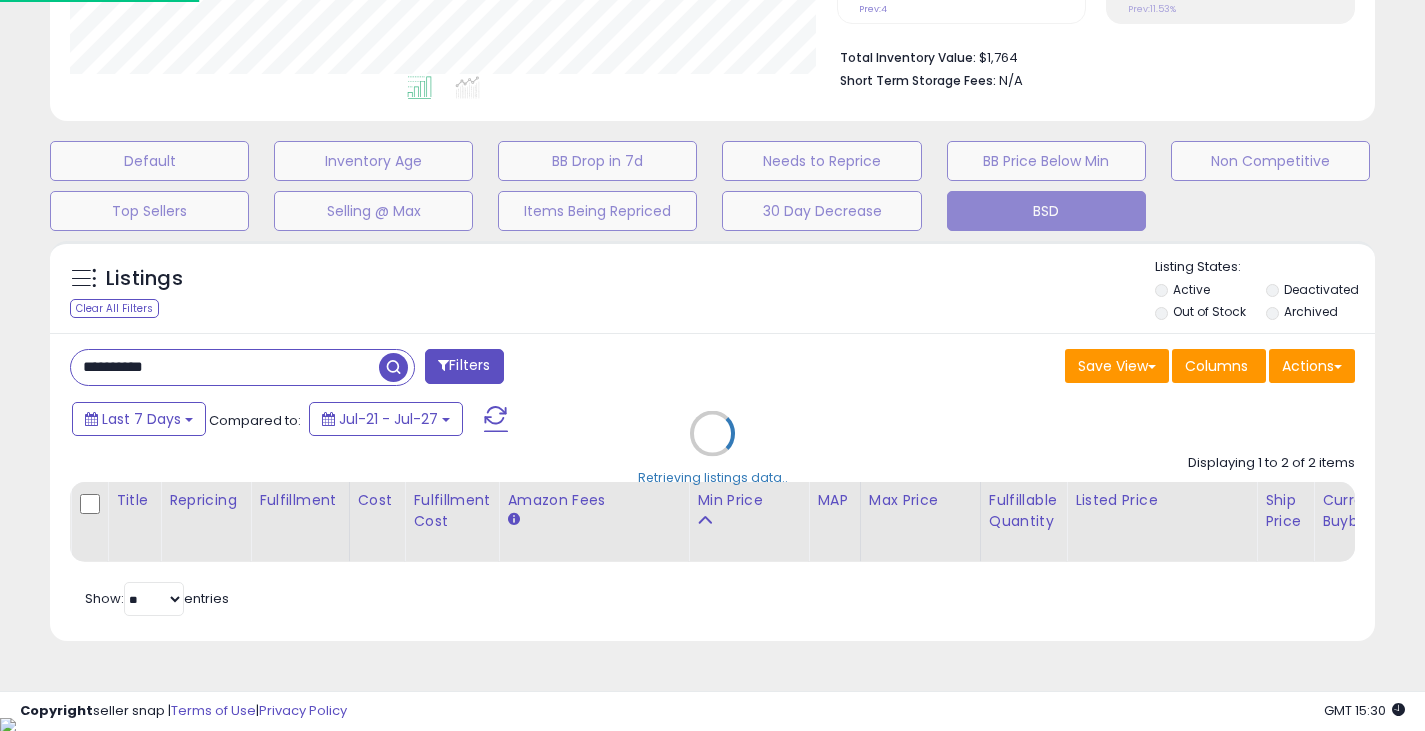 scroll, scrollTop: 999590, scrollLeft: 999224, axis: both 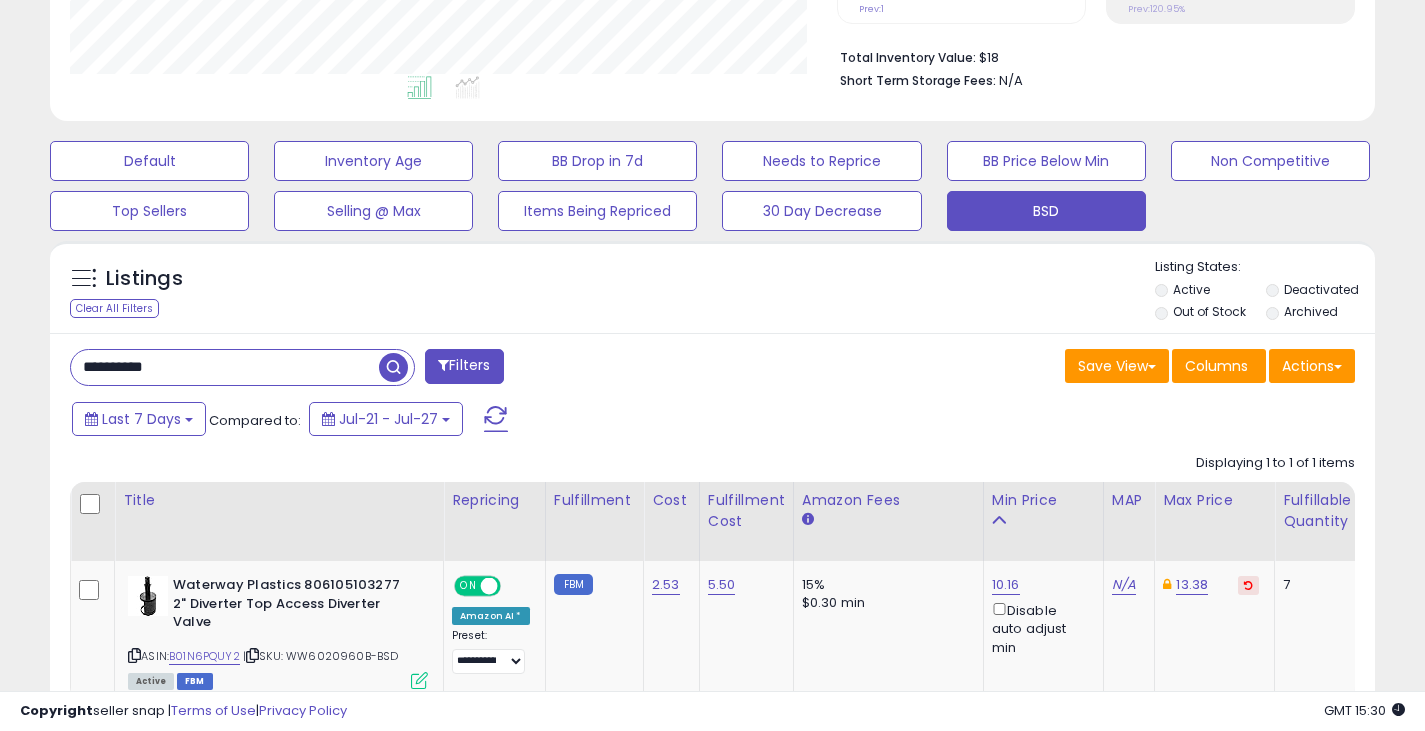 drag, startPoint x: 203, startPoint y: 370, endPoint x: -12, endPoint y: 363, distance: 215.11392 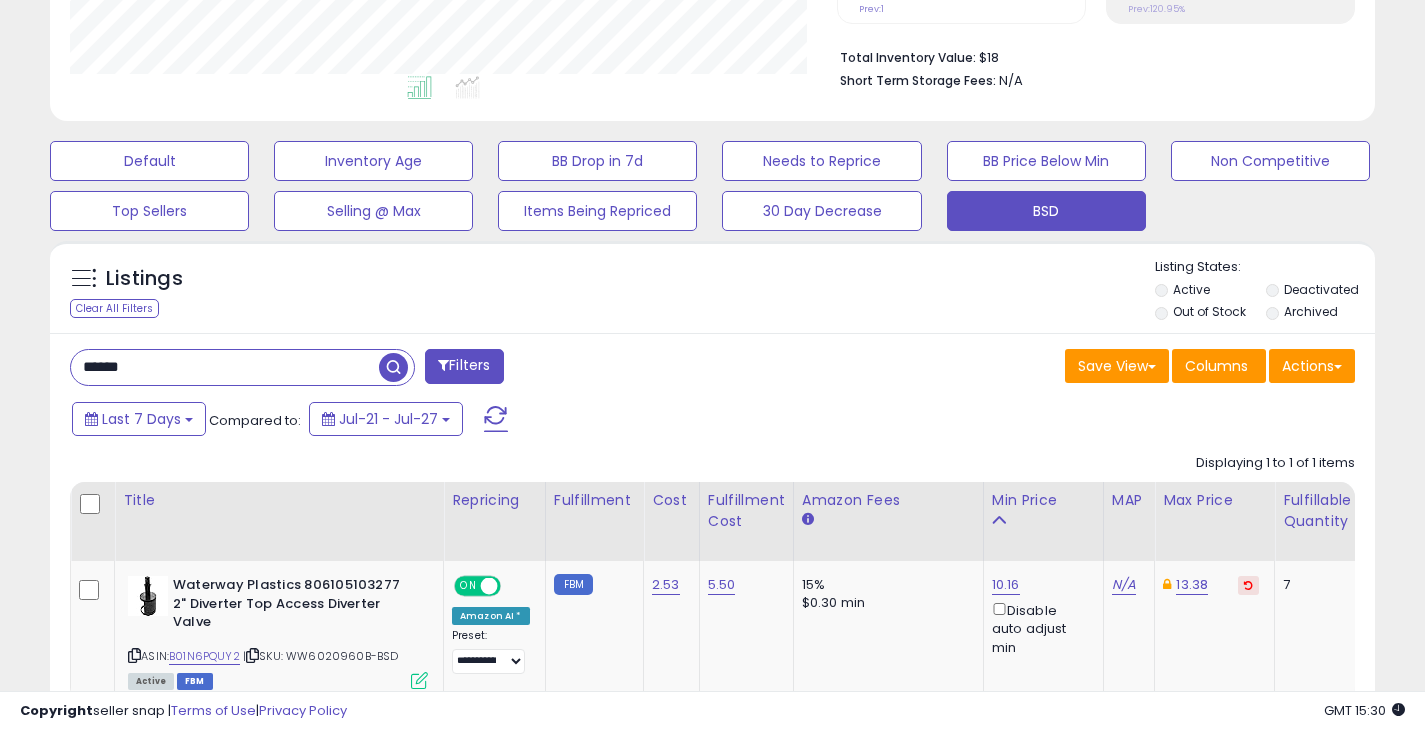 click at bounding box center (393, 367) 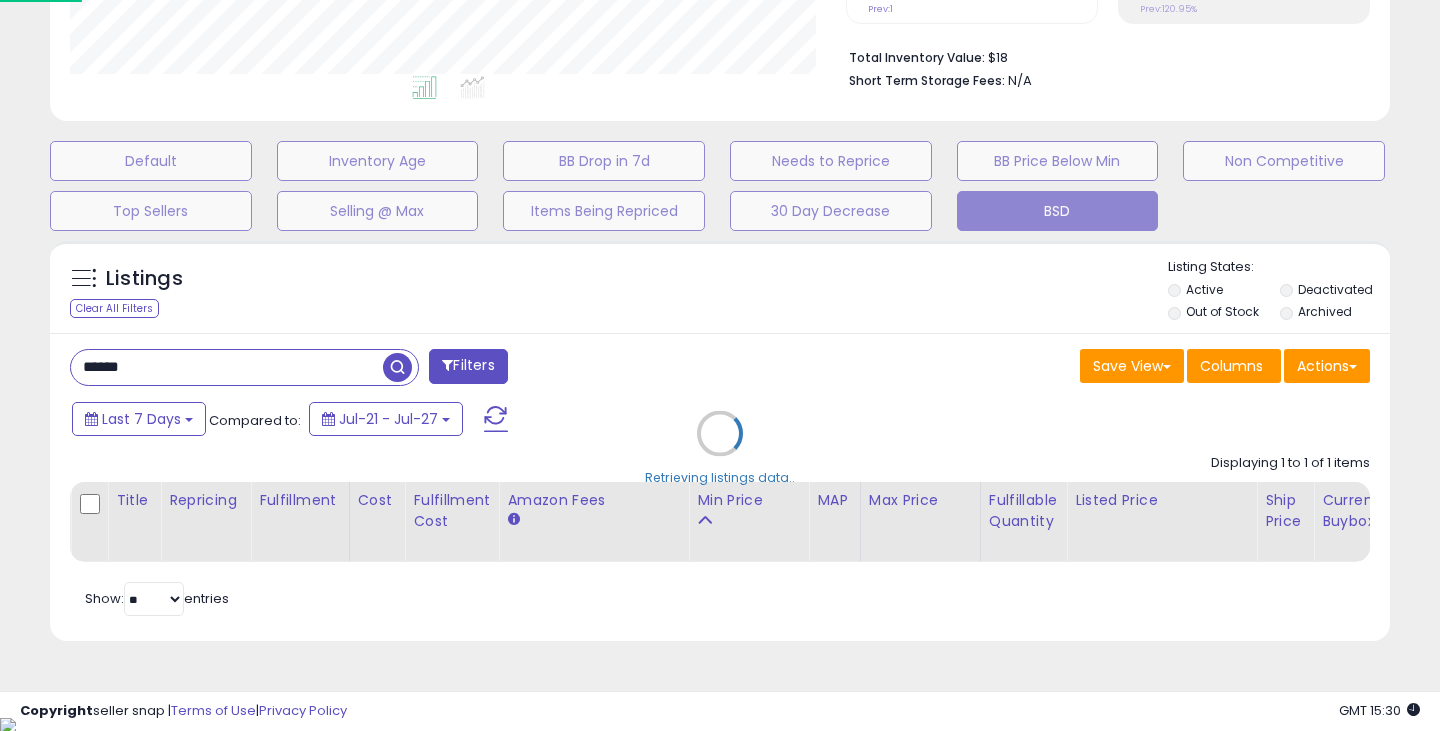 scroll, scrollTop: 999590, scrollLeft: 999224, axis: both 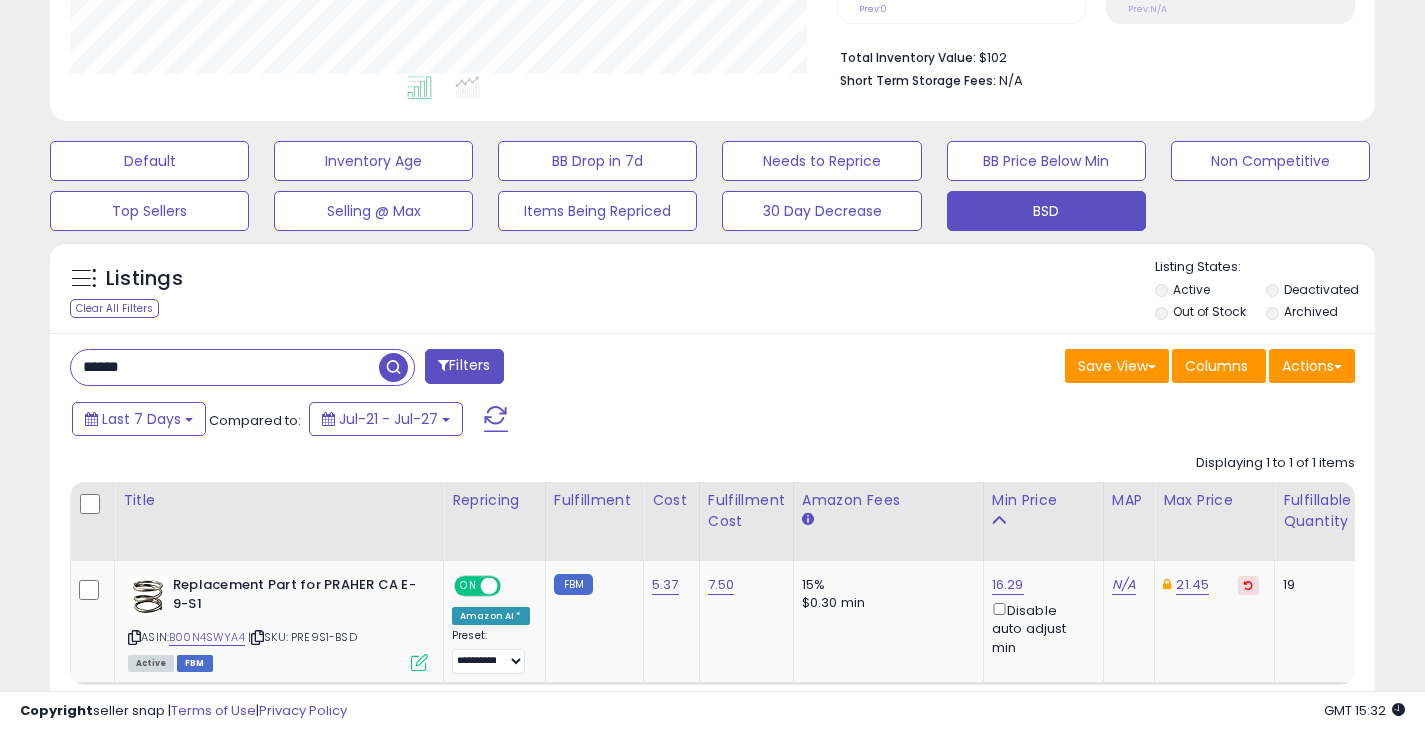 drag, startPoint x: 264, startPoint y: 371, endPoint x: 68, endPoint y: 370, distance: 196.00255 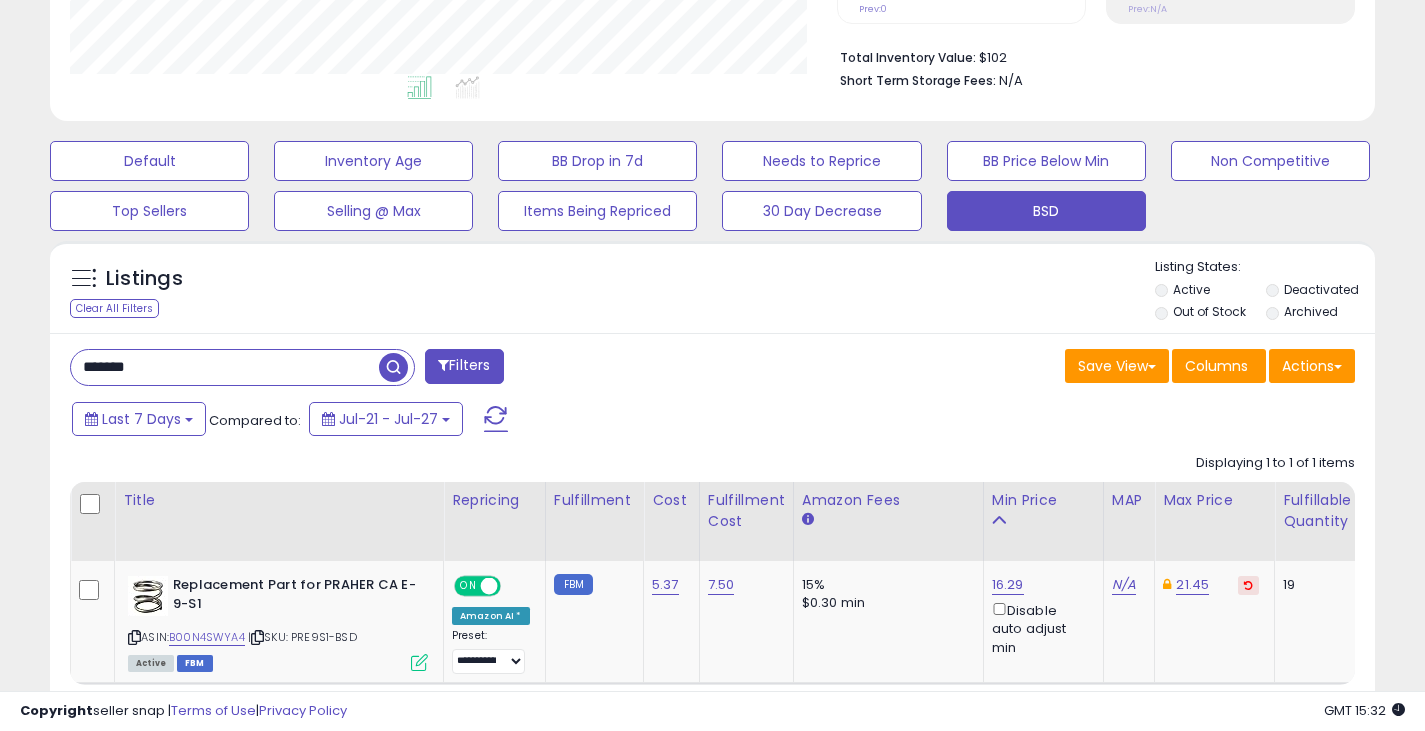 click at bounding box center [393, 367] 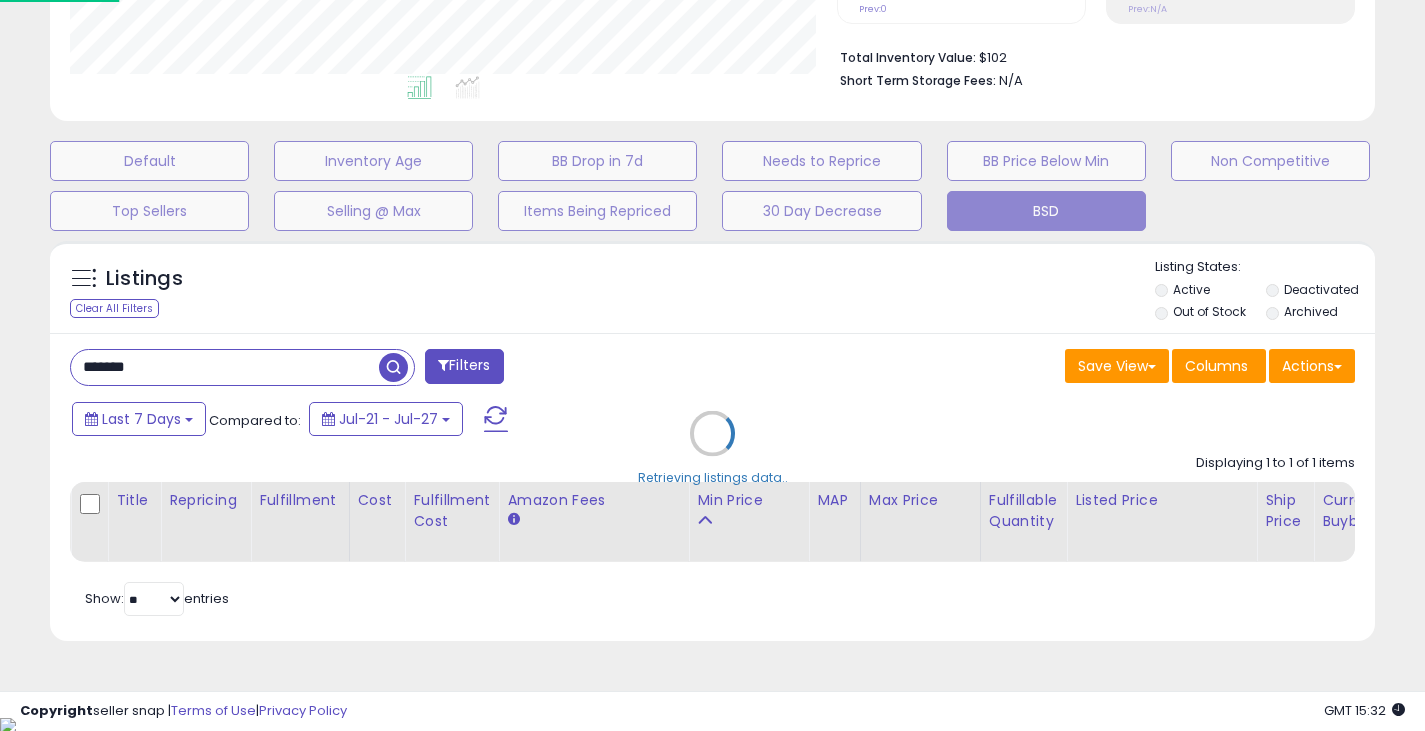 scroll, scrollTop: 999590, scrollLeft: 999224, axis: both 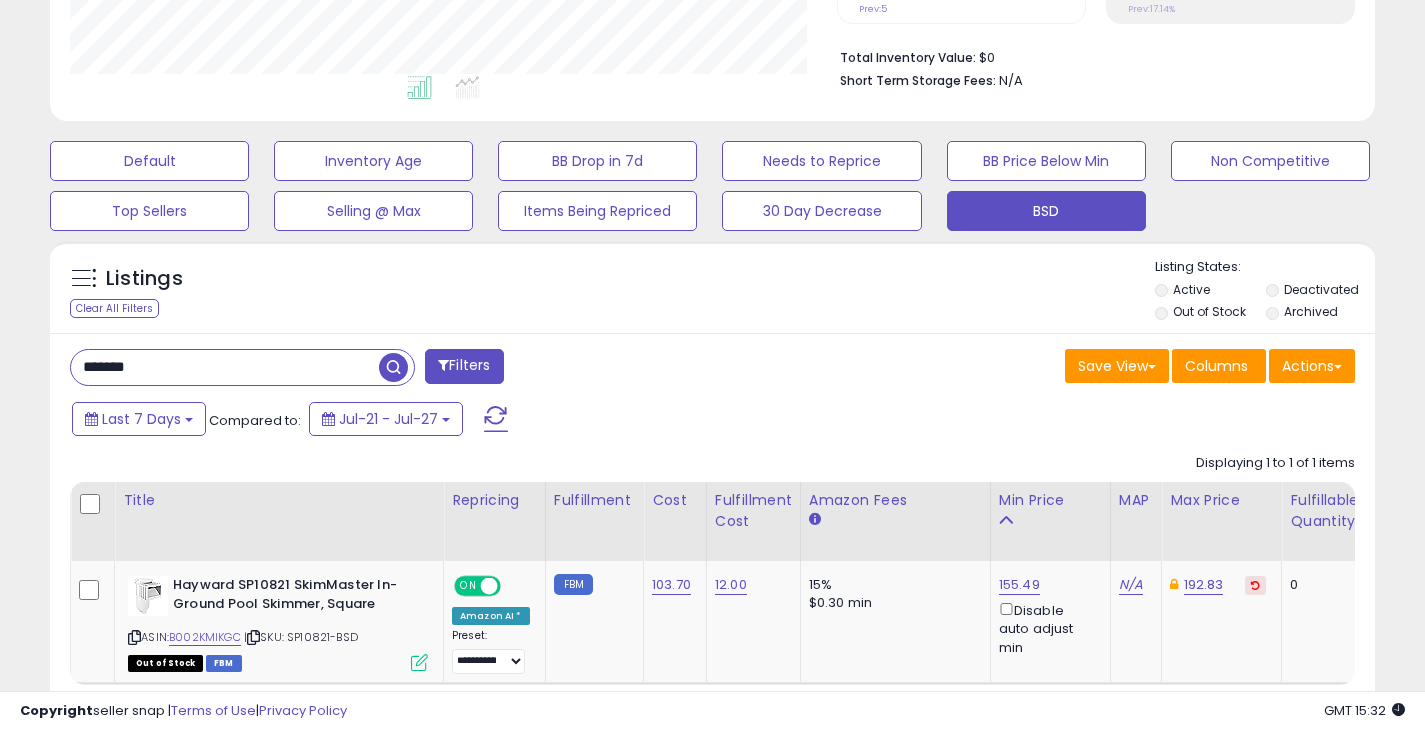 drag, startPoint x: 179, startPoint y: 362, endPoint x: 68, endPoint y: 368, distance: 111.16204 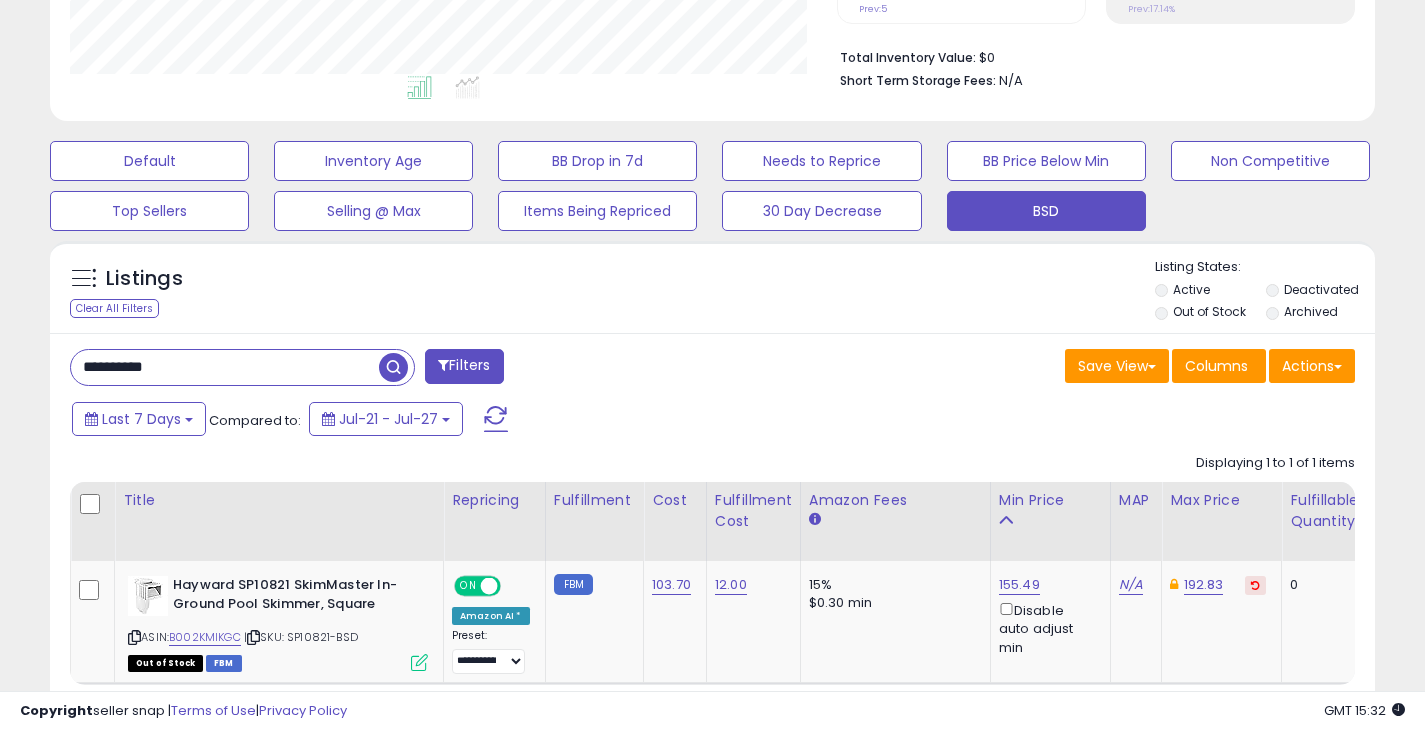 click at bounding box center (393, 367) 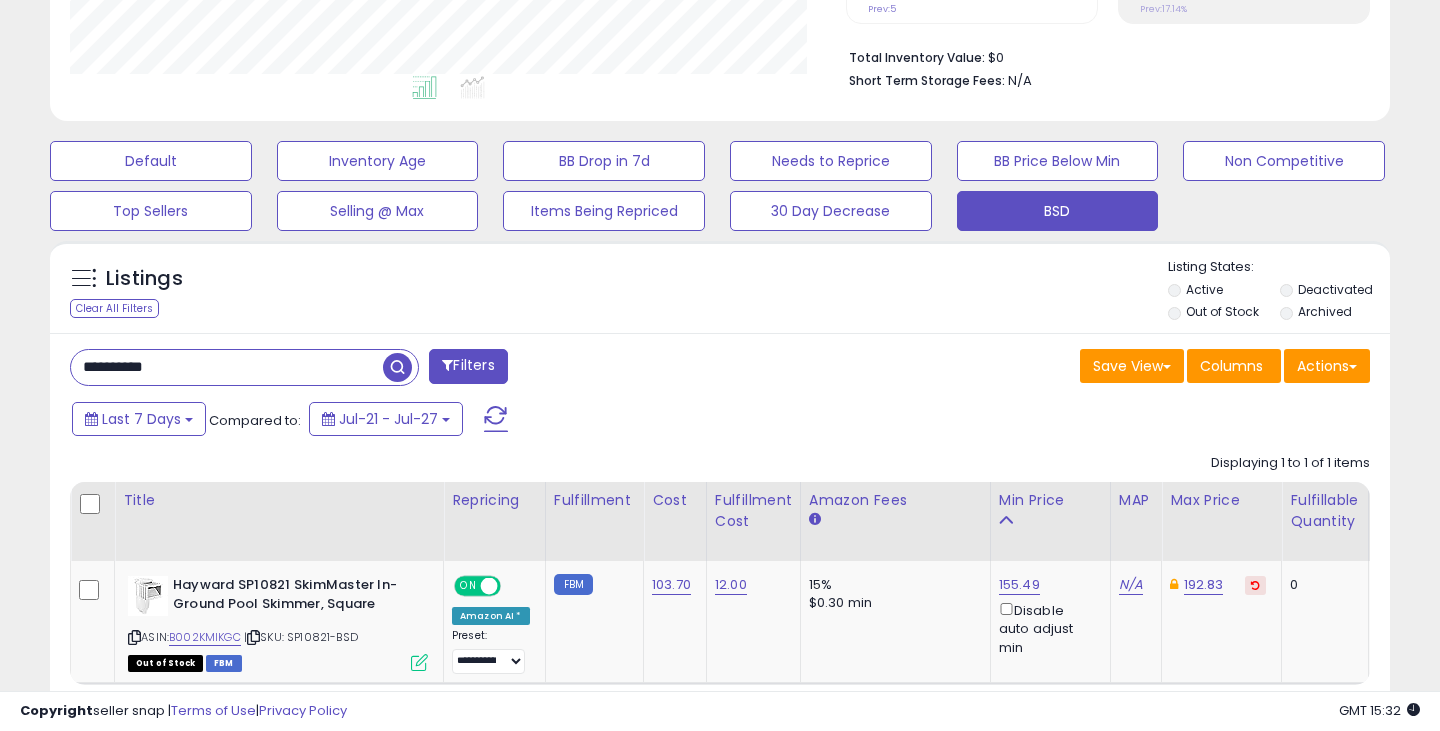 scroll, scrollTop: 999590, scrollLeft: 999224, axis: both 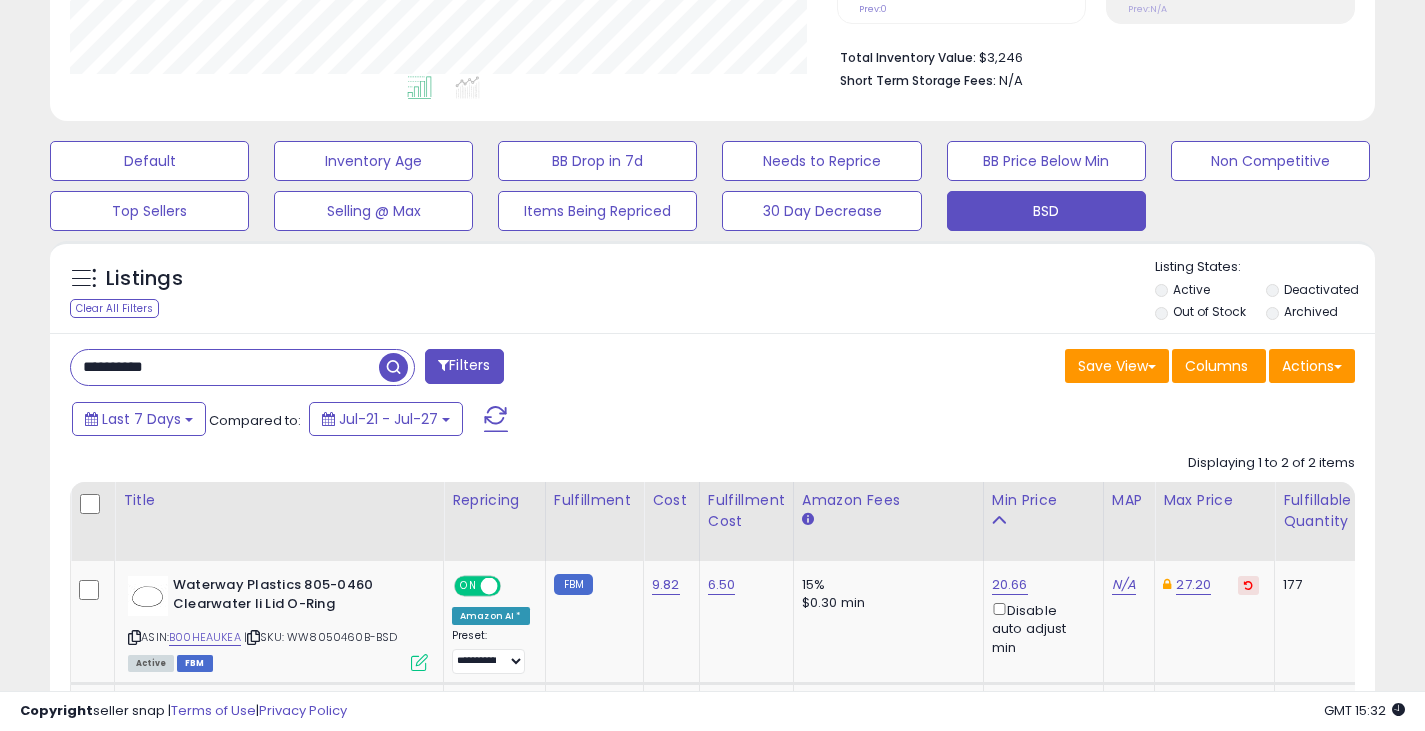 drag, startPoint x: 231, startPoint y: 381, endPoint x: 76, endPoint y: 380, distance: 155.00322 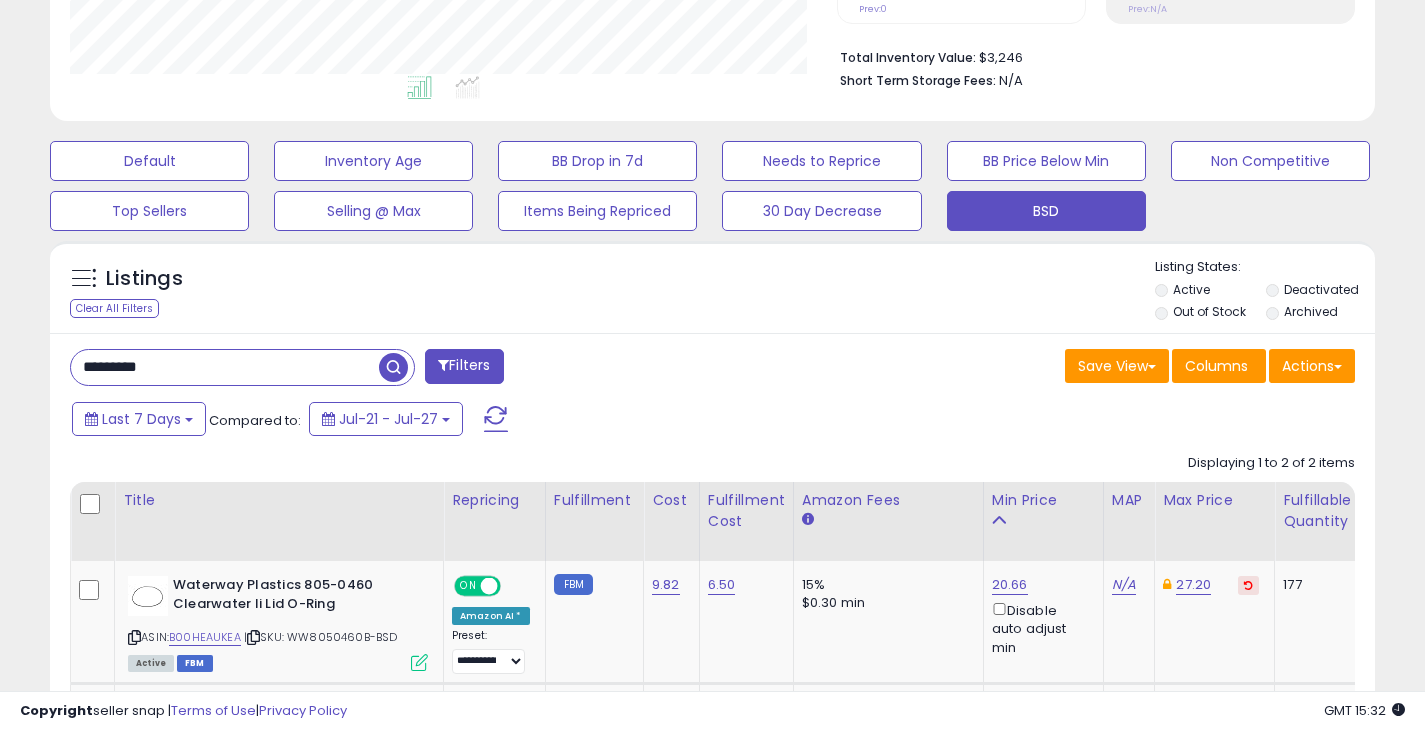 click at bounding box center [393, 367] 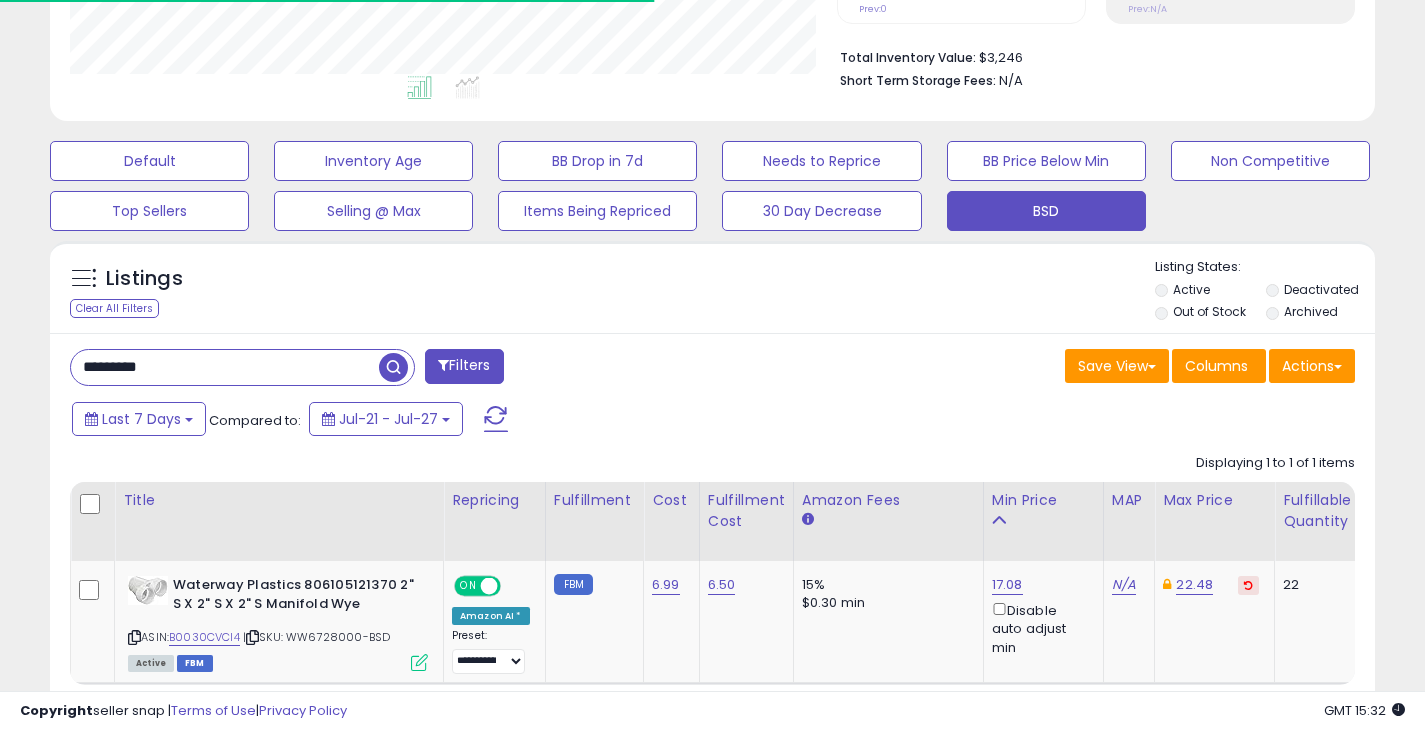 scroll, scrollTop: 410, scrollLeft: 767, axis: both 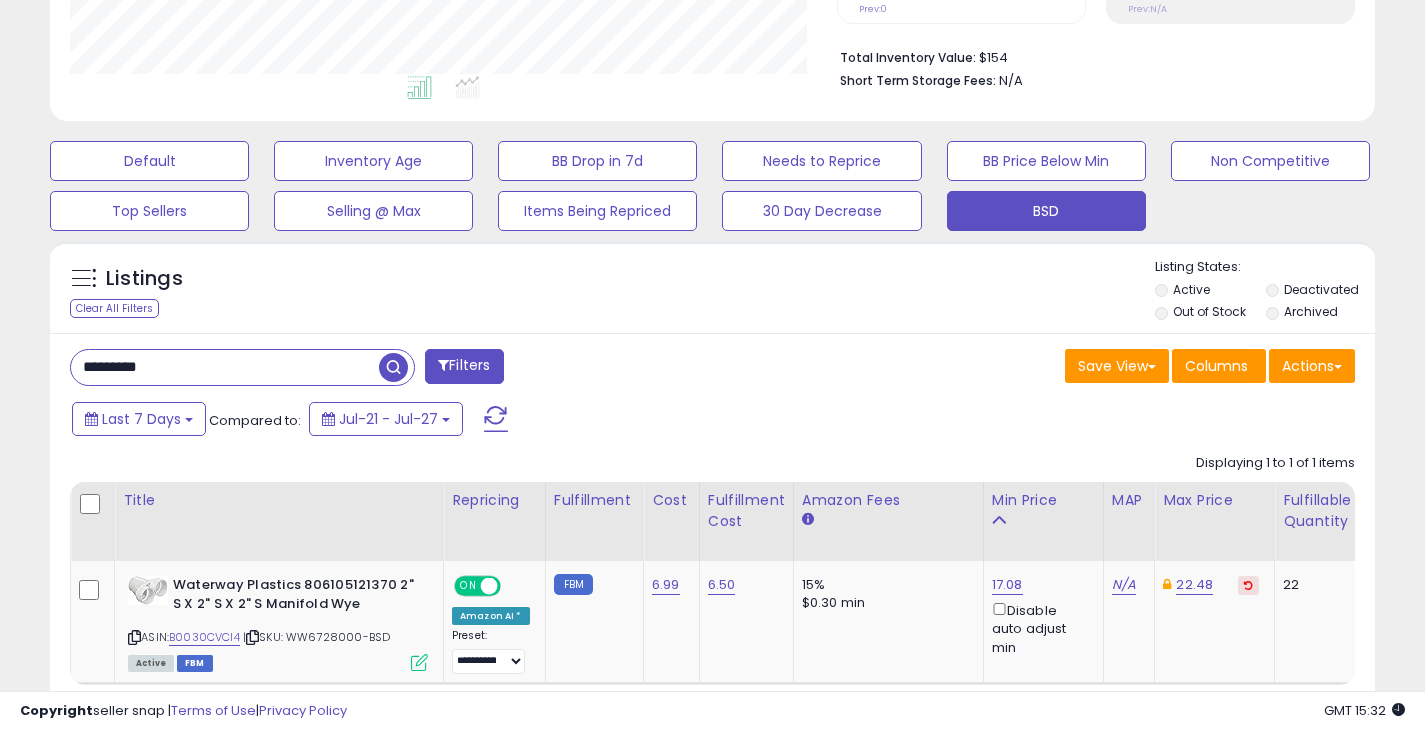 drag, startPoint x: 200, startPoint y: 369, endPoint x: 61, endPoint y: 382, distance: 139.60658 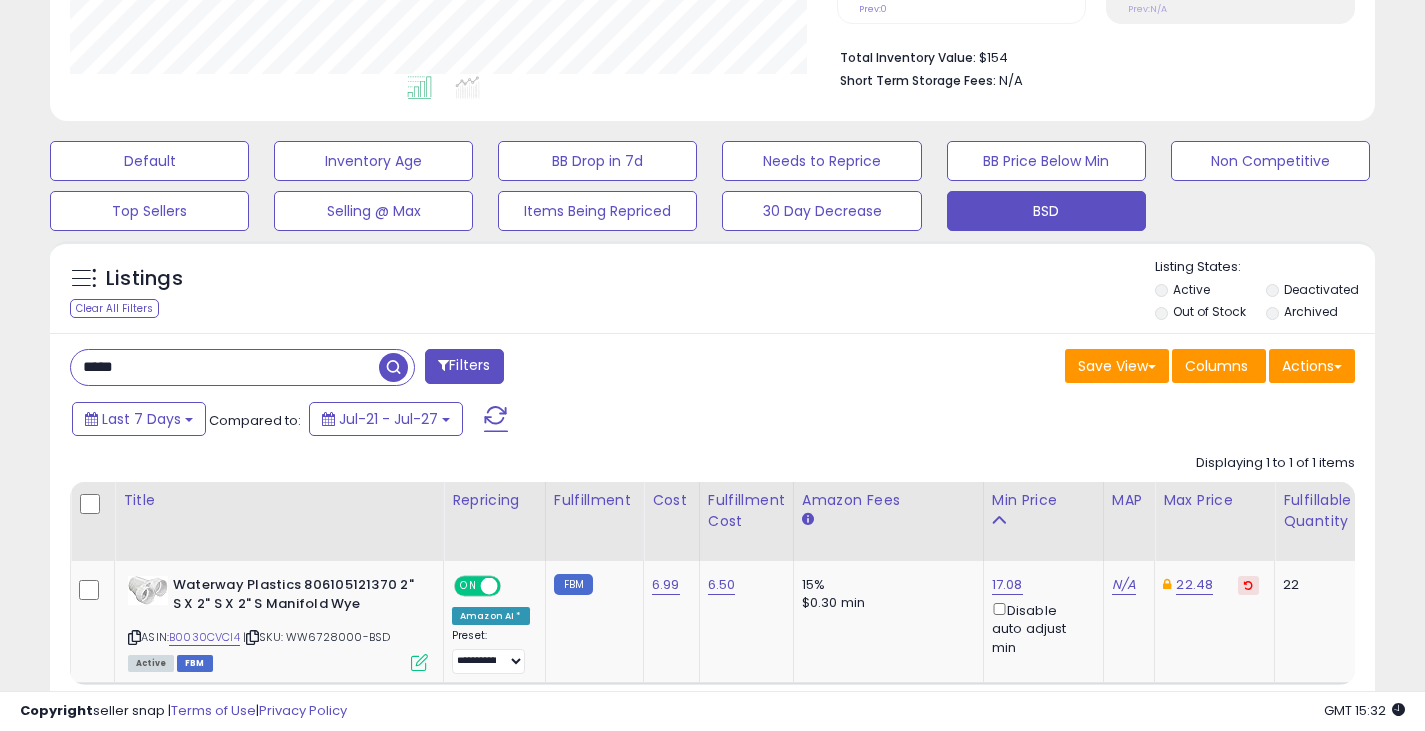 click at bounding box center (393, 367) 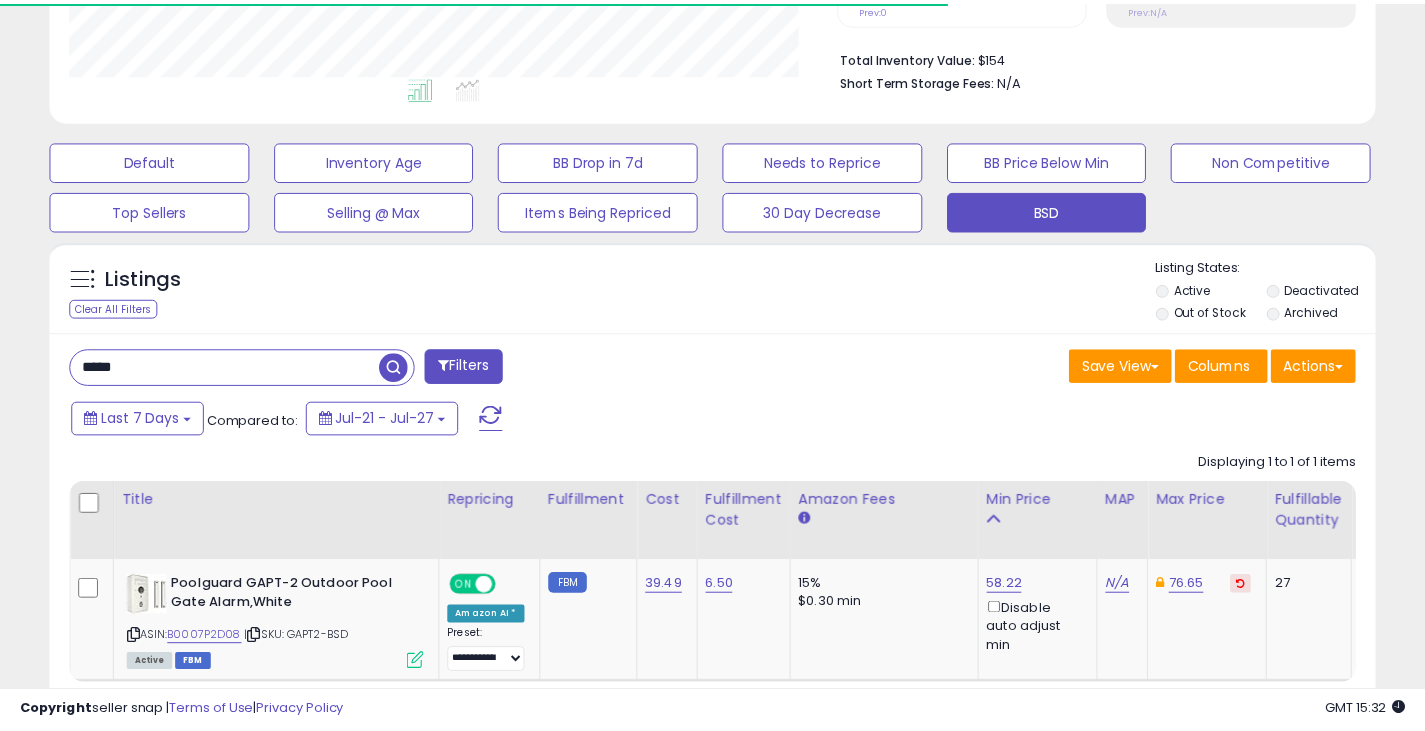 scroll, scrollTop: 410, scrollLeft: 767, axis: both 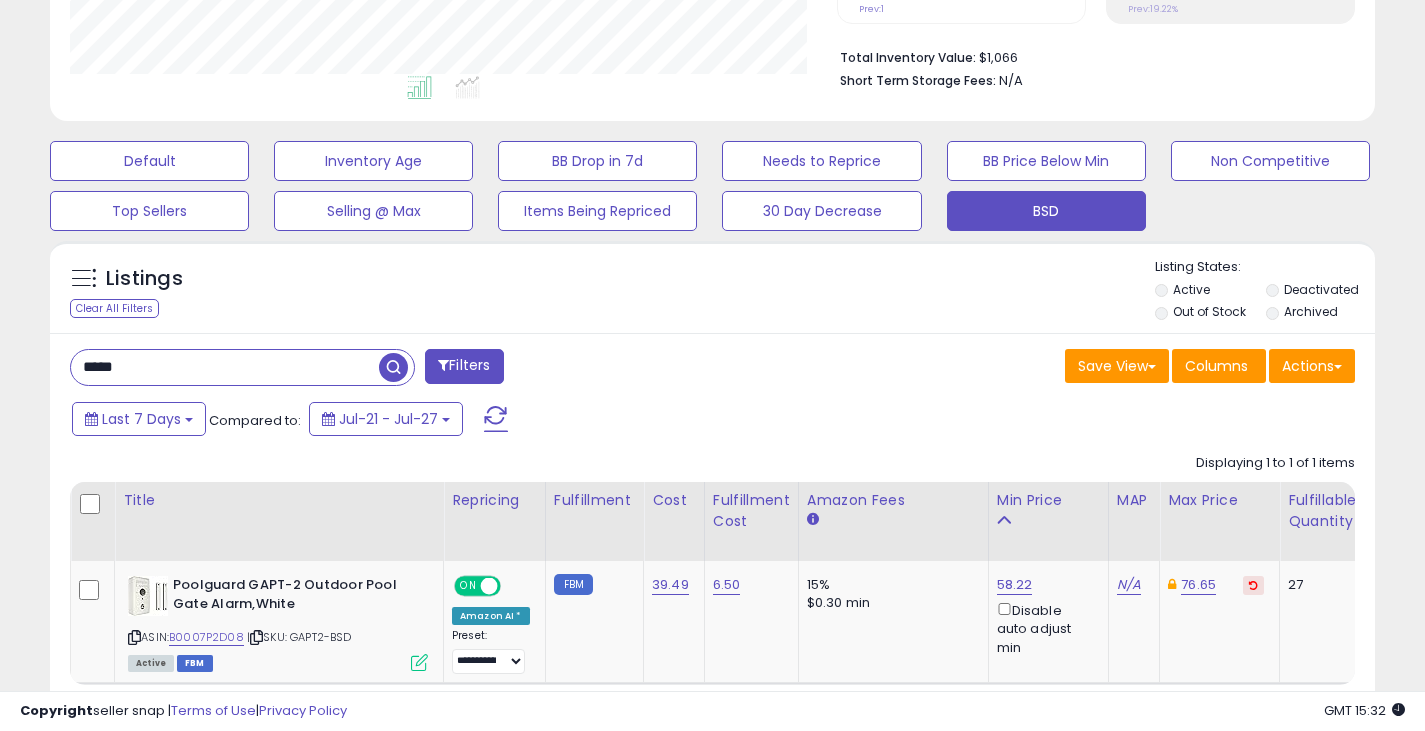 click on "*****
Filters
Save View
Save As New View
Update Current View" at bounding box center (712, 548) 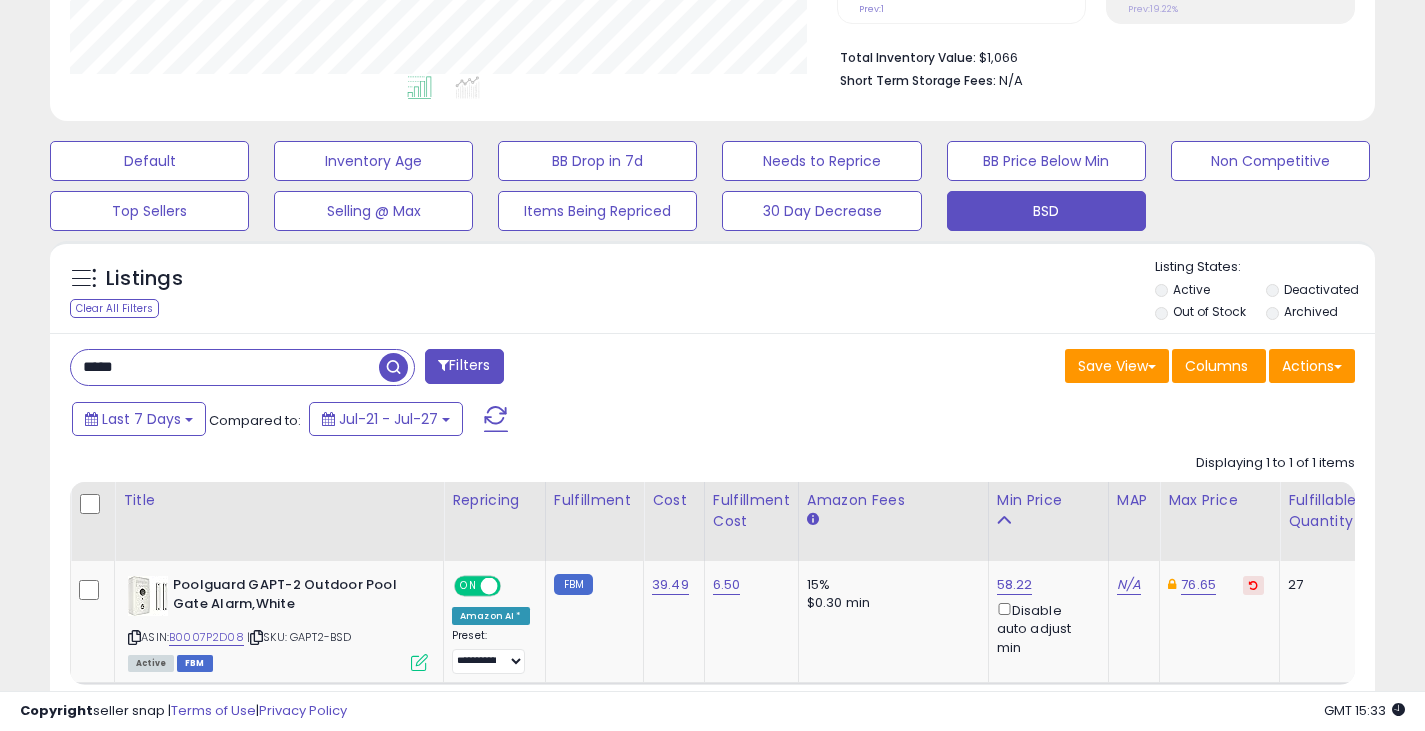 drag, startPoint x: 191, startPoint y: 380, endPoint x: 145, endPoint y: 380, distance: 46 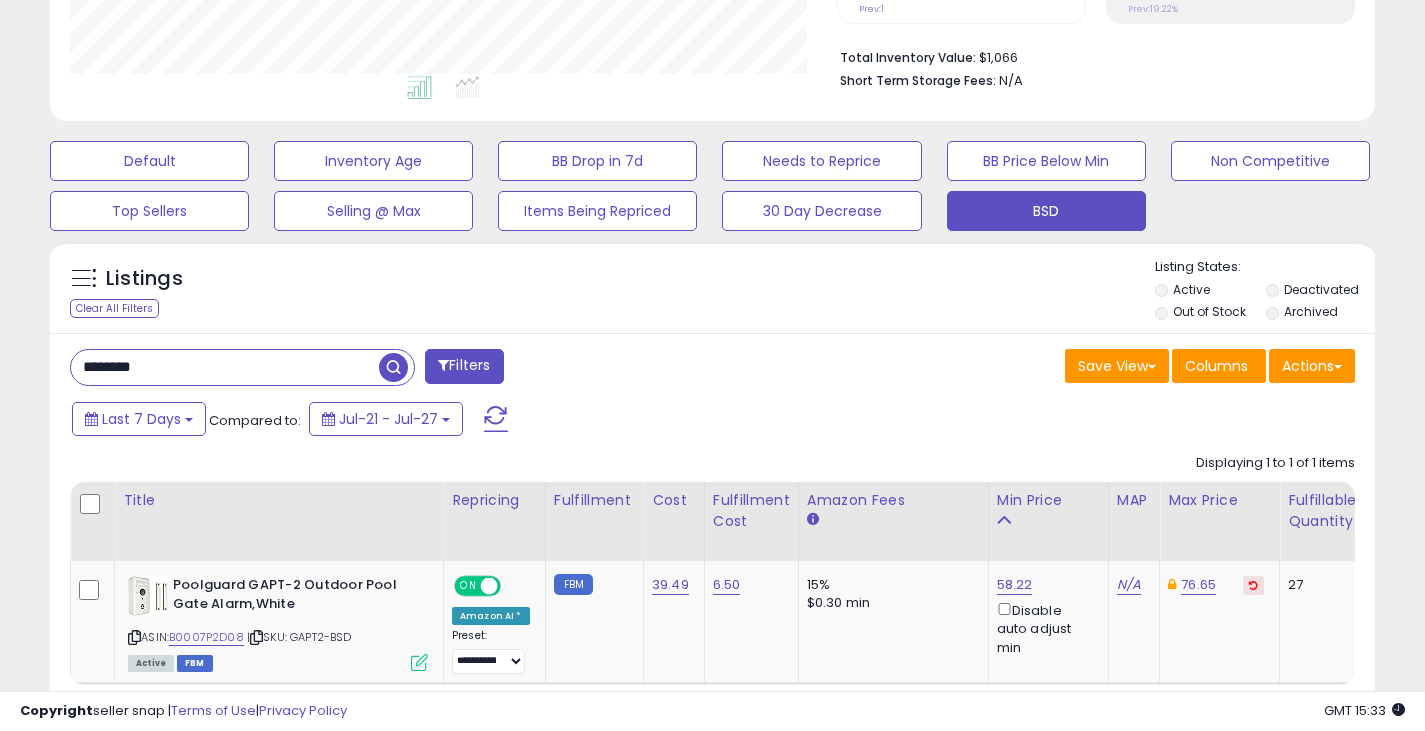 drag, startPoint x: 395, startPoint y: 365, endPoint x: 382, endPoint y: 362, distance: 13.341664 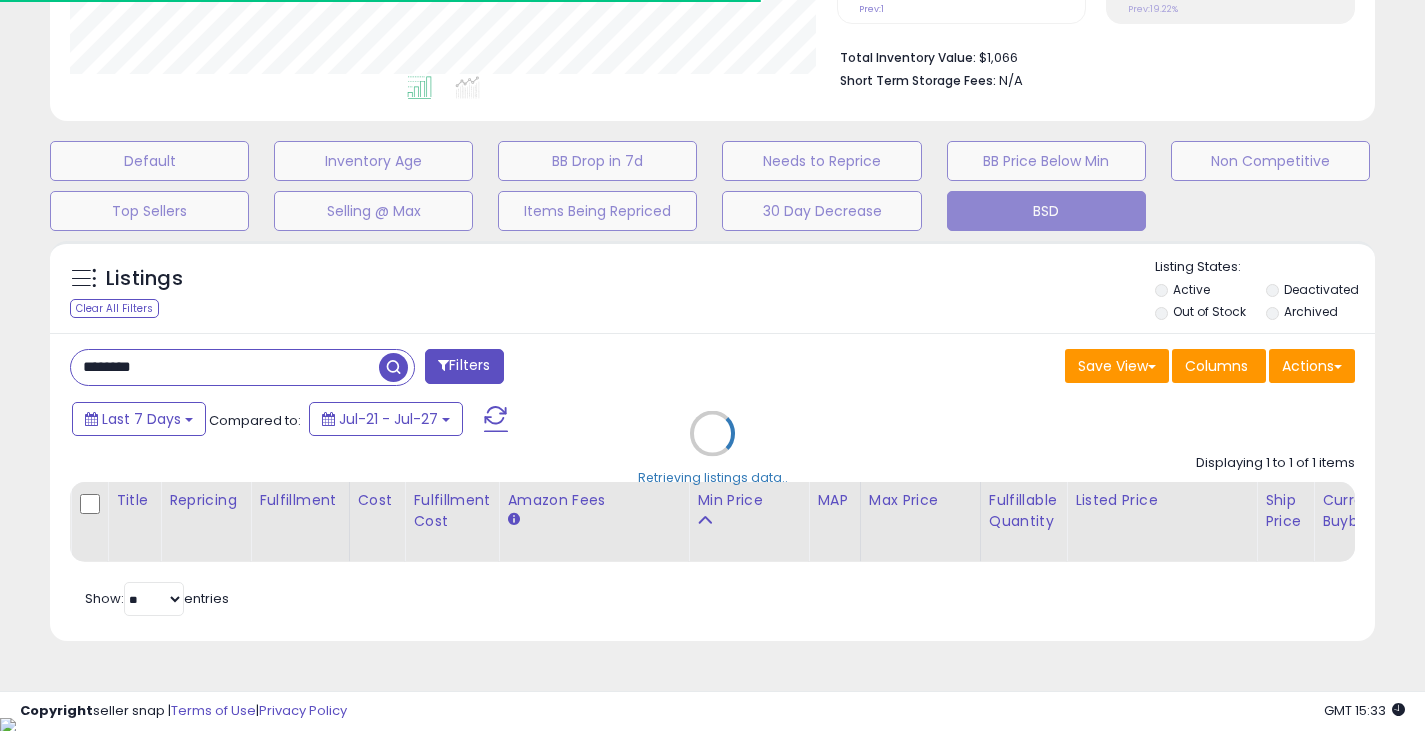 scroll, scrollTop: 410, scrollLeft: 767, axis: both 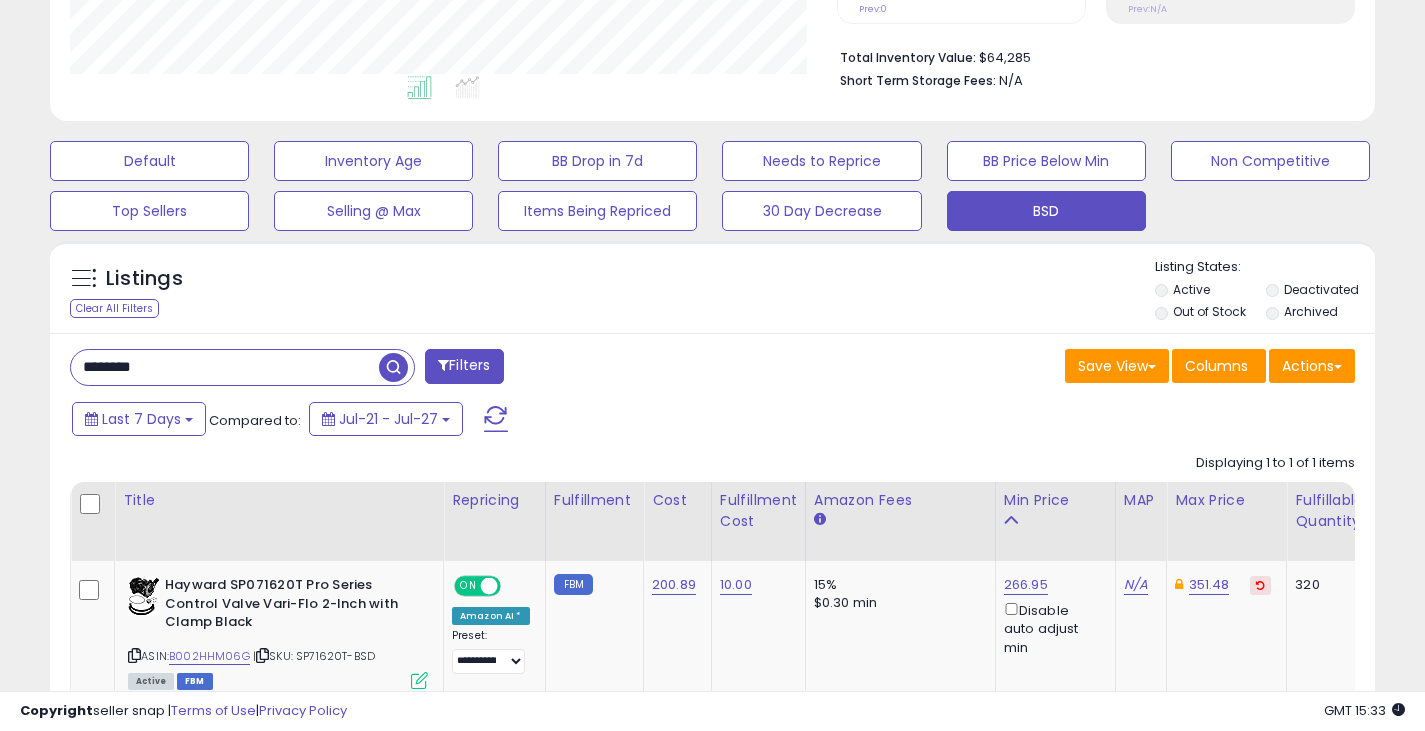 drag, startPoint x: 218, startPoint y: 358, endPoint x: 57, endPoint y: 372, distance: 161.60754 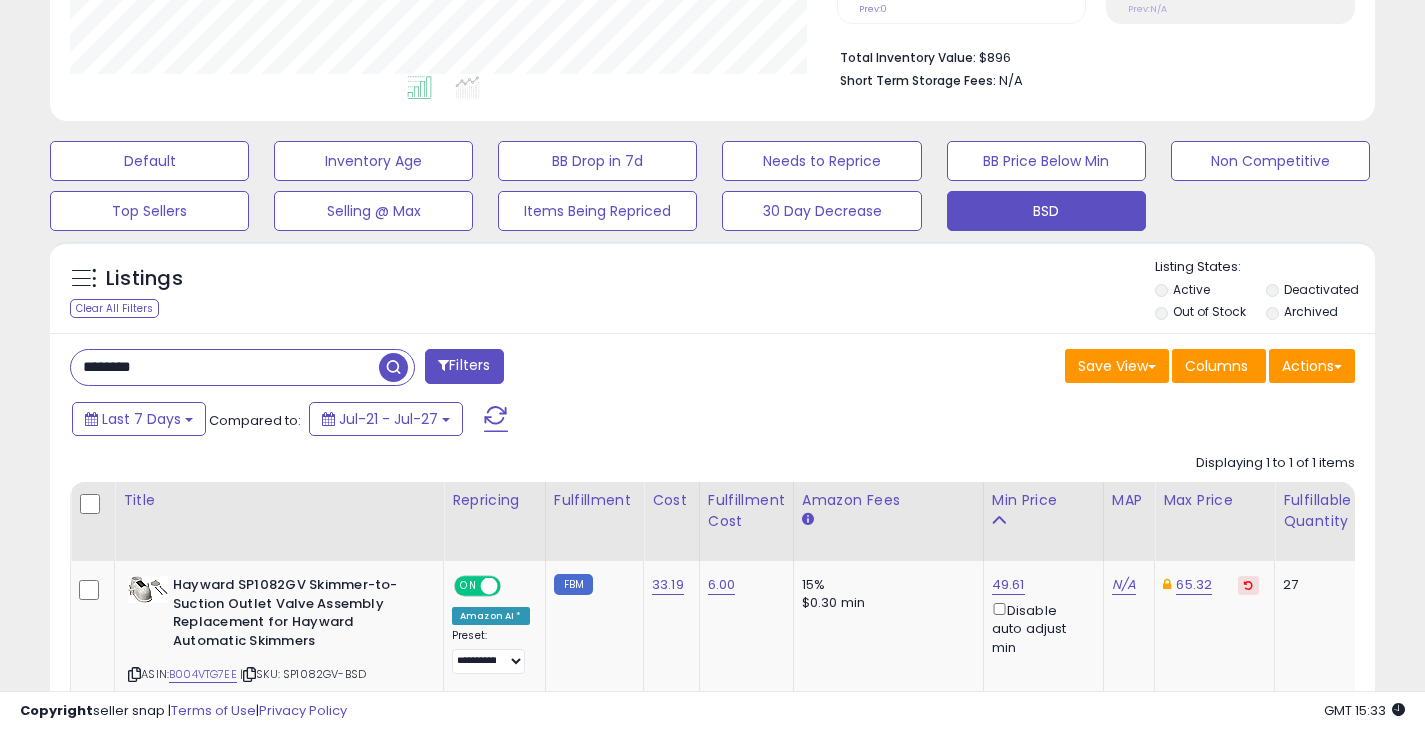 drag, startPoint x: 244, startPoint y: 371, endPoint x: 74, endPoint y: 377, distance: 170.10585 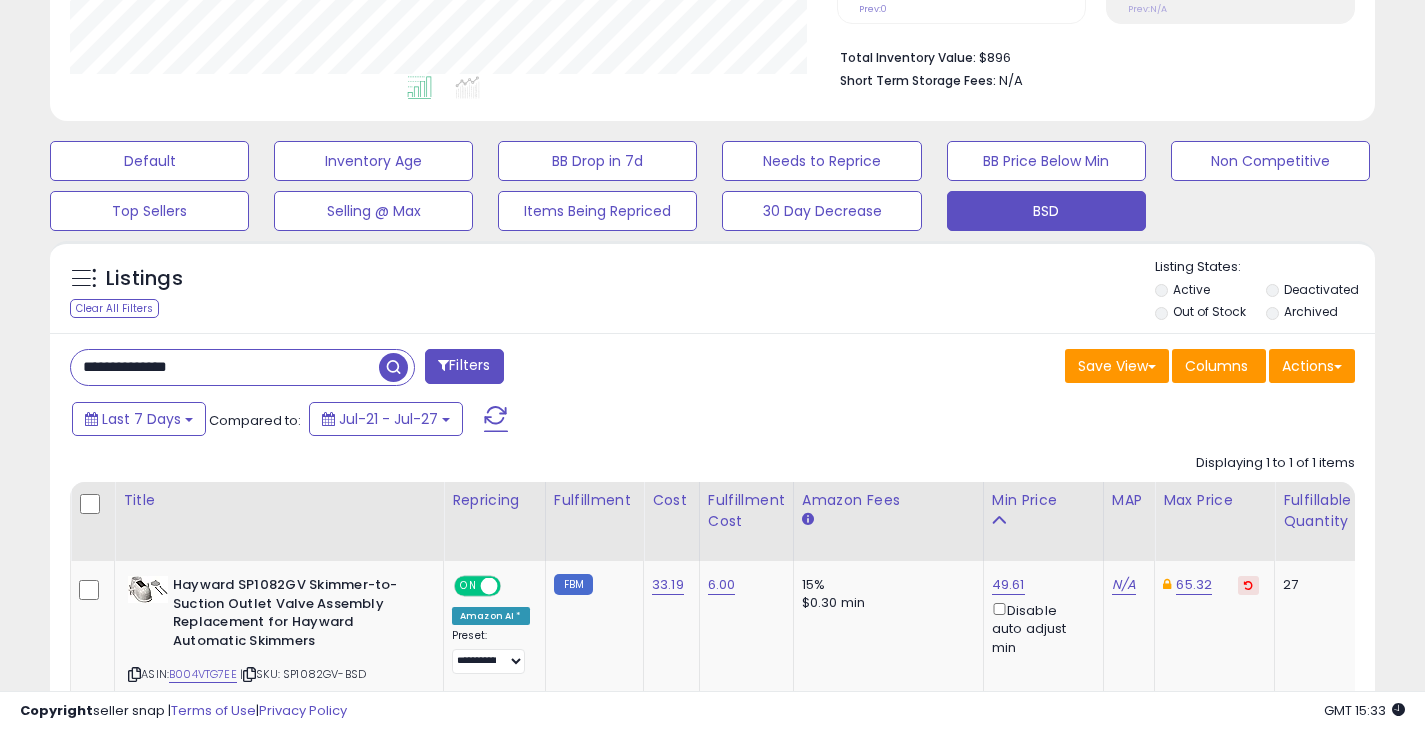 click at bounding box center [393, 367] 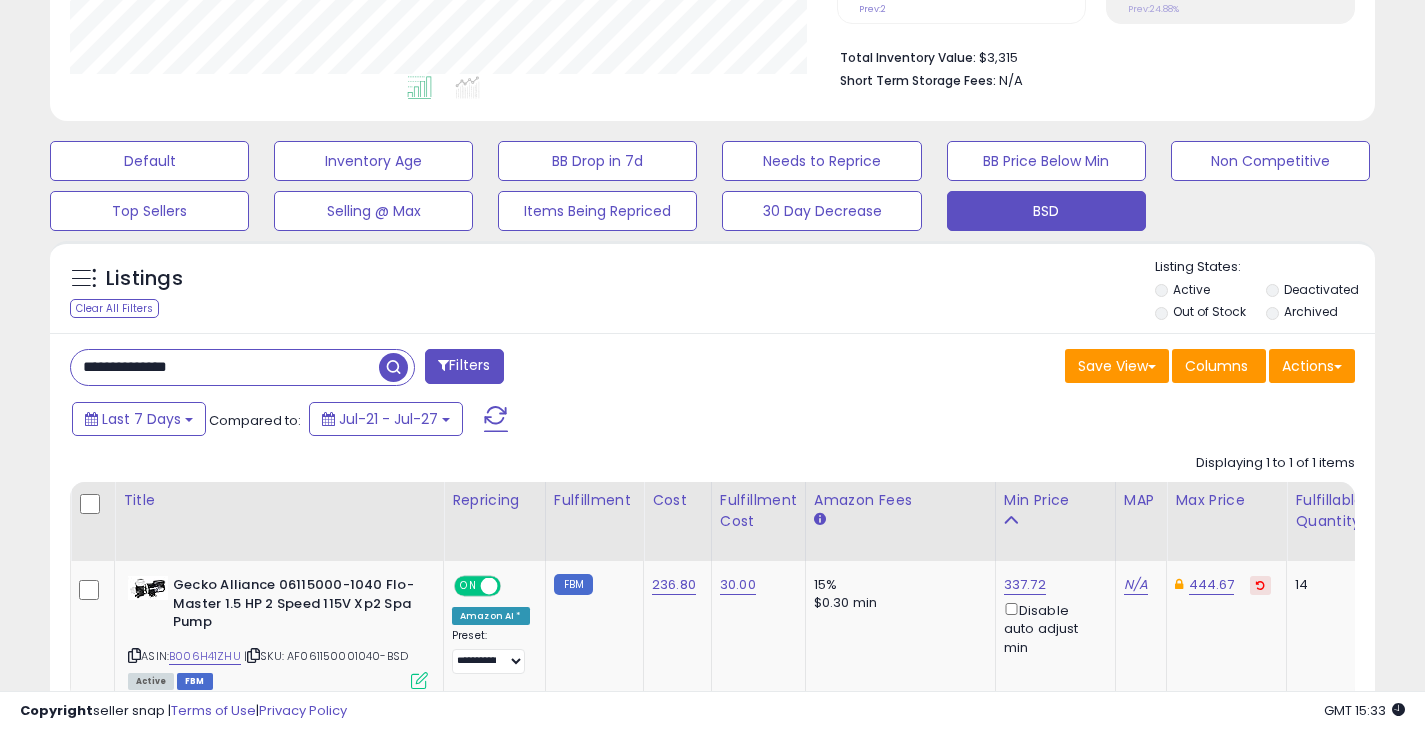 drag, startPoint x: 224, startPoint y: 373, endPoint x: 59, endPoint y: 367, distance: 165.10905 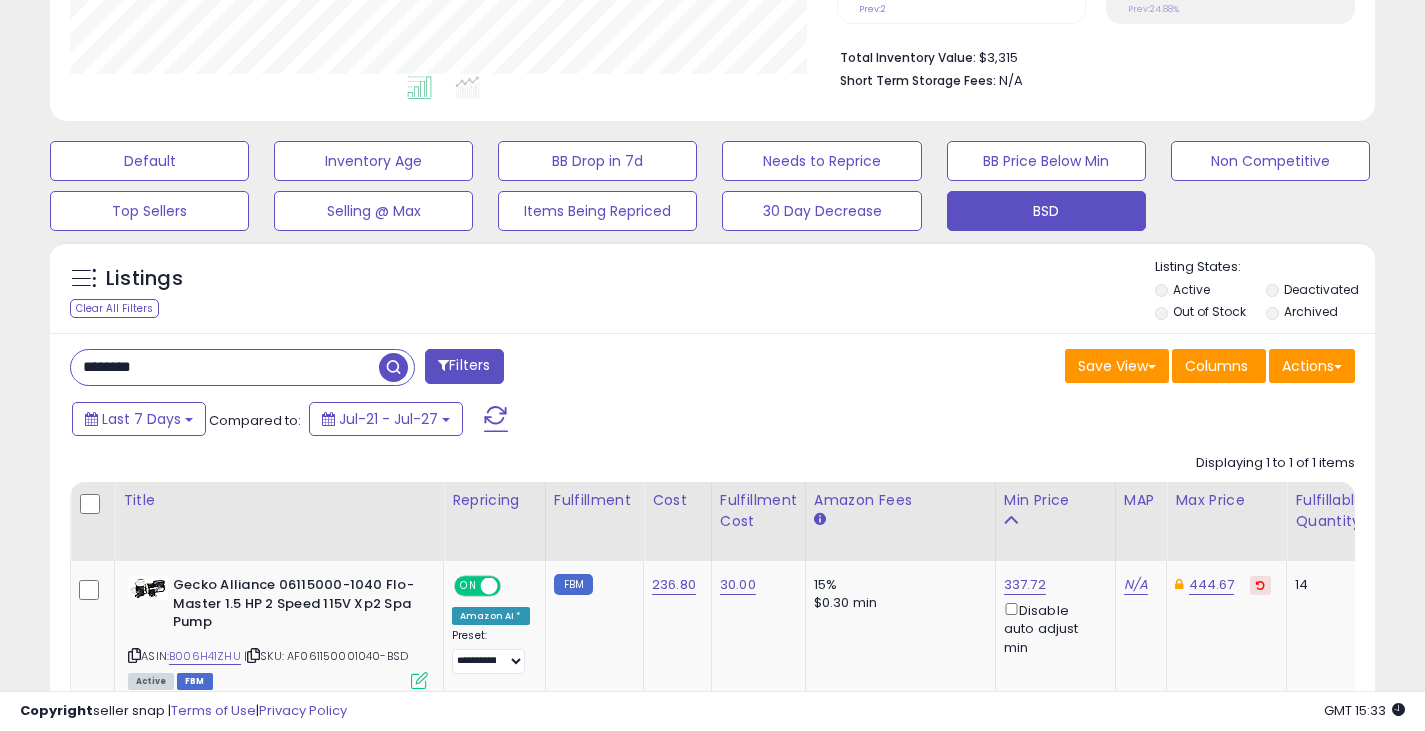click at bounding box center [393, 367] 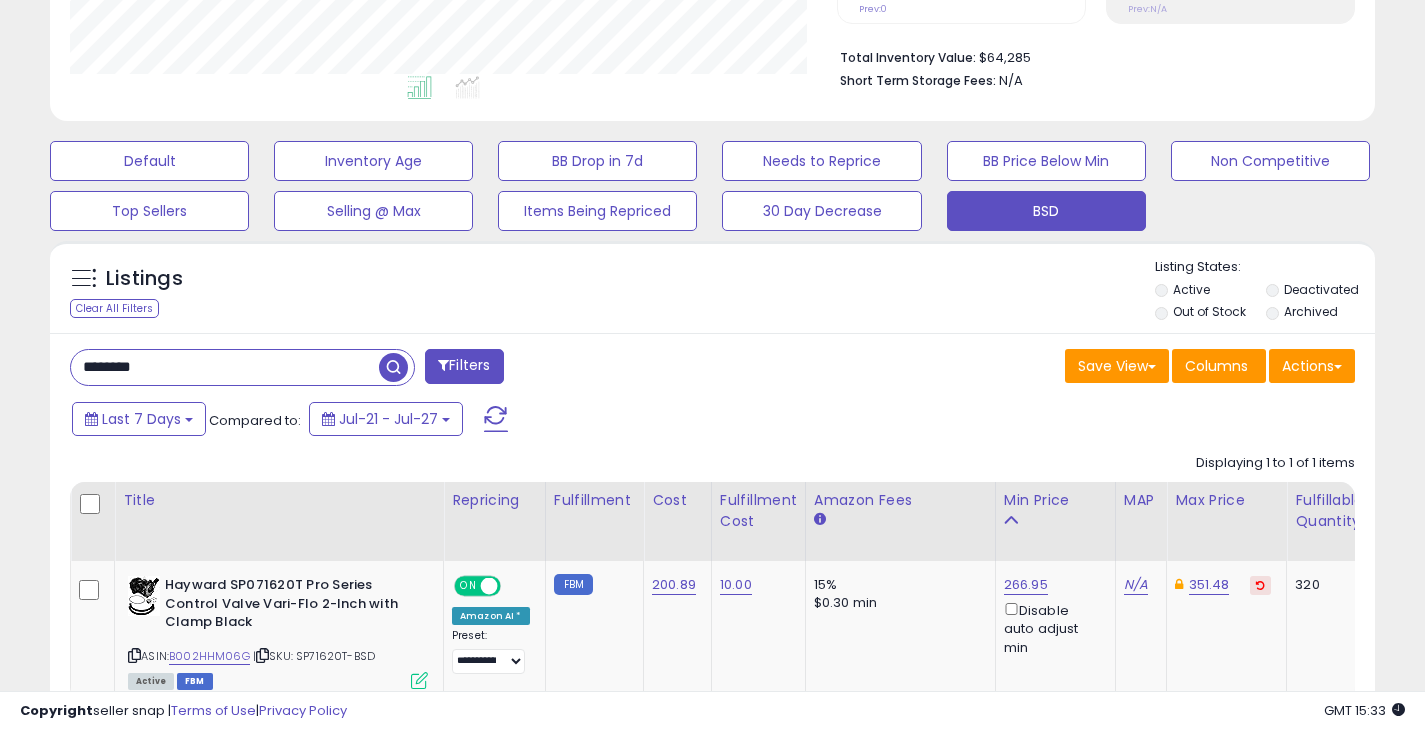 drag, startPoint x: 173, startPoint y: 366, endPoint x: 74, endPoint y: 373, distance: 99.24717 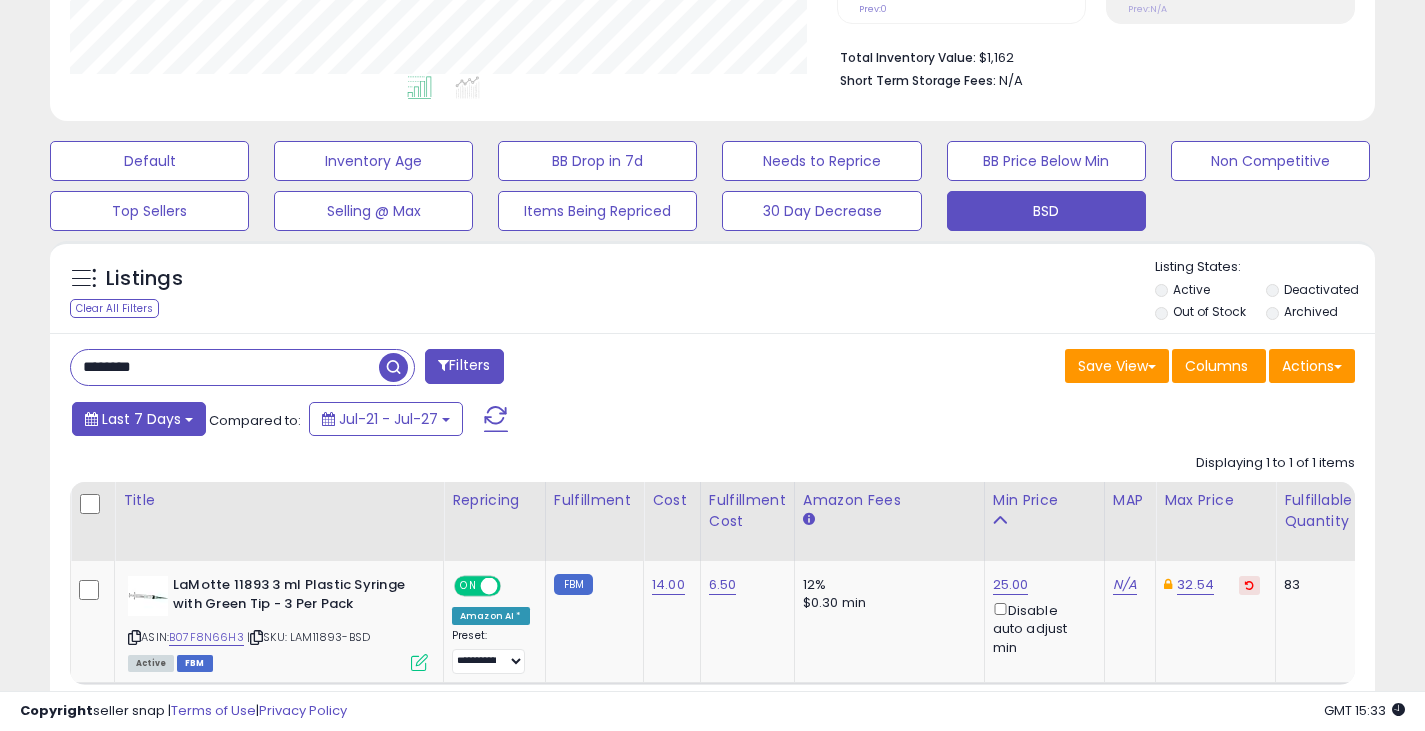 drag, startPoint x: 207, startPoint y: 378, endPoint x: 76, endPoint y: 401, distance: 133.00375 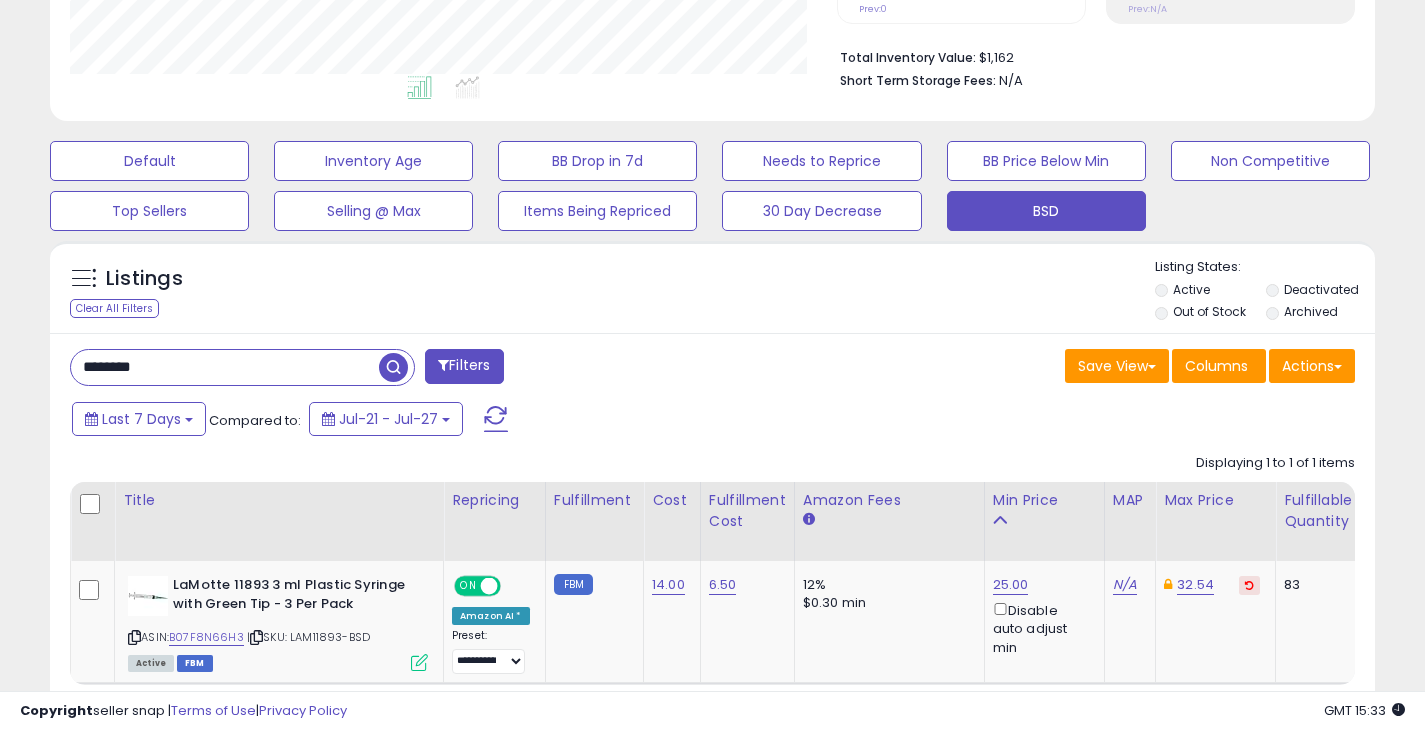 paste on "*" 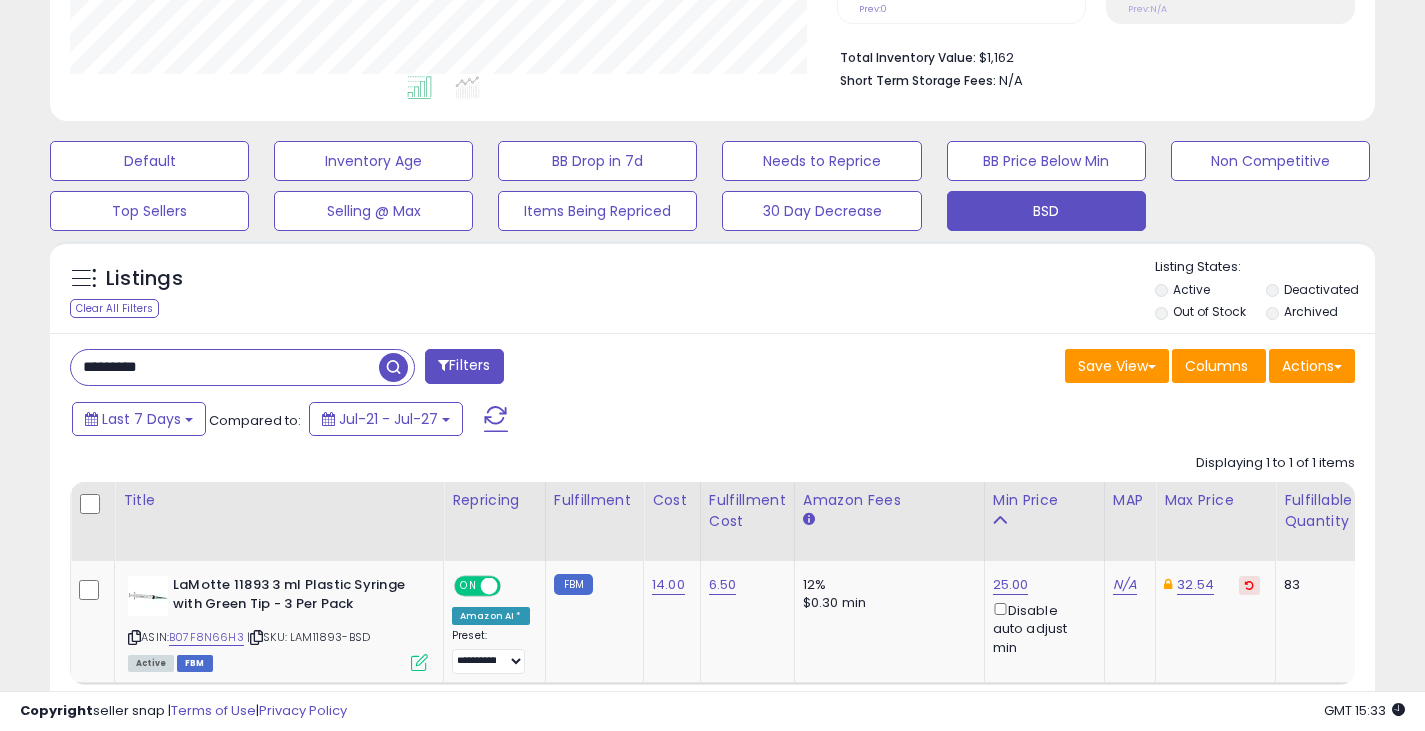 click at bounding box center (393, 367) 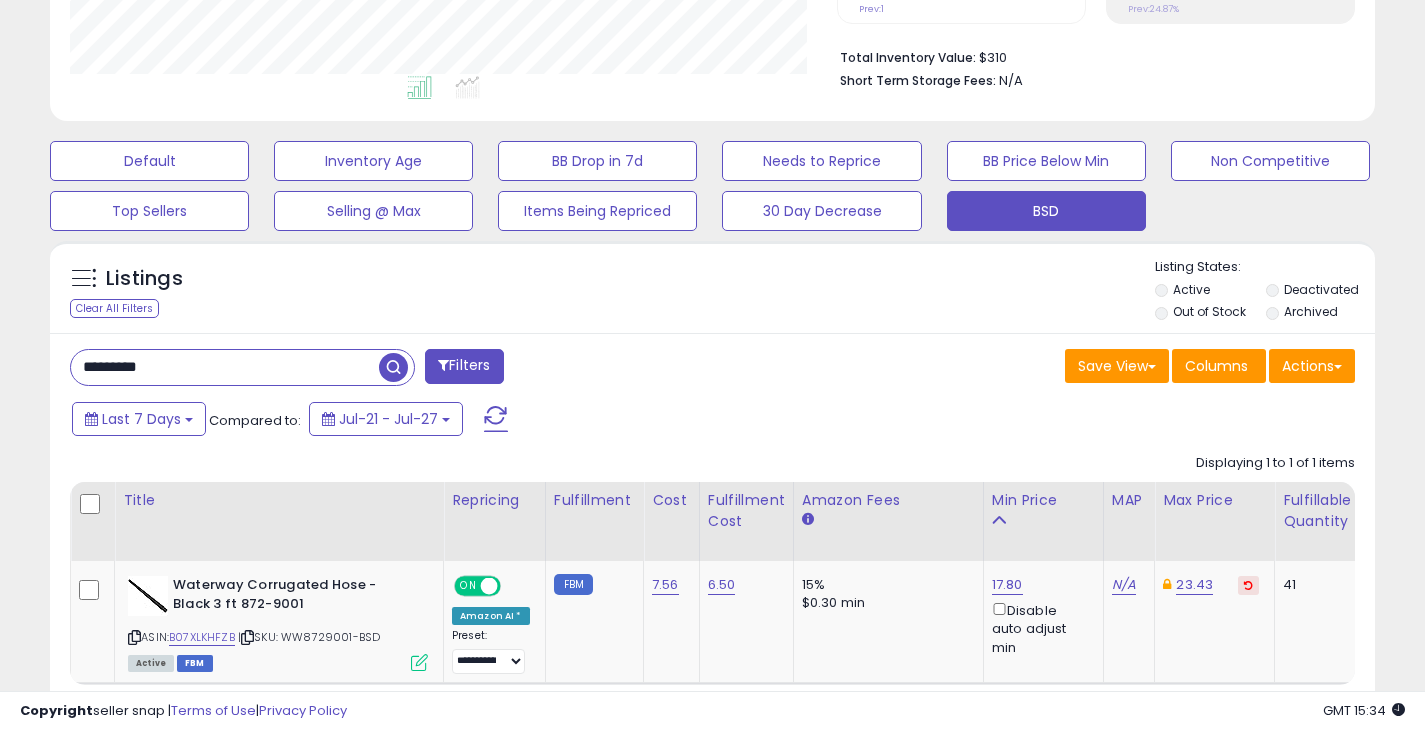 drag, startPoint x: 268, startPoint y: 375, endPoint x: 66, endPoint y: 393, distance: 202.8004 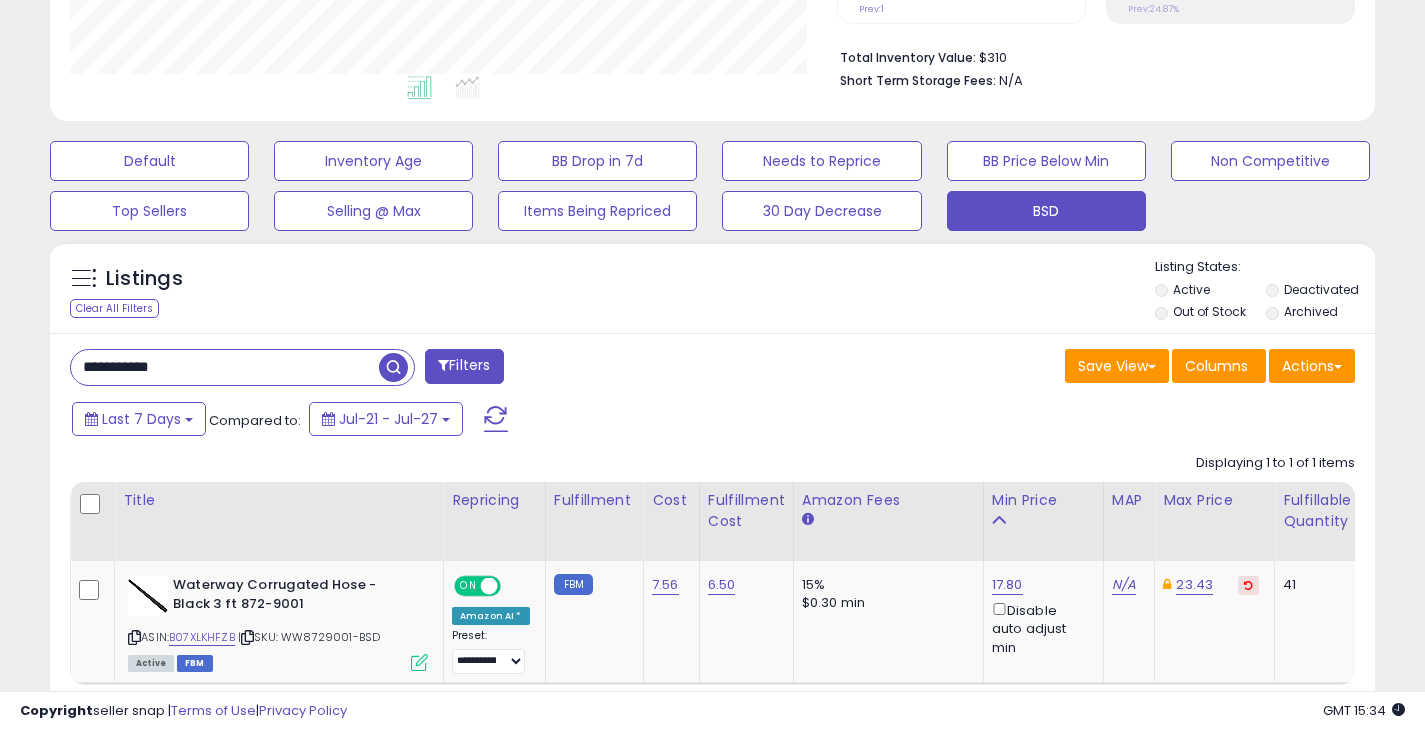 click at bounding box center [393, 367] 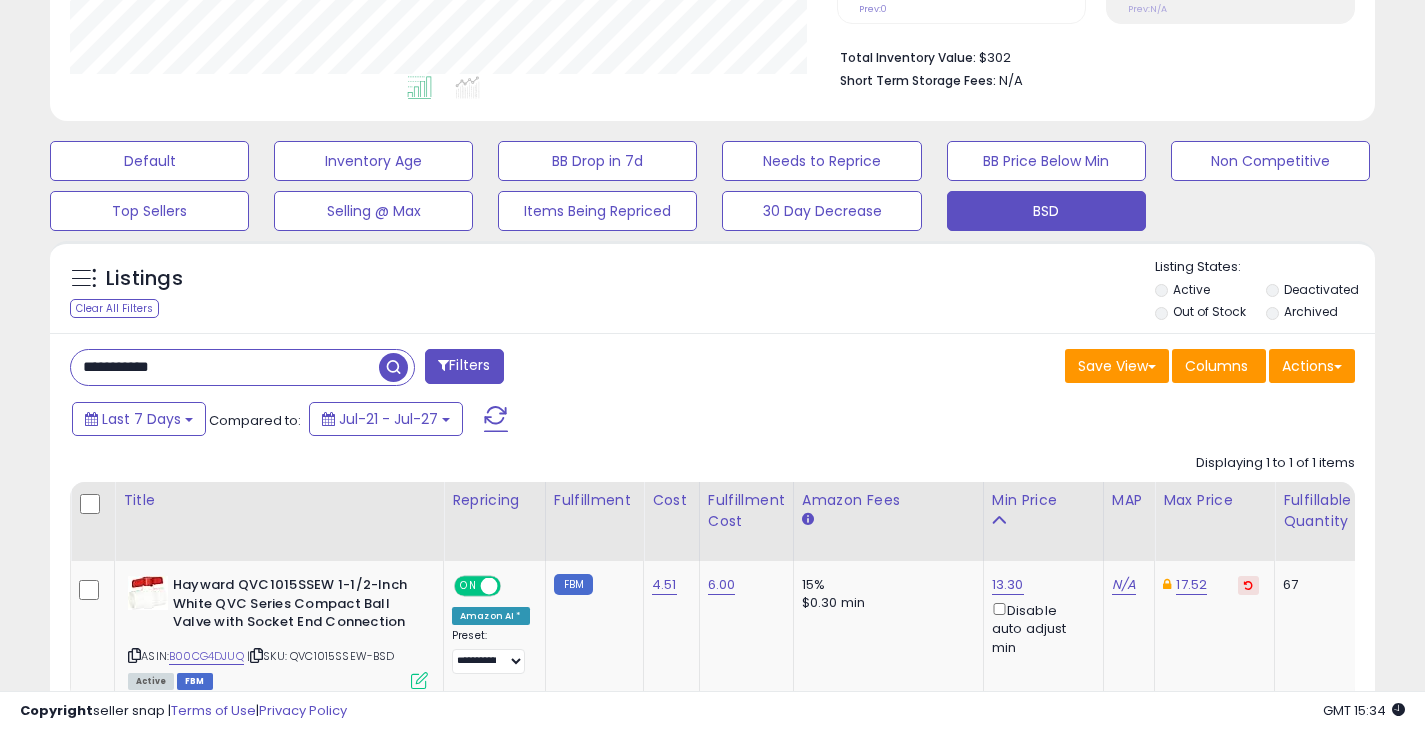 drag, startPoint x: 203, startPoint y: 365, endPoint x: -27, endPoint y: 400, distance: 232.6478 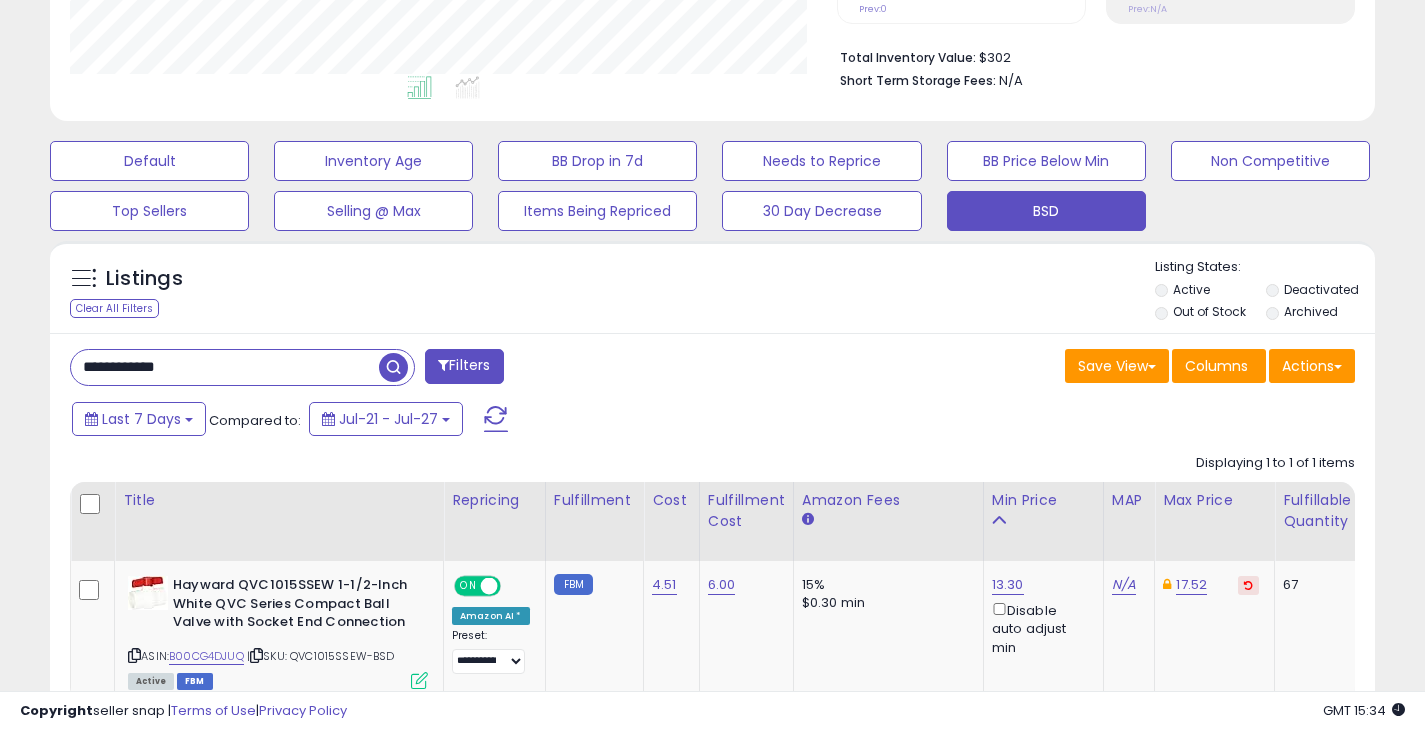 click at bounding box center (393, 367) 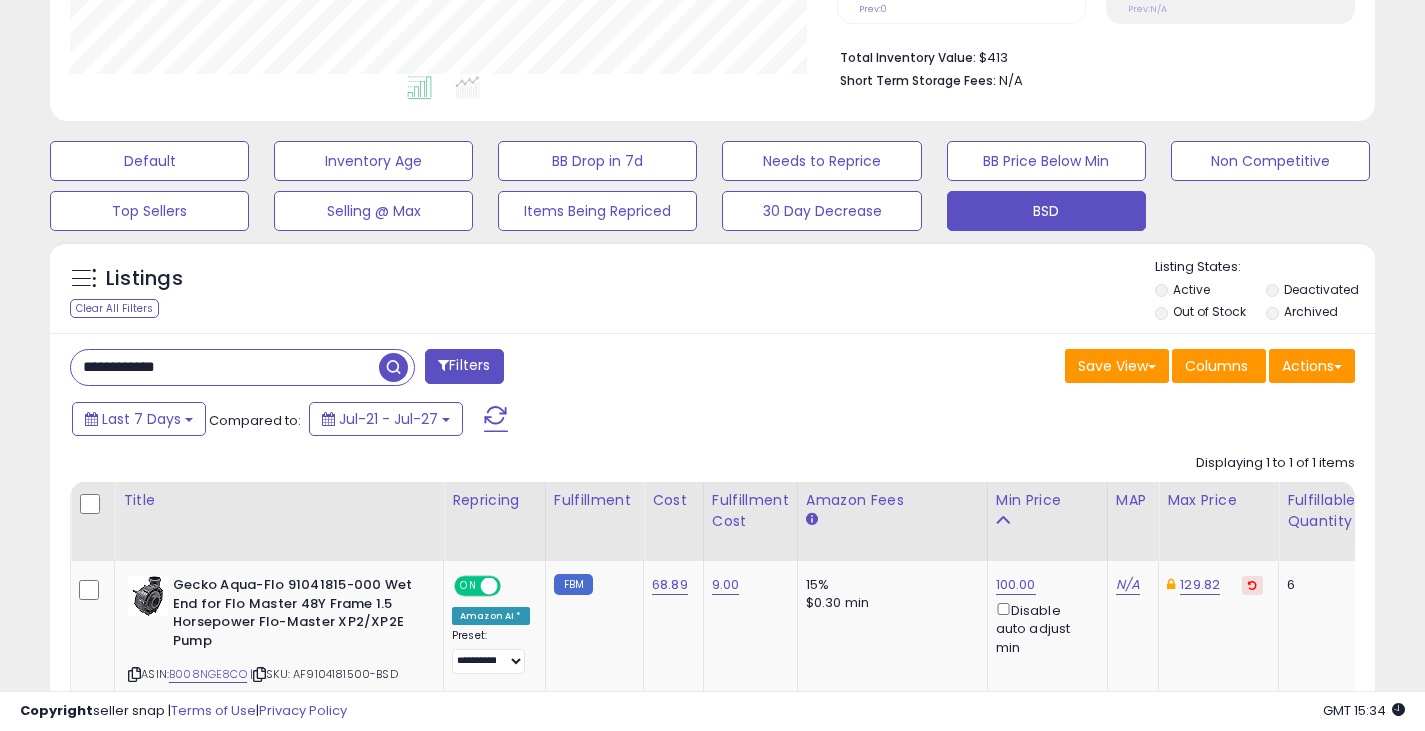 drag, startPoint x: 241, startPoint y: 379, endPoint x: 18, endPoint y: 390, distance: 223.27113 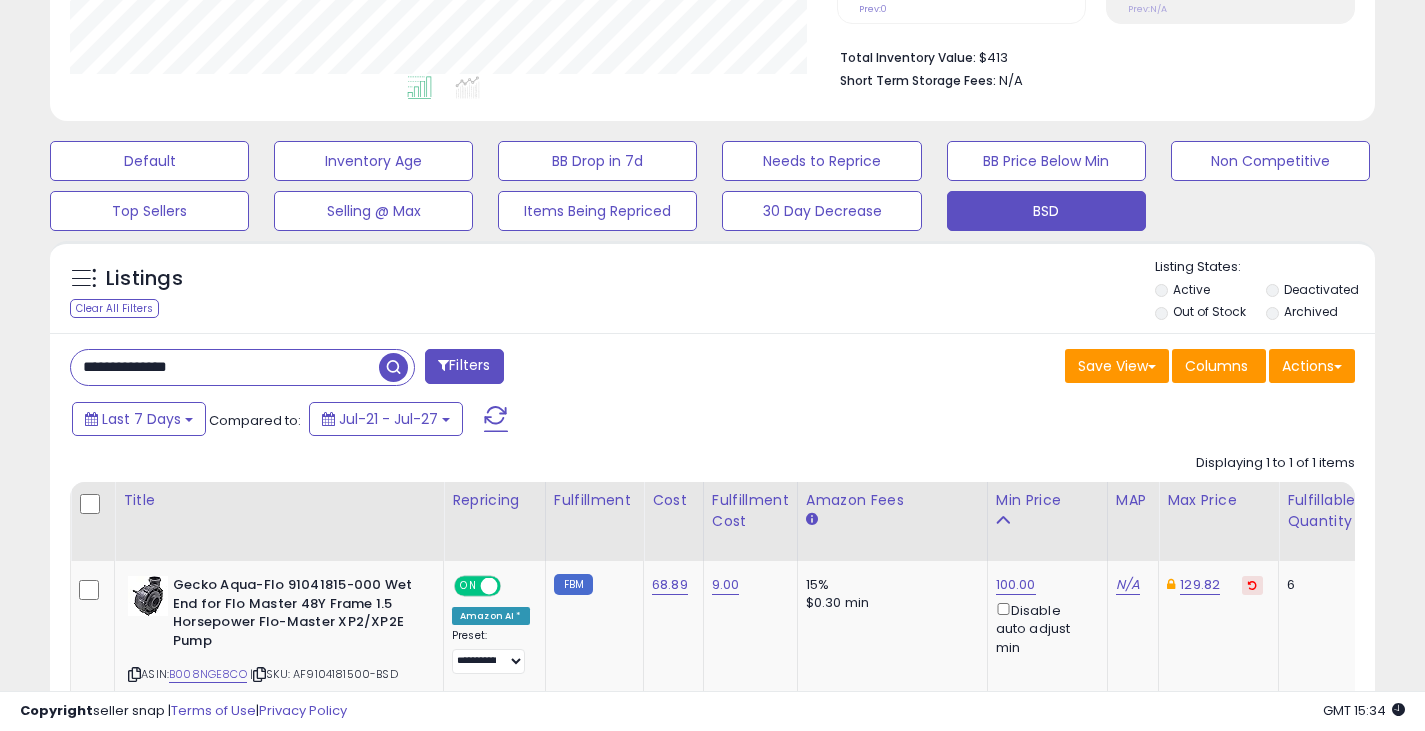 click at bounding box center [393, 367] 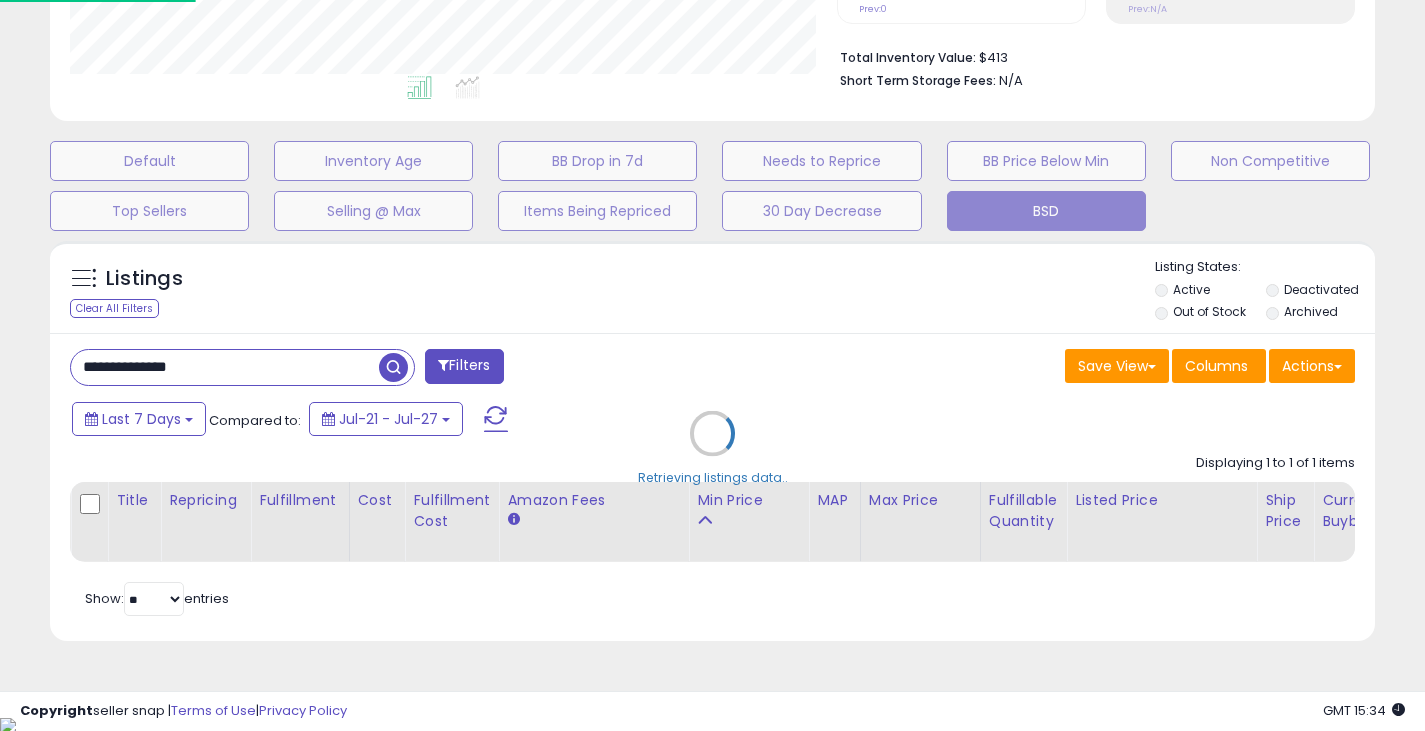 scroll, scrollTop: 999590, scrollLeft: 999224, axis: both 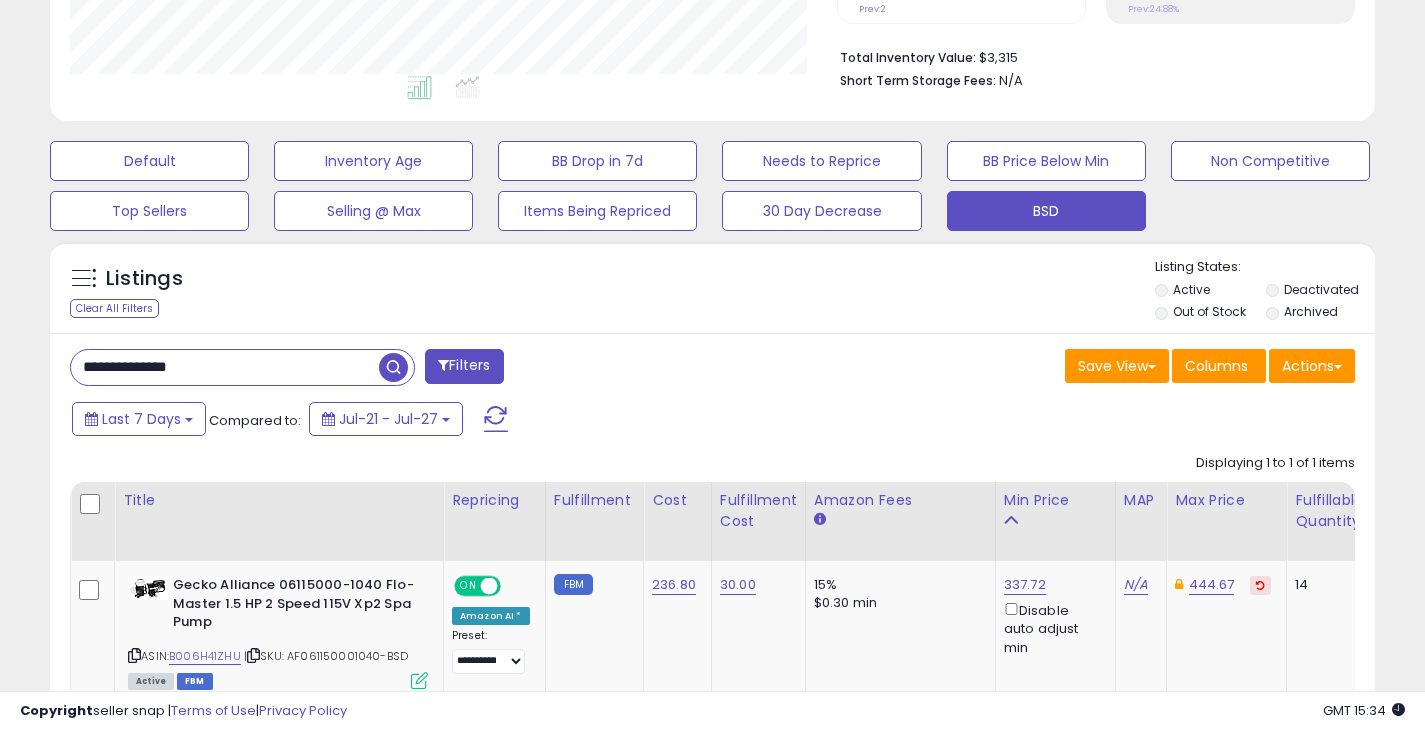 drag, startPoint x: 213, startPoint y: 367, endPoint x: -120, endPoint y: 395, distance: 334.1751 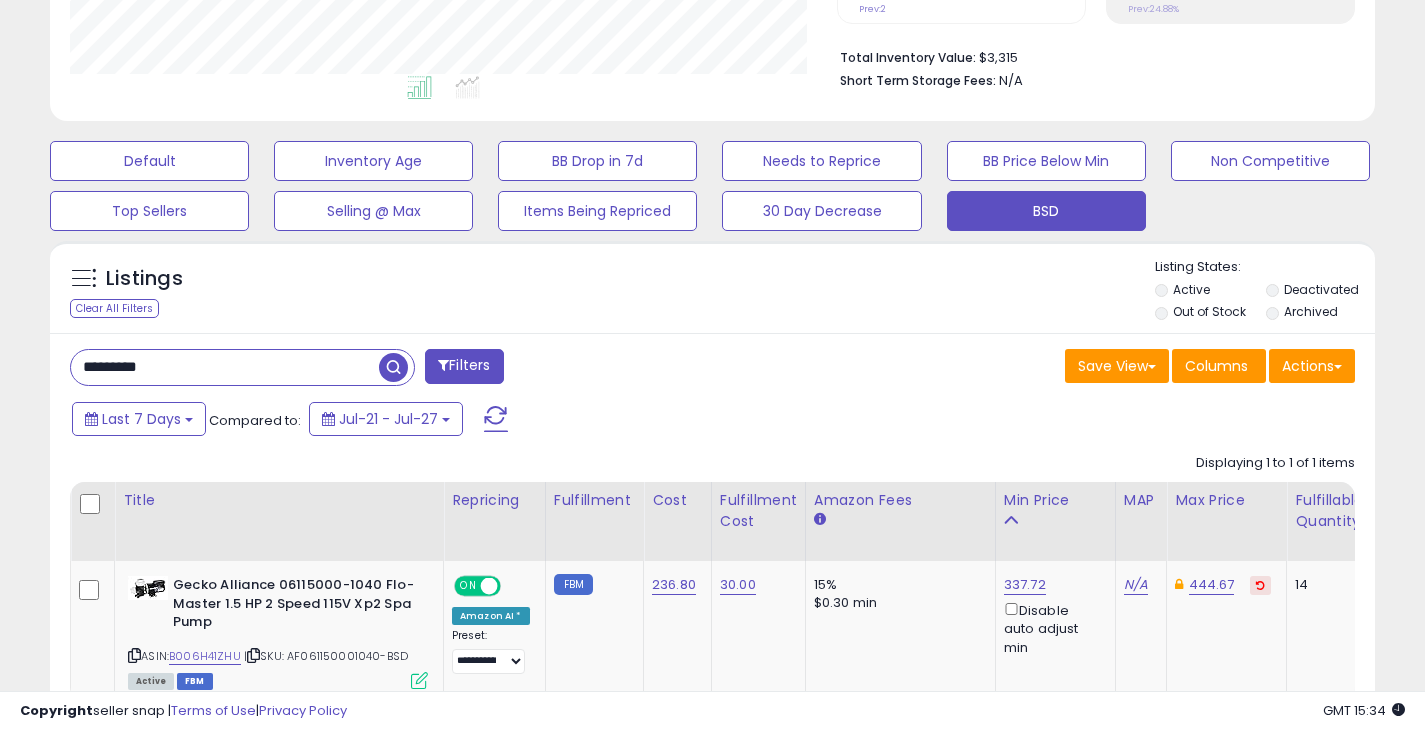 click at bounding box center [393, 367] 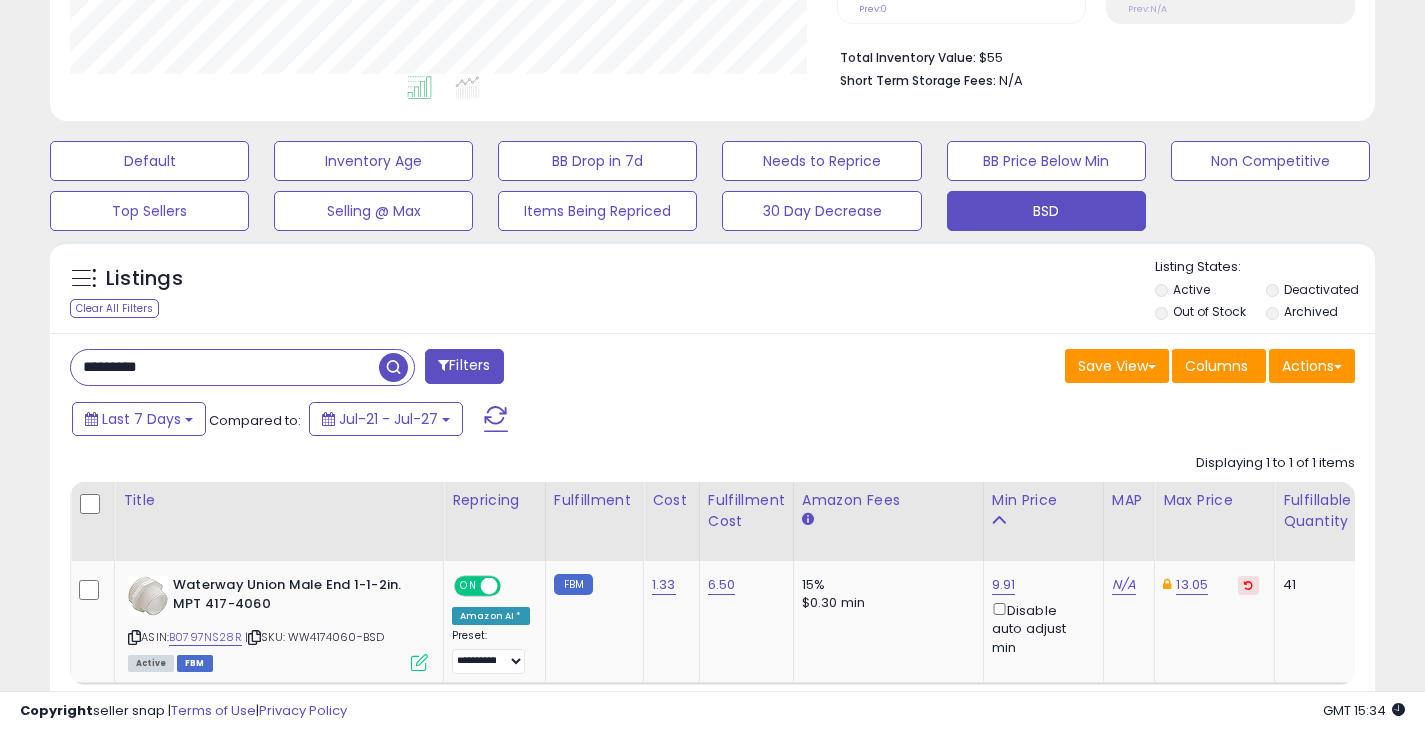 drag, startPoint x: 180, startPoint y: 371, endPoint x: 13, endPoint y: 378, distance: 167.14664 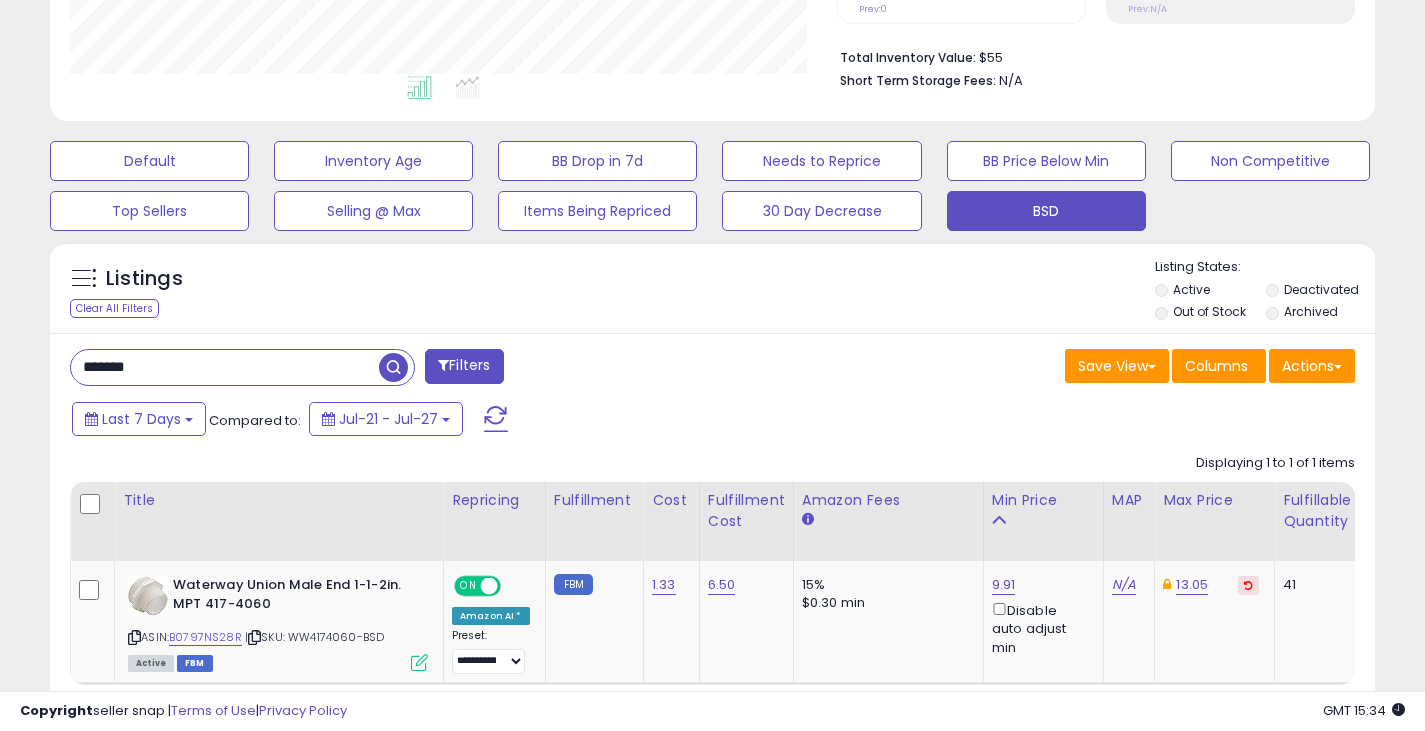 click at bounding box center [393, 367] 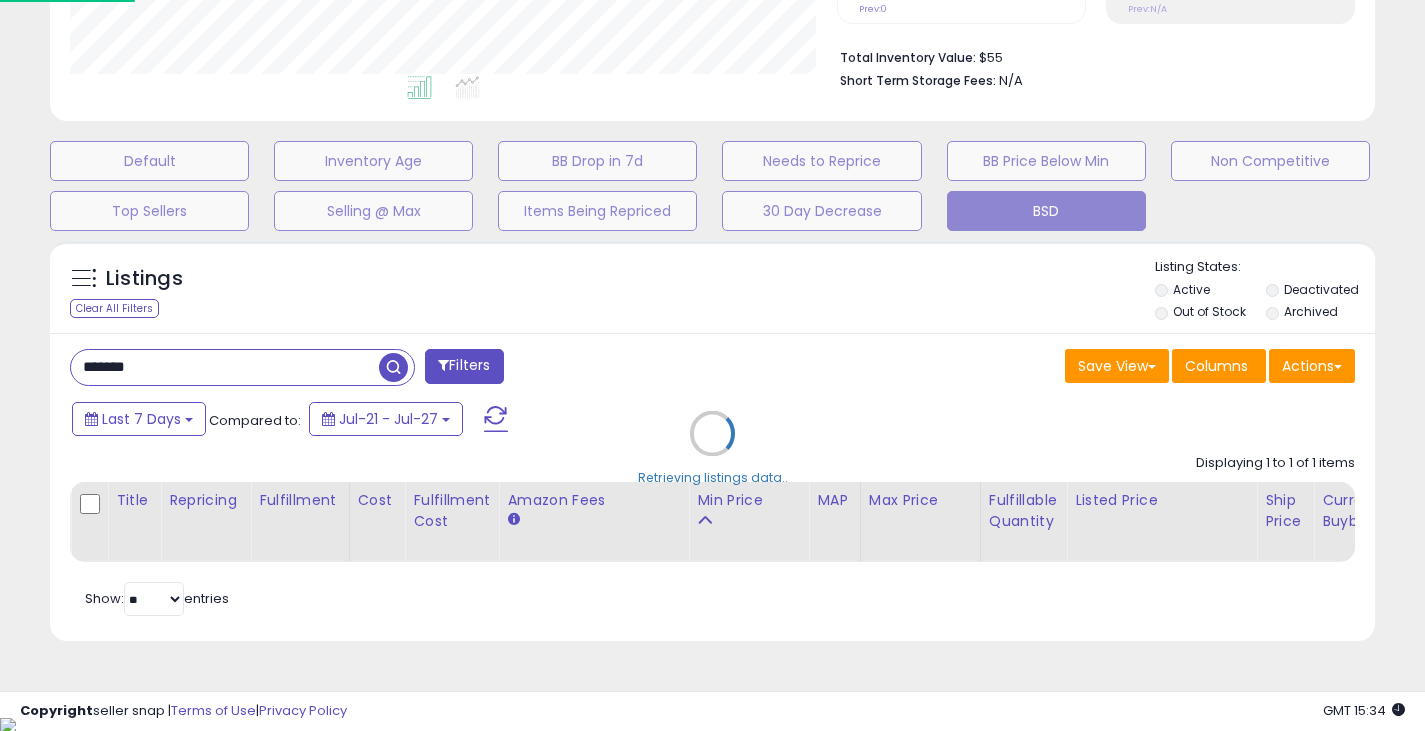 scroll, scrollTop: 999590, scrollLeft: 999224, axis: both 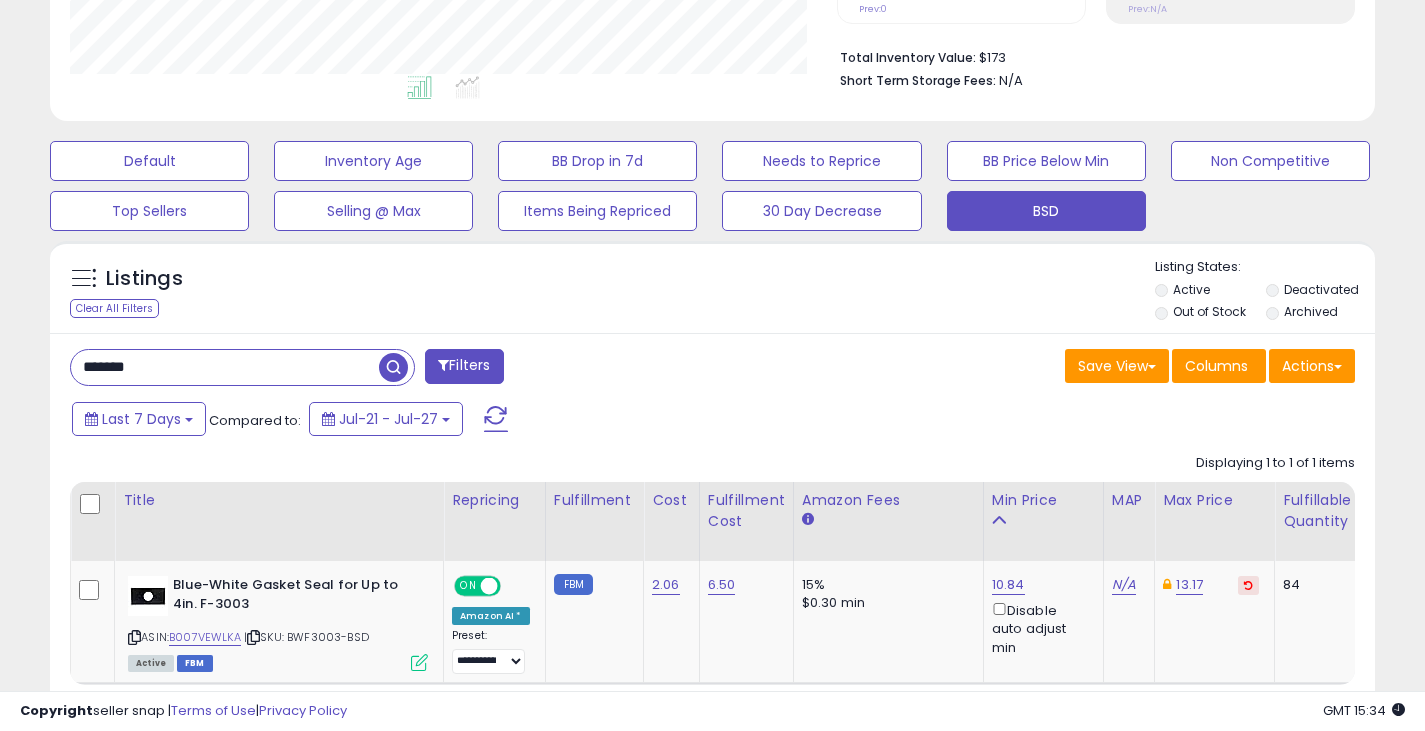 drag, startPoint x: 230, startPoint y: 358, endPoint x: -54, endPoint y: 367, distance: 284.14258 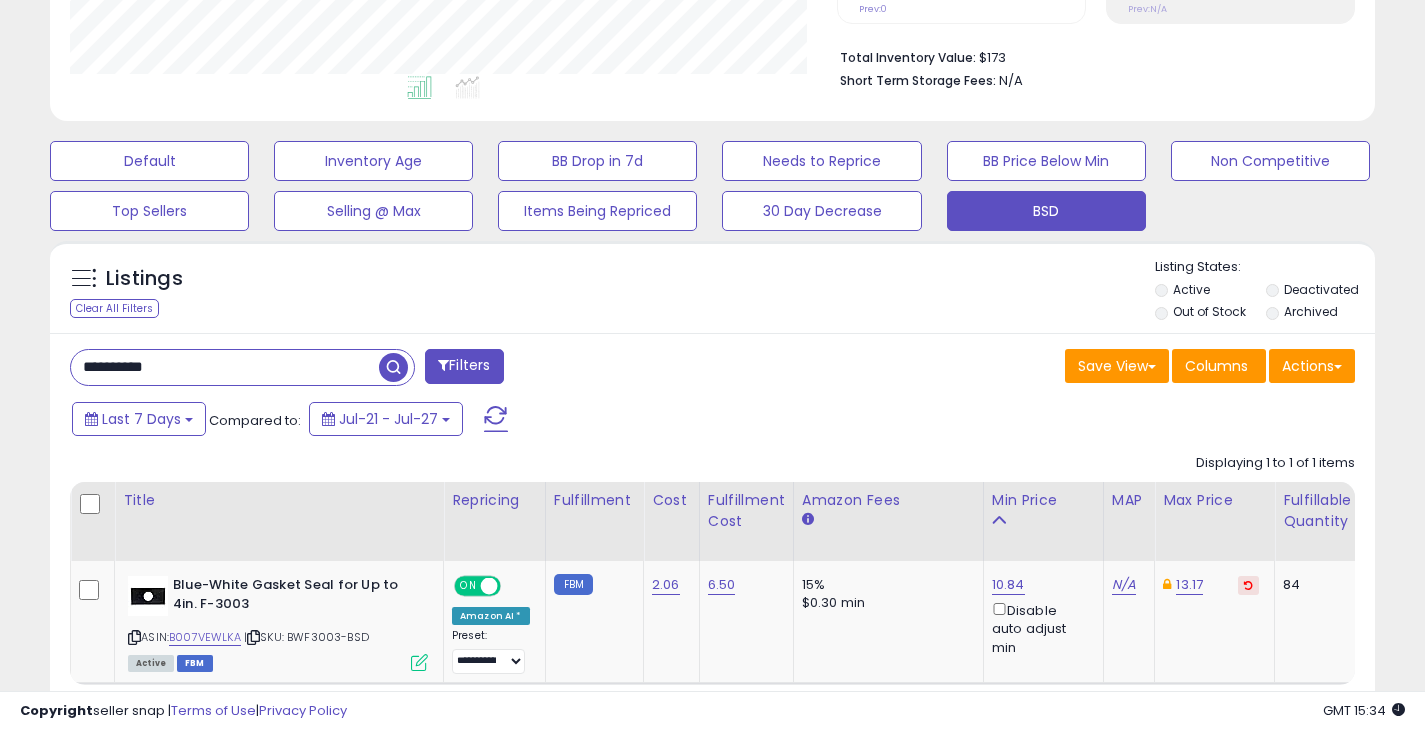 click at bounding box center [393, 367] 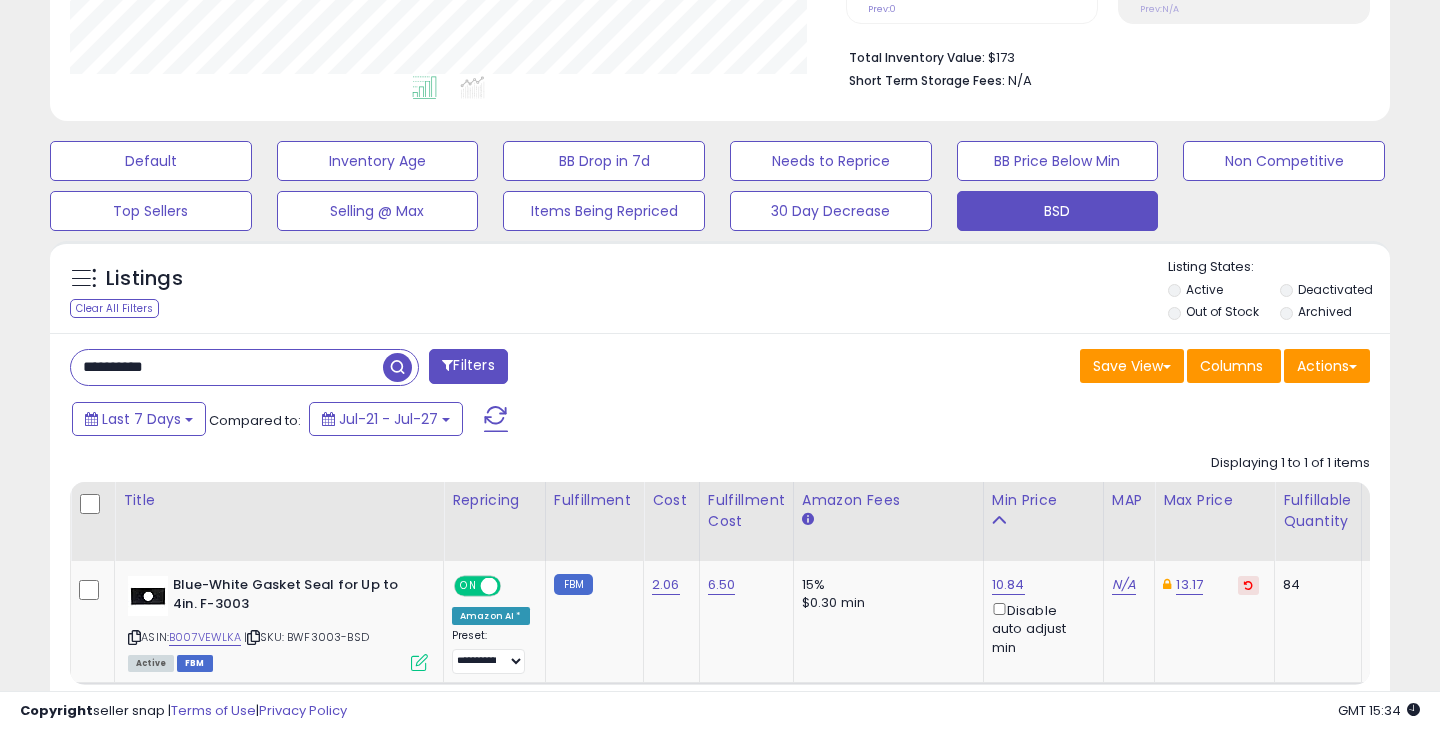 scroll, scrollTop: 999590, scrollLeft: 999224, axis: both 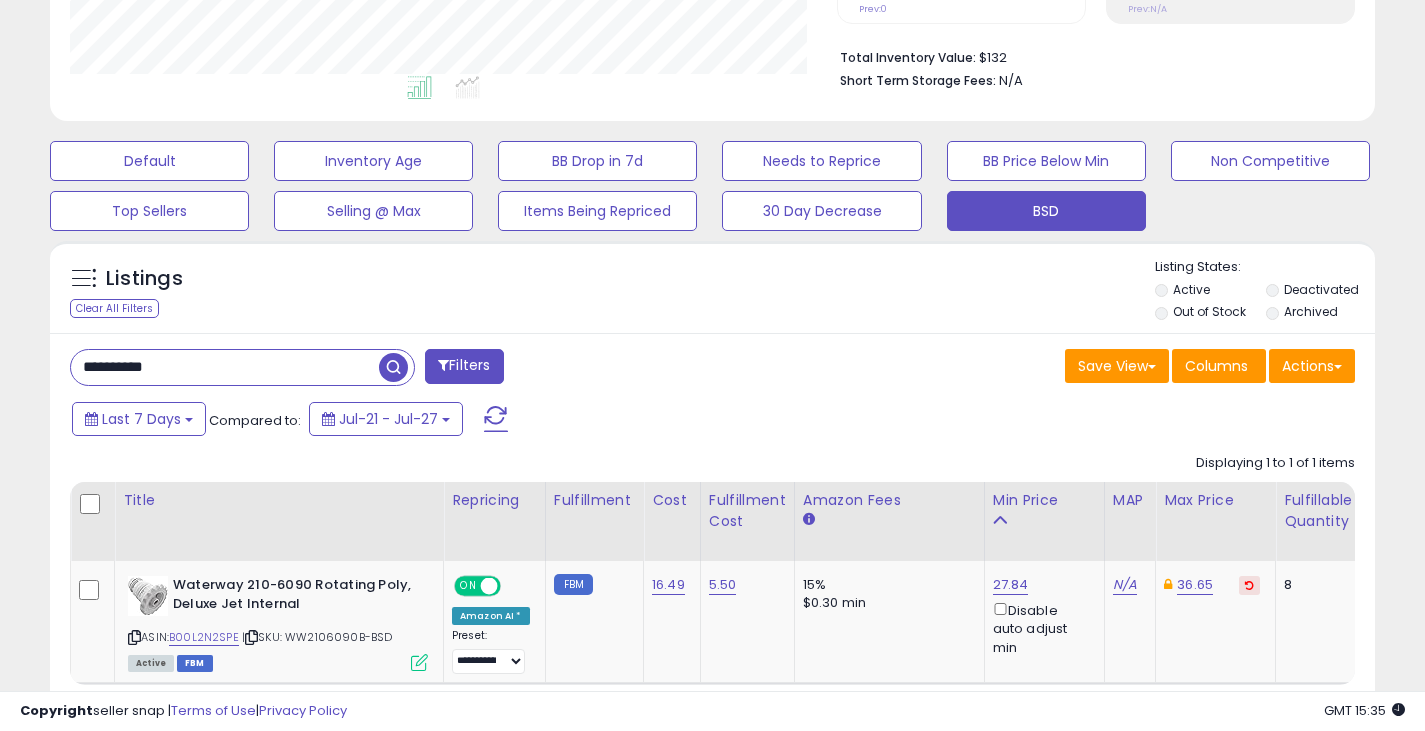 drag, startPoint x: 199, startPoint y: 370, endPoint x: 72, endPoint y: 372, distance: 127.01575 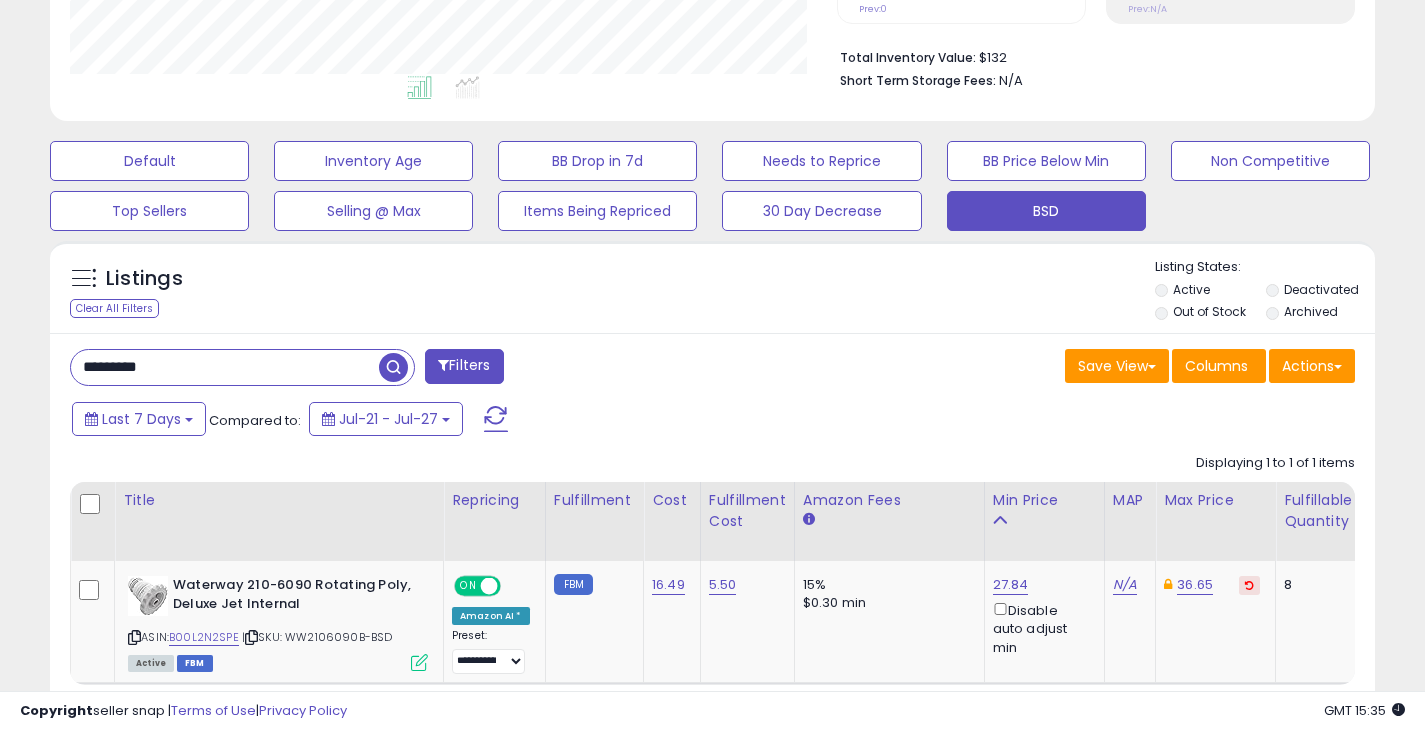 click at bounding box center (393, 367) 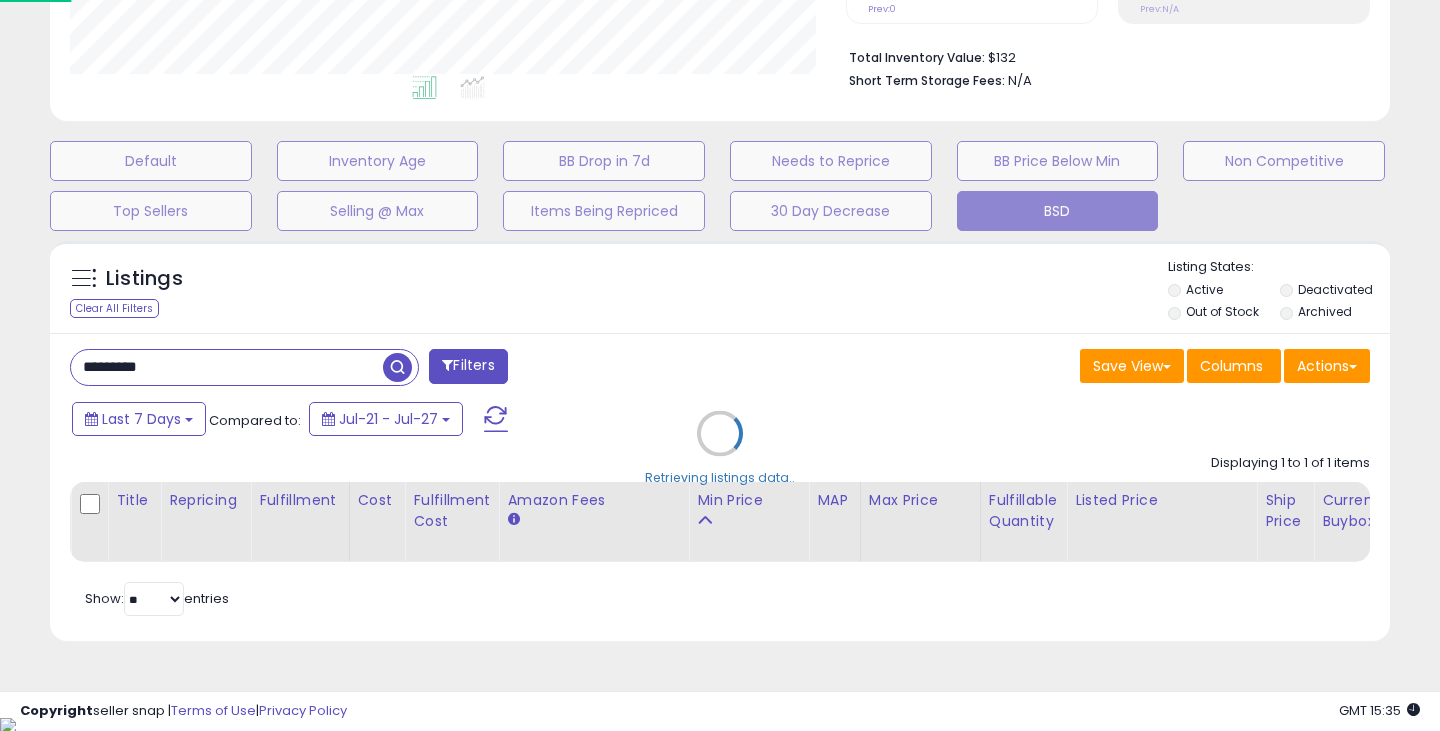 scroll, scrollTop: 999590, scrollLeft: 999224, axis: both 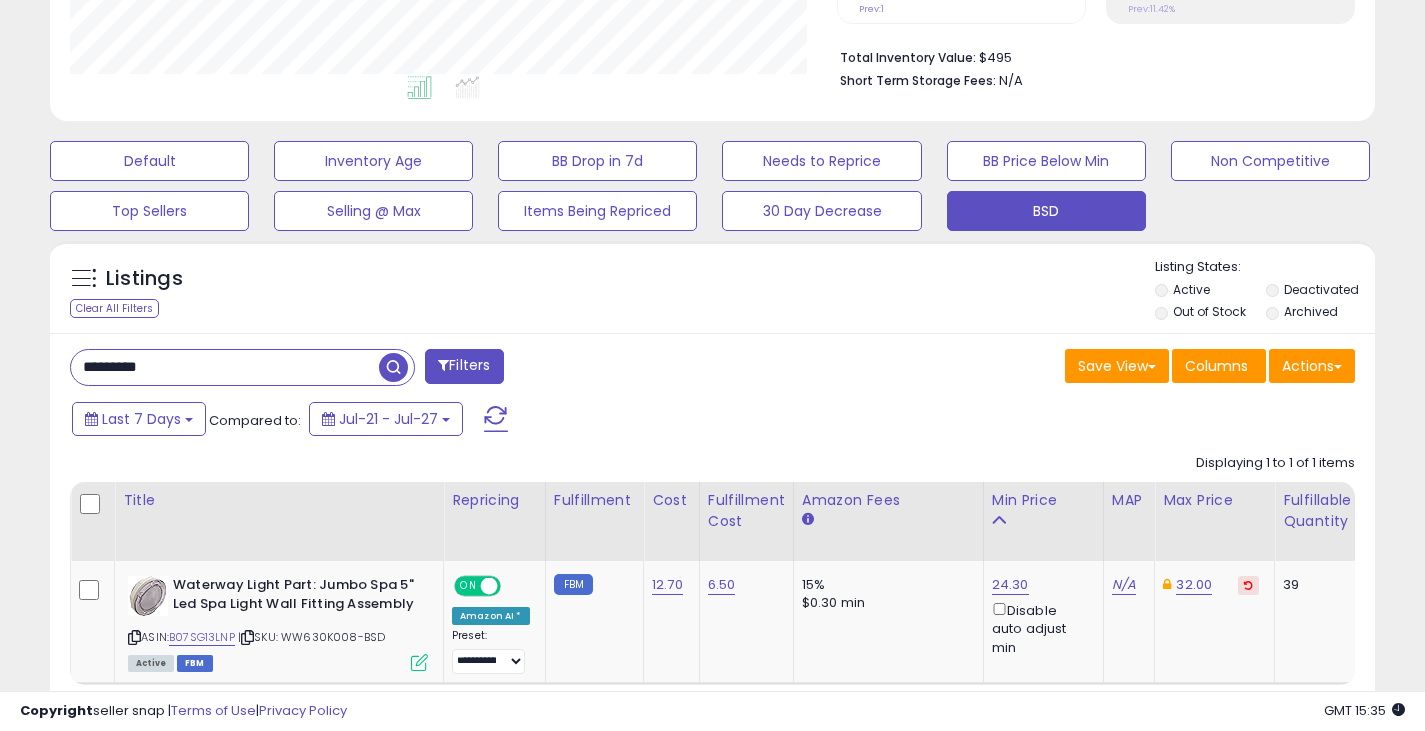 drag, startPoint x: 205, startPoint y: 364, endPoint x: 42, endPoint y: 372, distance: 163.1962 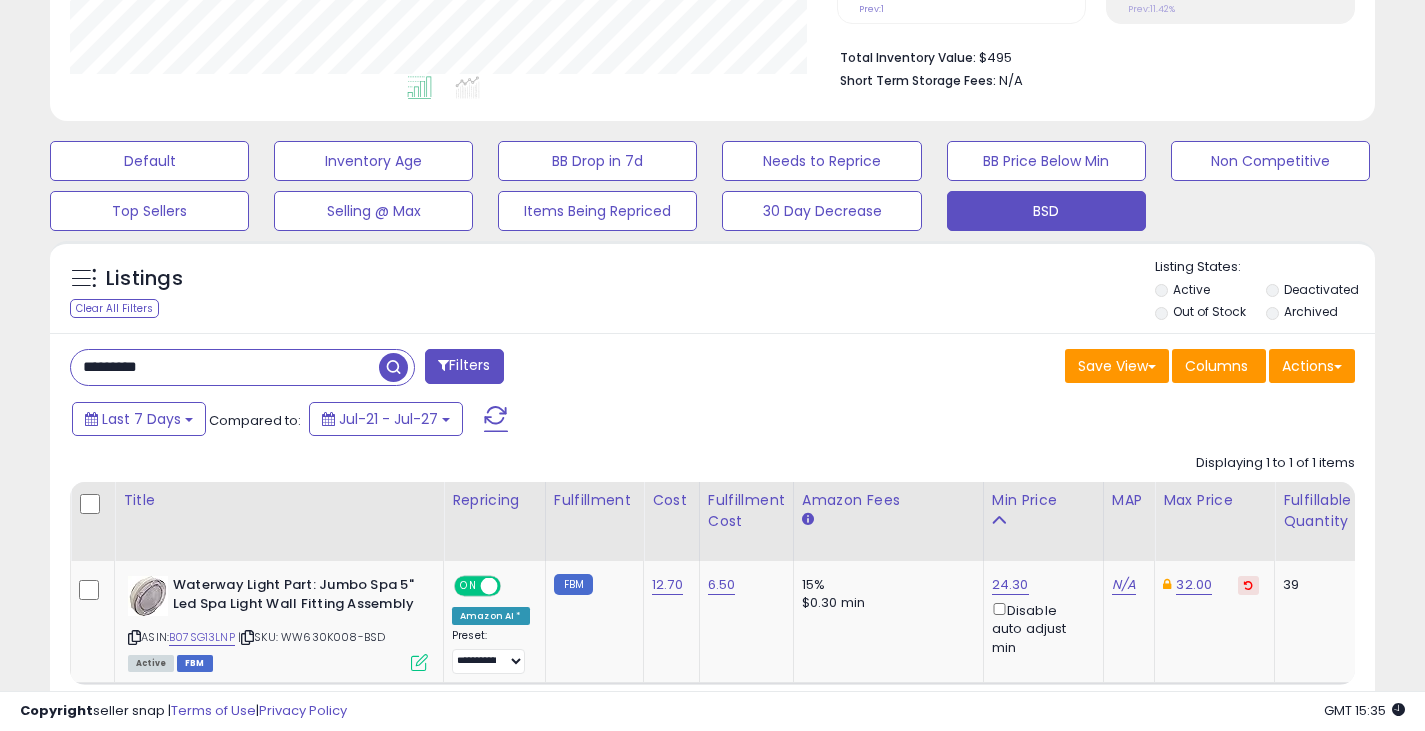 click at bounding box center [393, 367] 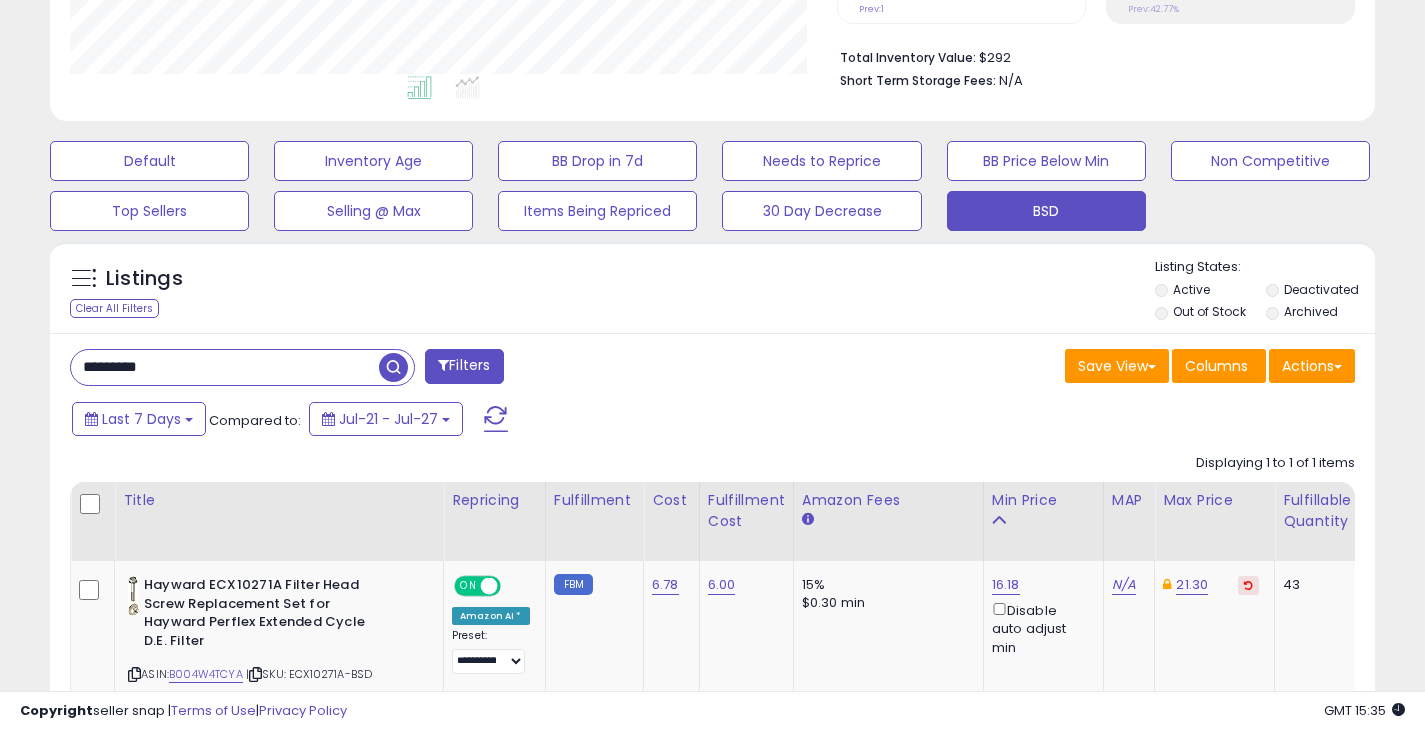 drag, startPoint x: 141, startPoint y: 371, endPoint x: 21, endPoint y: 371, distance: 120 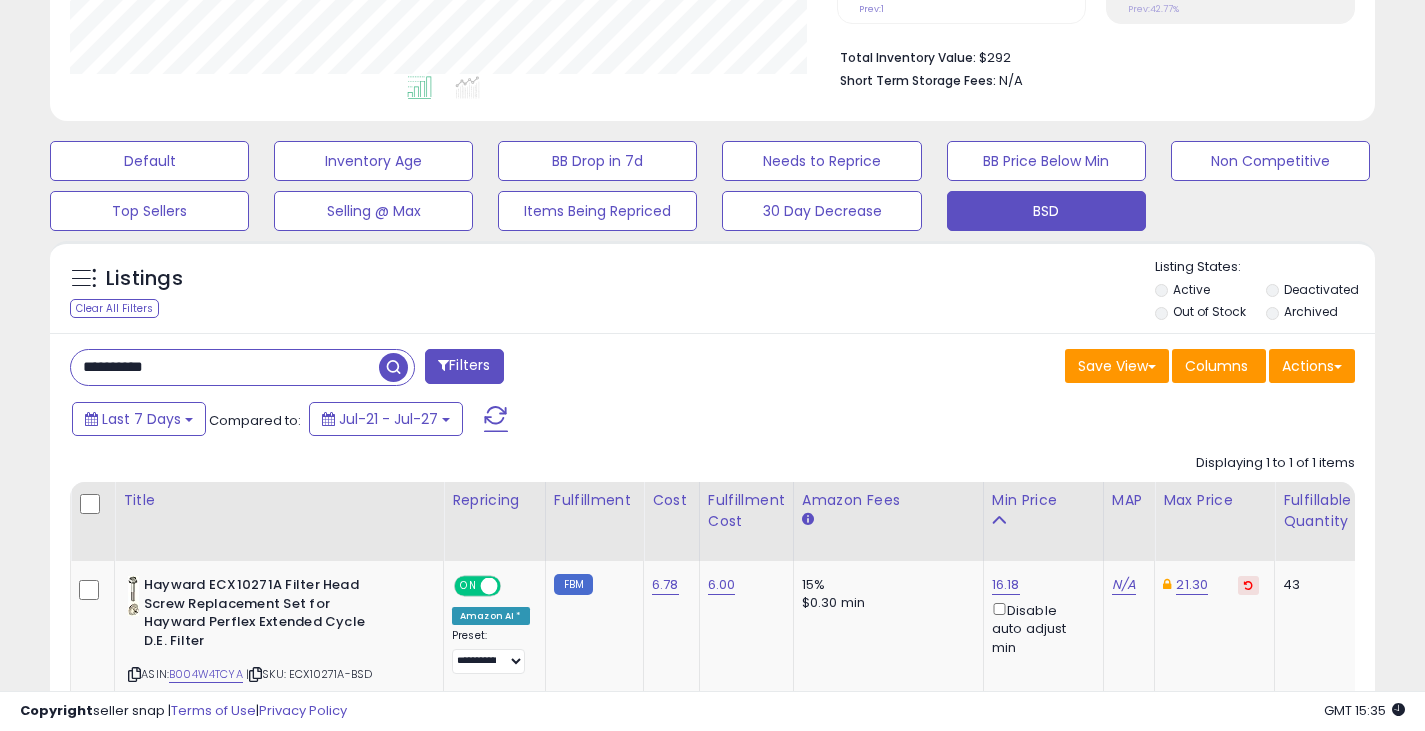 click at bounding box center [393, 367] 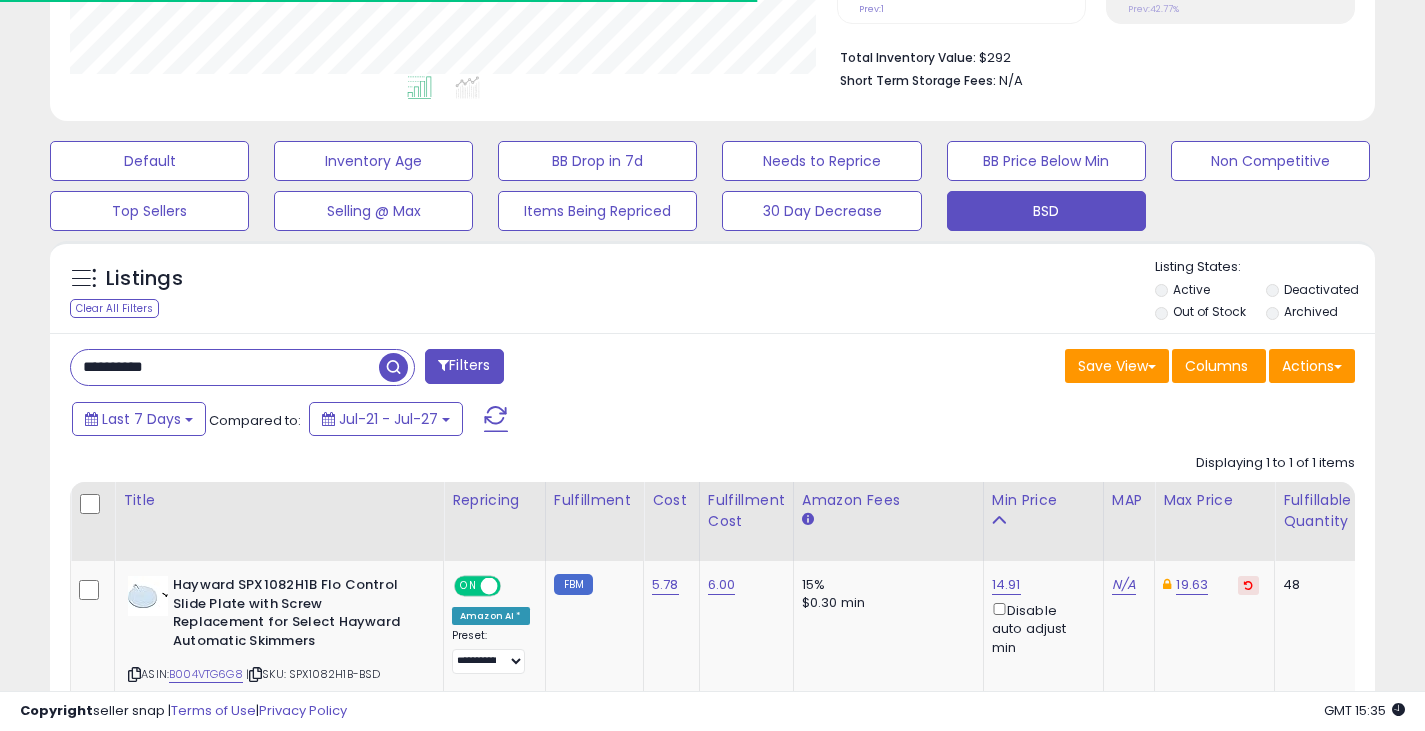 scroll, scrollTop: 410, scrollLeft: 767, axis: both 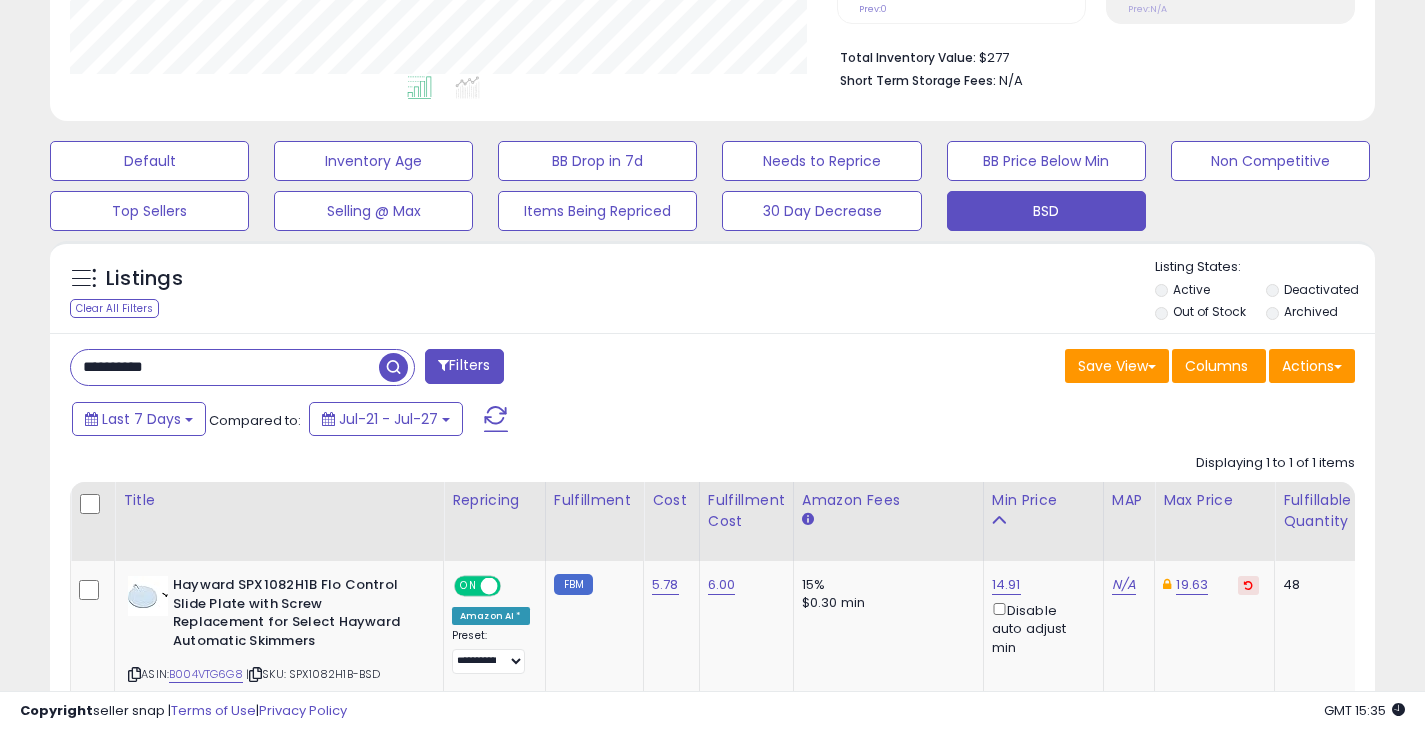 drag, startPoint x: 197, startPoint y: 360, endPoint x: 64, endPoint y: 356, distance: 133.06013 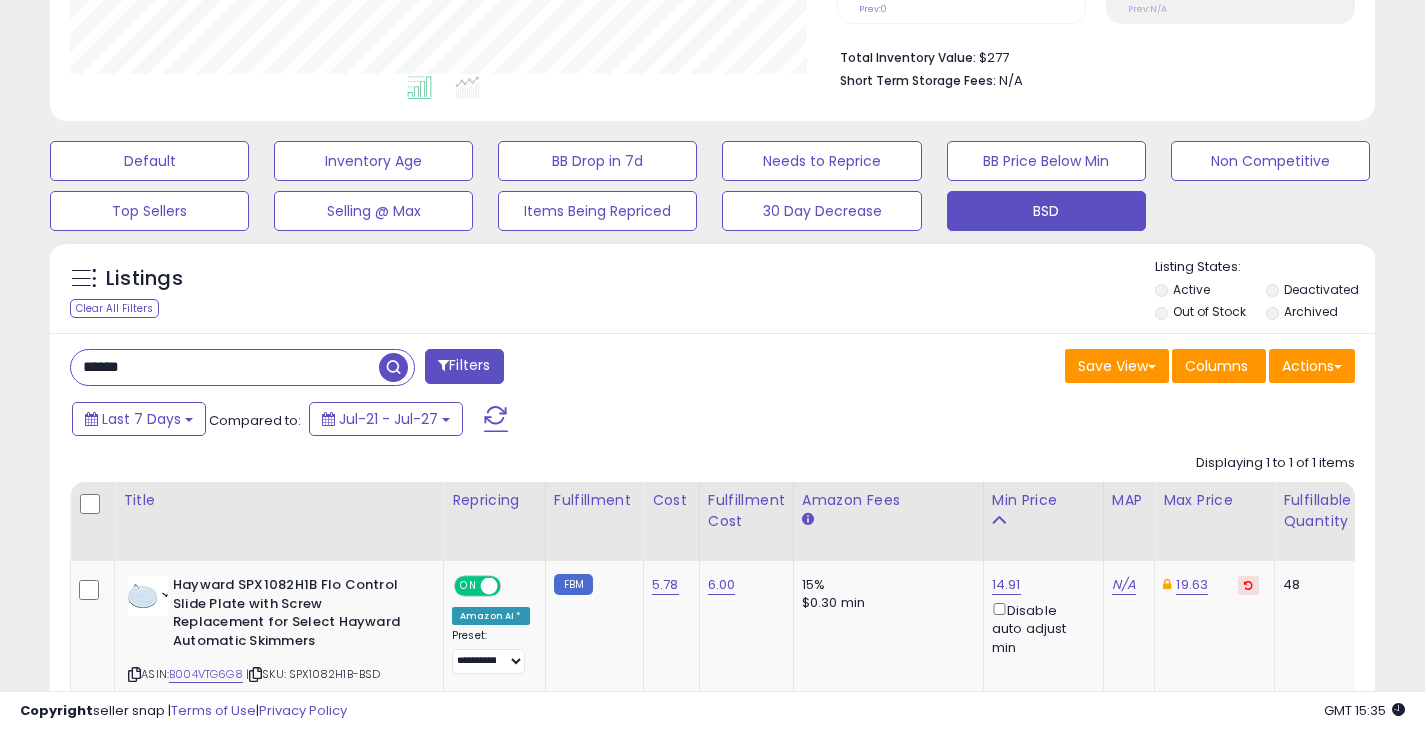 click at bounding box center [393, 367] 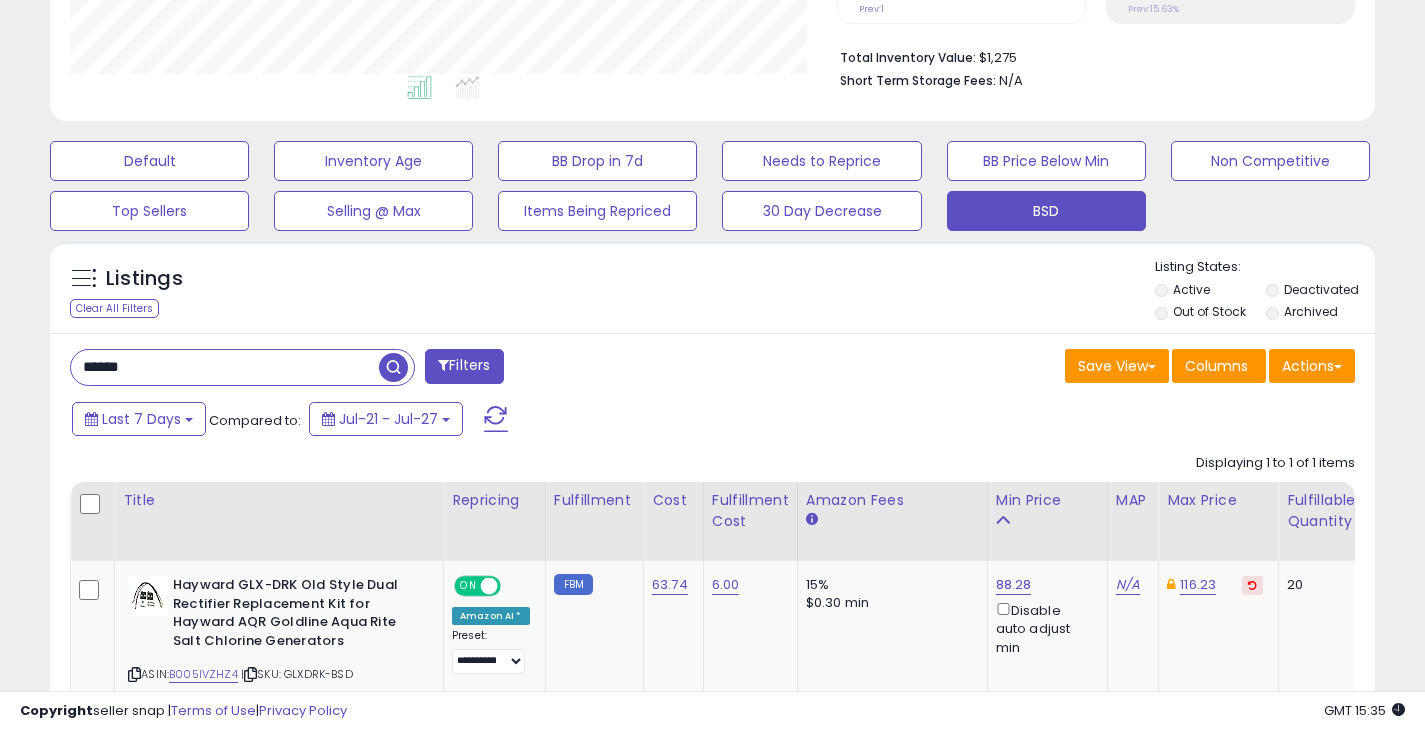 drag, startPoint x: 147, startPoint y: 365, endPoint x: 67, endPoint y: 361, distance: 80.09994 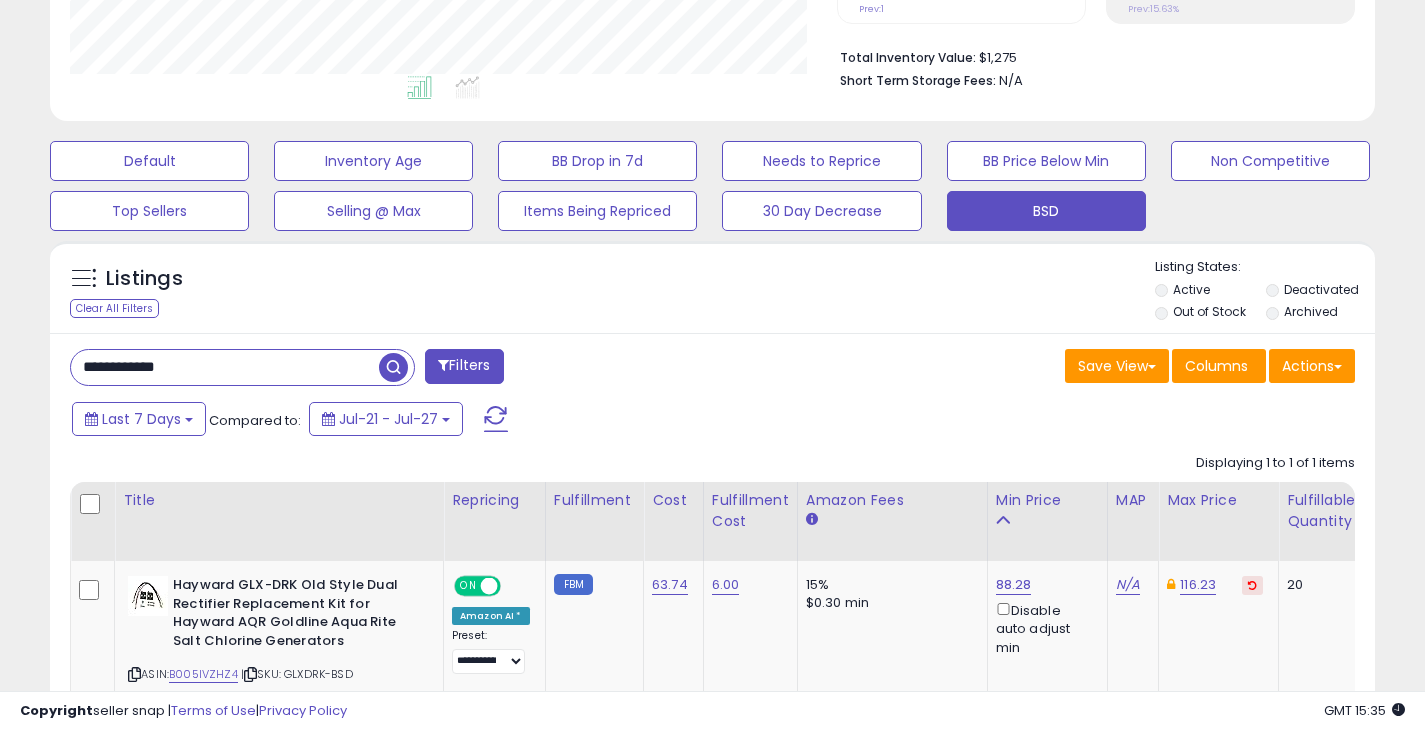click at bounding box center (393, 367) 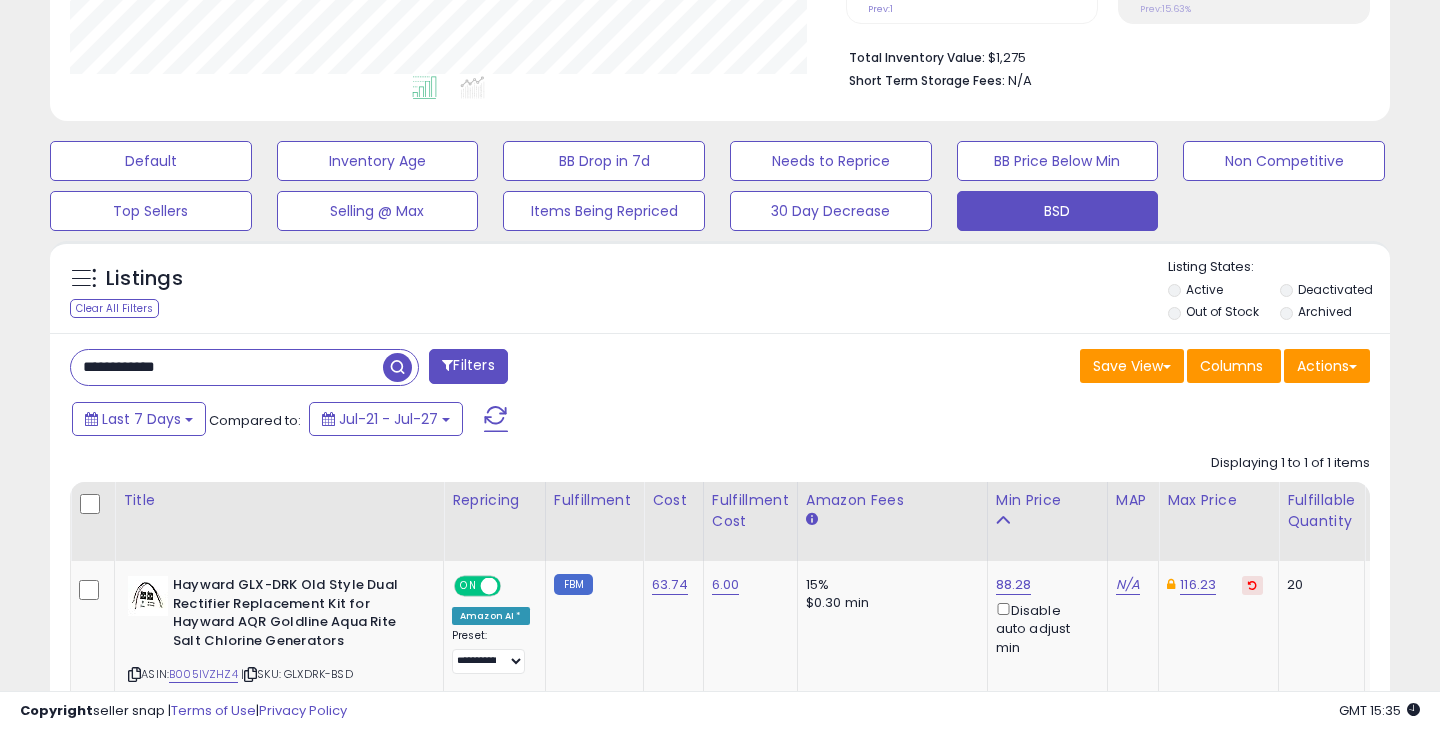 scroll, scrollTop: 999590, scrollLeft: 999224, axis: both 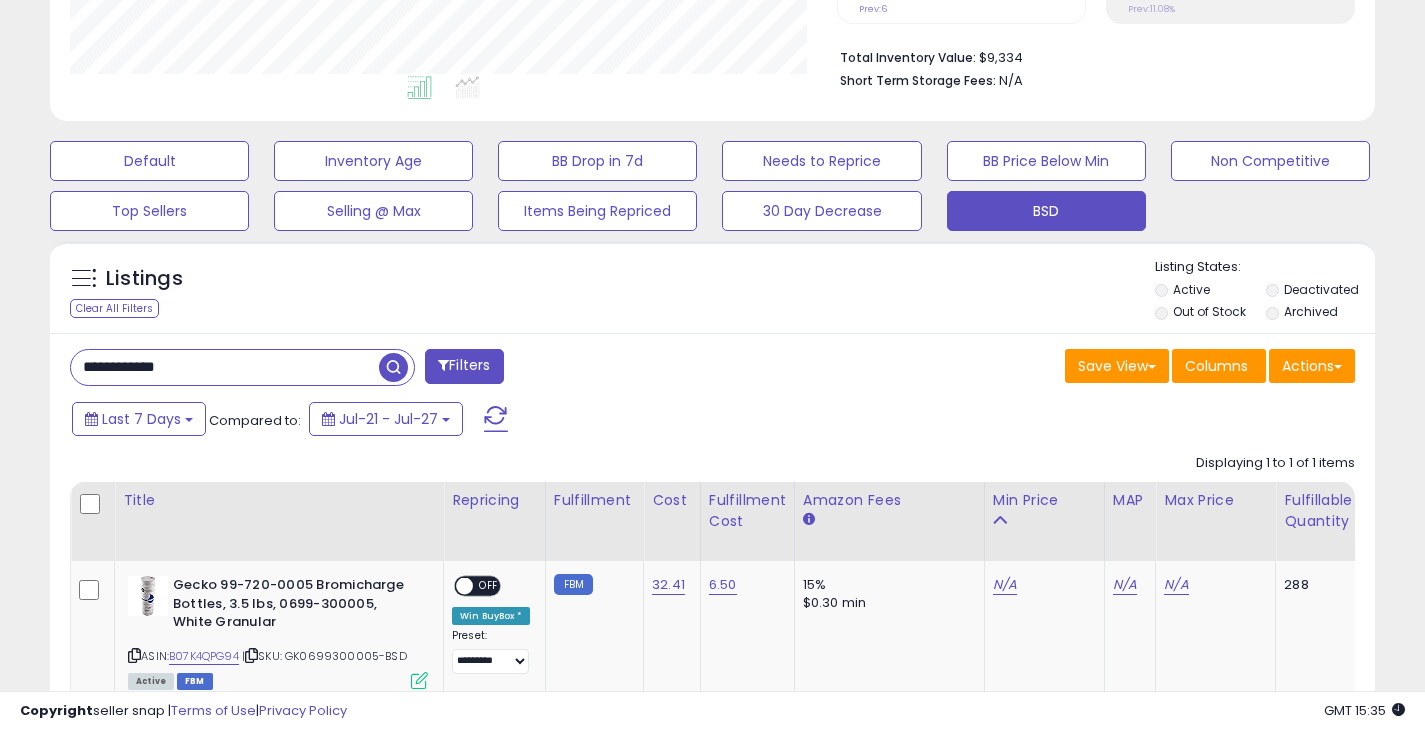 drag, startPoint x: 223, startPoint y: 371, endPoint x: 78, endPoint y: 367, distance: 145.05516 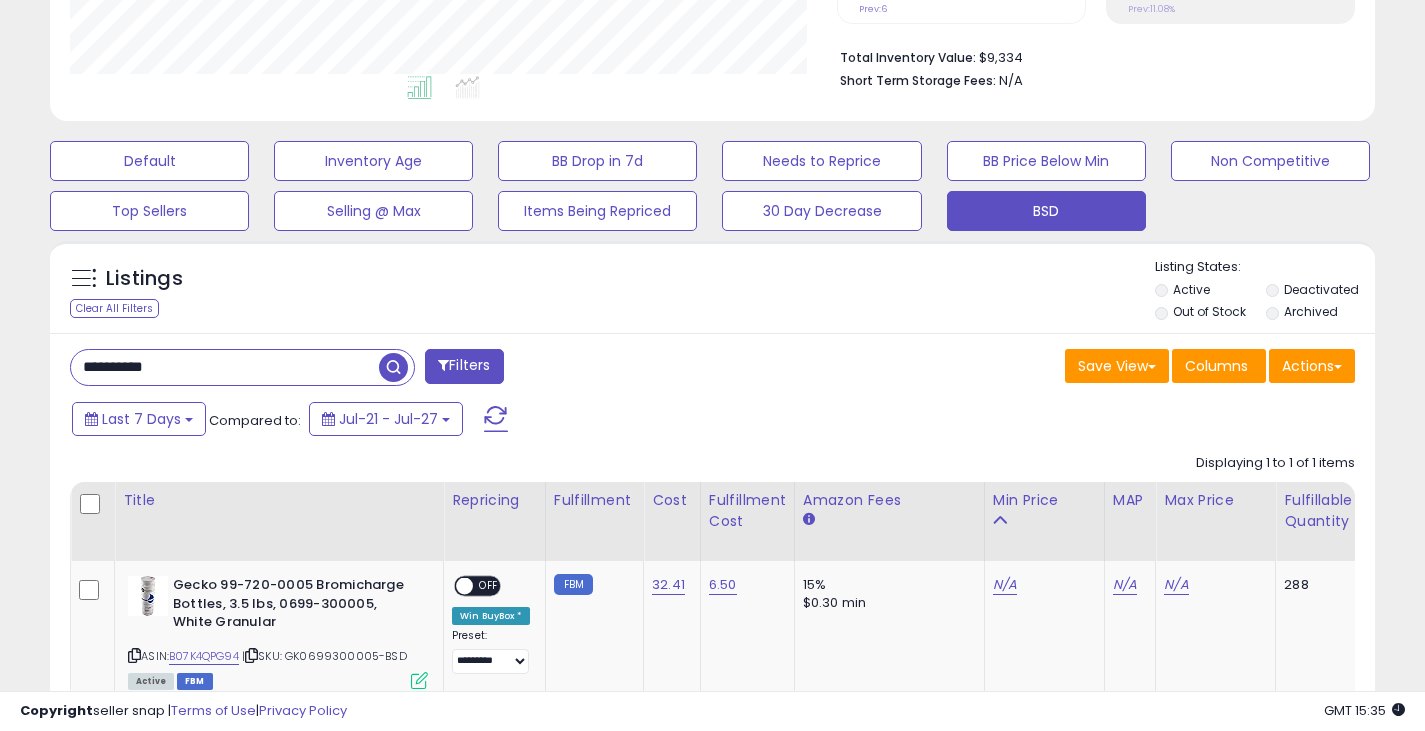 click at bounding box center [393, 367] 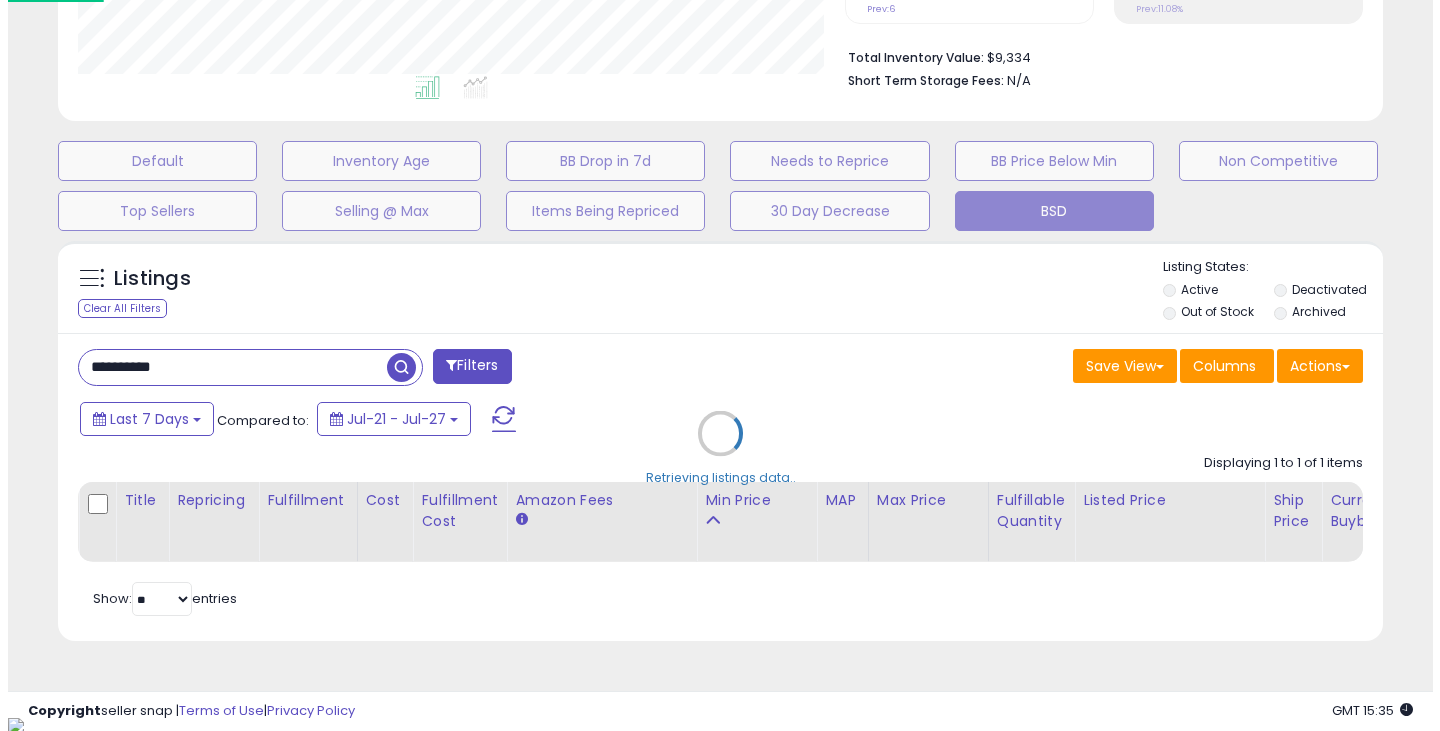 scroll, scrollTop: 999590, scrollLeft: 999224, axis: both 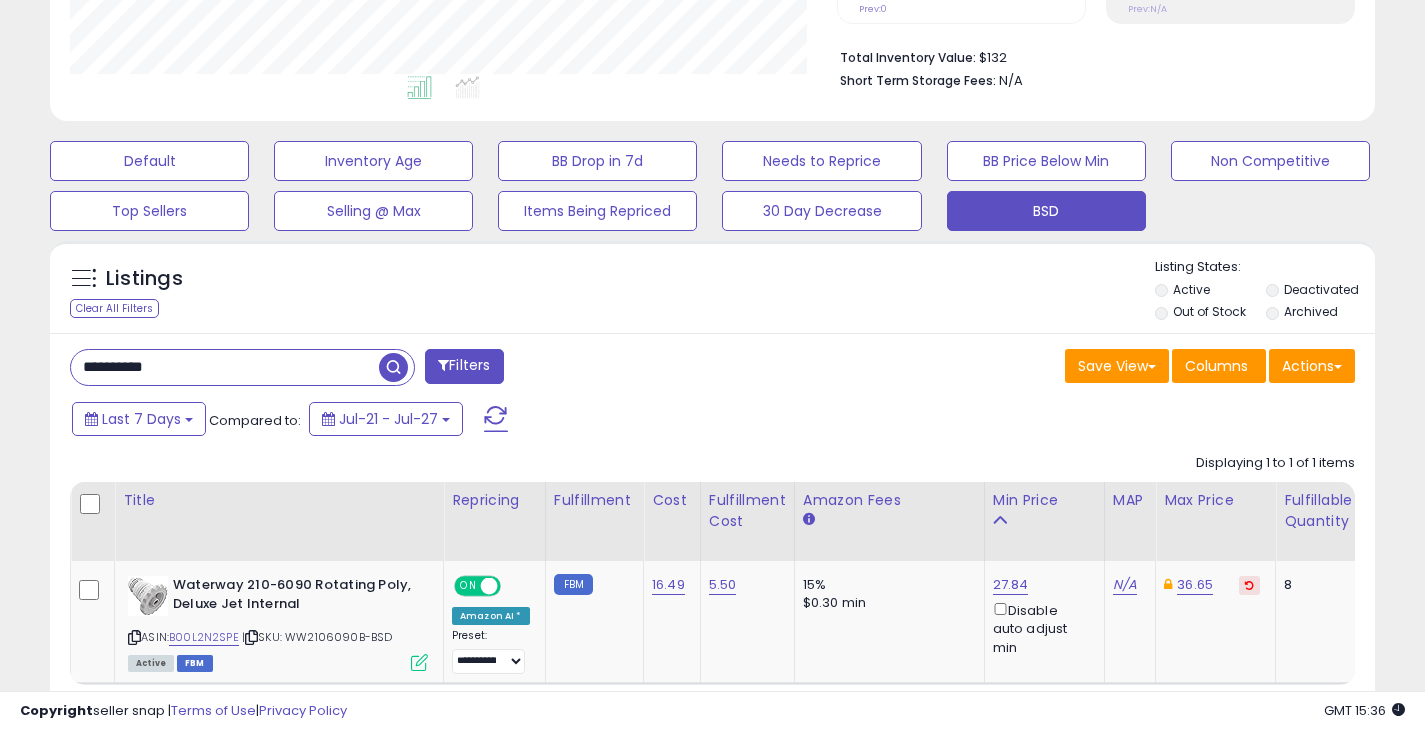 drag, startPoint x: 285, startPoint y: 369, endPoint x: -72, endPoint y: 420, distance: 360.62445 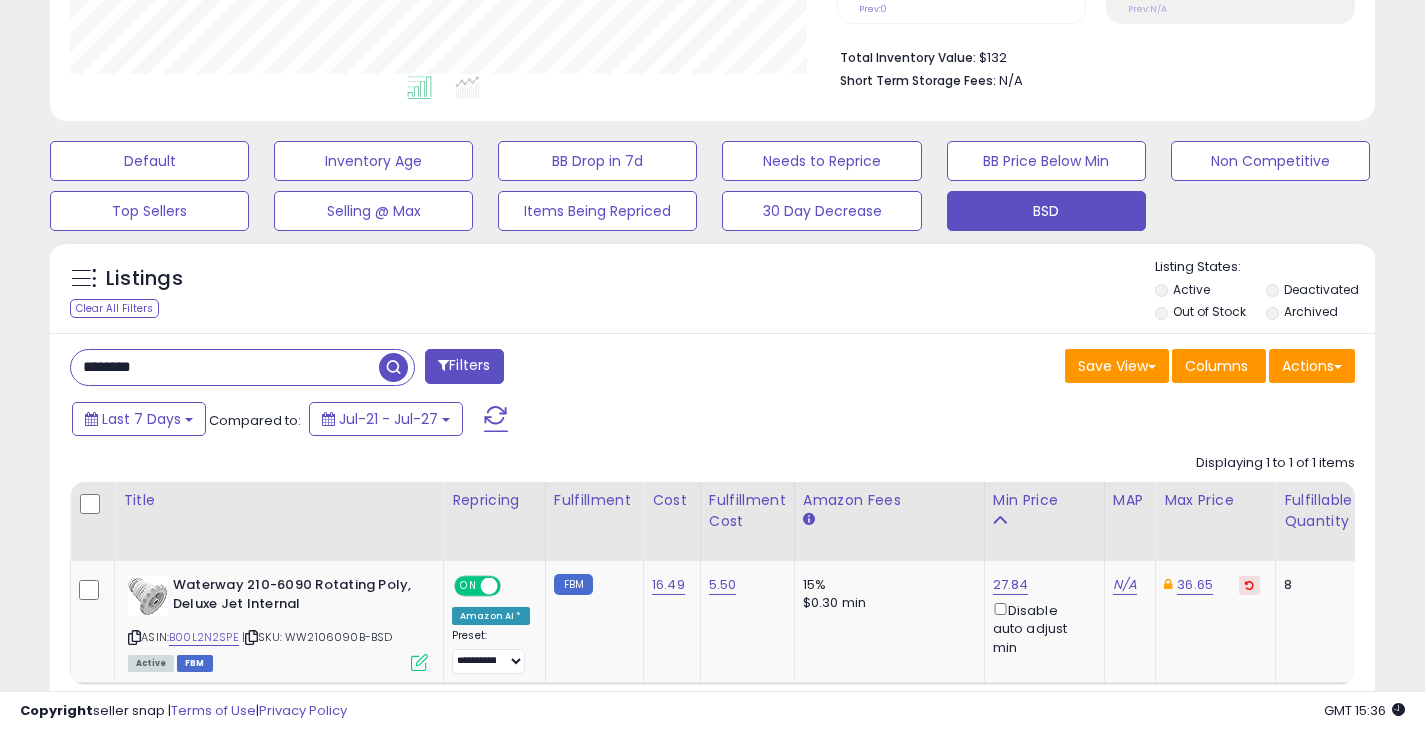 click at bounding box center [393, 367] 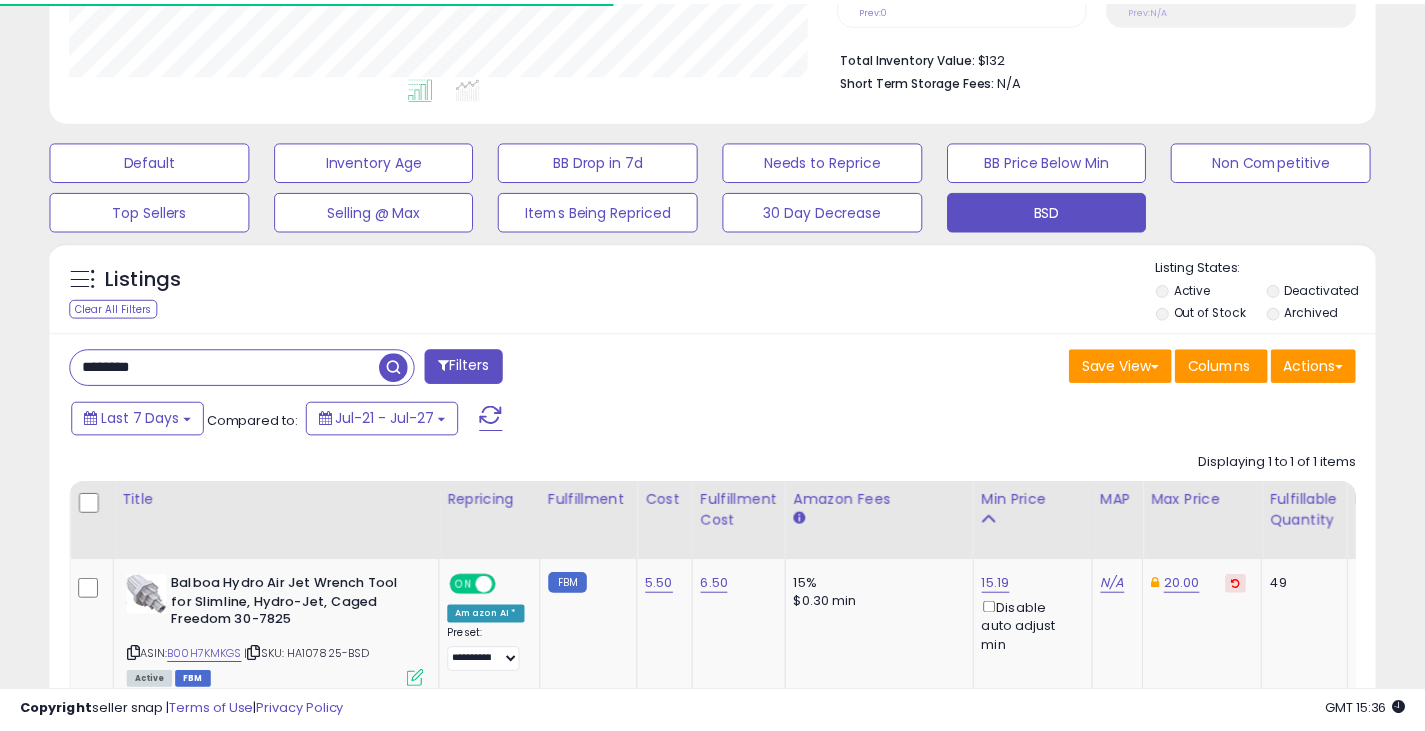 scroll, scrollTop: 410, scrollLeft: 767, axis: both 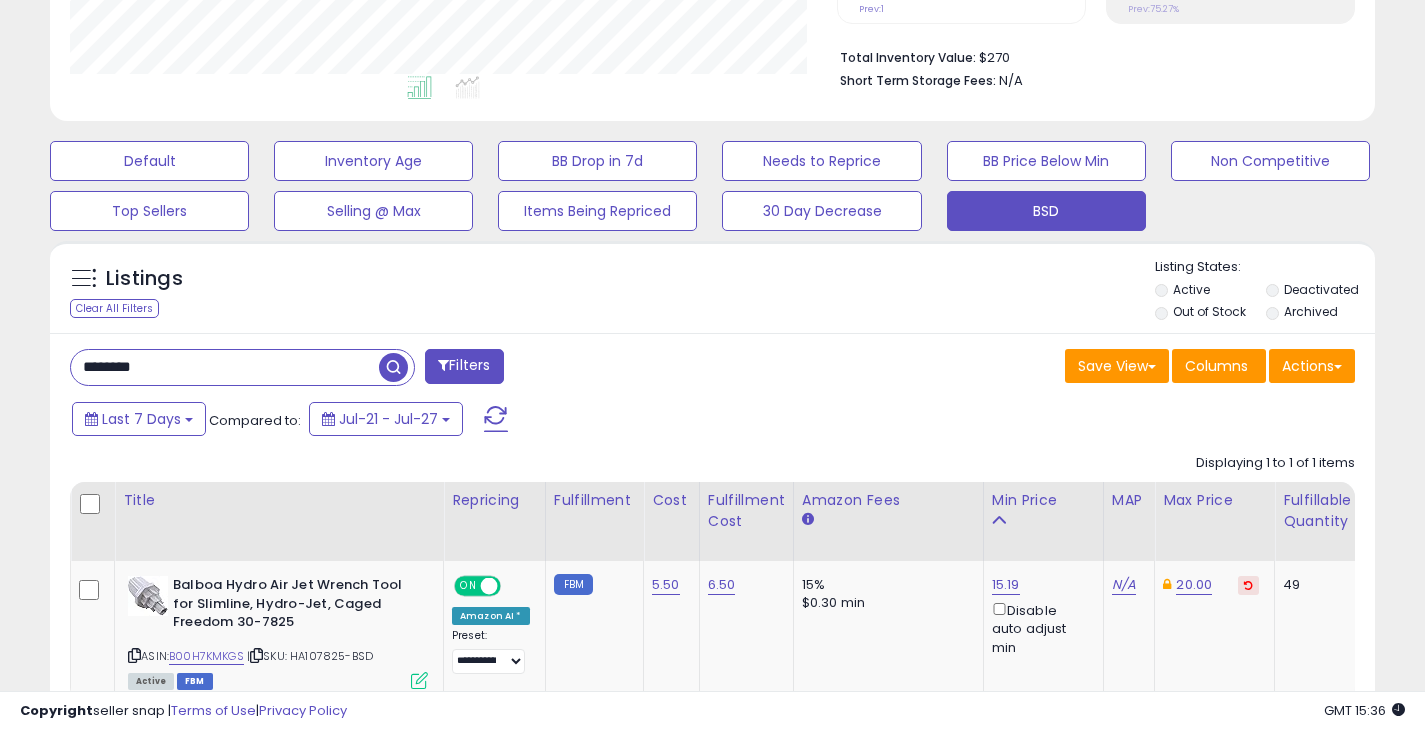 drag, startPoint x: 228, startPoint y: 362, endPoint x: -3, endPoint y: 404, distance: 234.78714 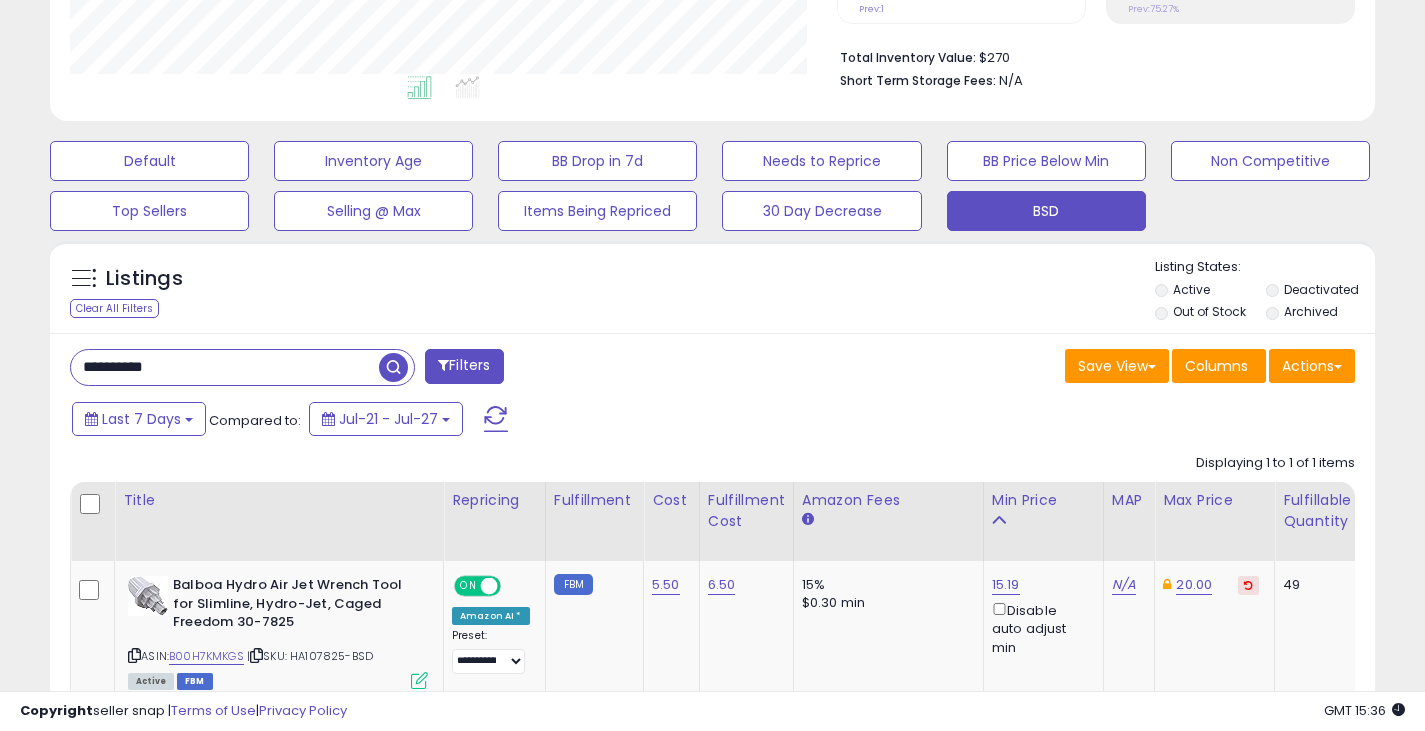 click at bounding box center [393, 367] 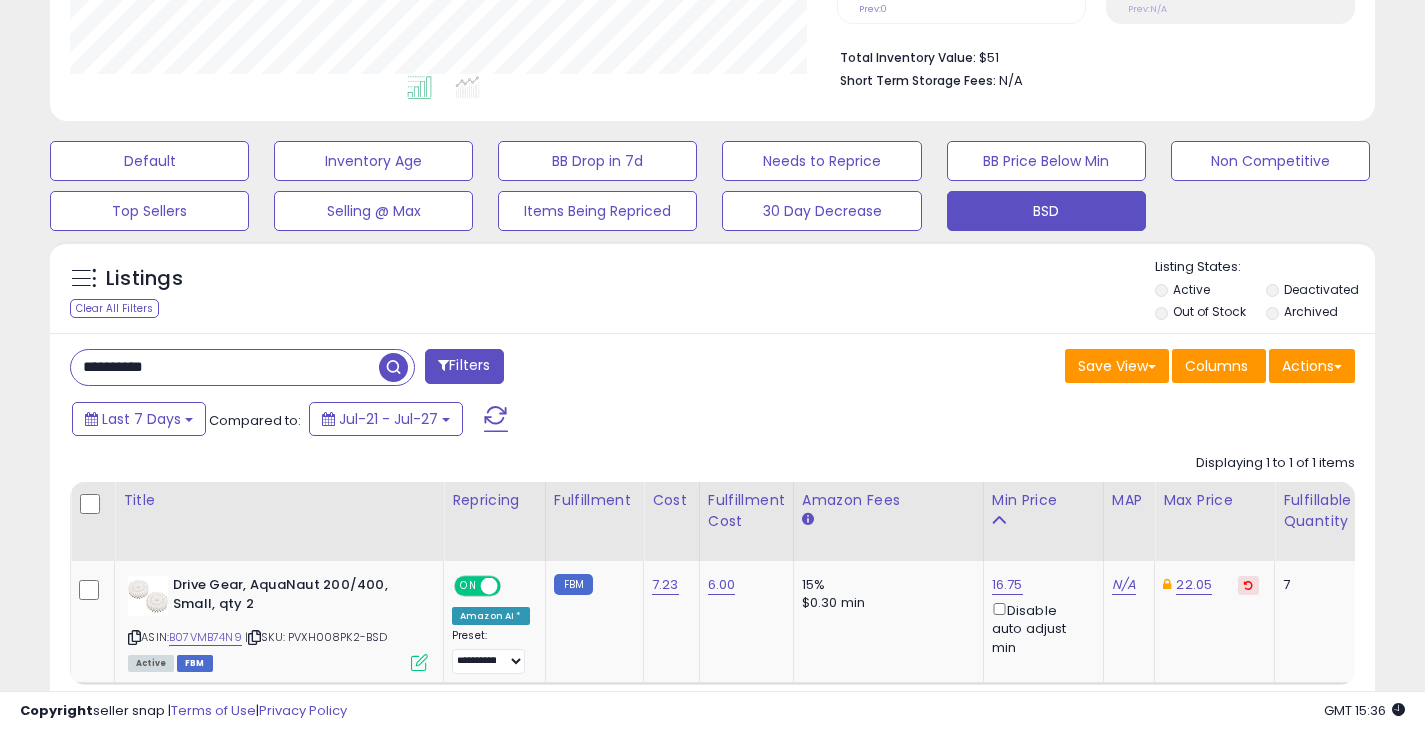 drag, startPoint x: 211, startPoint y: 374, endPoint x: -34, endPoint y: 424, distance: 250.04999 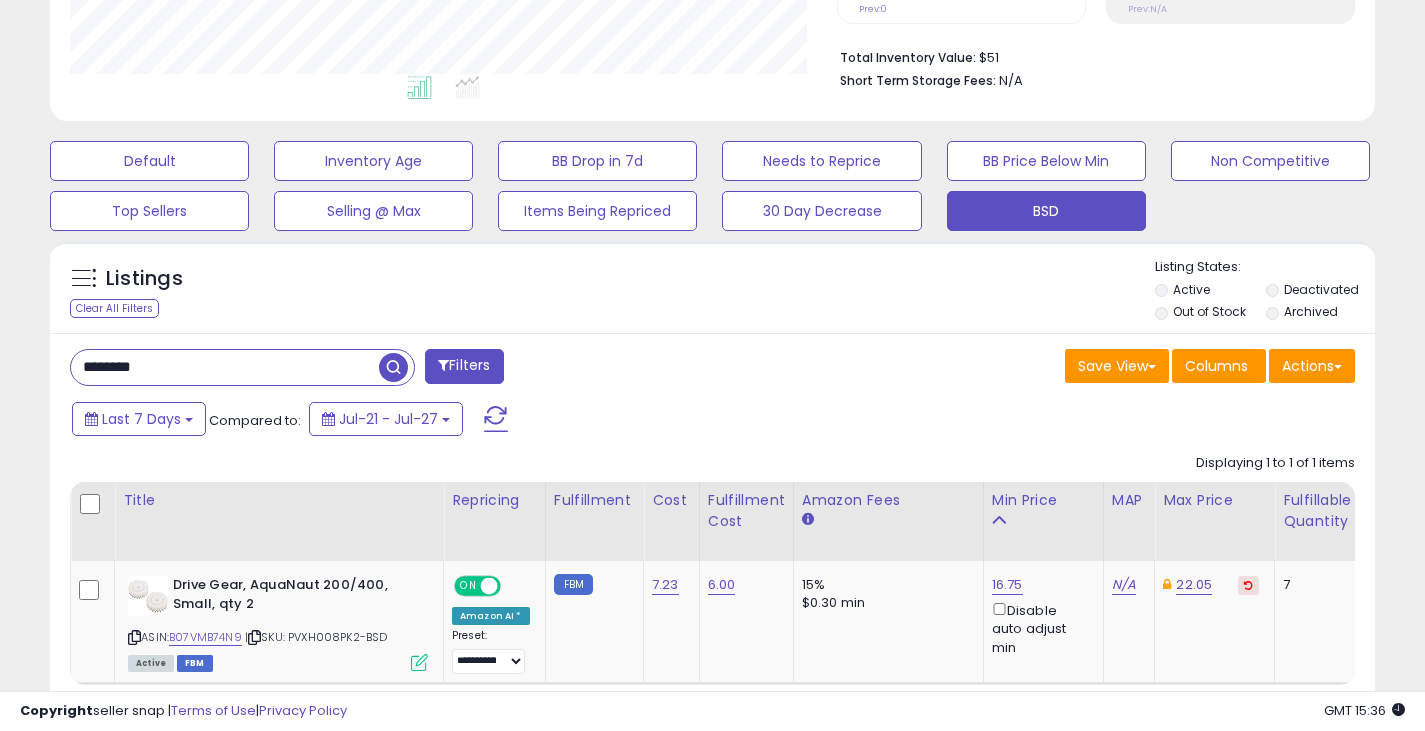 click at bounding box center (393, 367) 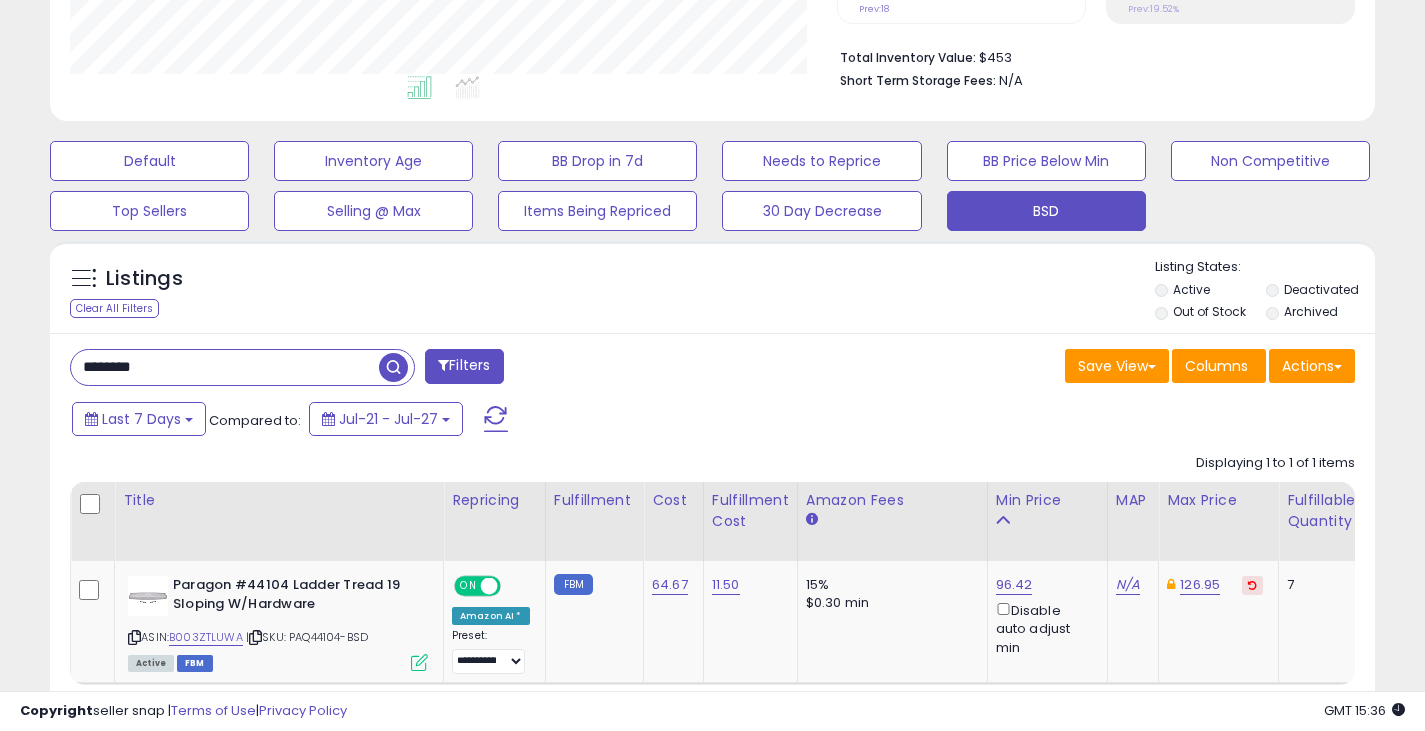drag, startPoint x: 198, startPoint y: 363, endPoint x: 61, endPoint y: 357, distance: 137.13132 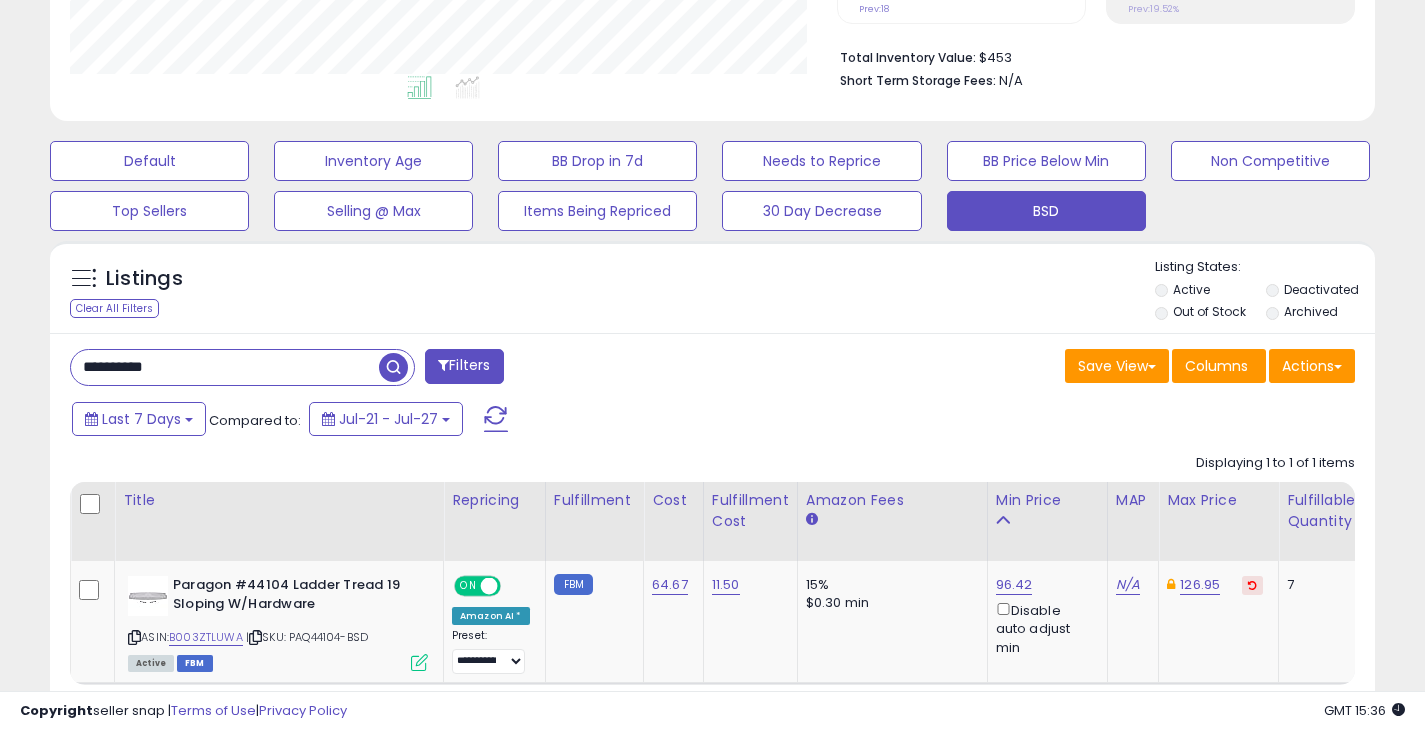 click at bounding box center [393, 367] 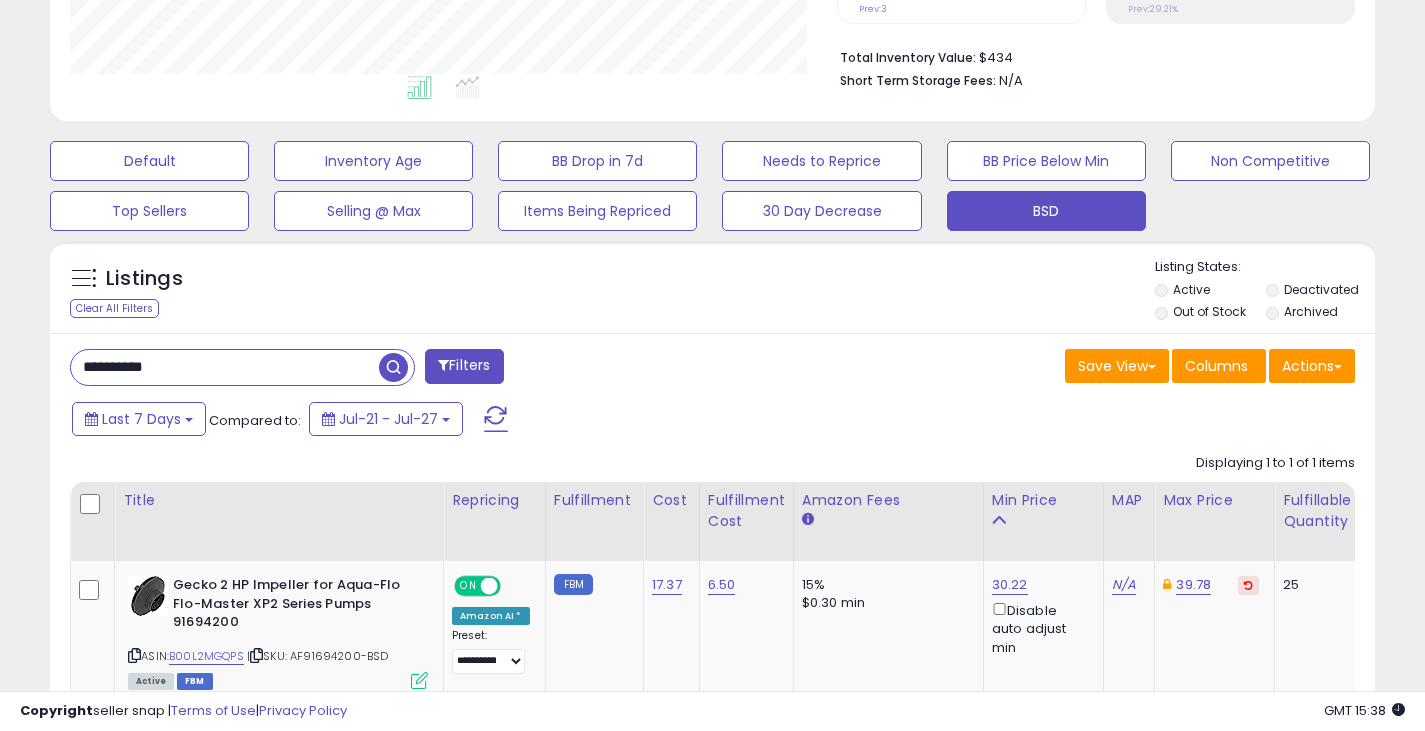 drag, startPoint x: 190, startPoint y: 360, endPoint x: 29, endPoint y: 344, distance: 161.79308 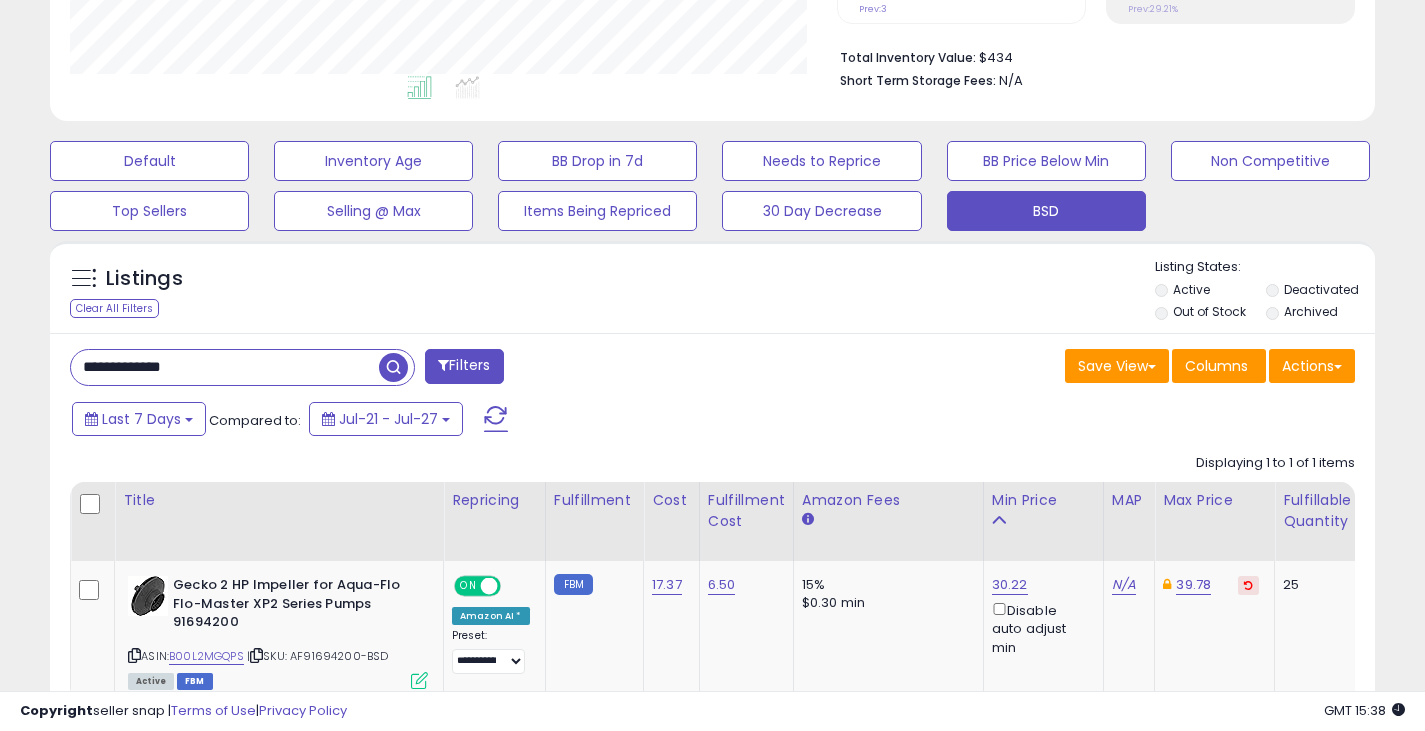 click at bounding box center (393, 367) 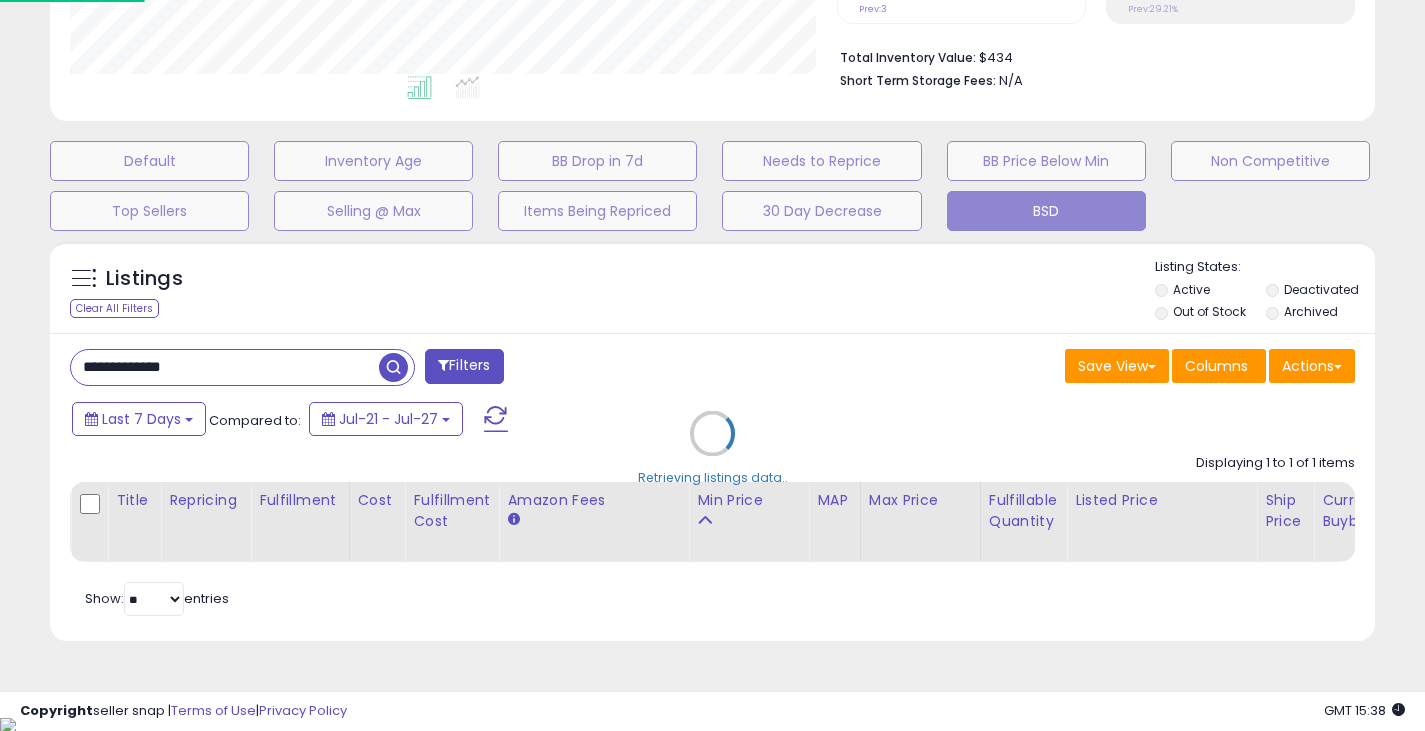 scroll, scrollTop: 999590, scrollLeft: 999224, axis: both 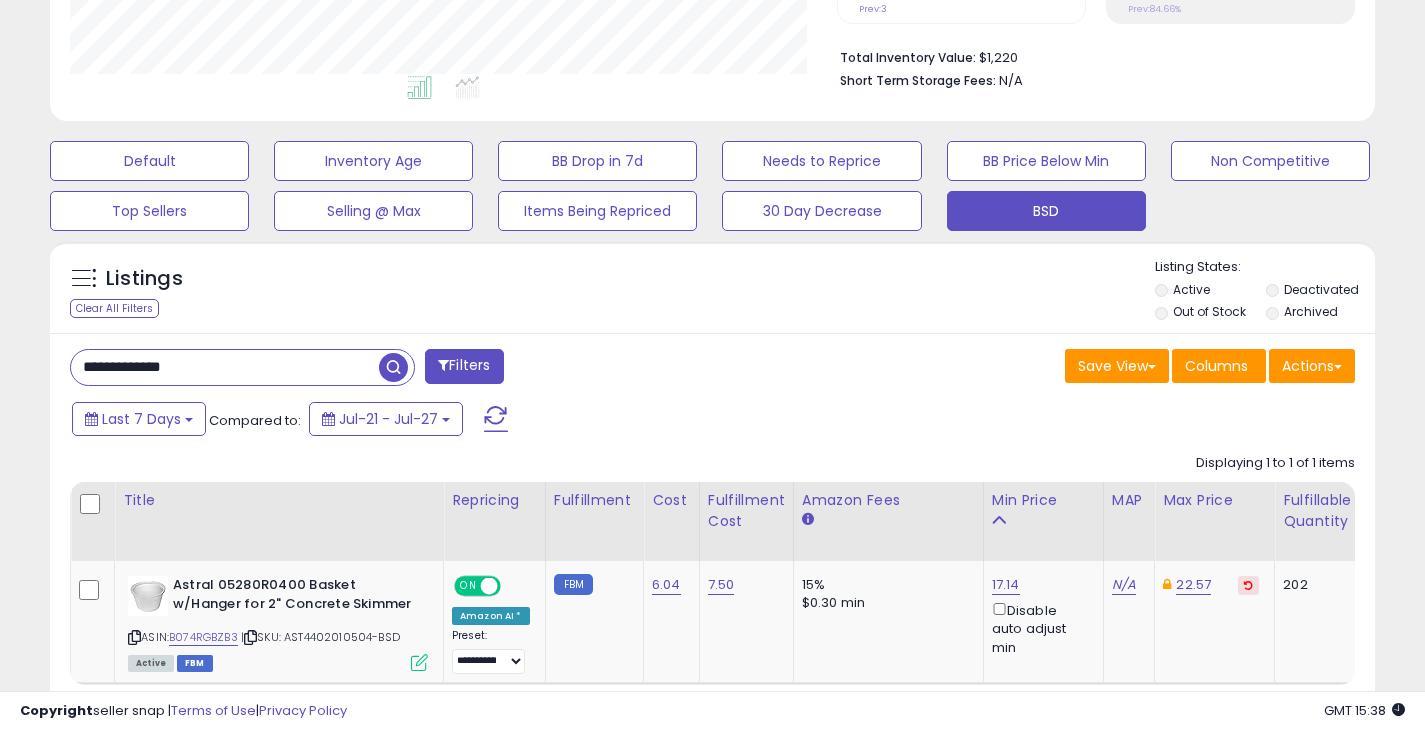 drag, startPoint x: 272, startPoint y: 375, endPoint x: 69, endPoint y: 365, distance: 203.24615 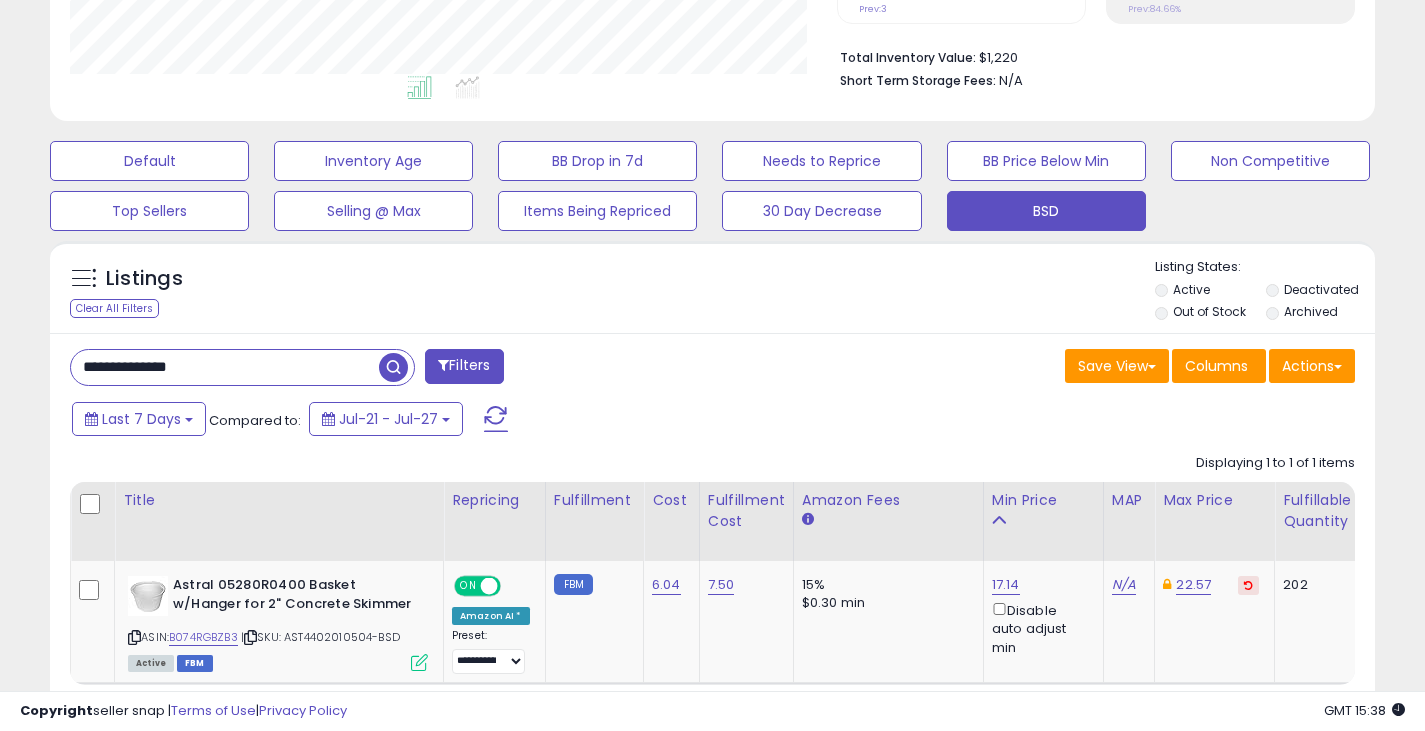 click at bounding box center (393, 367) 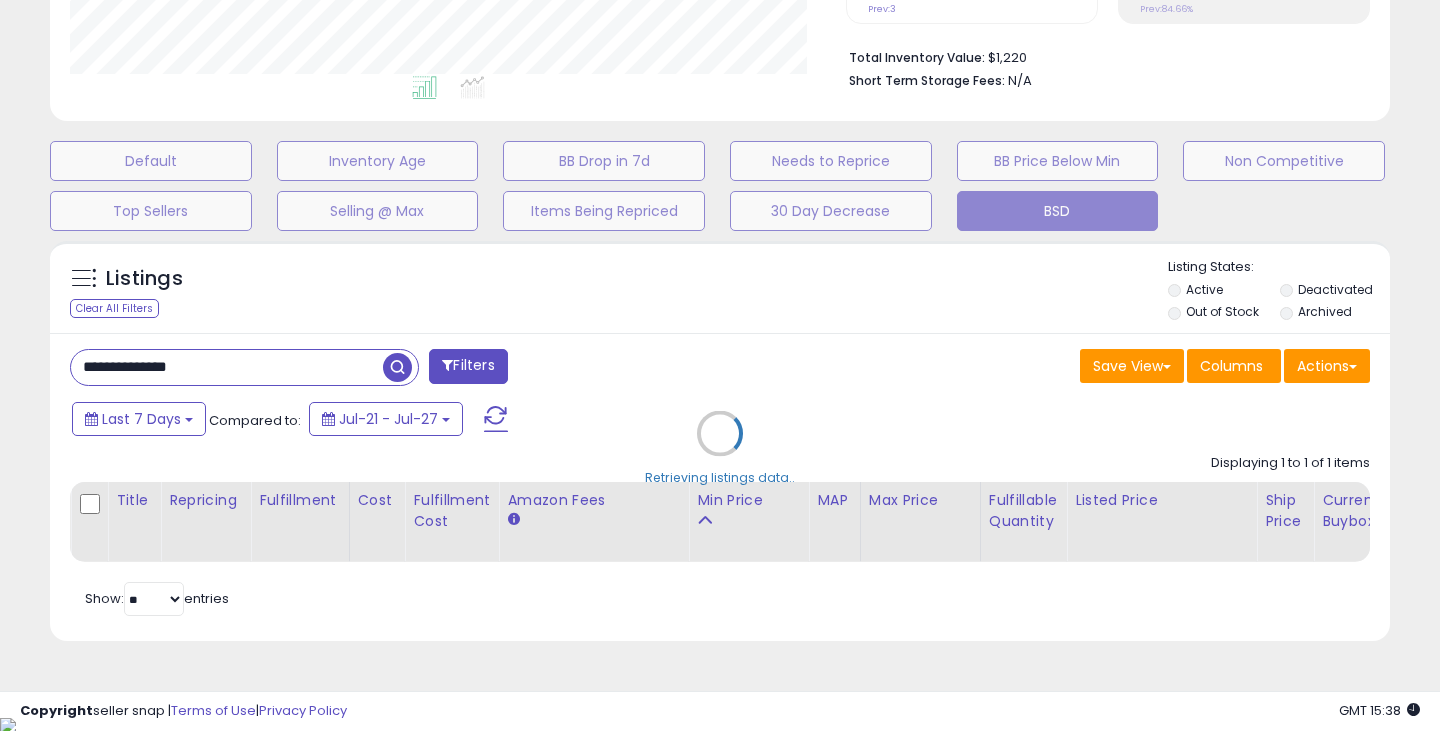 scroll, scrollTop: 999590, scrollLeft: 999224, axis: both 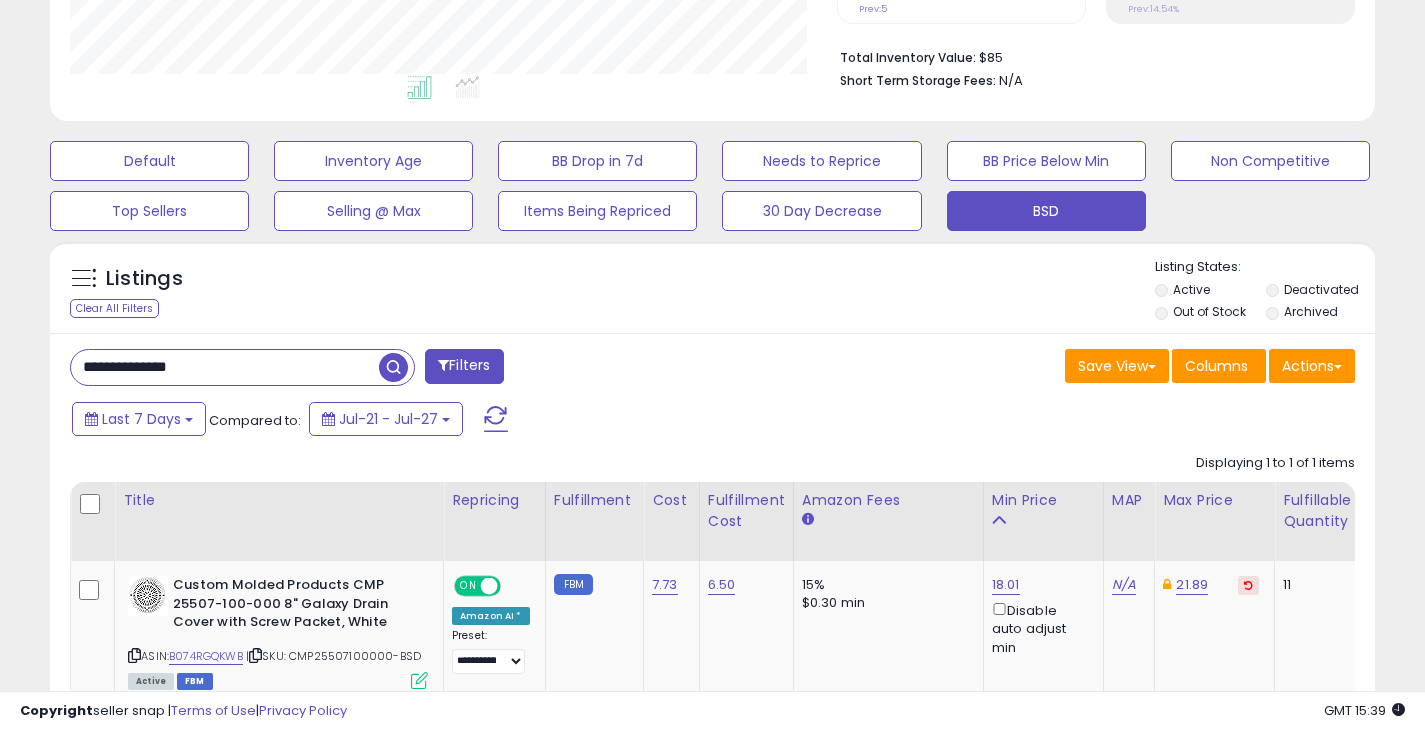 click at bounding box center [393, 367] 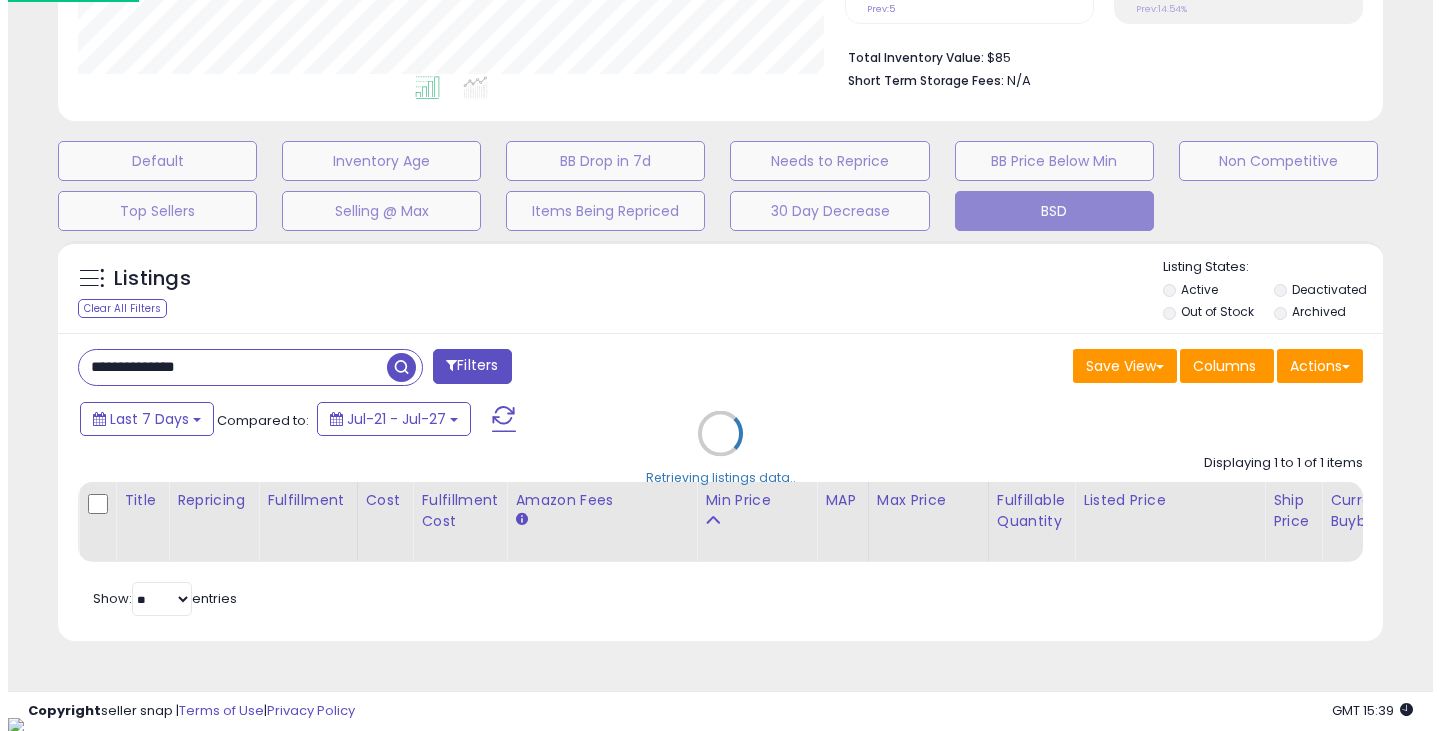 scroll, scrollTop: 999590, scrollLeft: 999224, axis: both 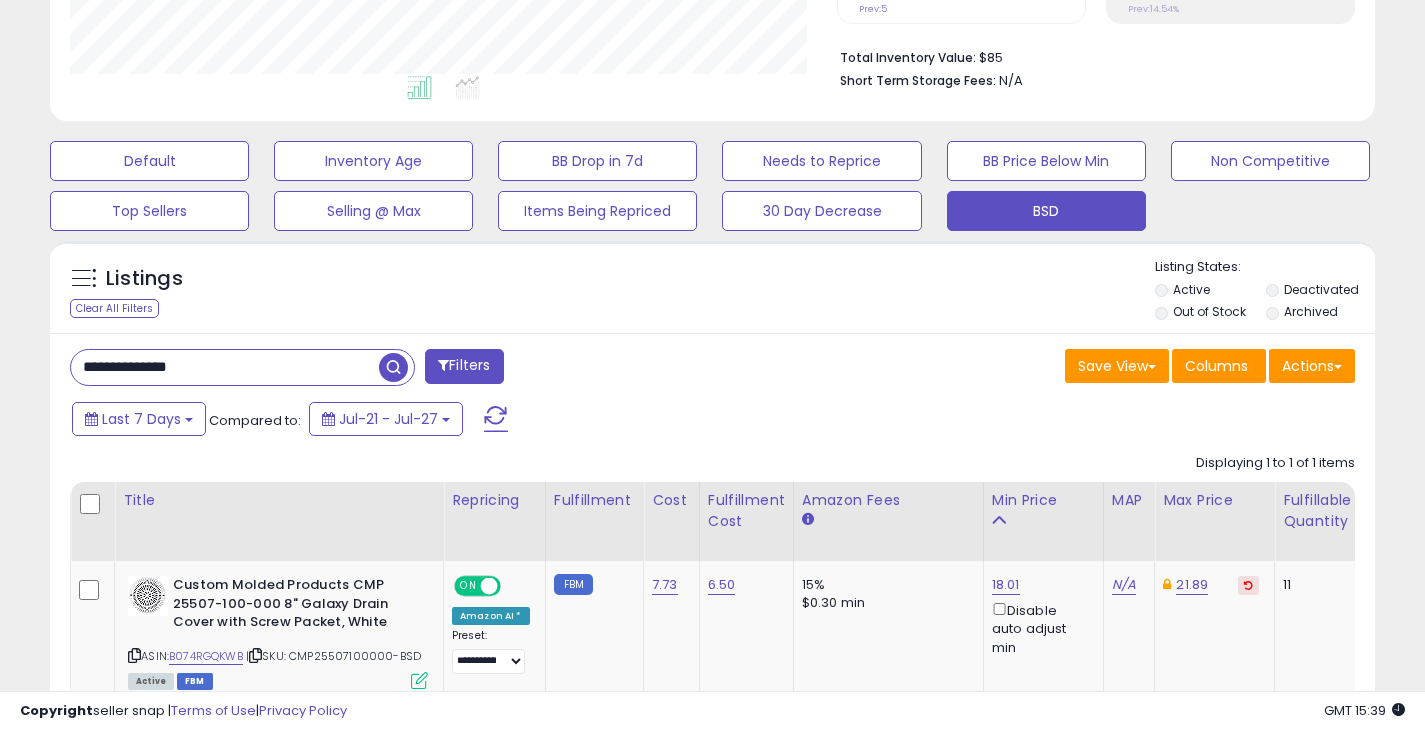 drag, startPoint x: 226, startPoint y: 366, endPoint x: -72, endPoint y: 376, distance: 298.16772 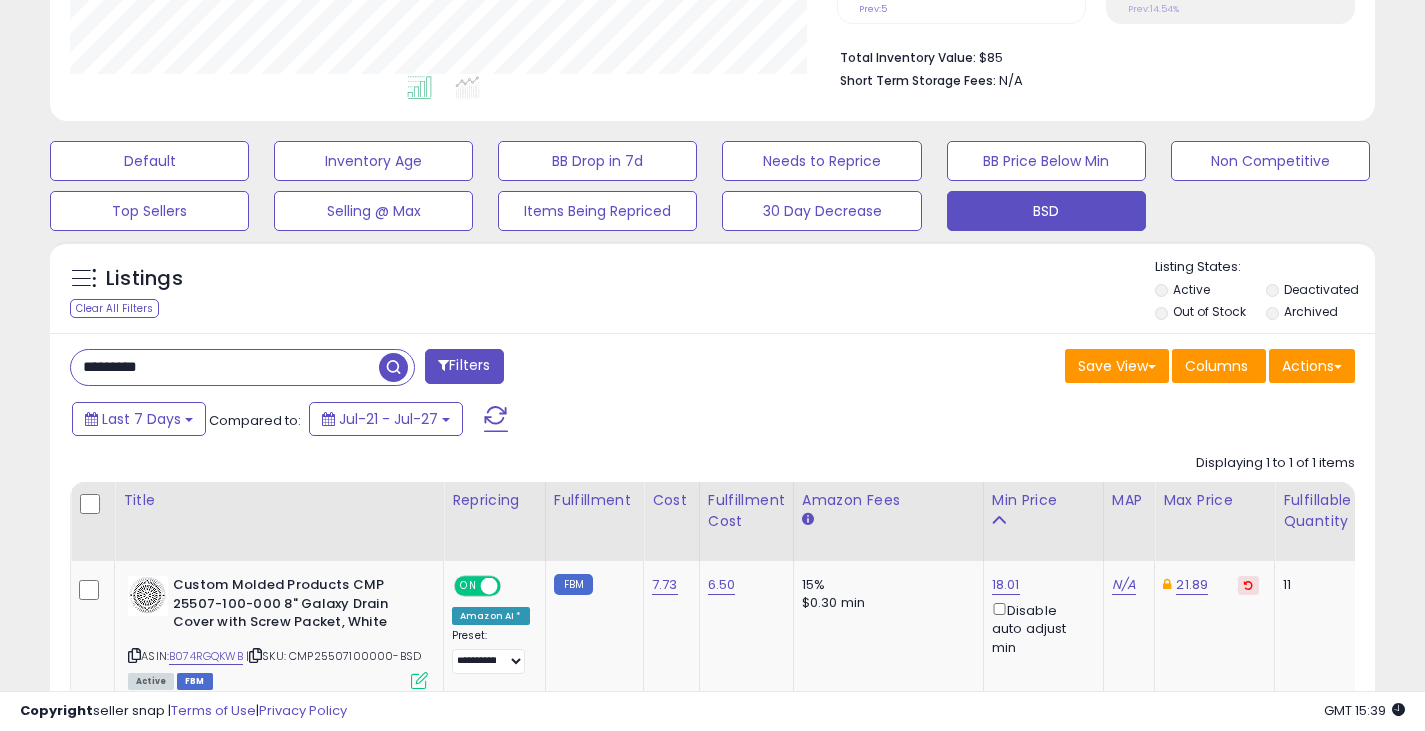click at bounding box center (393, 367) 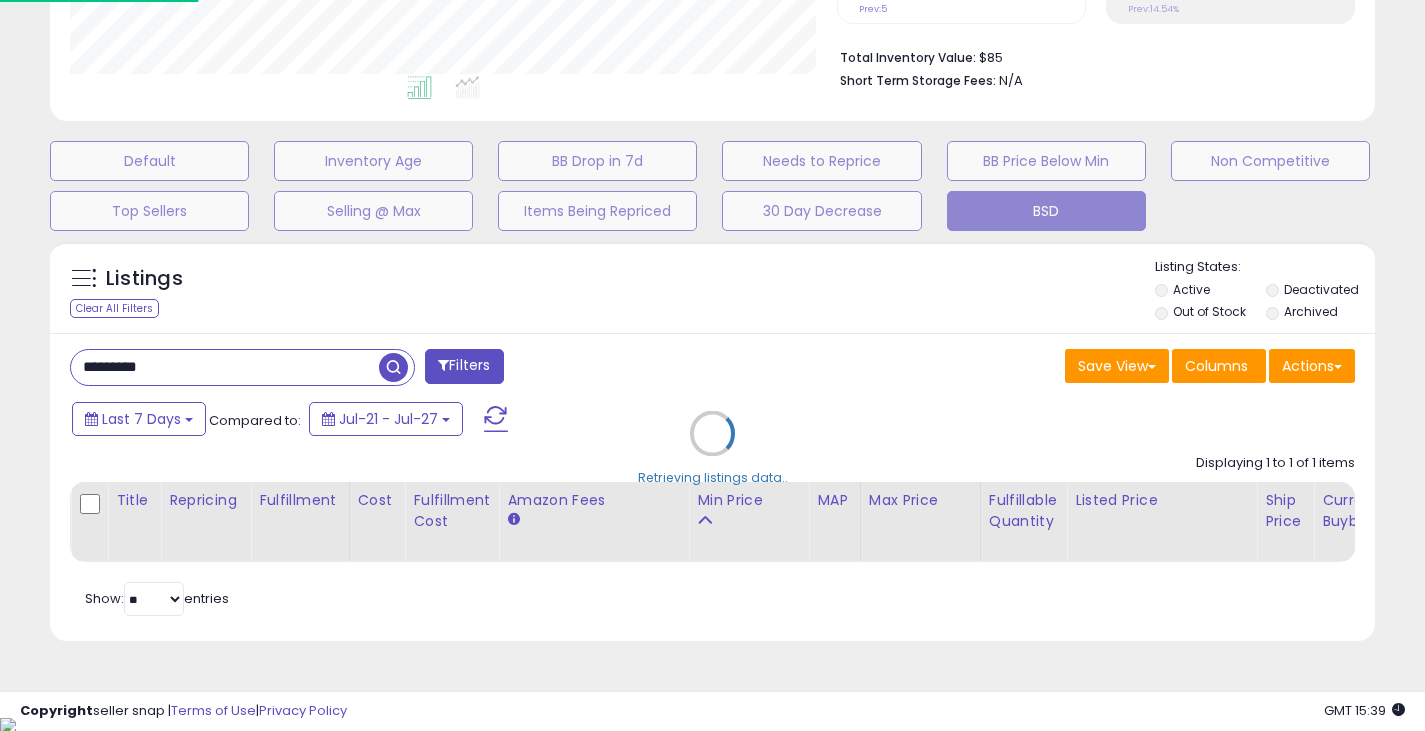 scroll, scrollTop: 999590, scrollLeft: 999224, axis: both 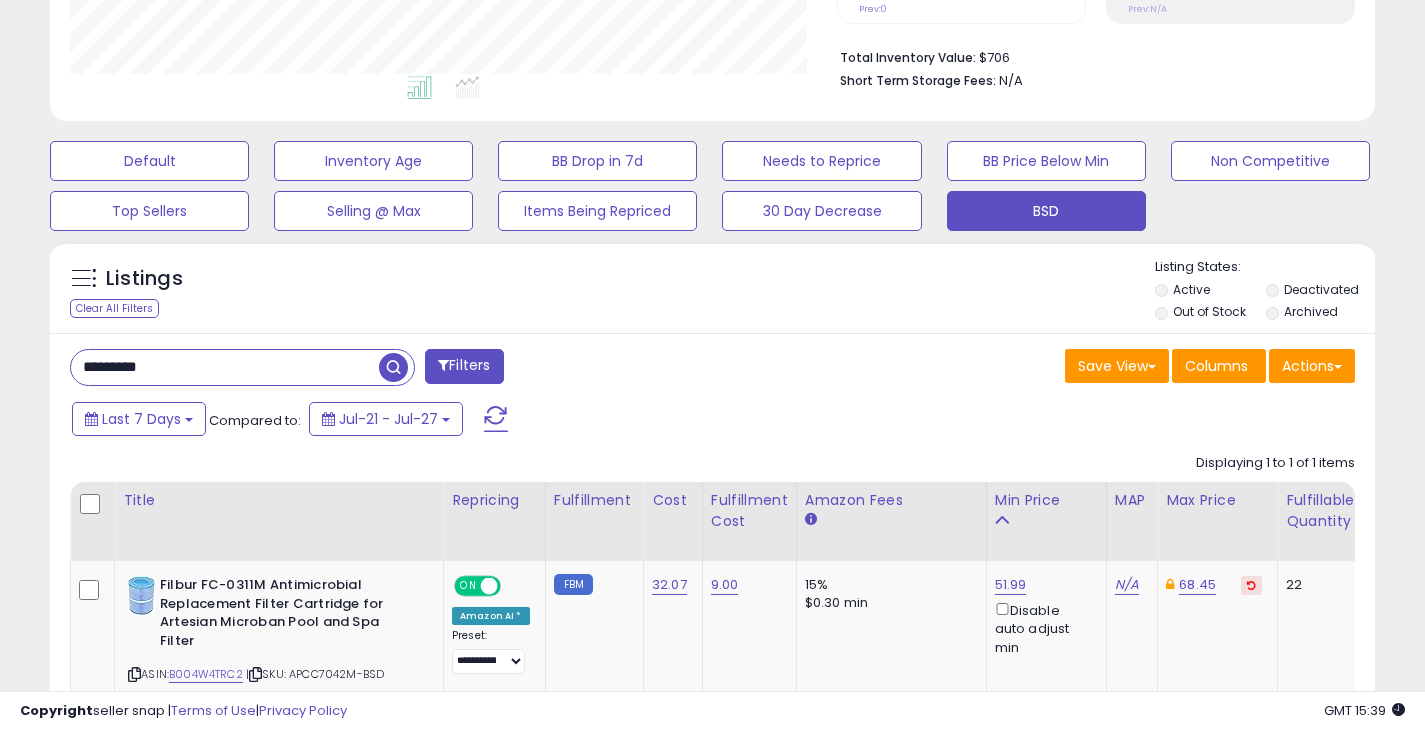 drag, startPoint x: 198, startPoint y: 368, endPoint x: 79, endPoint y: 366, distance: 119.01681 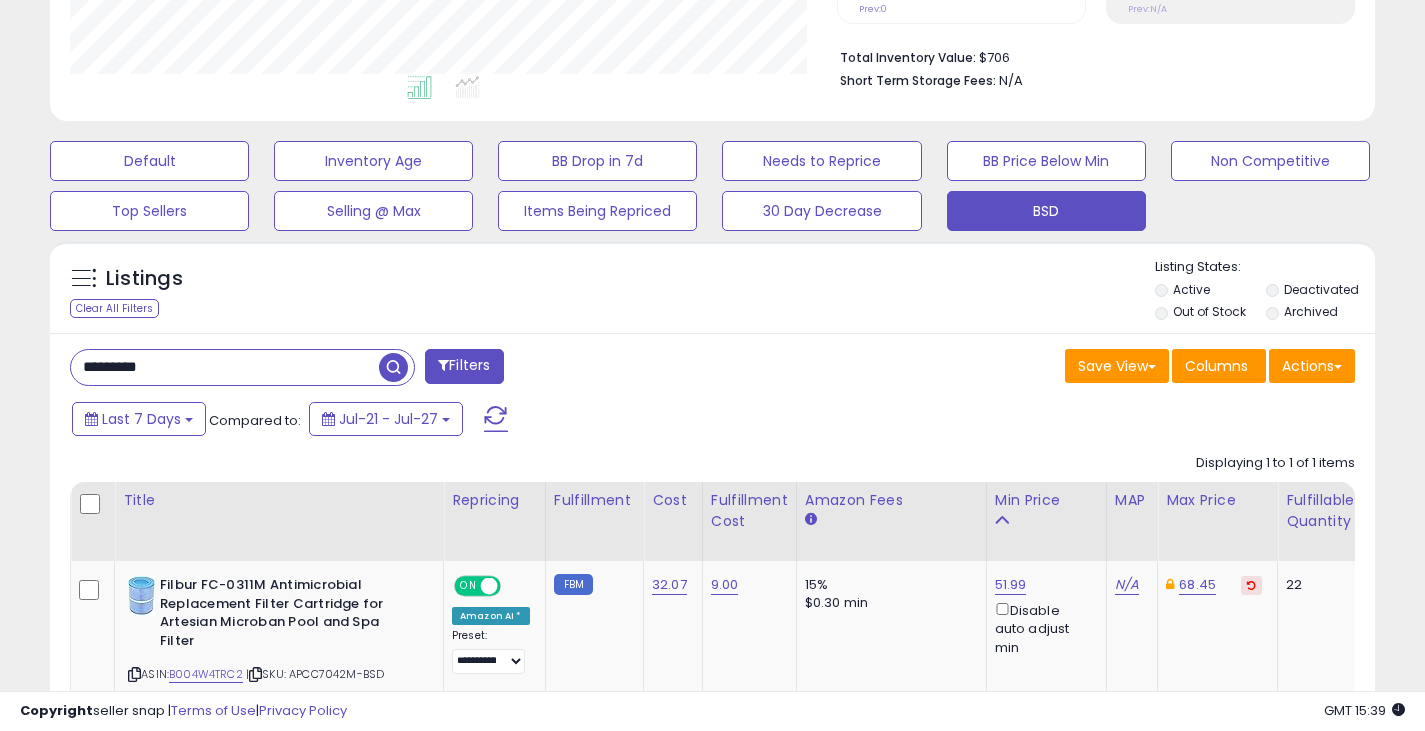 paste 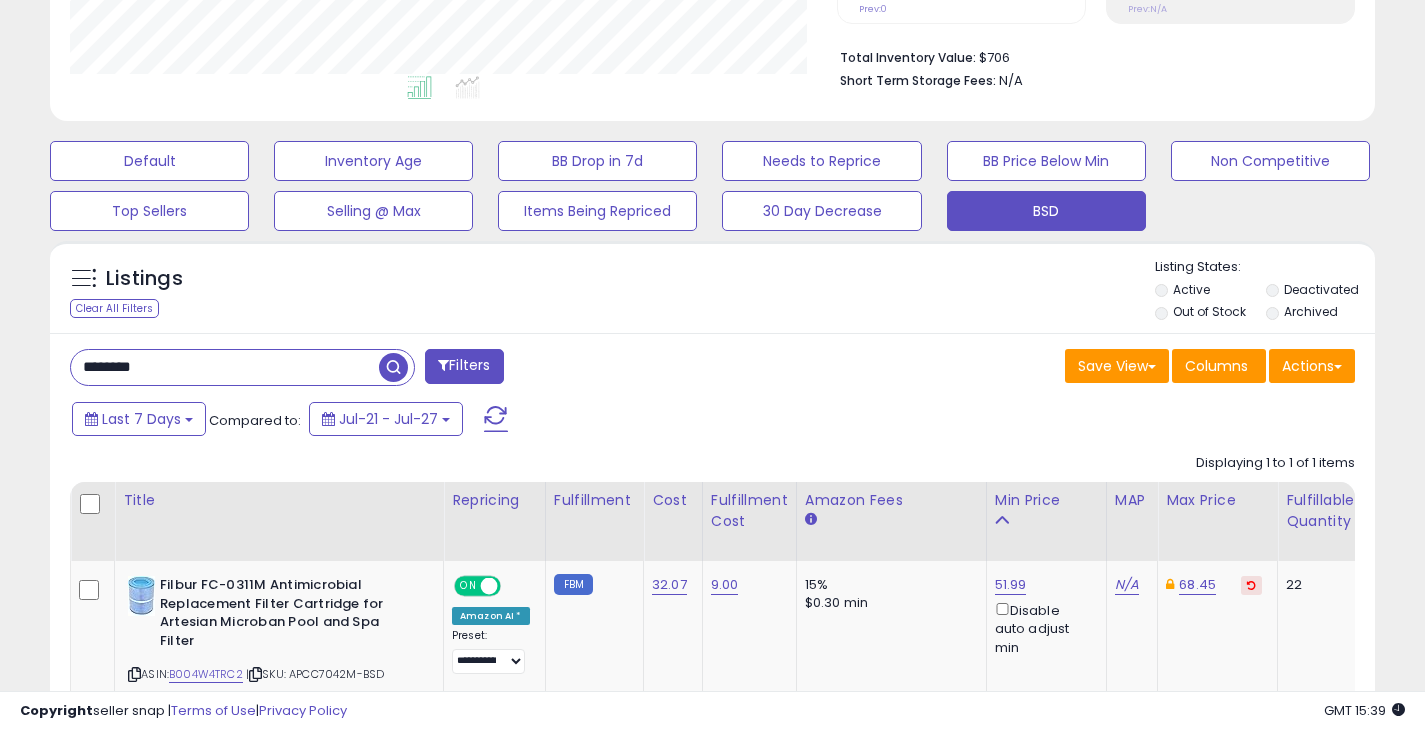 type on "********" 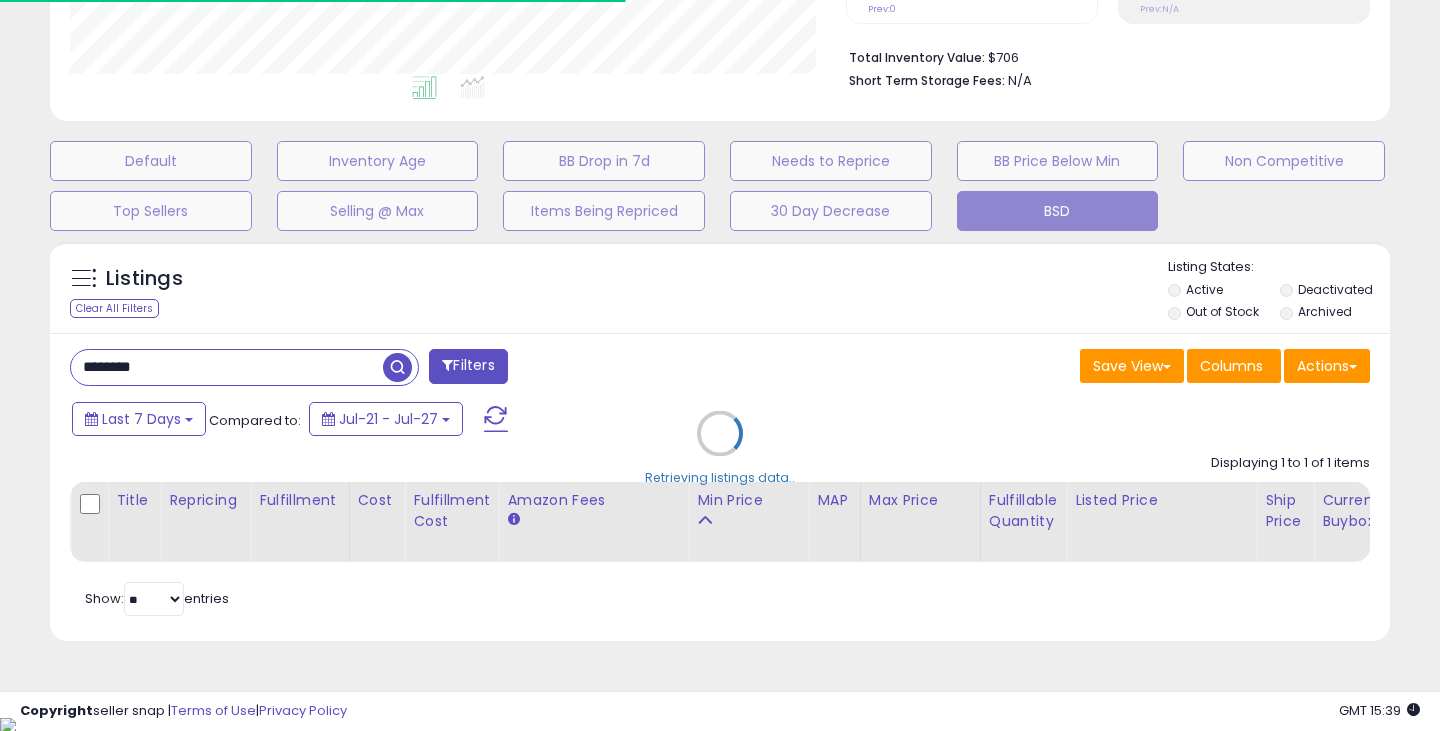 type 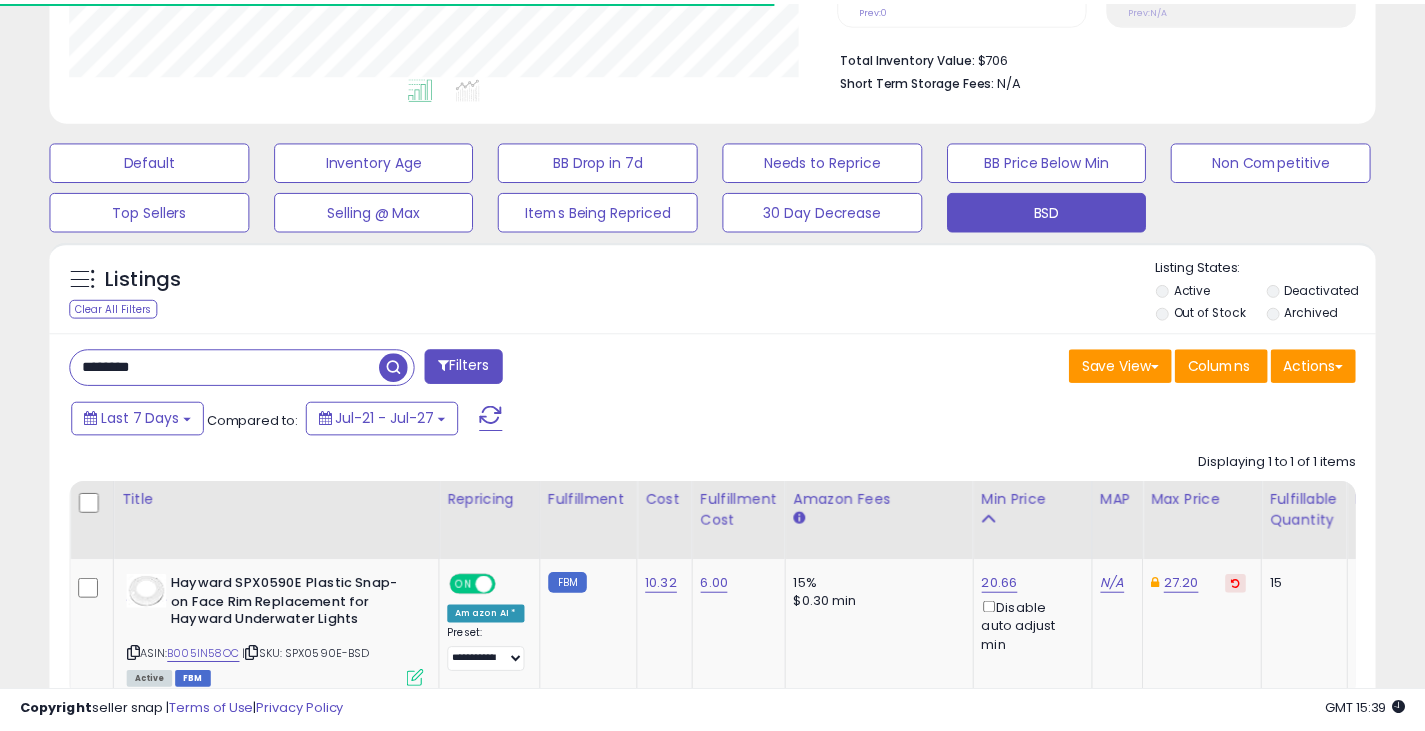 scroll, scrollTop: 410, scrollLeft: 767, axis: both 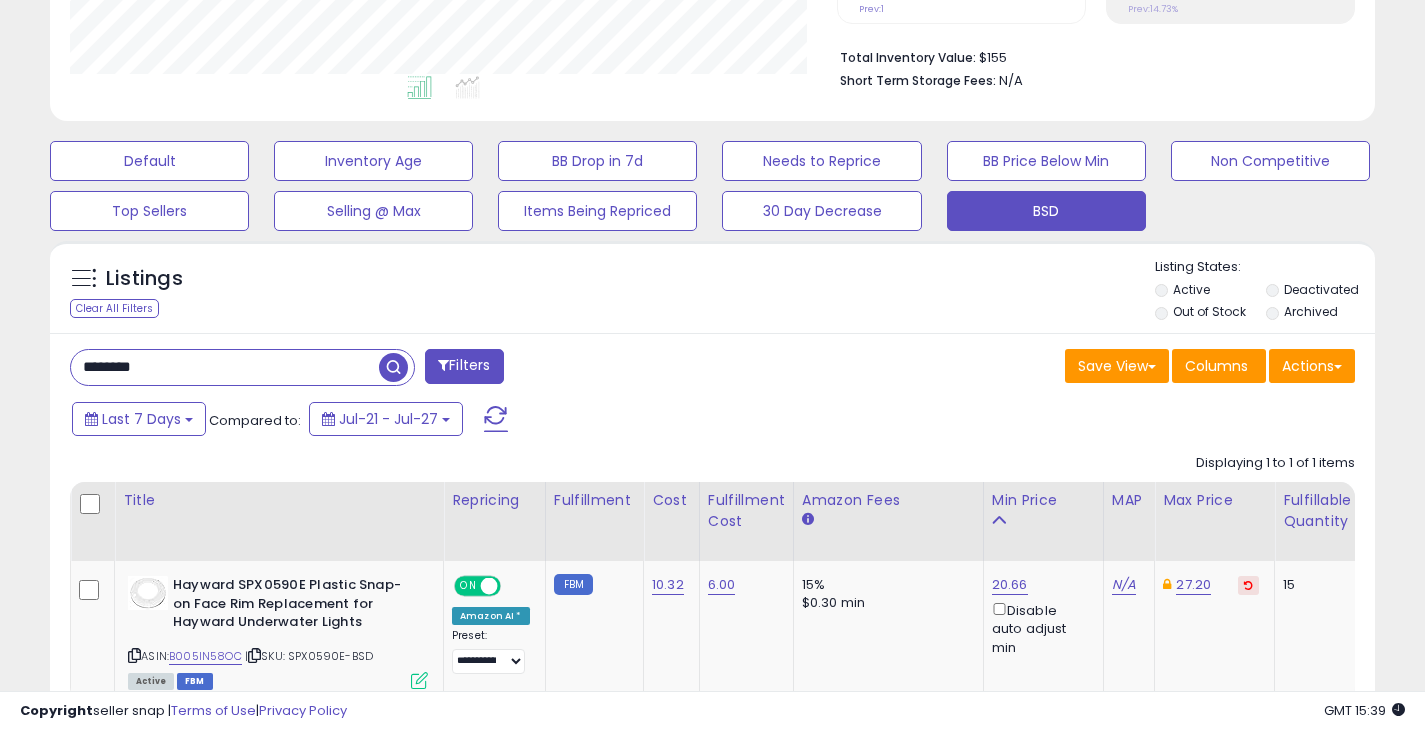 drag, startPoint x: 212, startPoint y: 369, endPoint x: 73, endPoint y: 381, distance: 139.51703 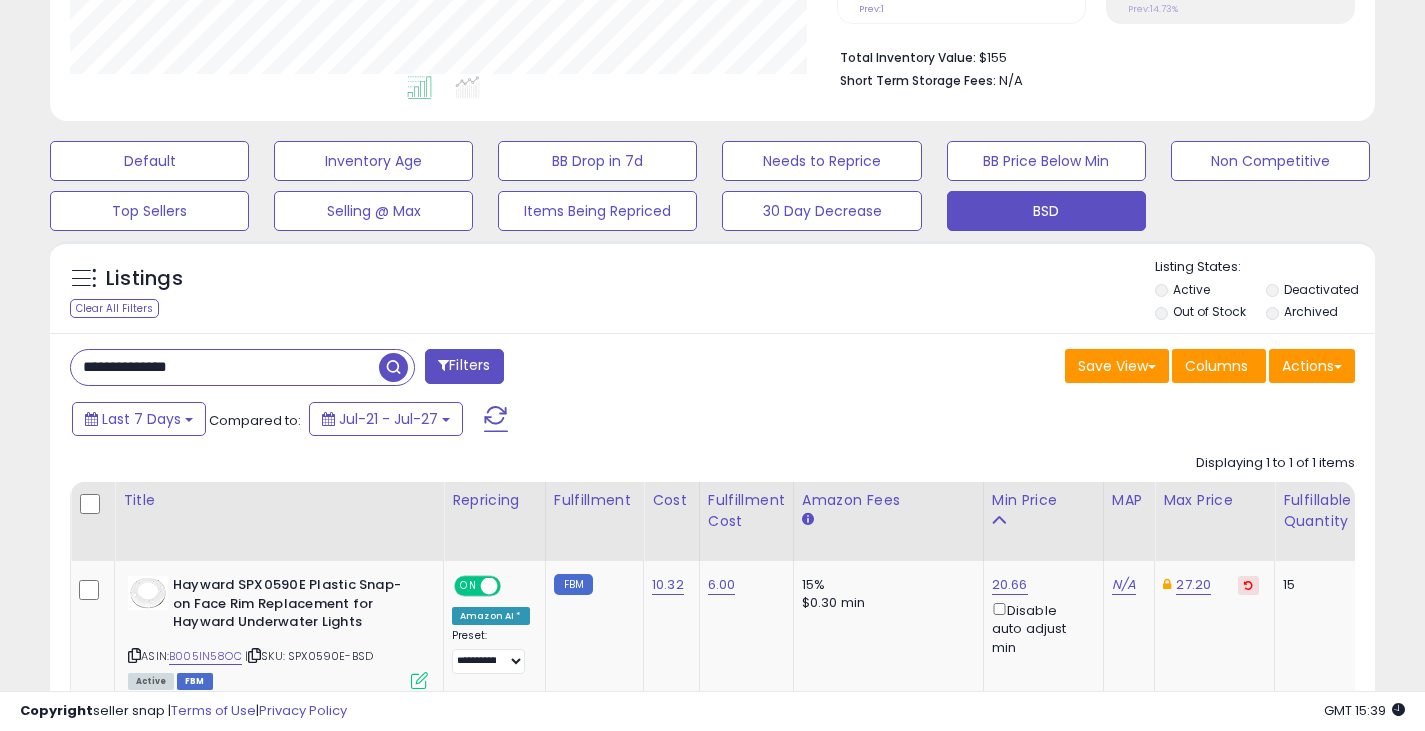 click at bounding box center (393, 367) 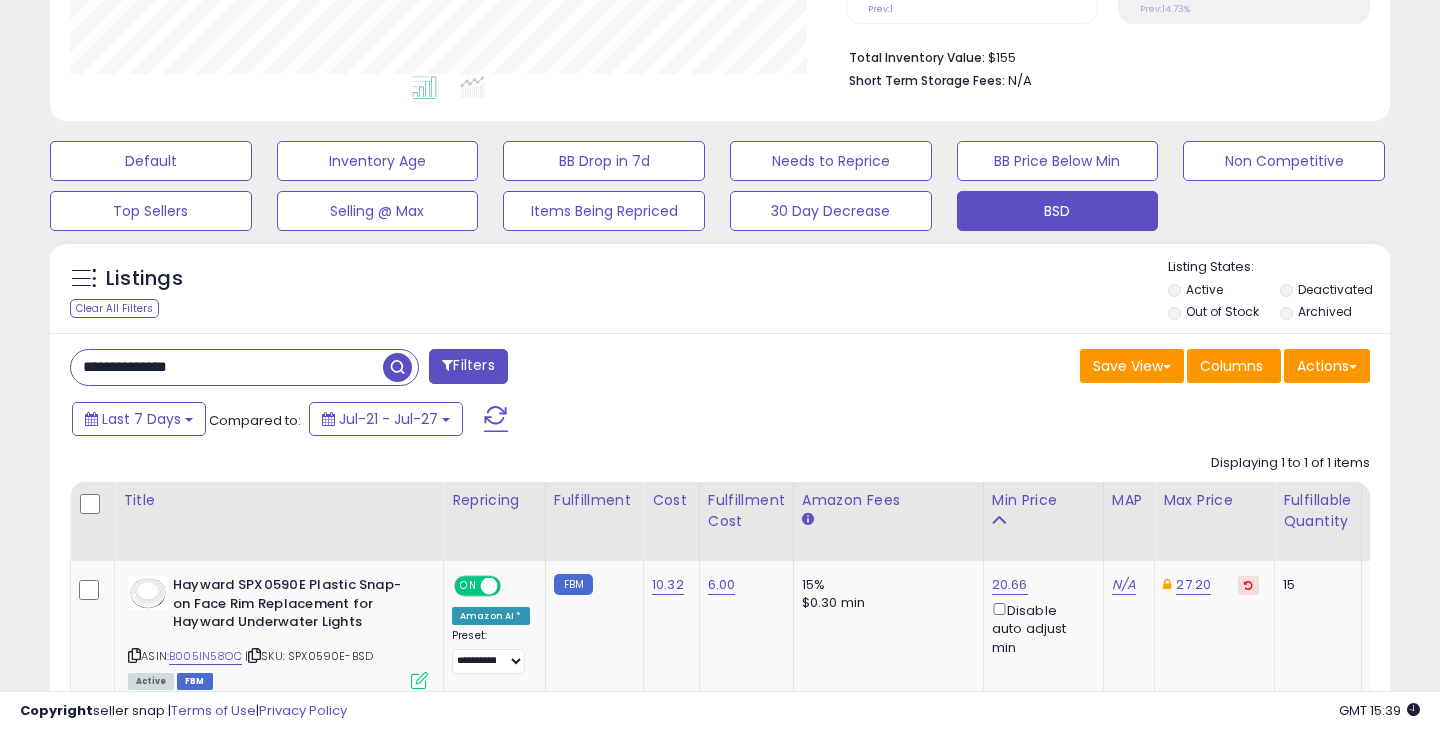 scroll, scrollTop: 999590, scrollLeft: 999224, axis: both 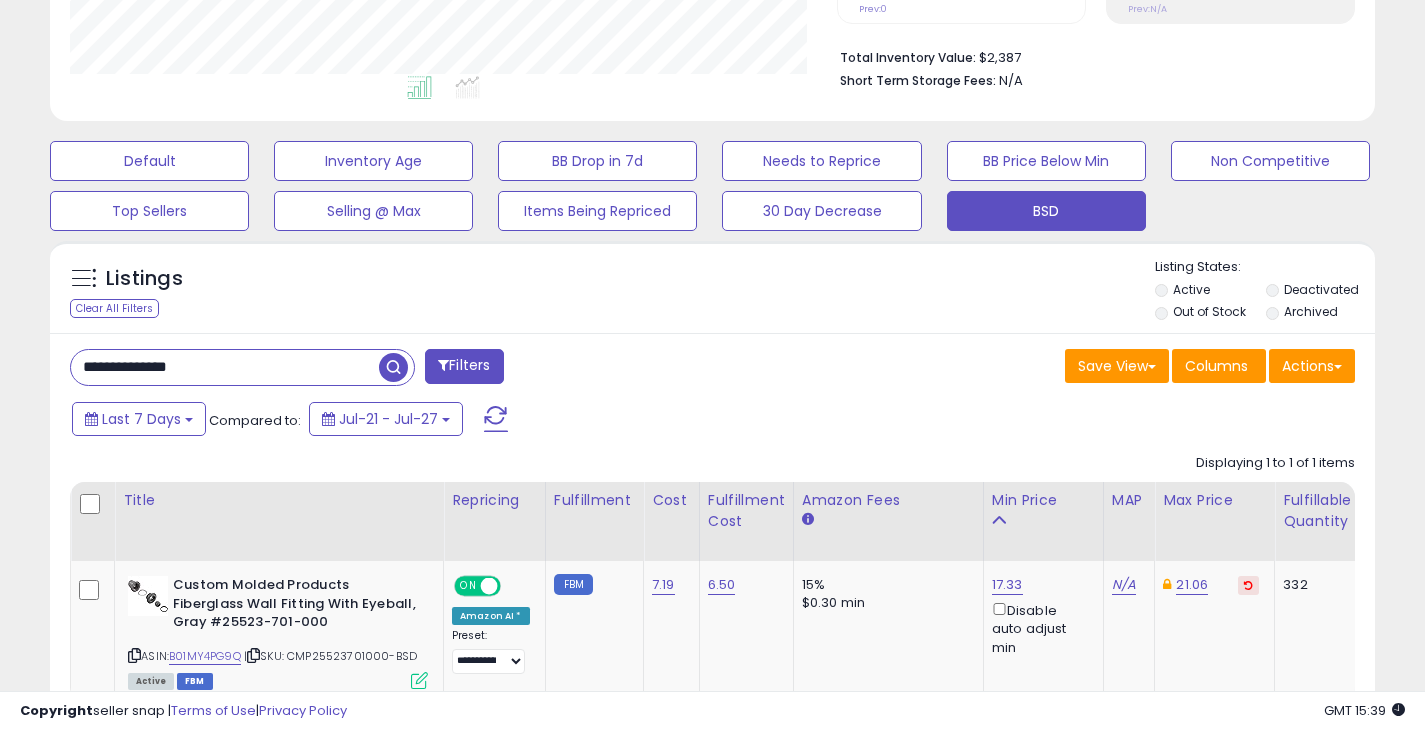 drag, startPoint x: 254, startPoint y: 370, endPoint x: 70, endPoint y: 378, distance: 184.17383 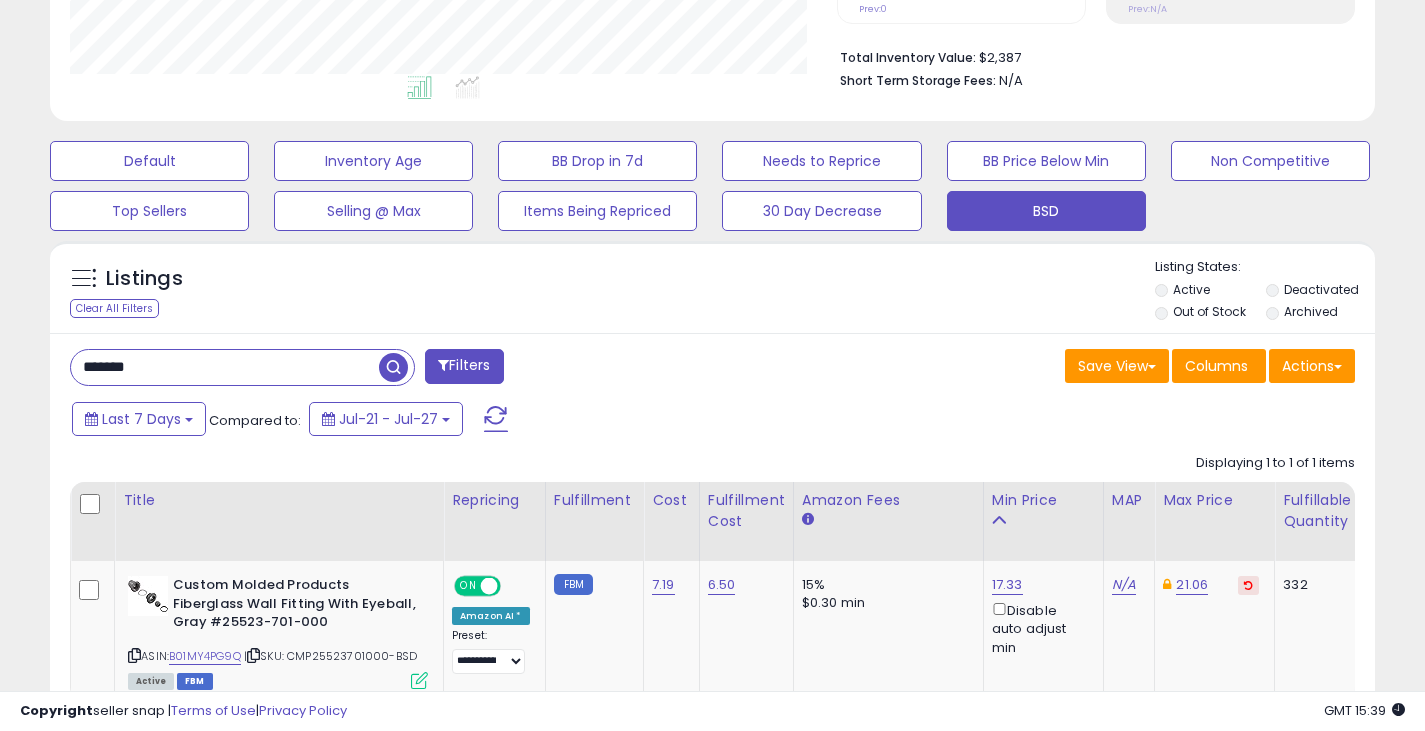 click at bounding box center (393, 367) 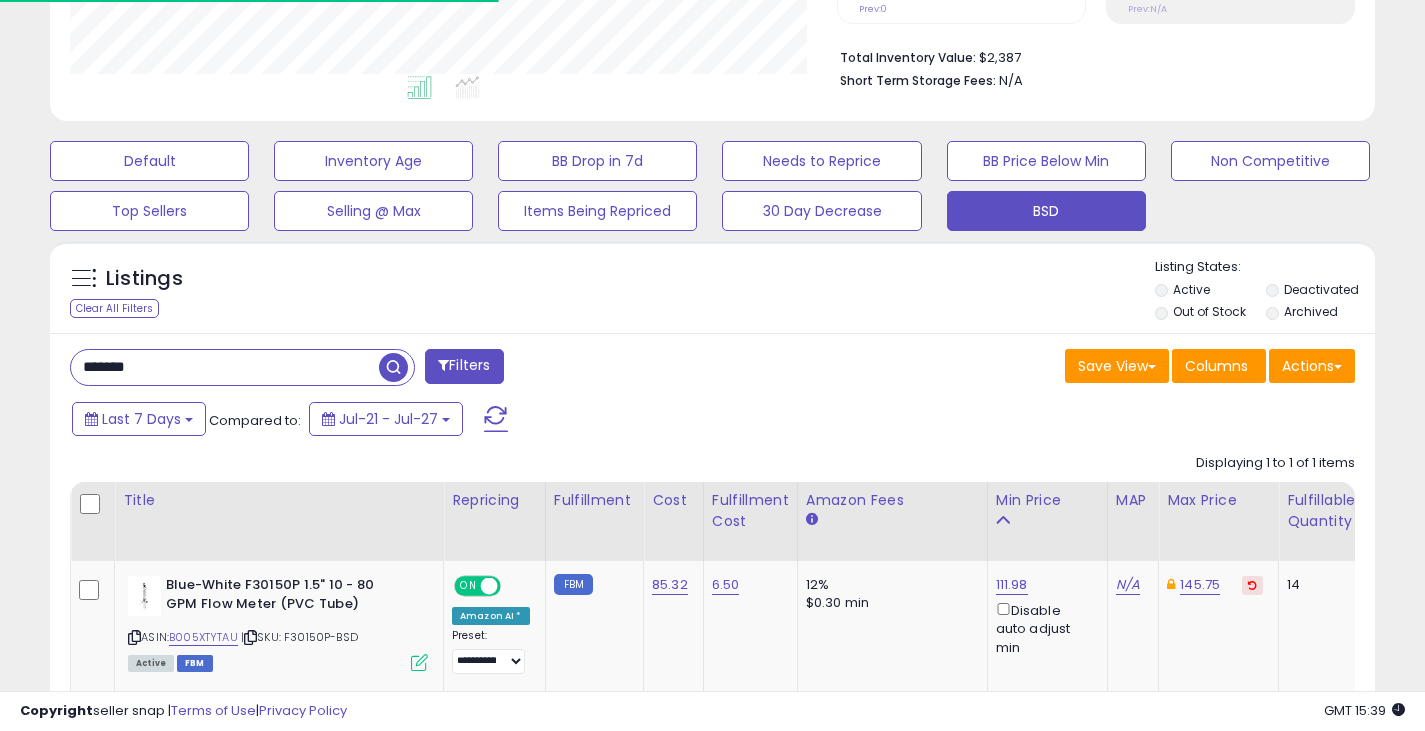 scroll, scrollTop: 410, scrollLeft: 767, axis: both 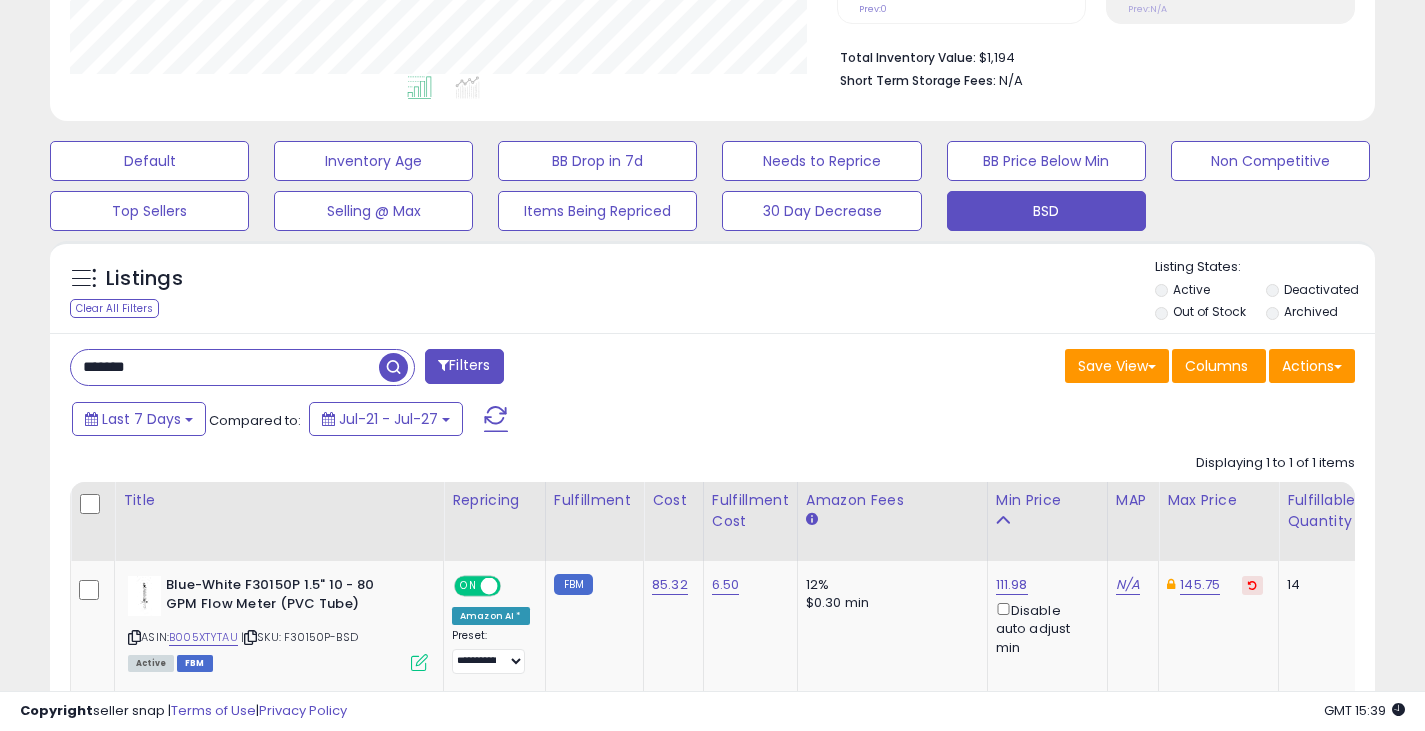 drag, startPoint x: 146, startPoint y: 368, endPoint x: 45, endPoint y: 385, distance: 102.4207 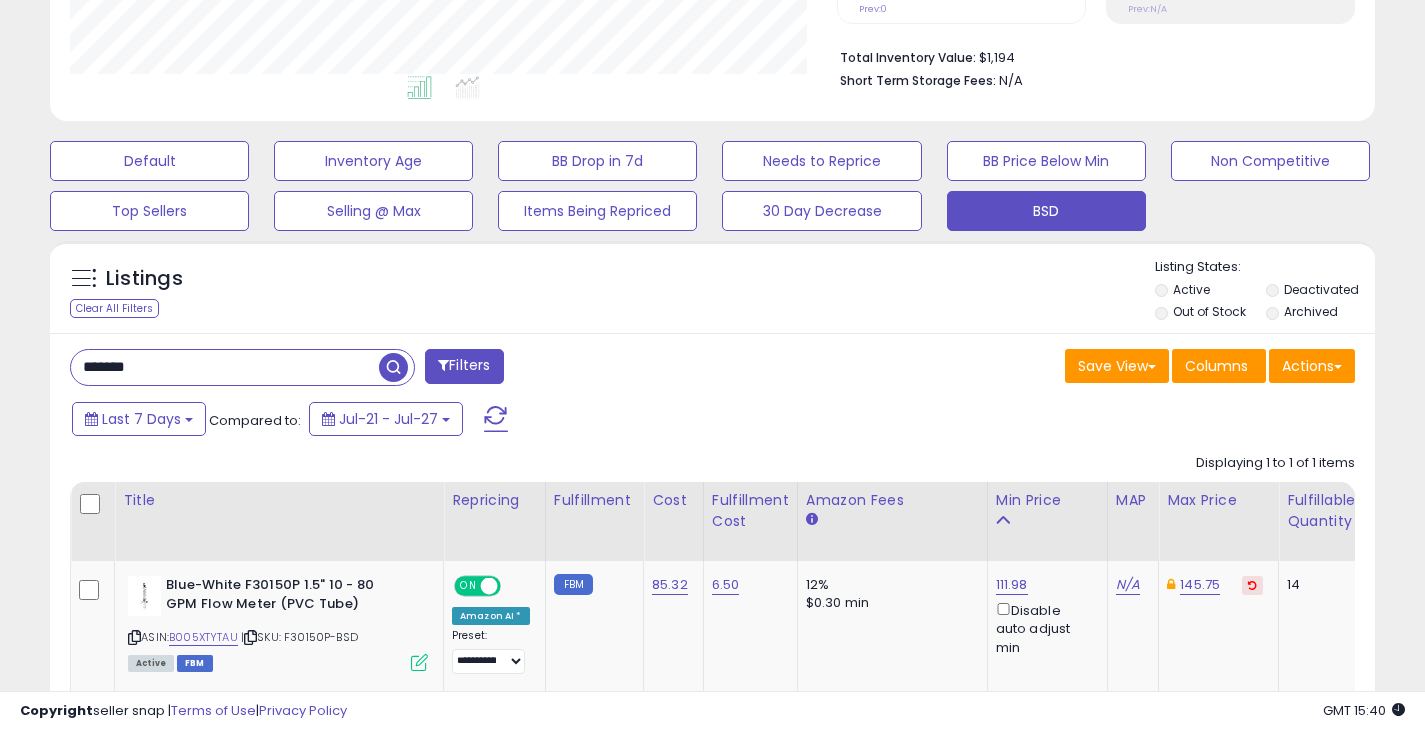 paste on "*" 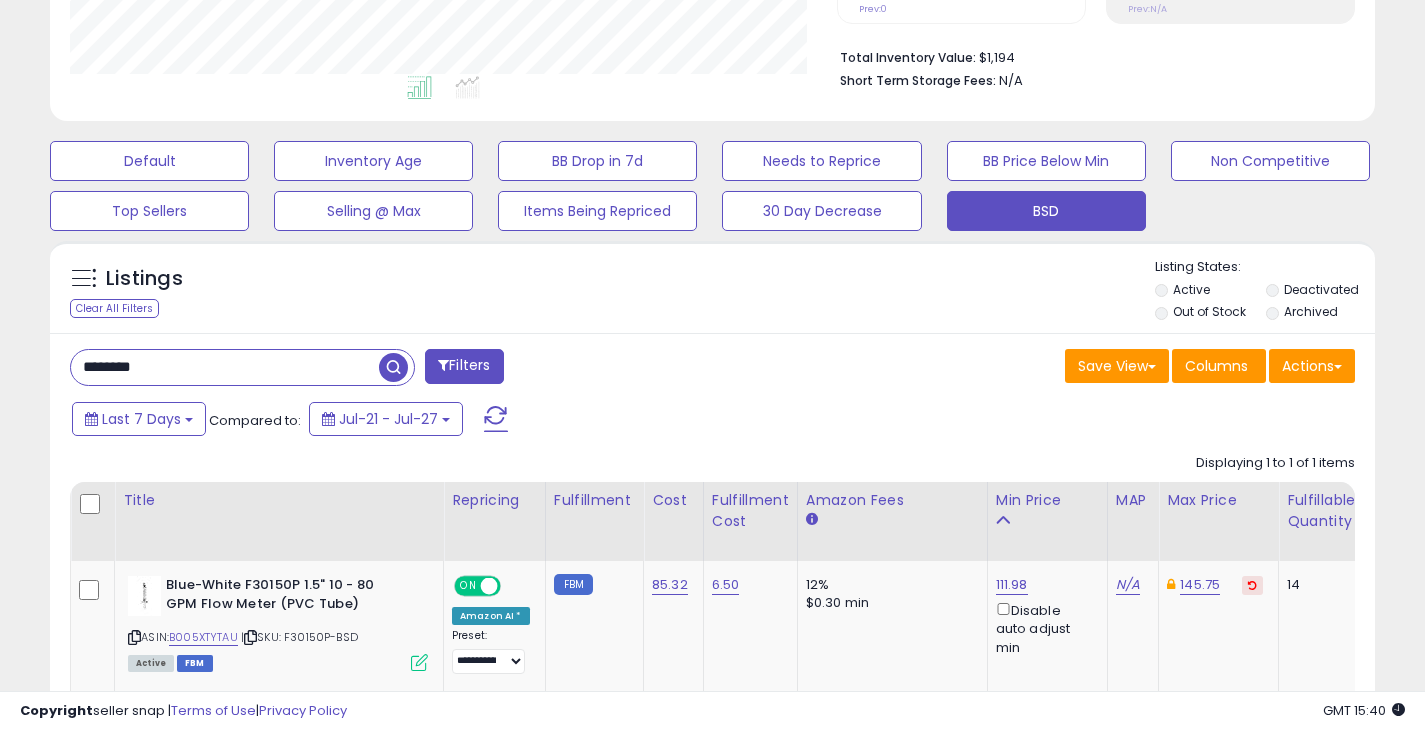 click at bounding box center [393, 367] 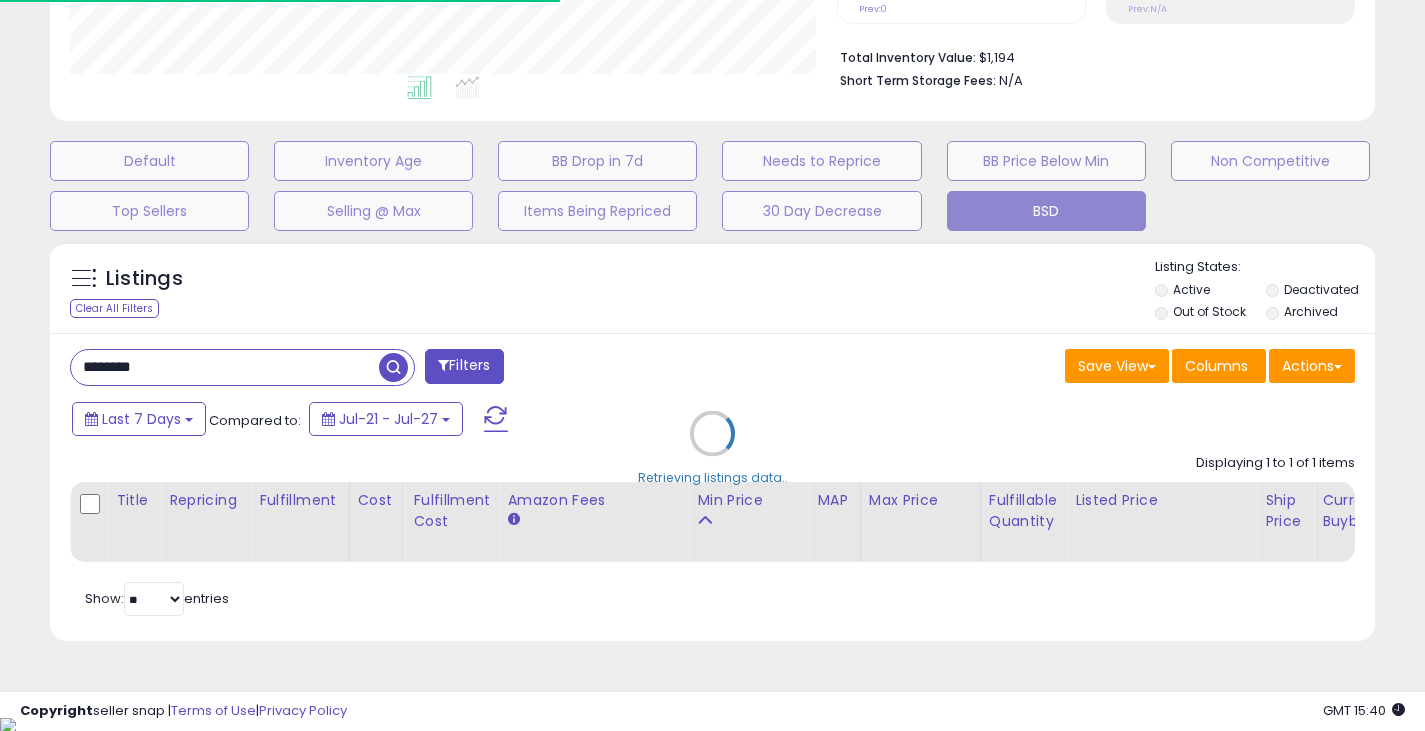 scroll, scrollTop: 410, scrollLeft: 767, axis: both 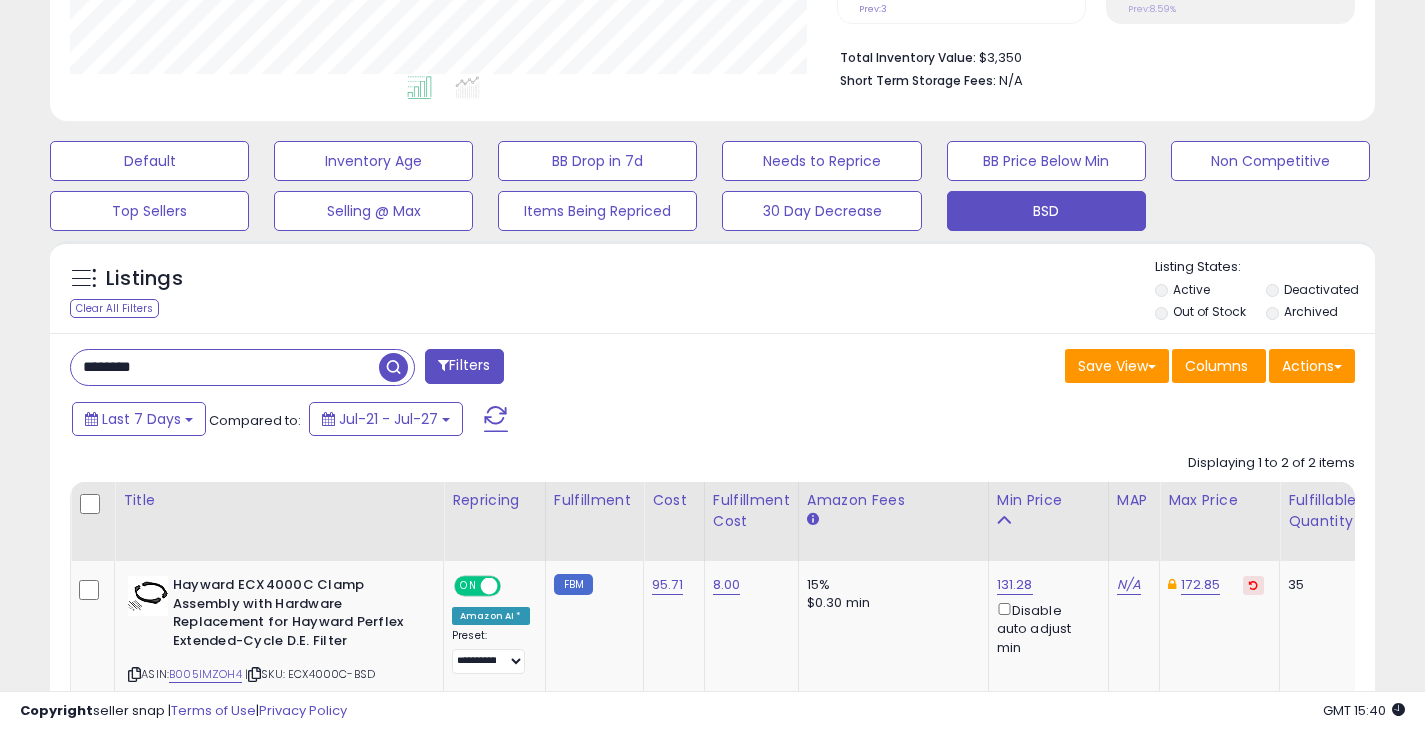 drag, startPoint x: 165, startPoint y: 370, endPoint x: 65, endPoint y: 378, distance: 100.31949 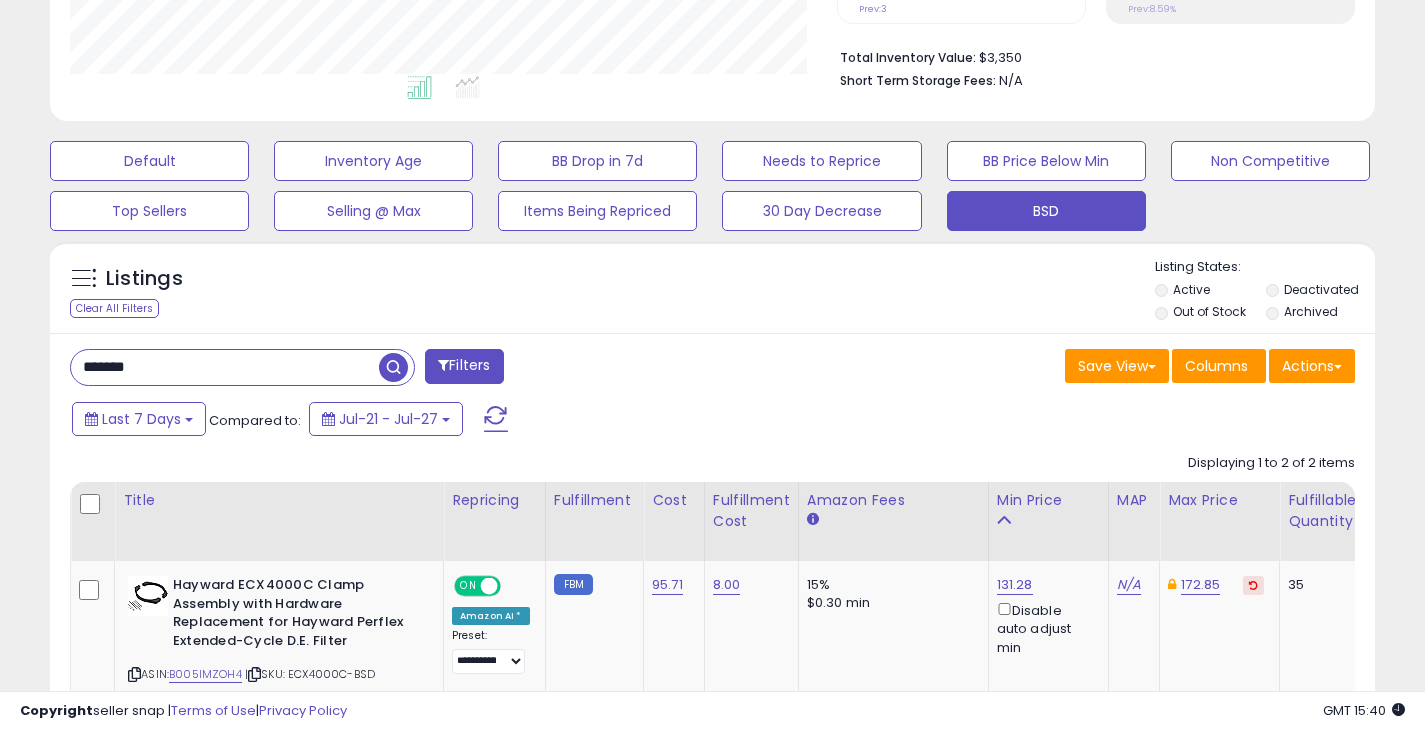 click at bounding box center (393, 367) 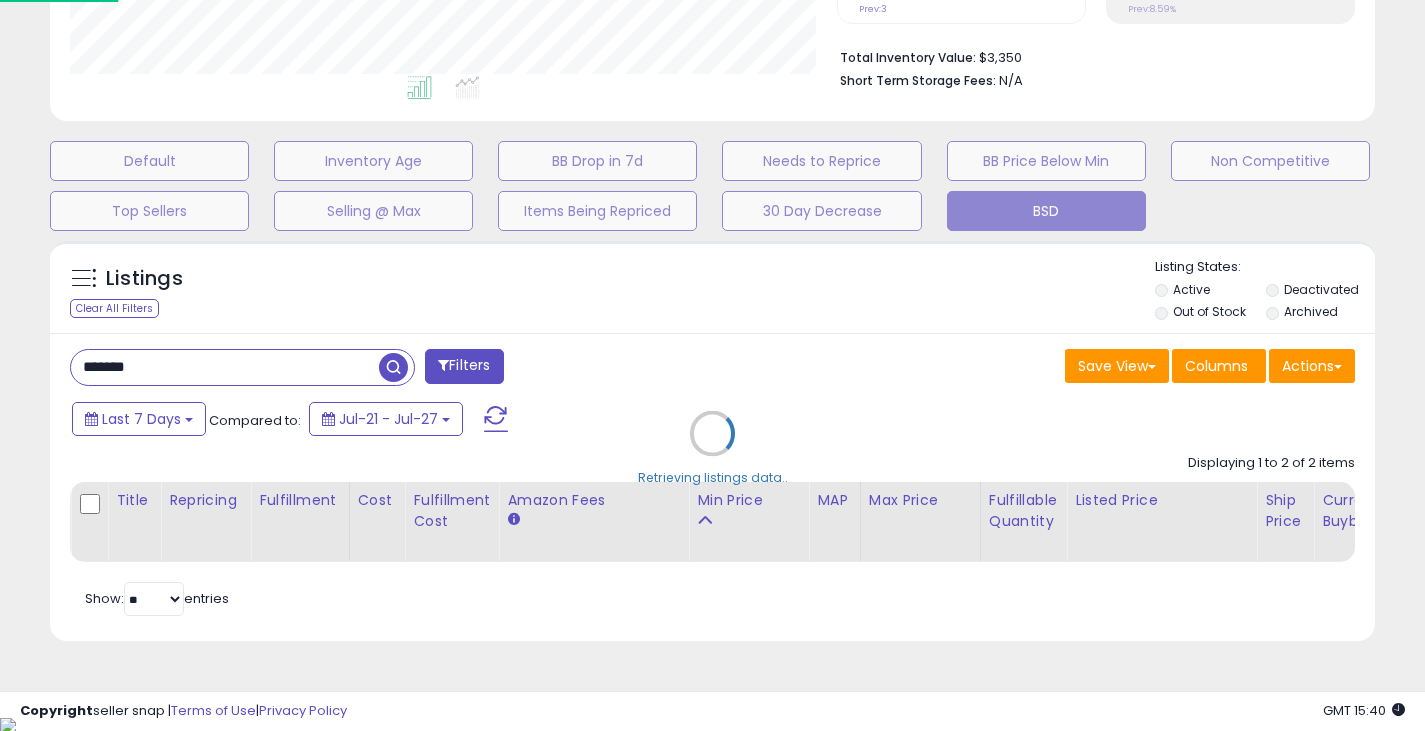 scroll, scrollTop: 999590, scrollLeft: 999224, axis: both 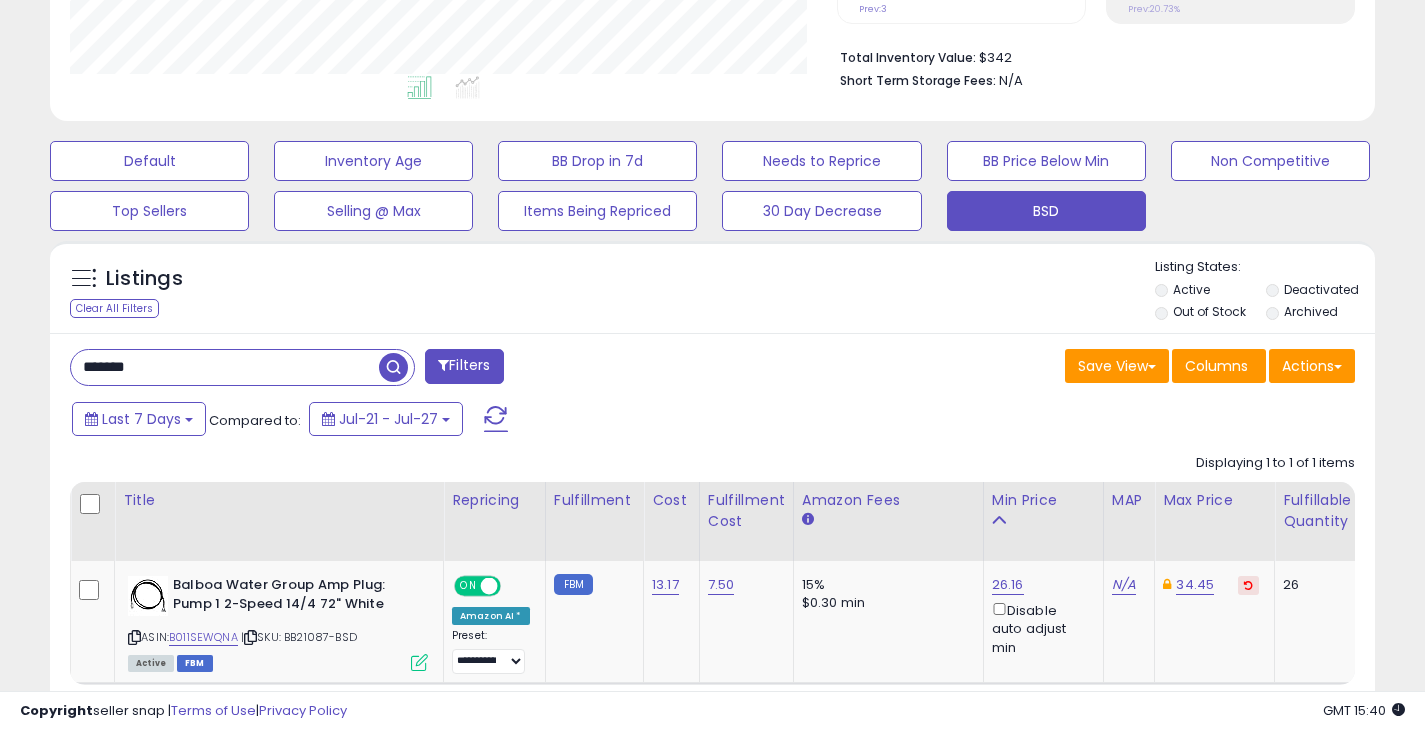 drag, startPoint x: 144, startPoint y: 391, endPoint x: 81, endPoint y: 397, distance: 63.28507 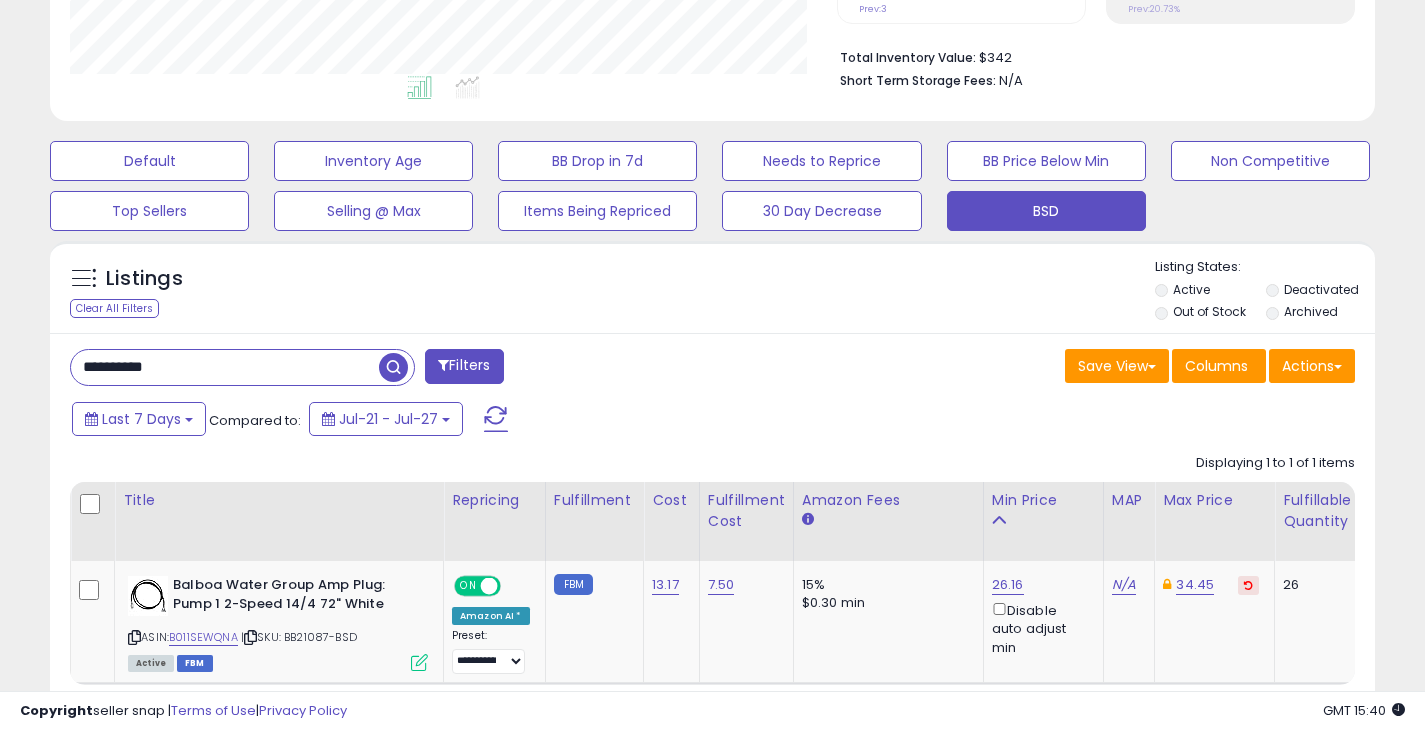 click at bounding box center (393, 367) 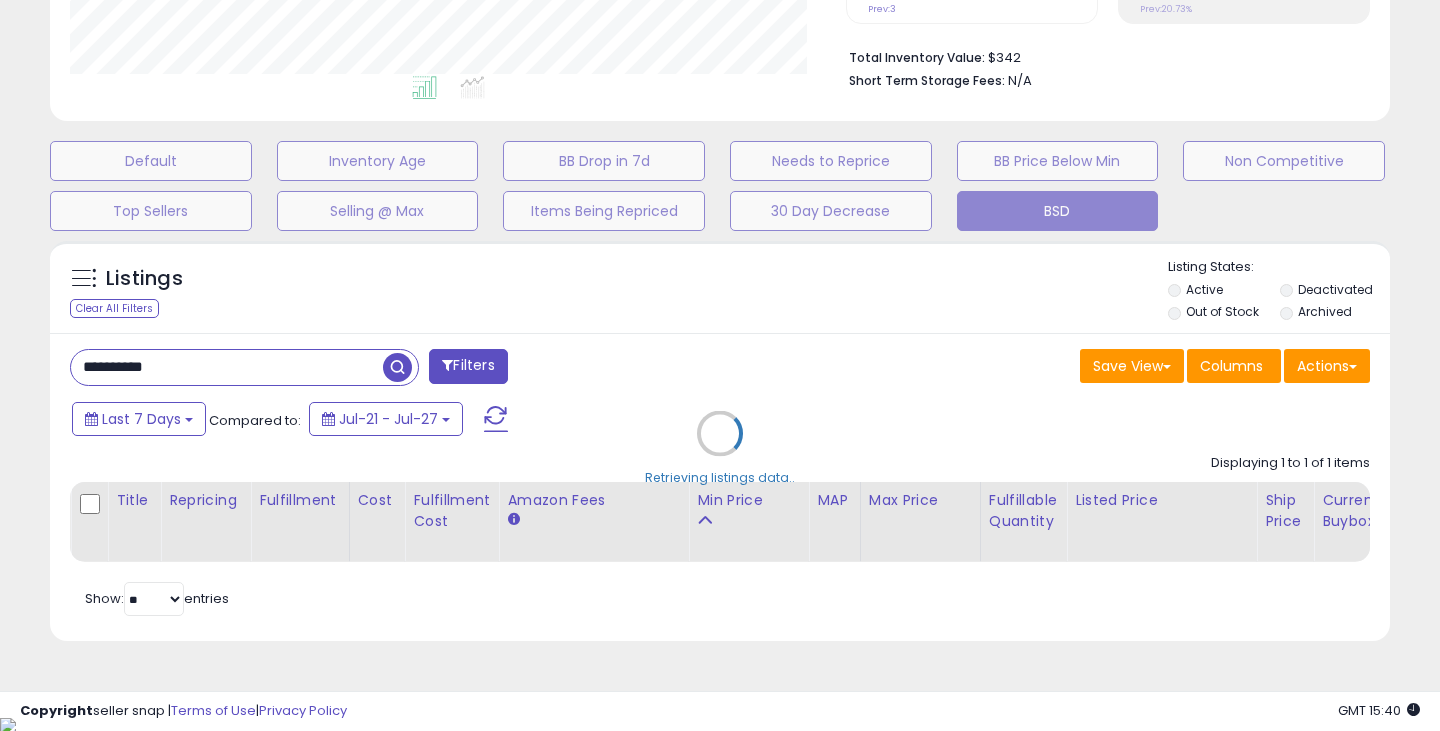scroll, scrollTop: 999590, scrollLeft: 999224, axis: both 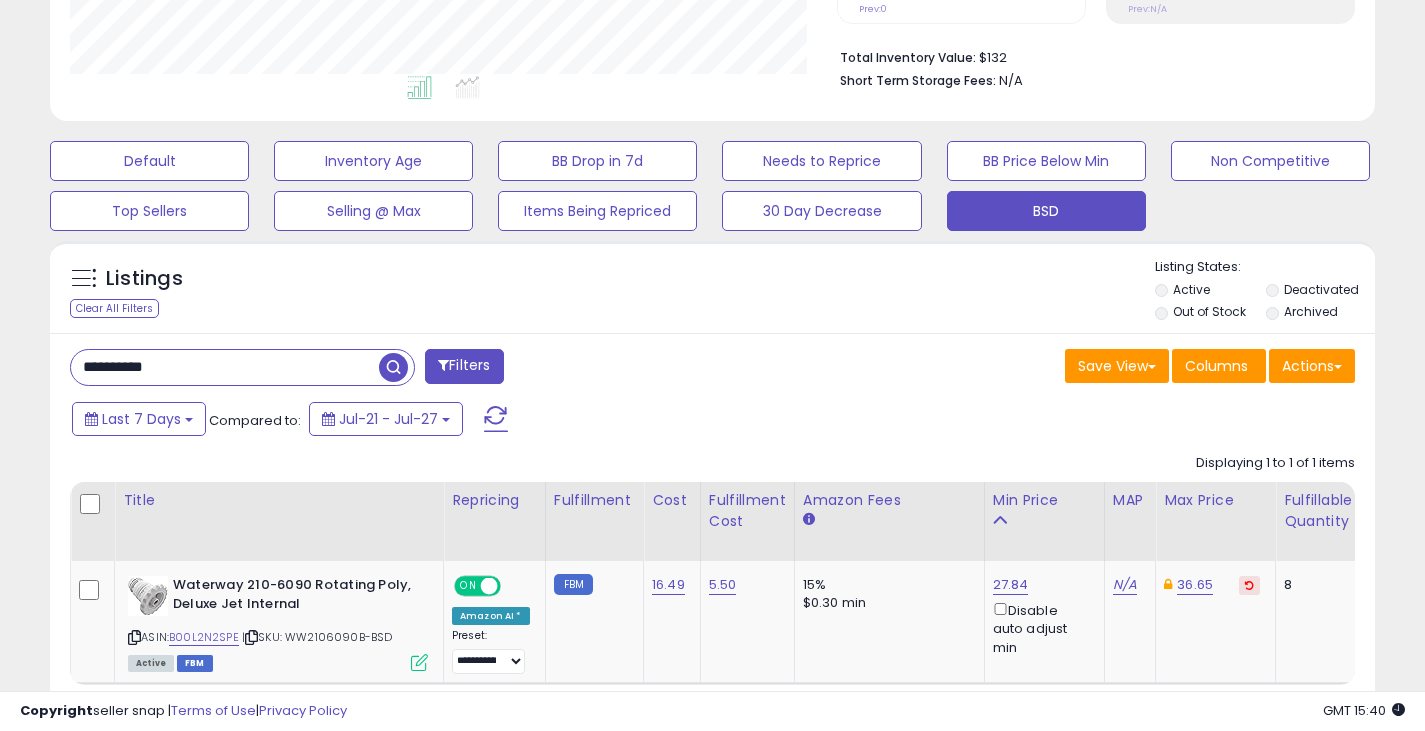 drag, startPoint x: 173, startPoint y: 390, endPoint x: 81, endPoint y: 386, distance: 92.086914 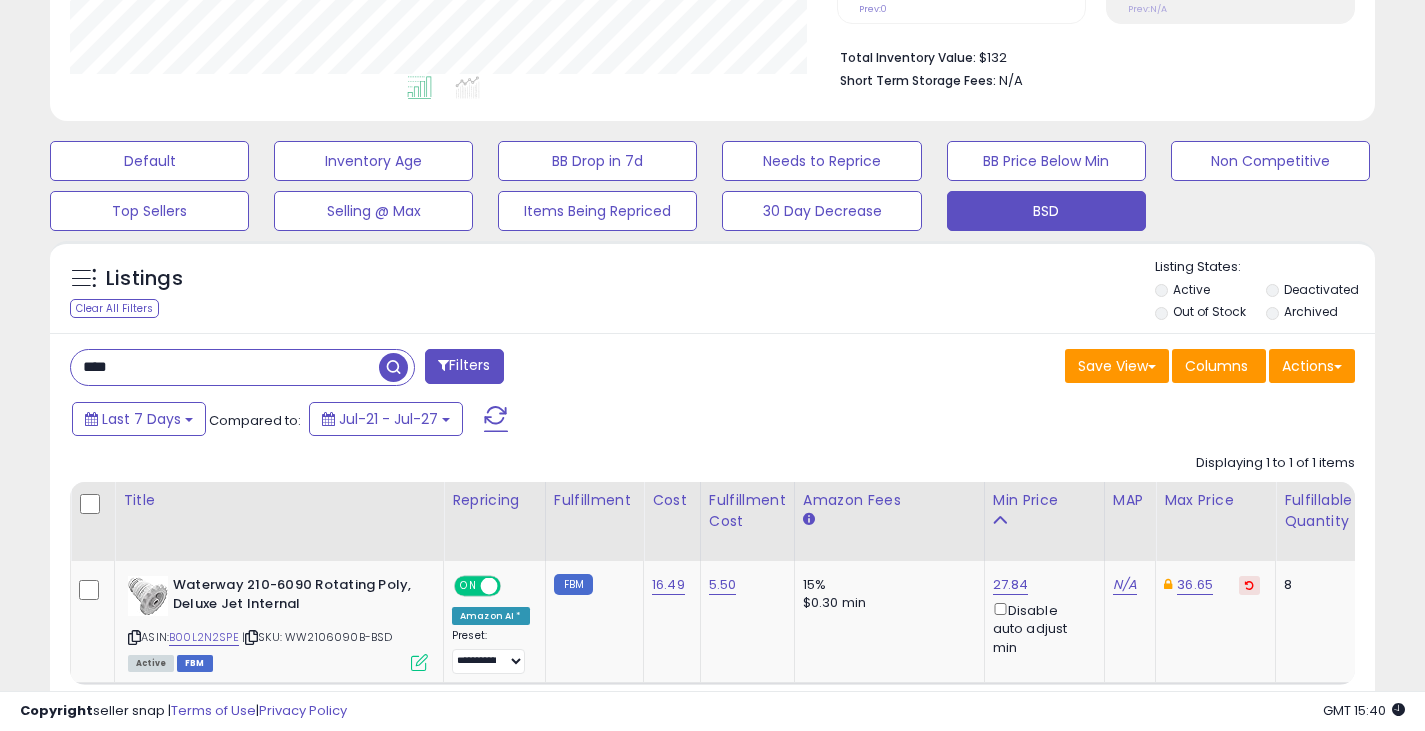 click at bounding box center (393, 367) 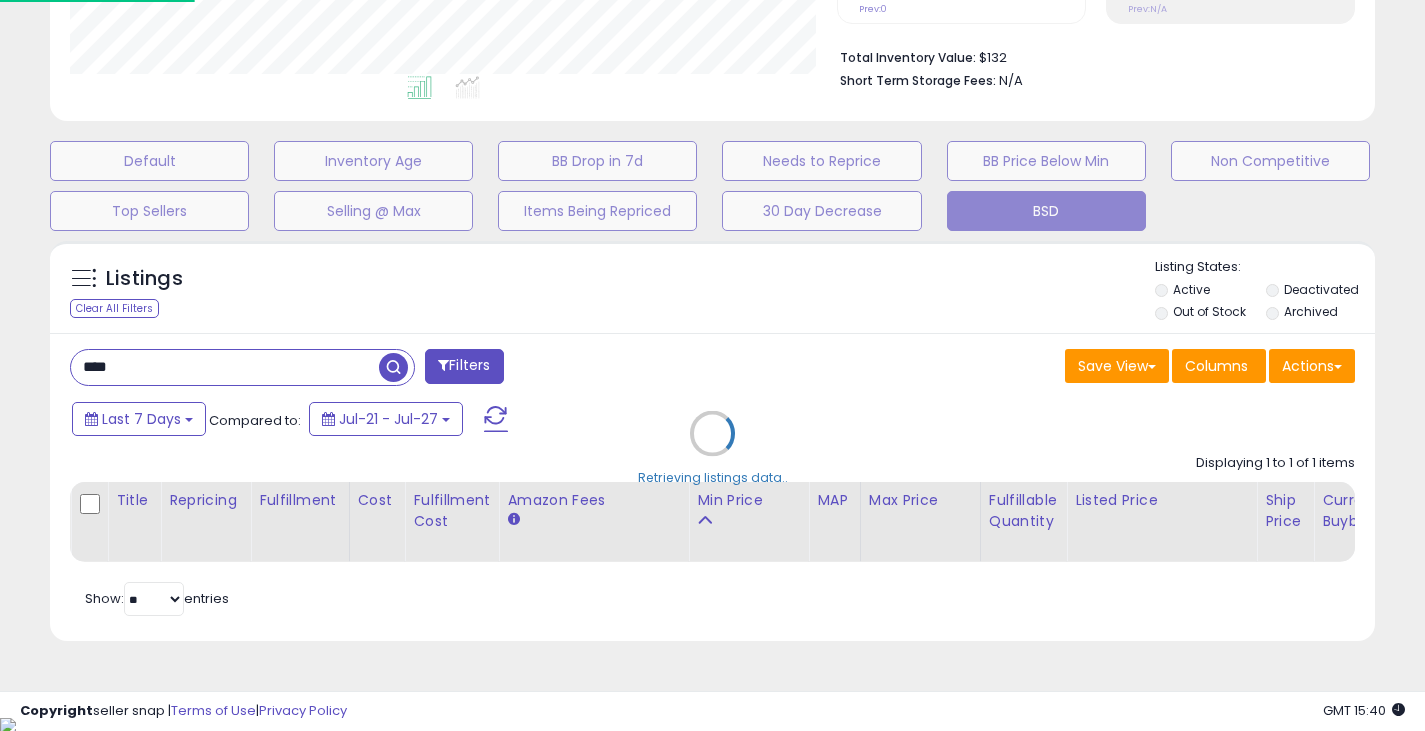scroll, scrollTop: 999590, scrollLeft: 999224, axis: both 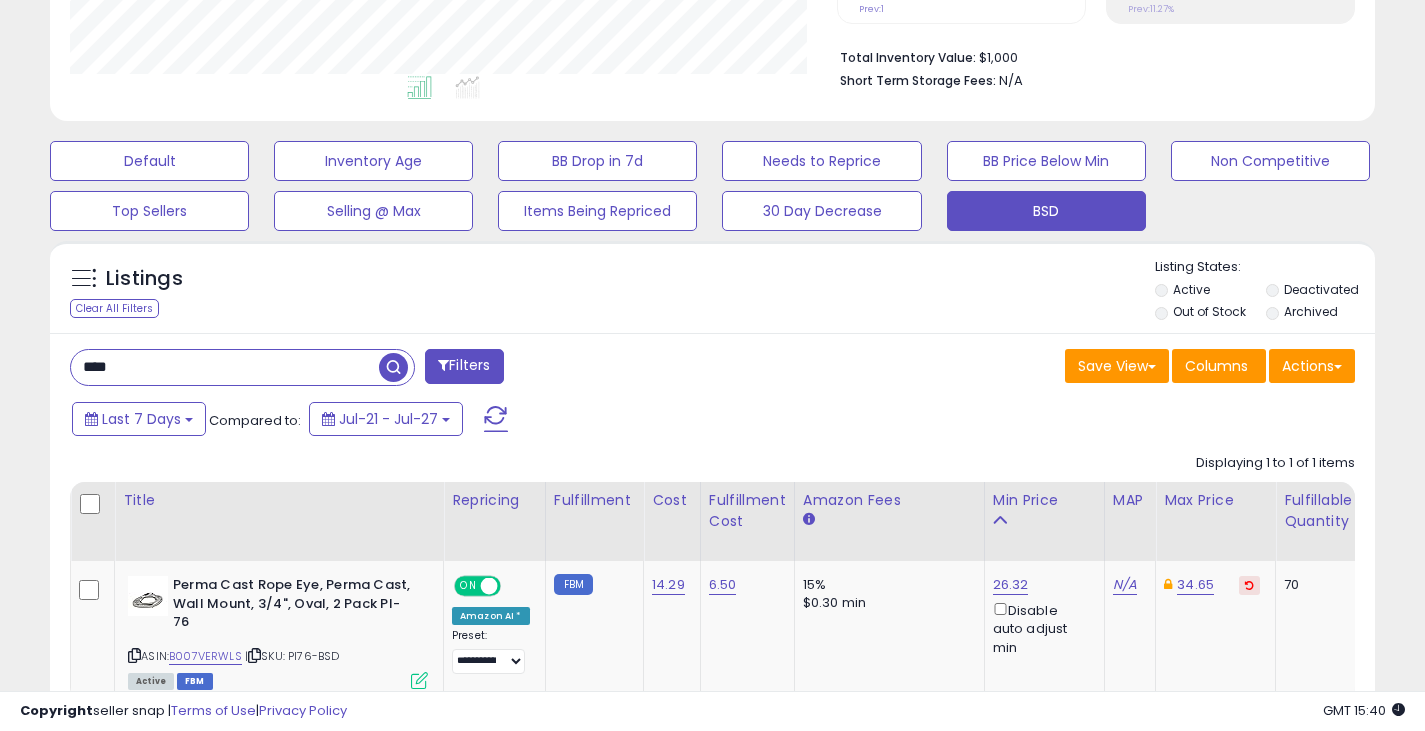 drag, startPoint x: 162, startPoint y: 370, endPoint x: 68, endPoint y: 373, distance: 94.04786 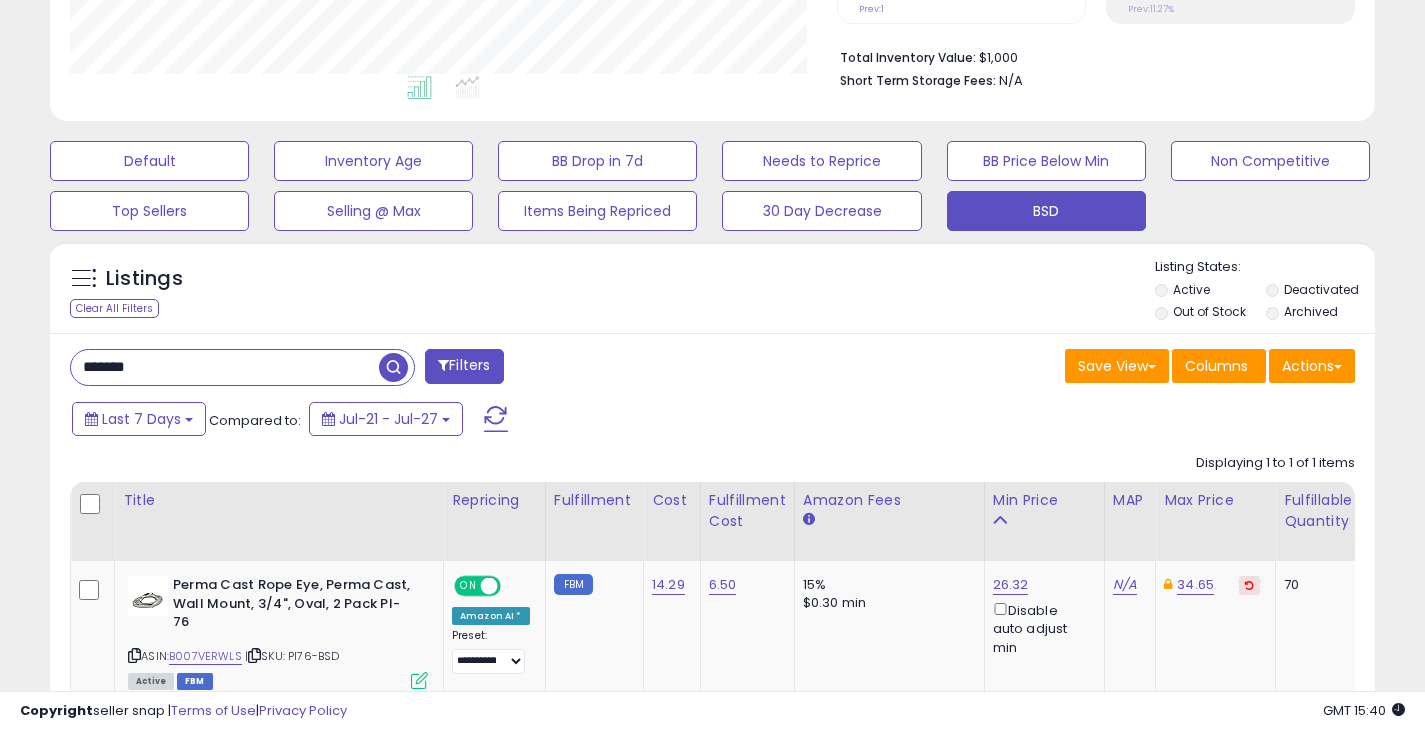 click at bounding box center (393, 367) 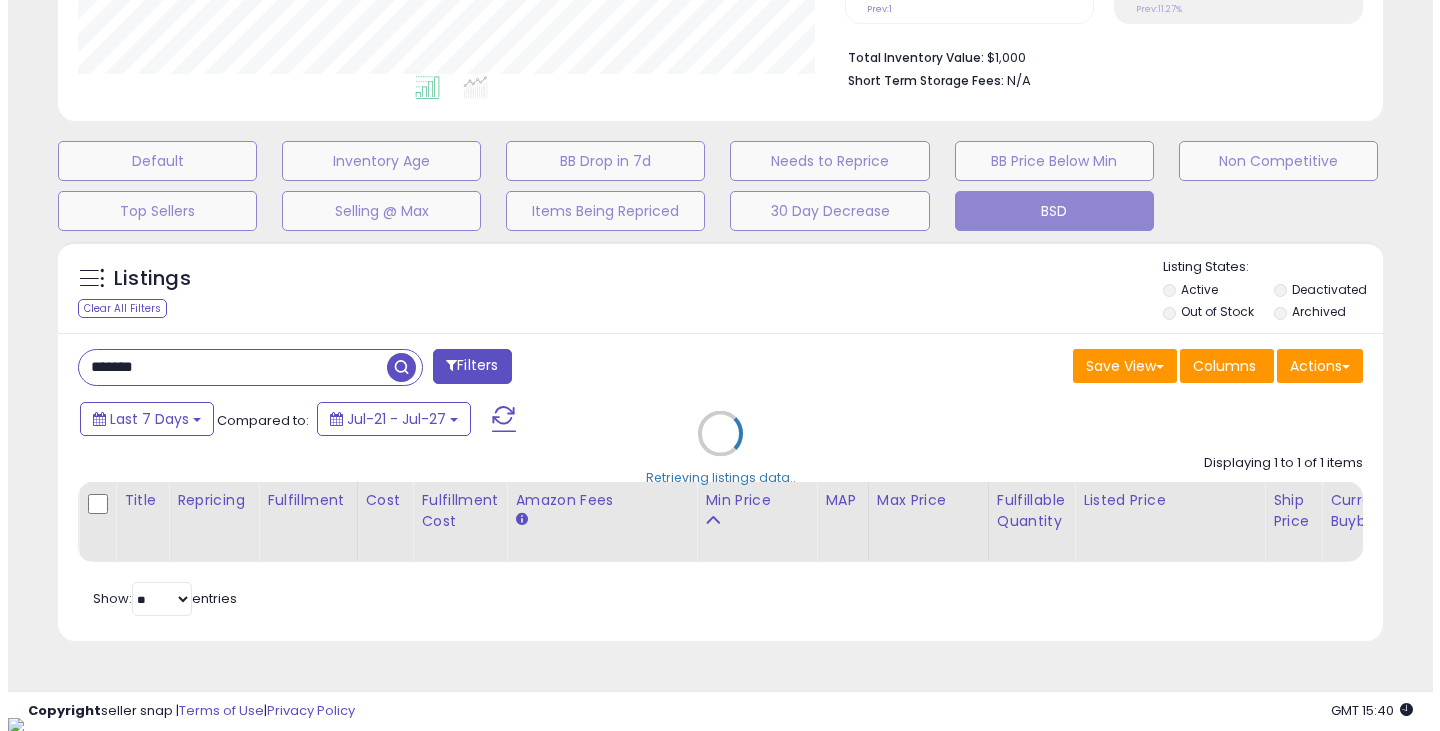 scroll, scrollTop: 999590, scrollLeft: 999224, axis: both 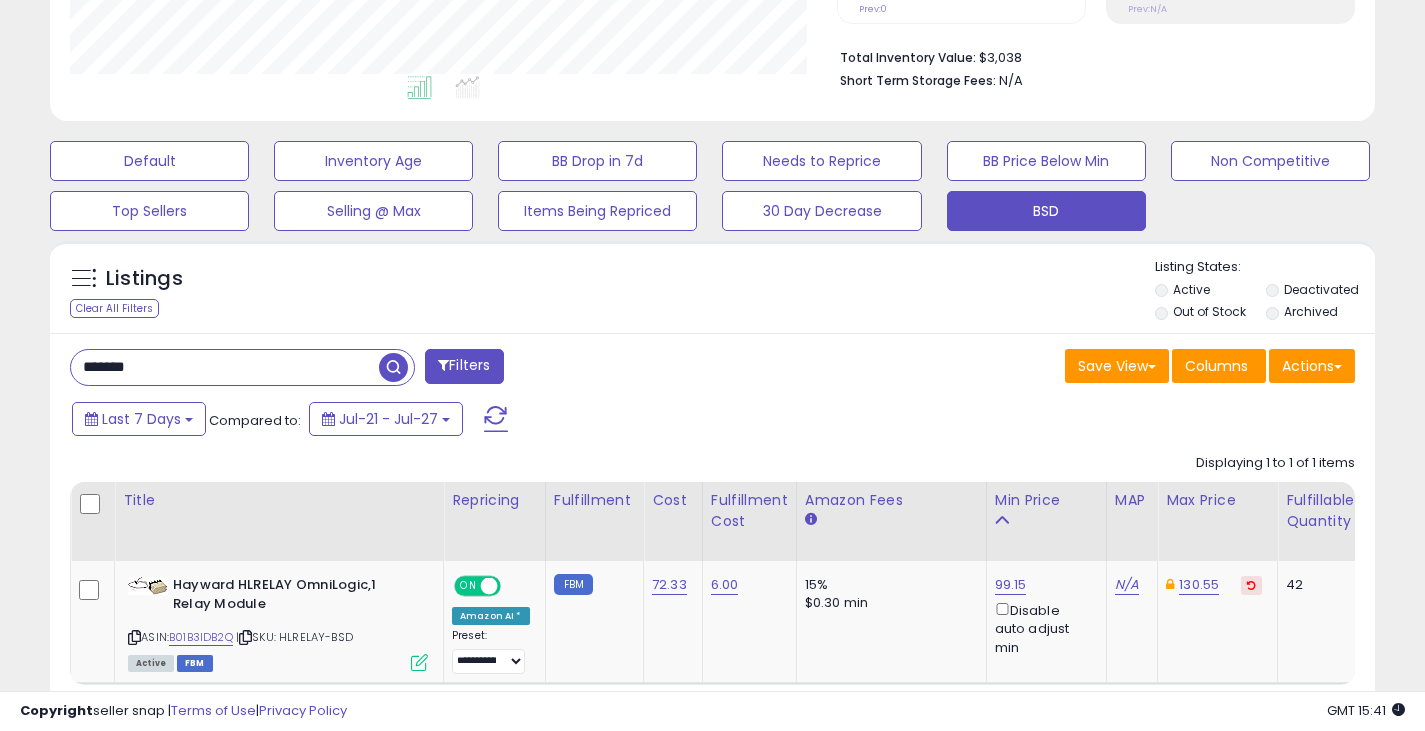 drag, startPoint x: 145, startPoint y: 374, endPoint x: 55, endPoint y: 372, distance: 90.02222 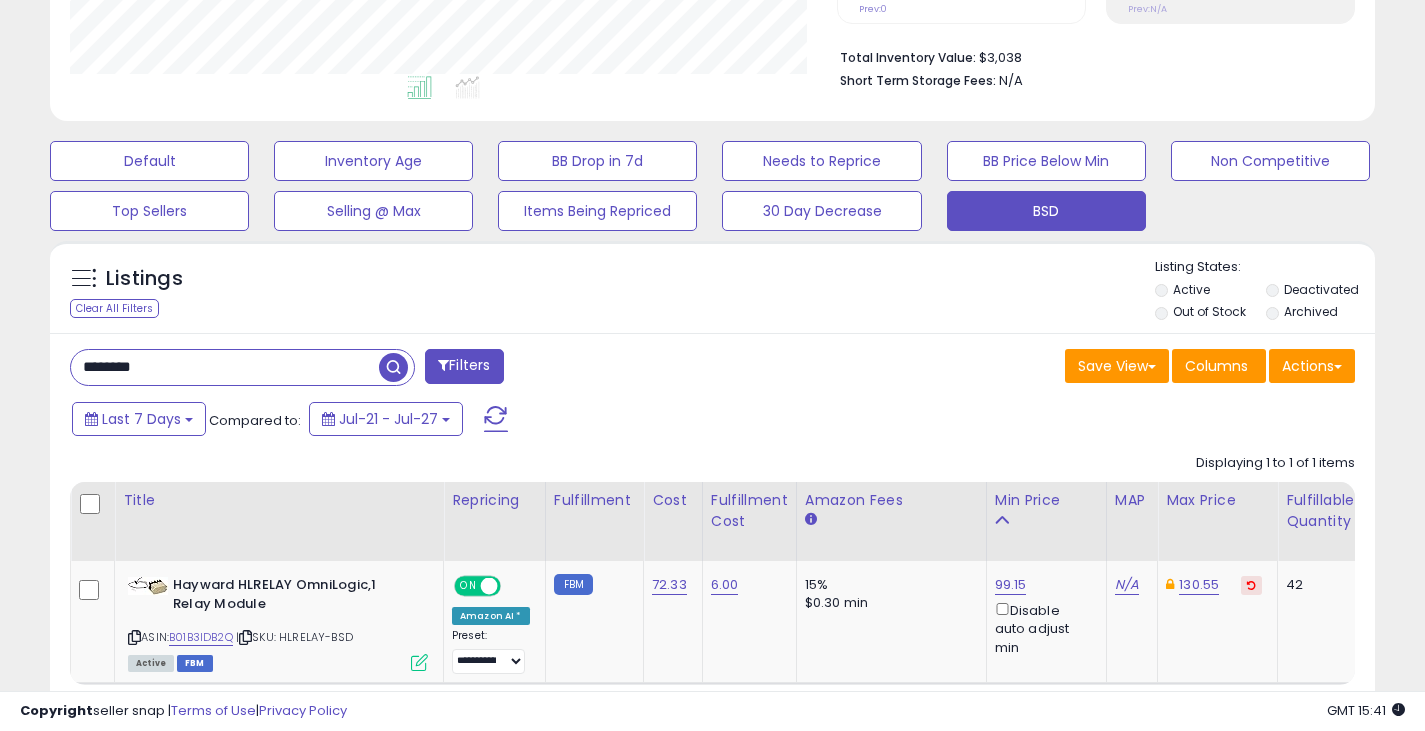 click at bounding box center [393, 367] 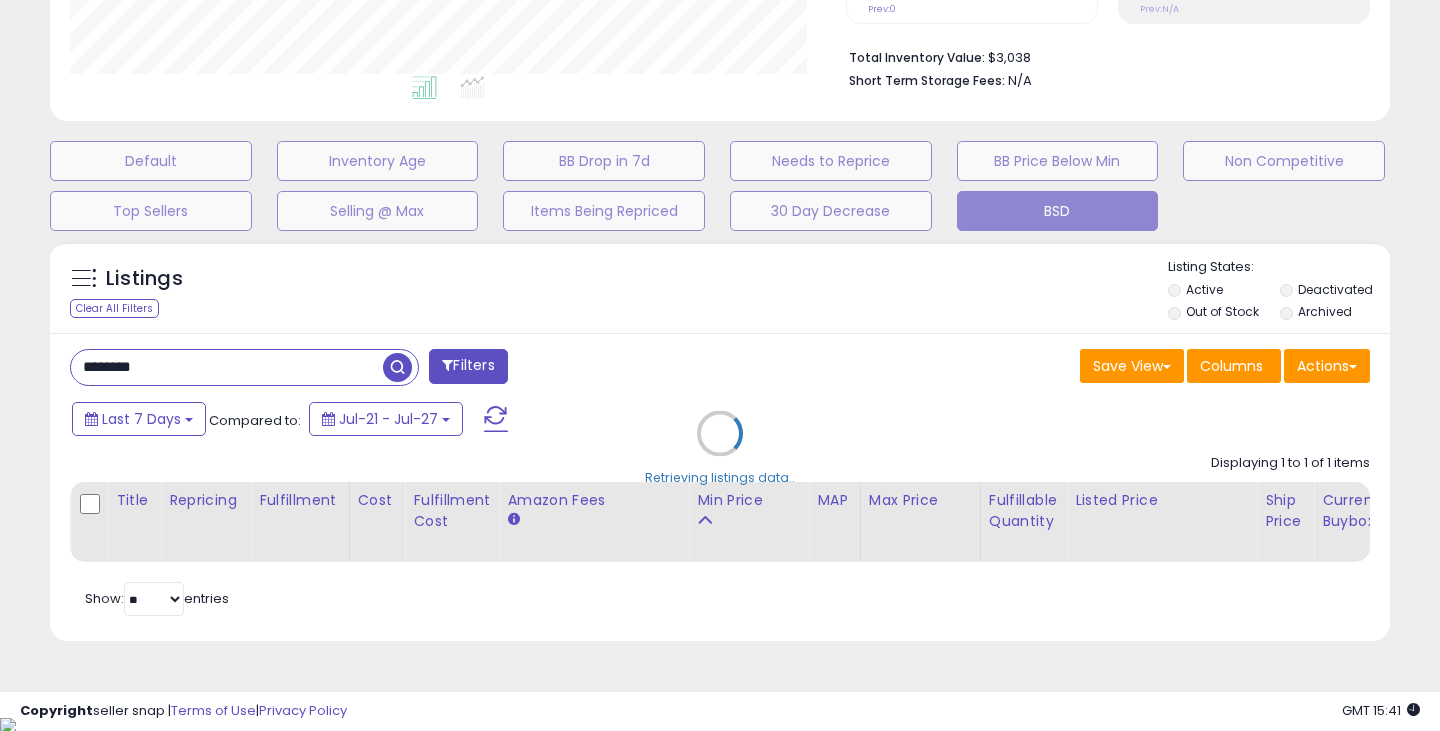 scroll, scrollTop: 999590, scrollLeft: 999224, axis: both 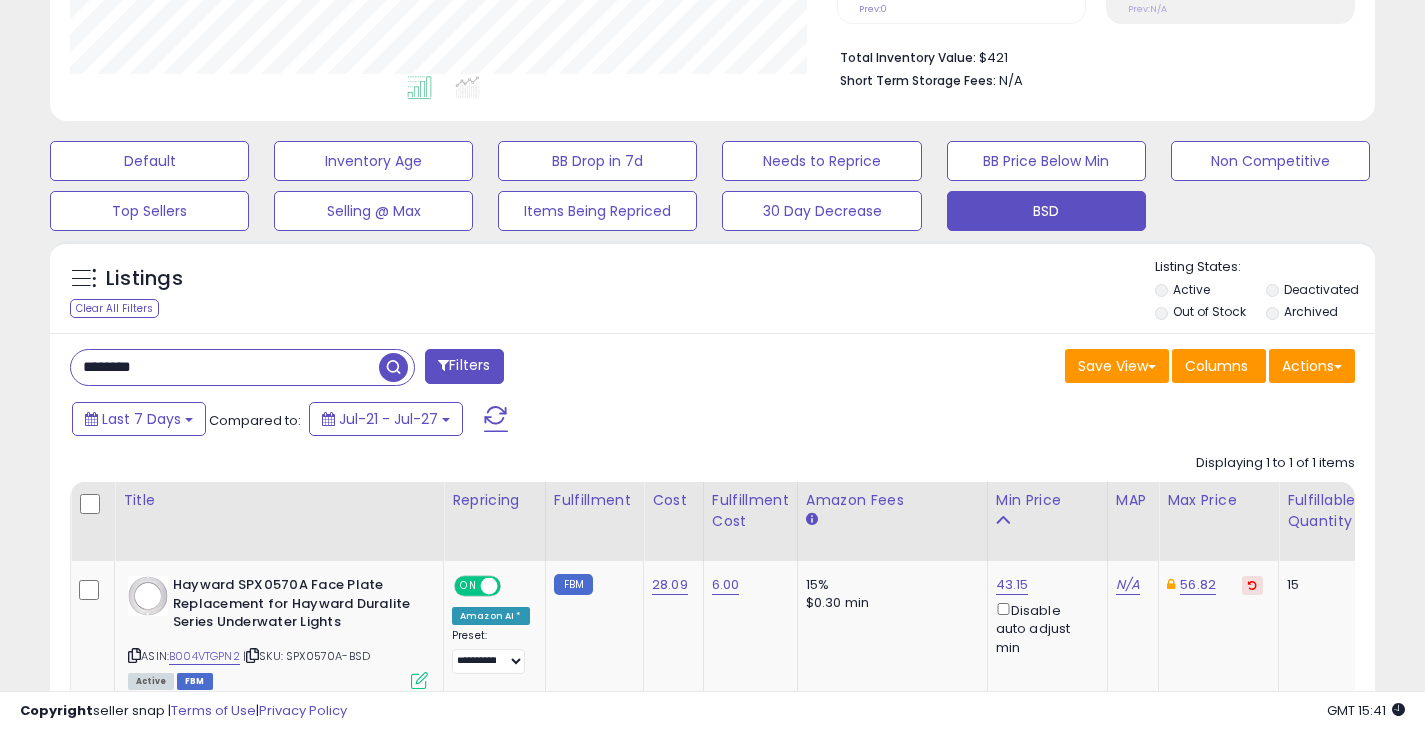 drag, startPoint x: 127, startPoint y: 377, endPoint x: 32, endPoint y: 369, distance: 95.33625 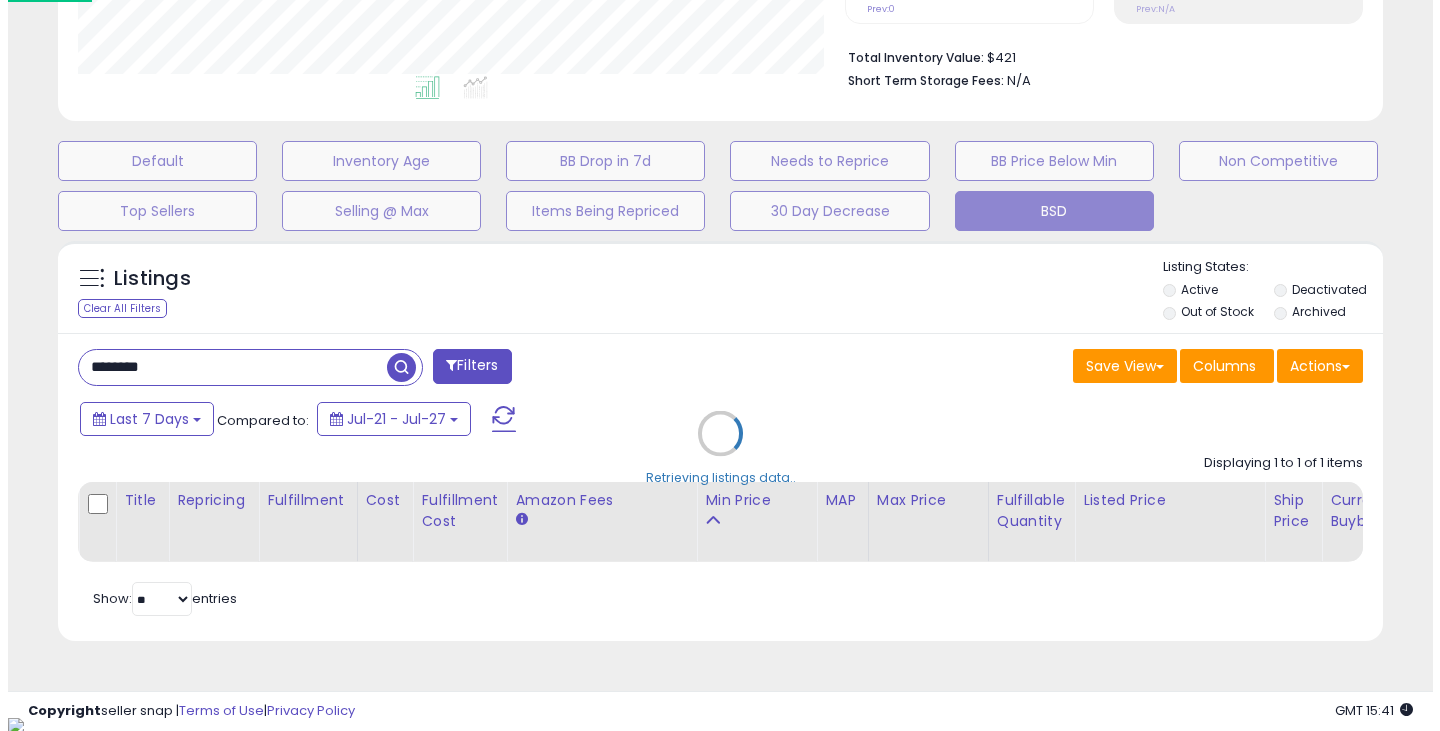 scroll, scrollTop: 999590, scrollLeft: 999224, axis: both 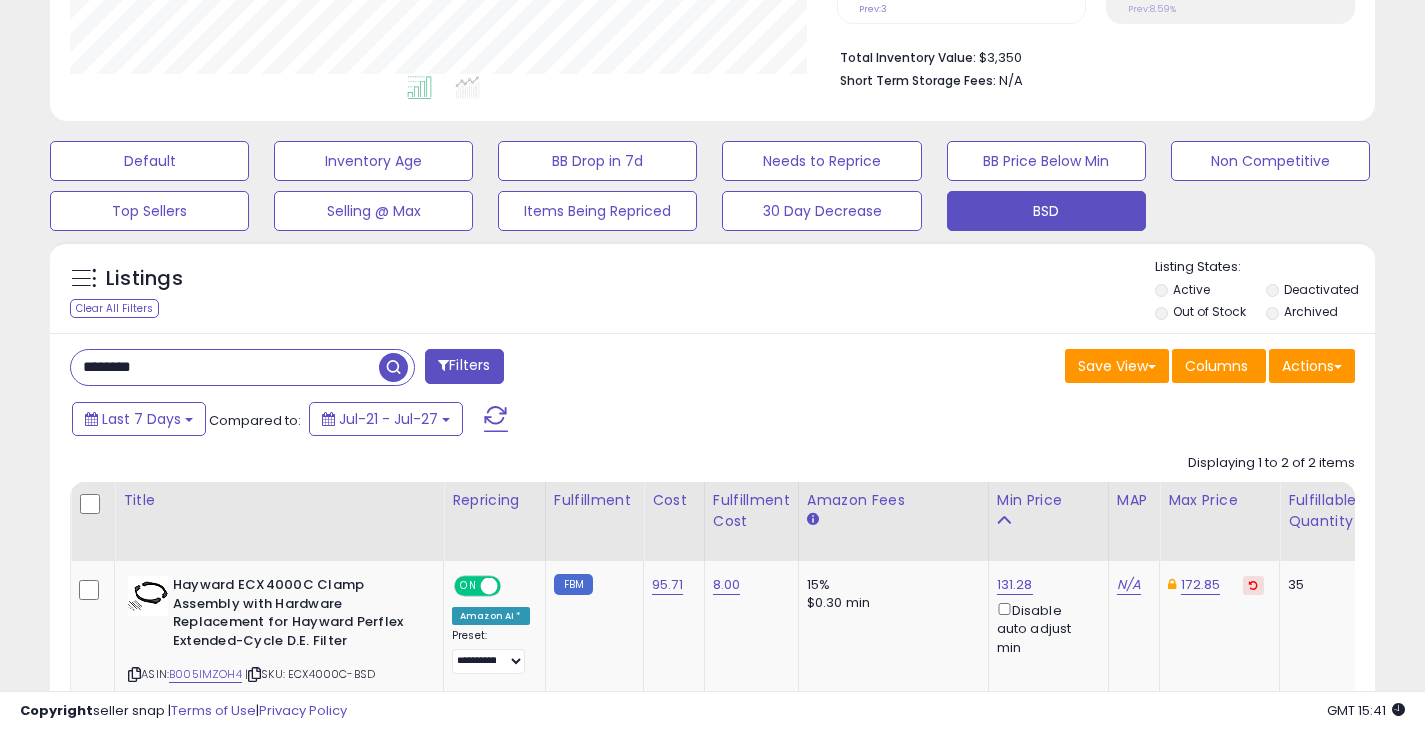 drag, startPoint x: 169, startPoint y: 364, endPoint x: 67, endPoint y: 388, distance: 104.78549 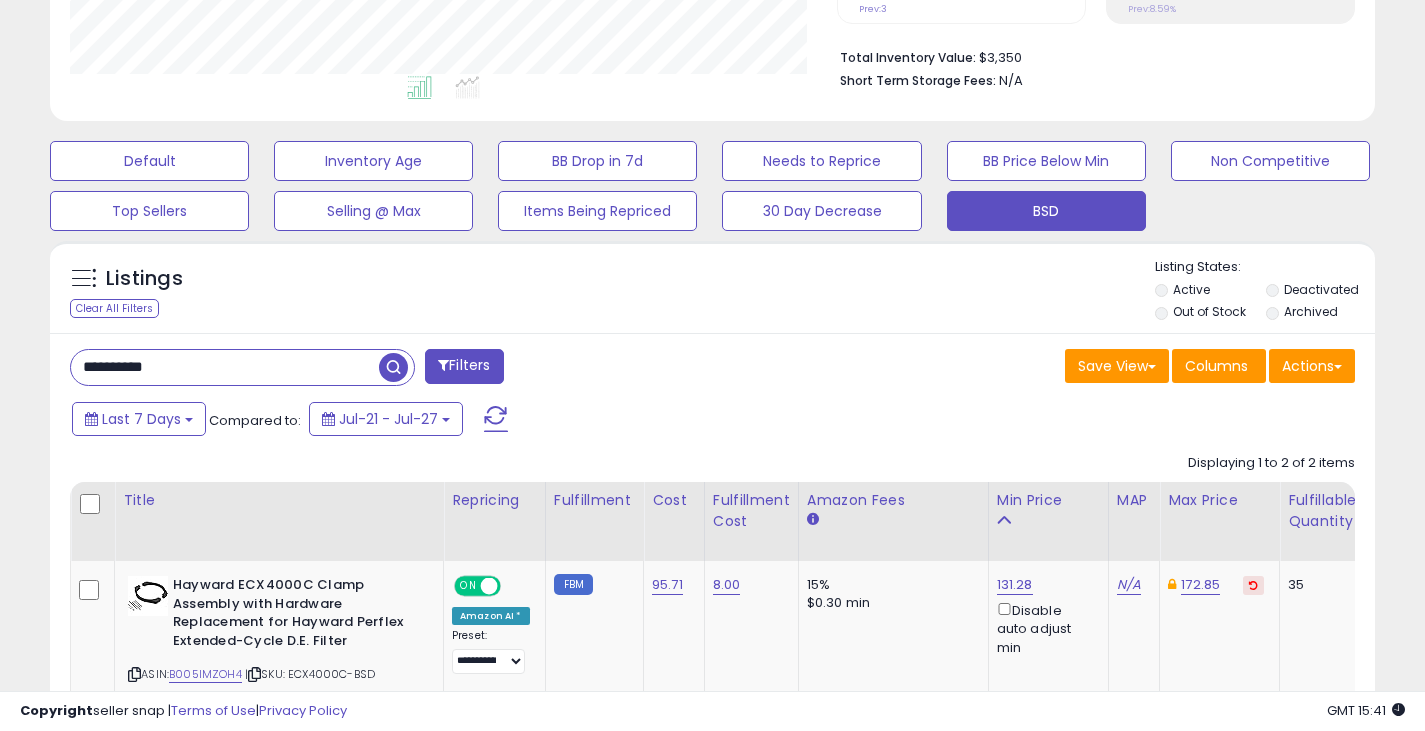 click at bounding box center (393, 367) 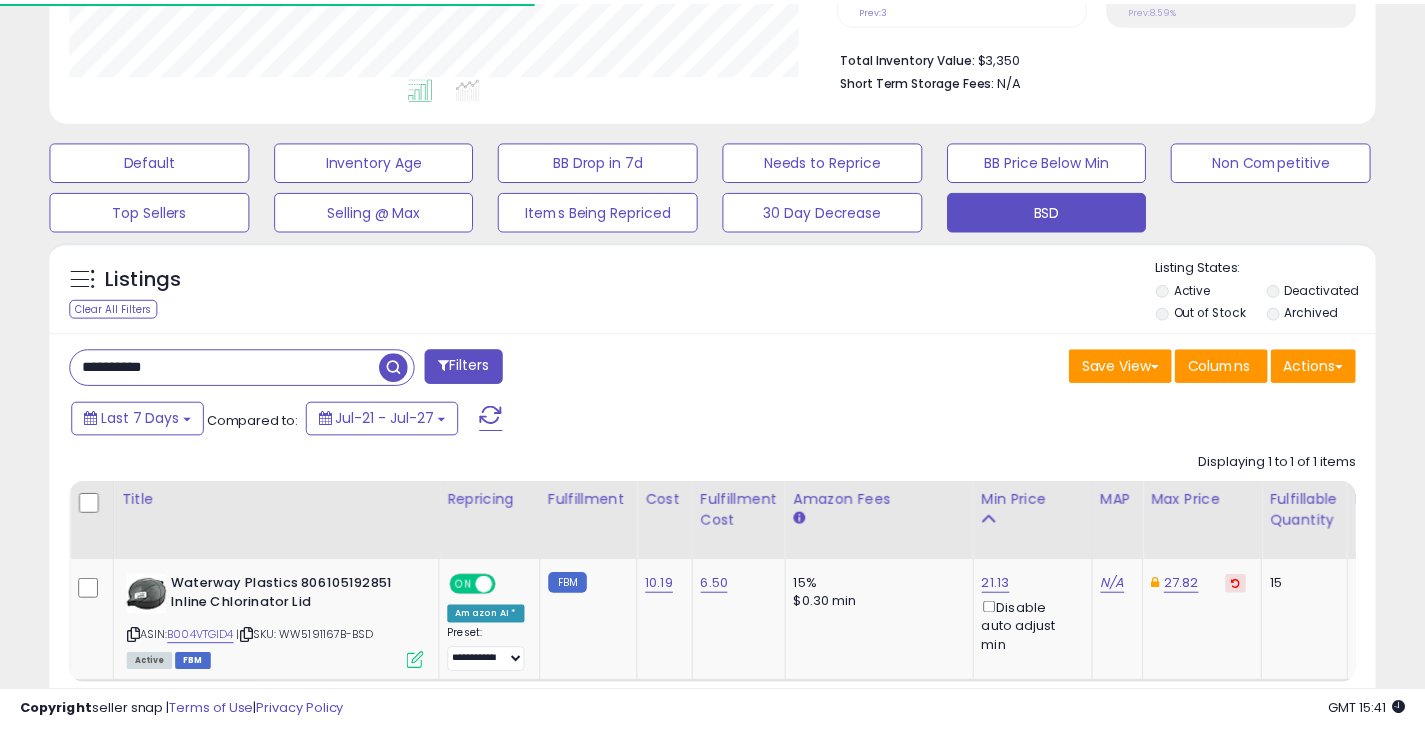 scroll, scrollTop: 410, scrollLeft: 767, axis: both 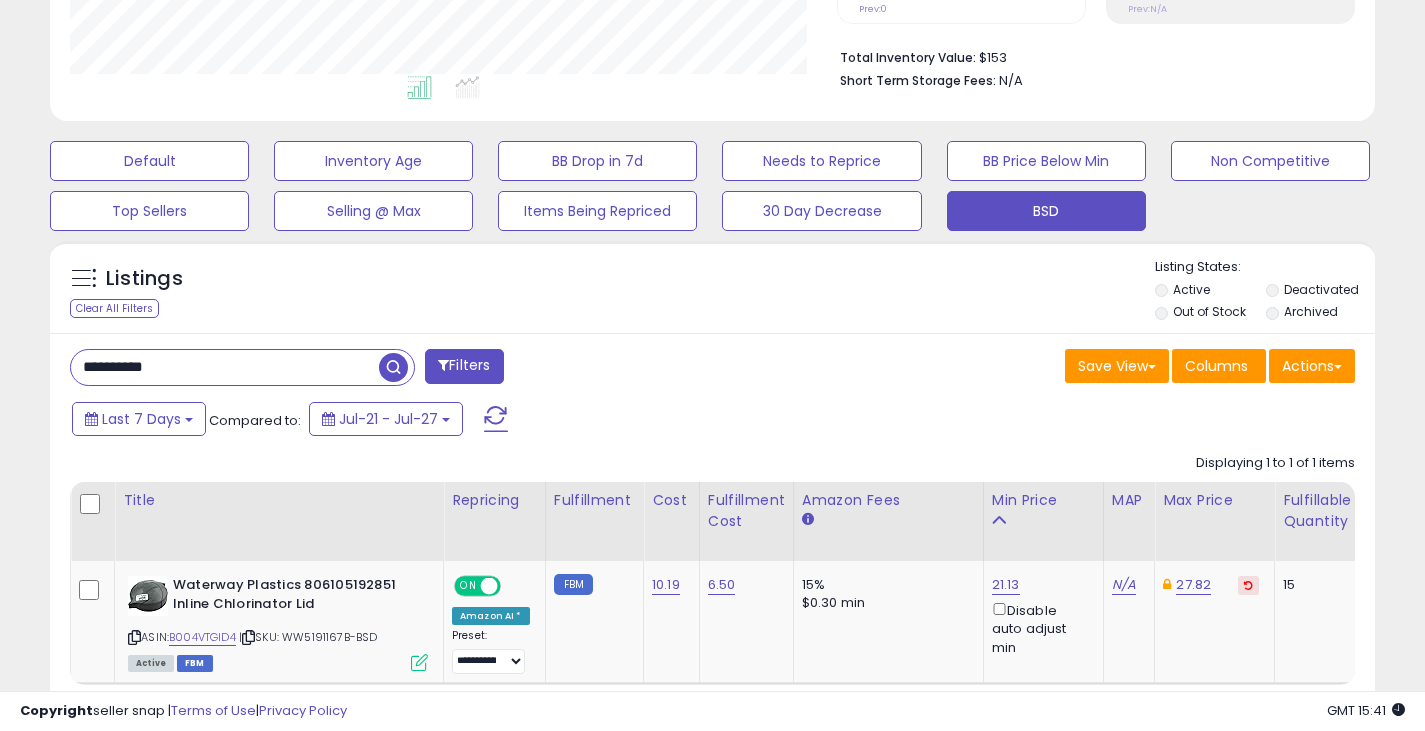 drag, startPoint x: 183, startPoint y: 378, endPoint x: 82, endPoint y: 376, distance: 101.0198 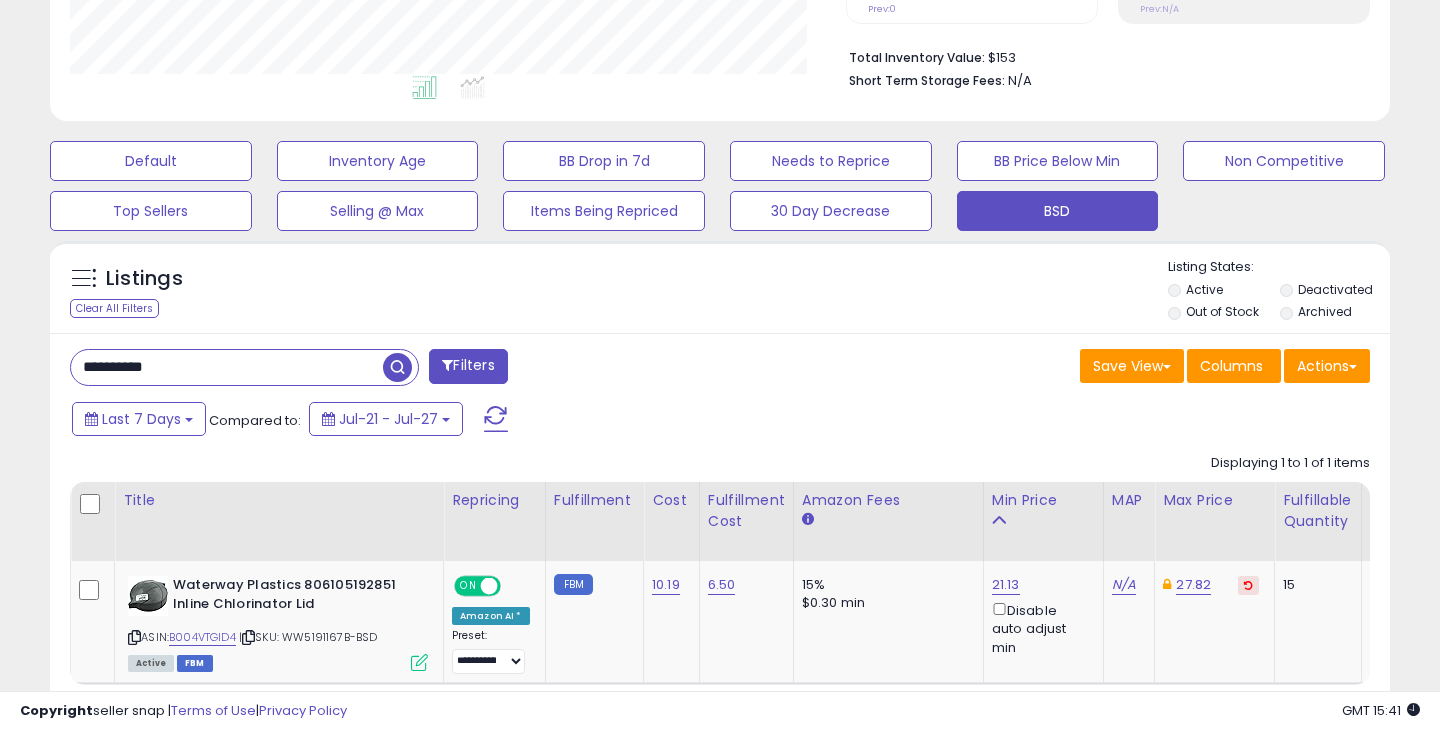 scroll, scrollTop: 999590, scrollLeft: 999224, axis: both 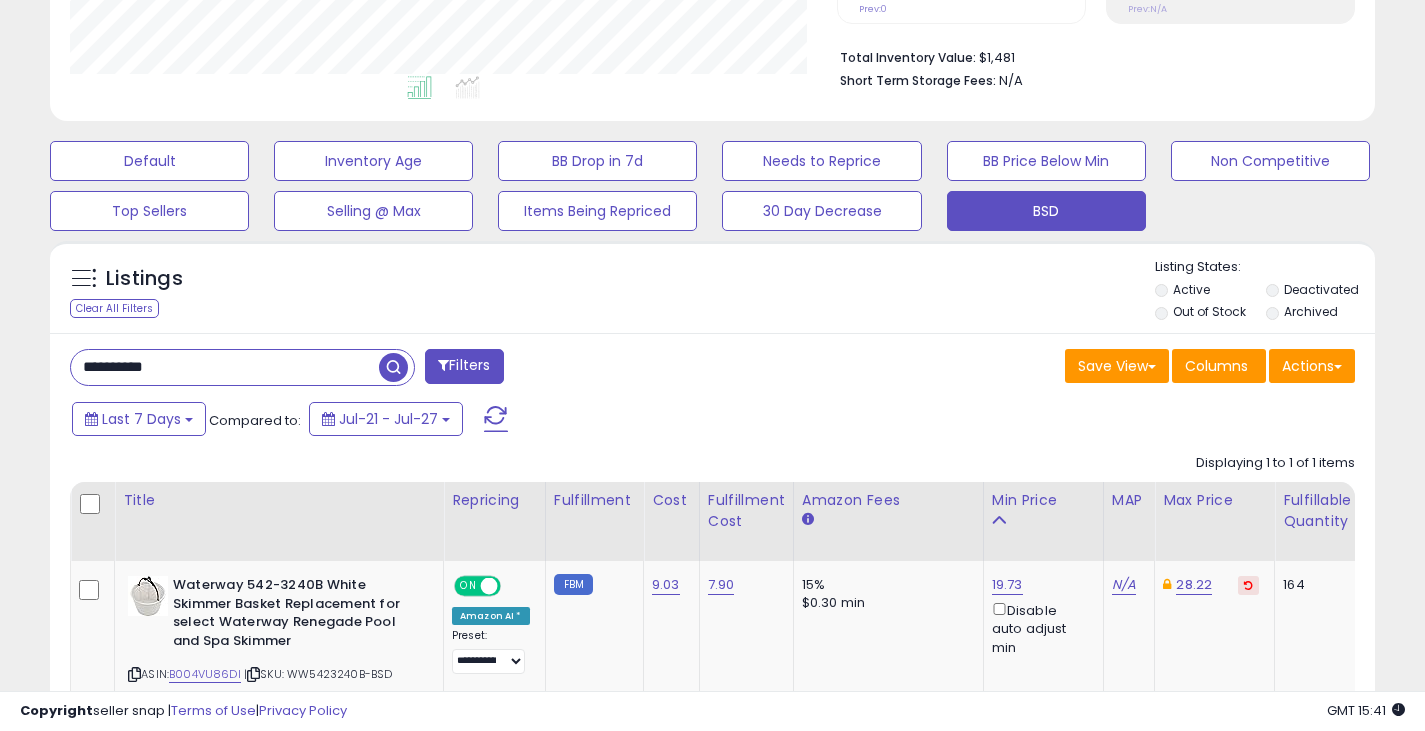 drag, startPoint x: 202, startPoint y: 376, endPoint x: 45, endPoint y: 397, distance: 158.39824 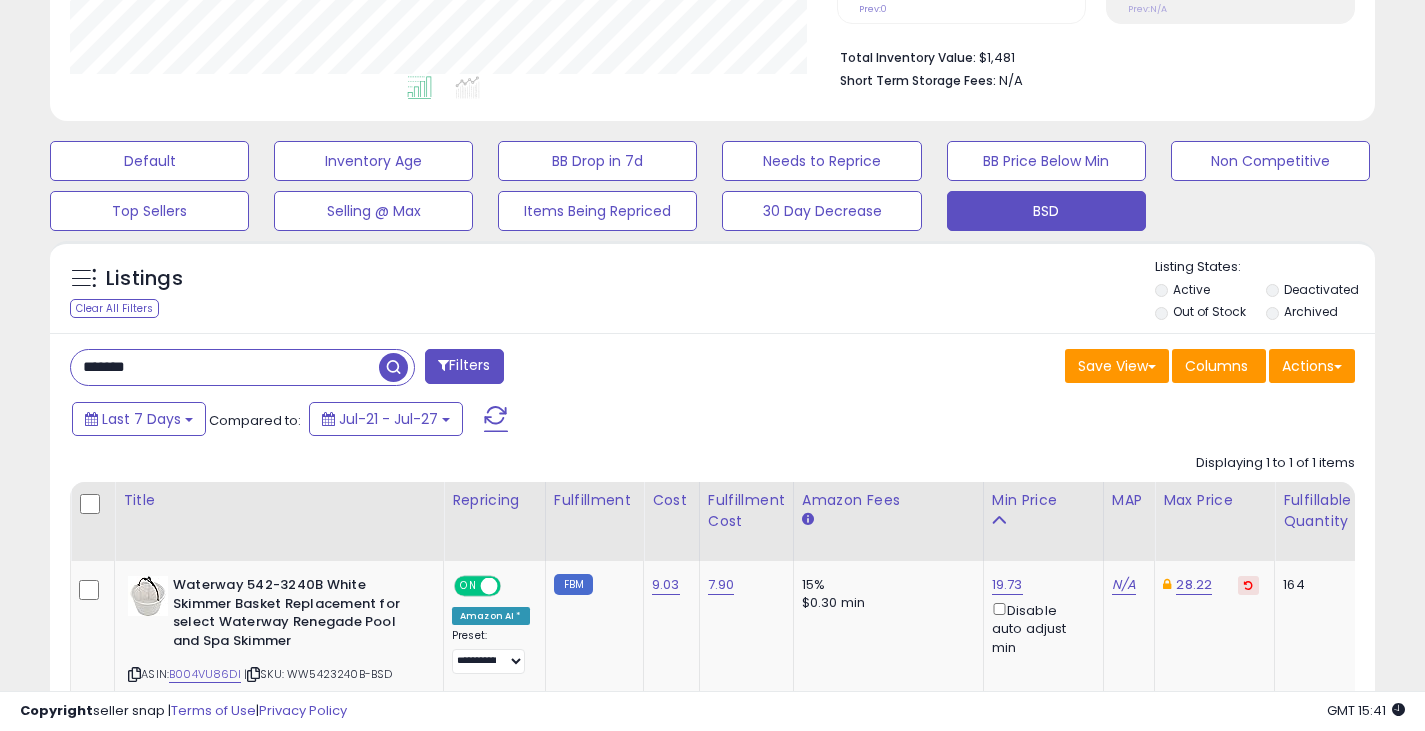 click at bounding box center [393, 367] 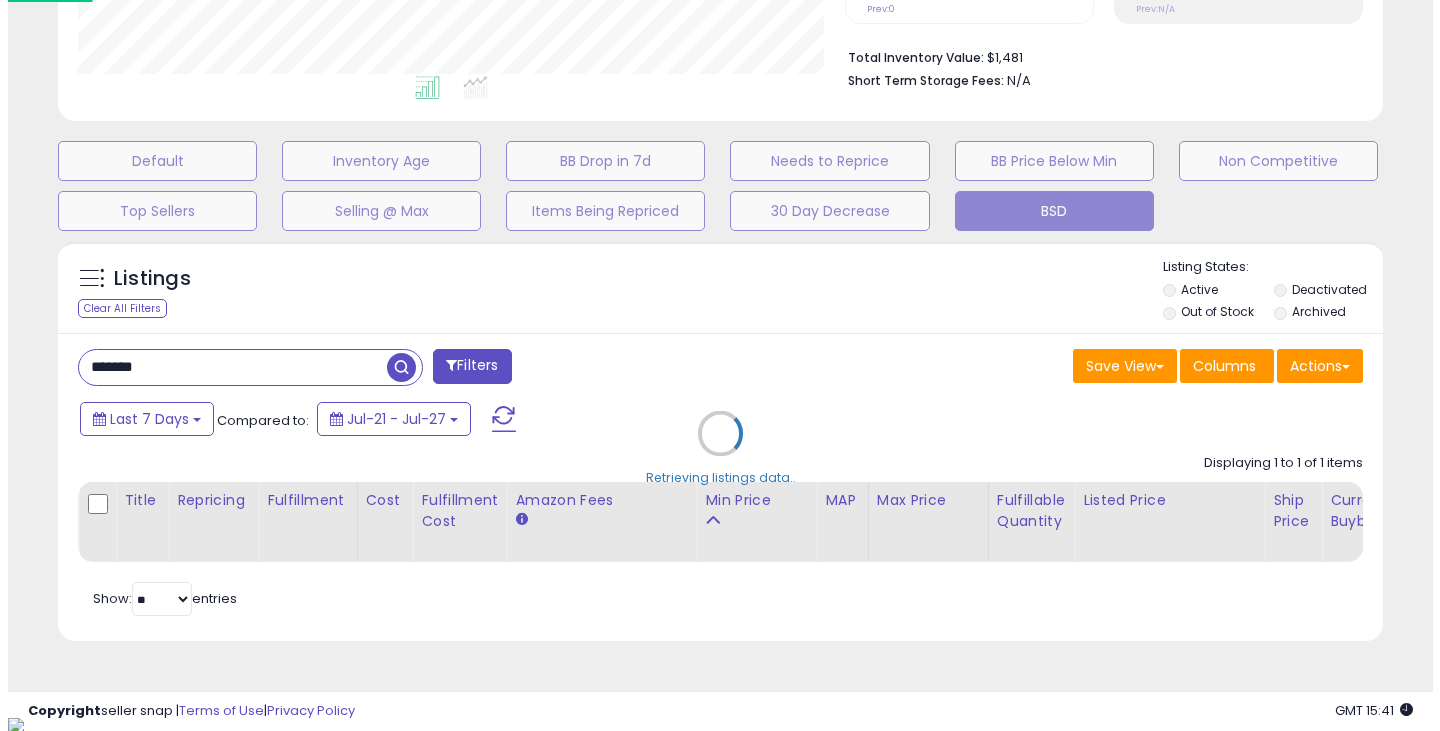 scroll, scrollTop: 999590, scrollLeft: 999224, axis: both 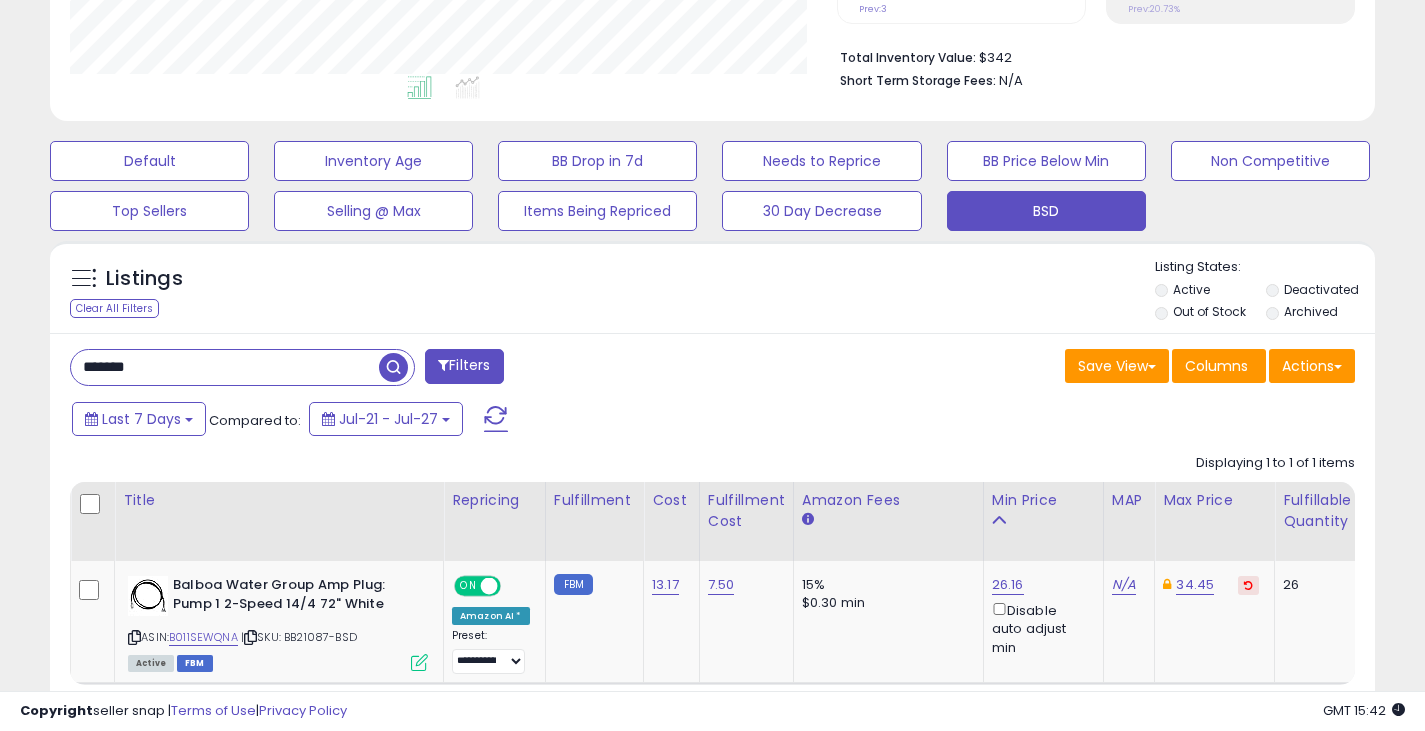 drag, startPoint x: 199, startPoint y: 359, endPoint x: 56, endPoint y: 377, distance: 144.12842 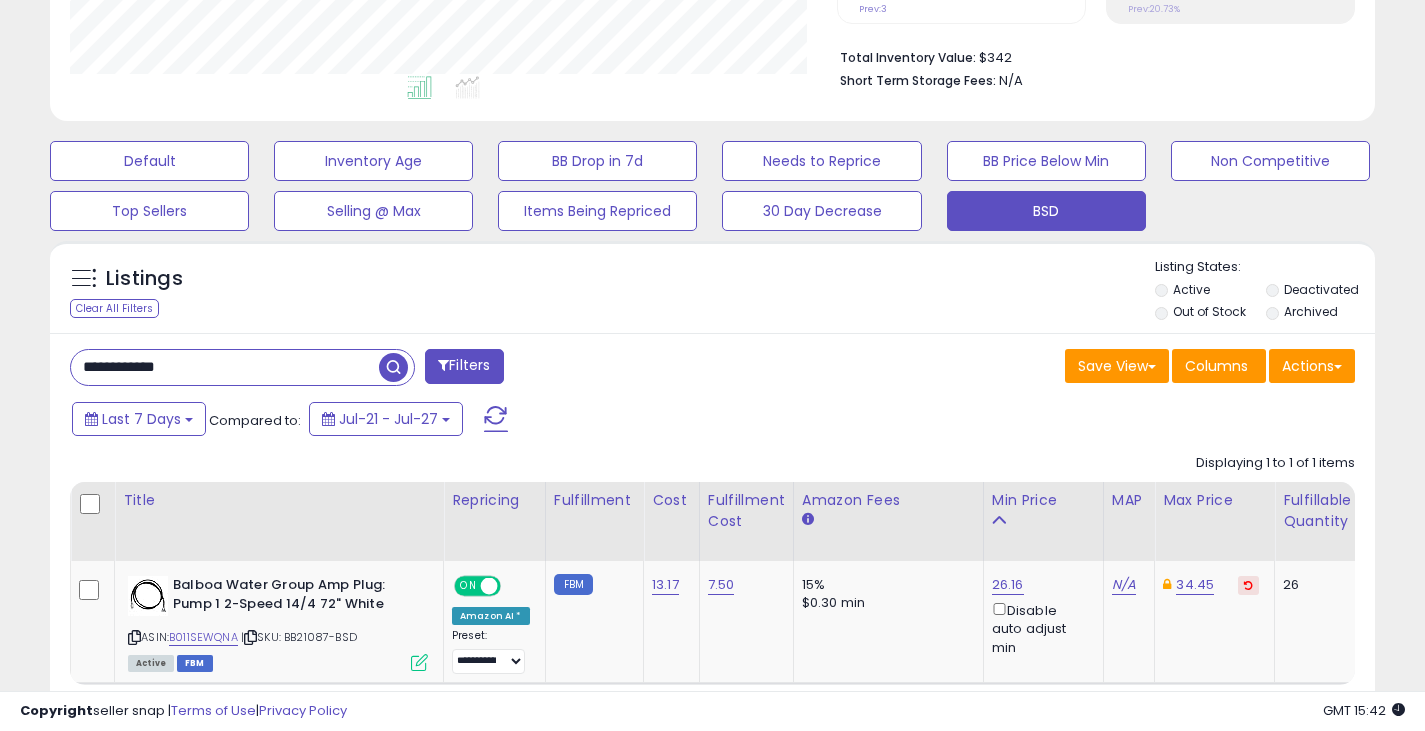 click at bounding box center (393, 367) 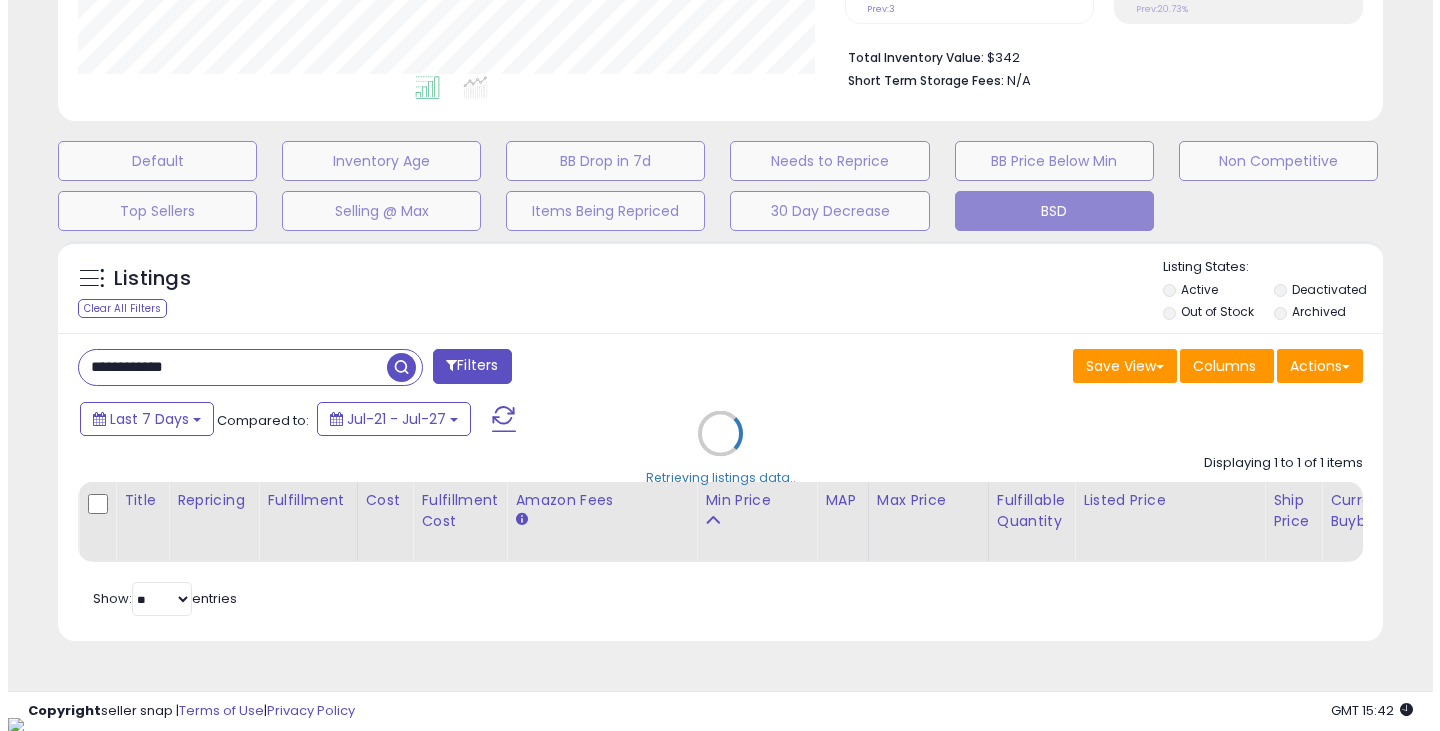 scroll, scrollTop: 999590, scrollLeft: 999224, axis: both 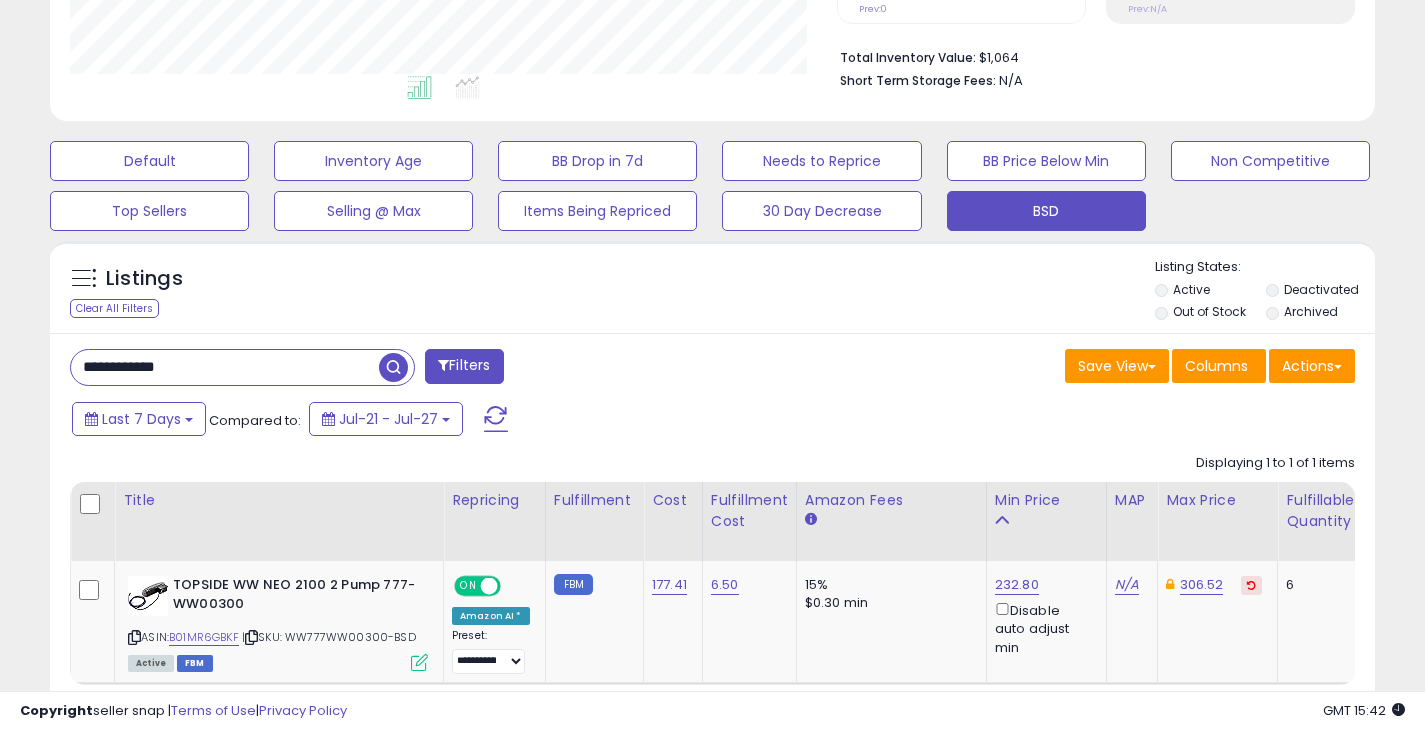 drag, startPoint x: 199, startPoint y: 369, endPoint x: 67, endPoint y: 361, distance: 132.2422 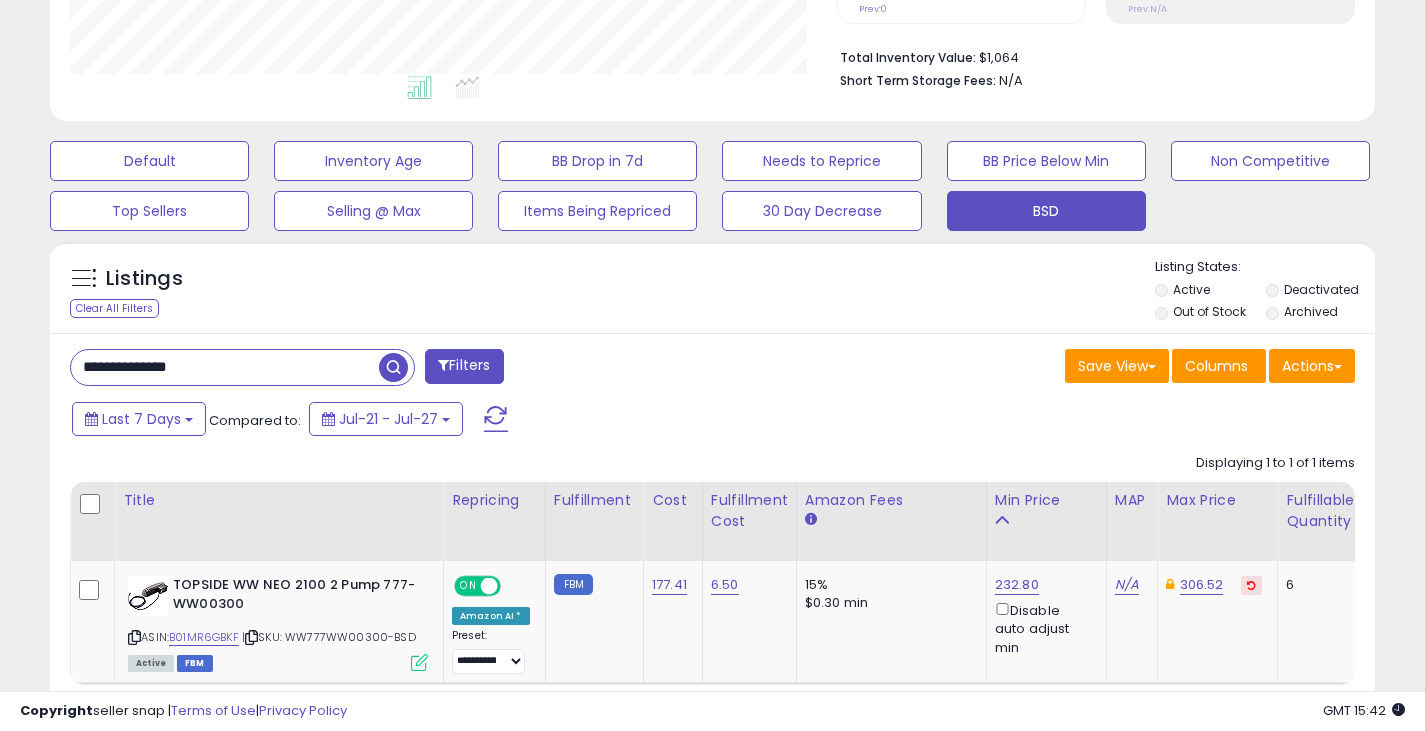 click at bounding box center (393, 367) 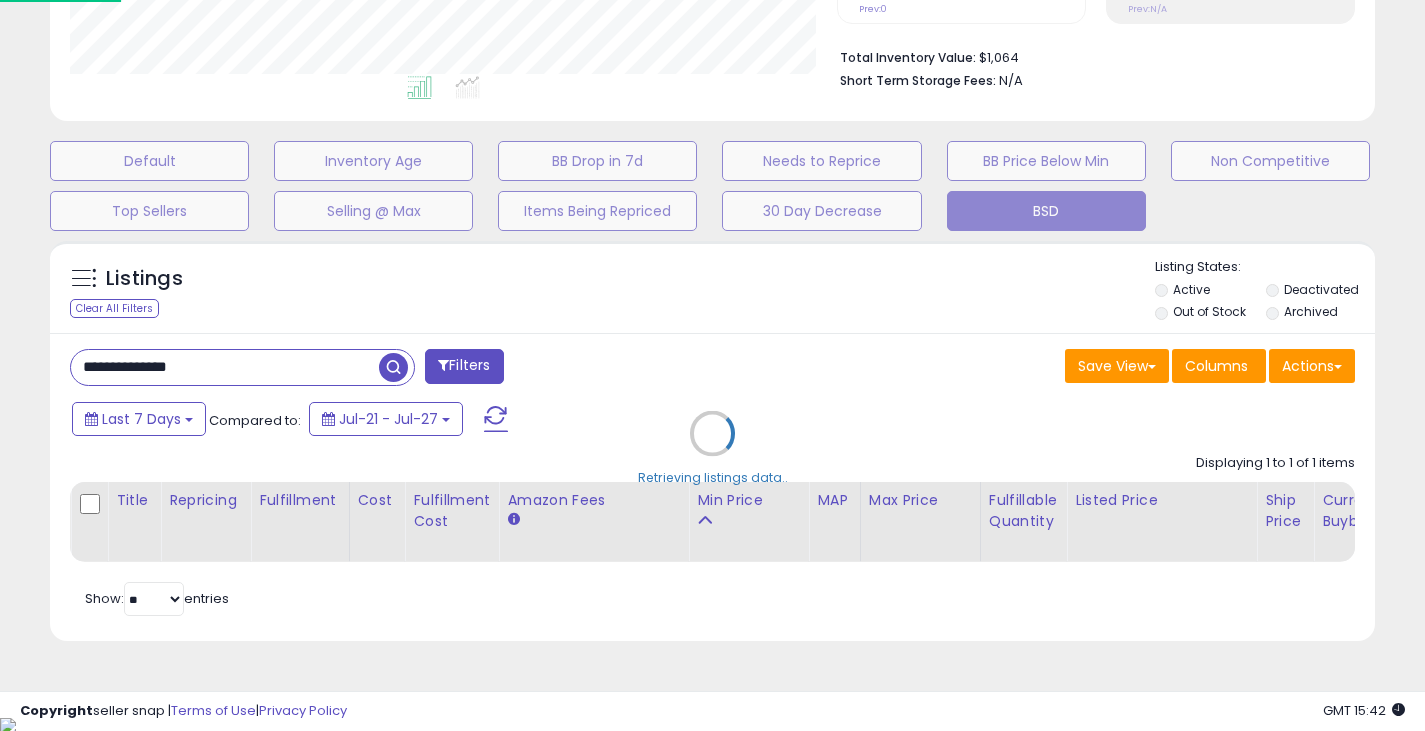 scroll, scrollTop: 999590, scrollLeft: 999224, axis: both 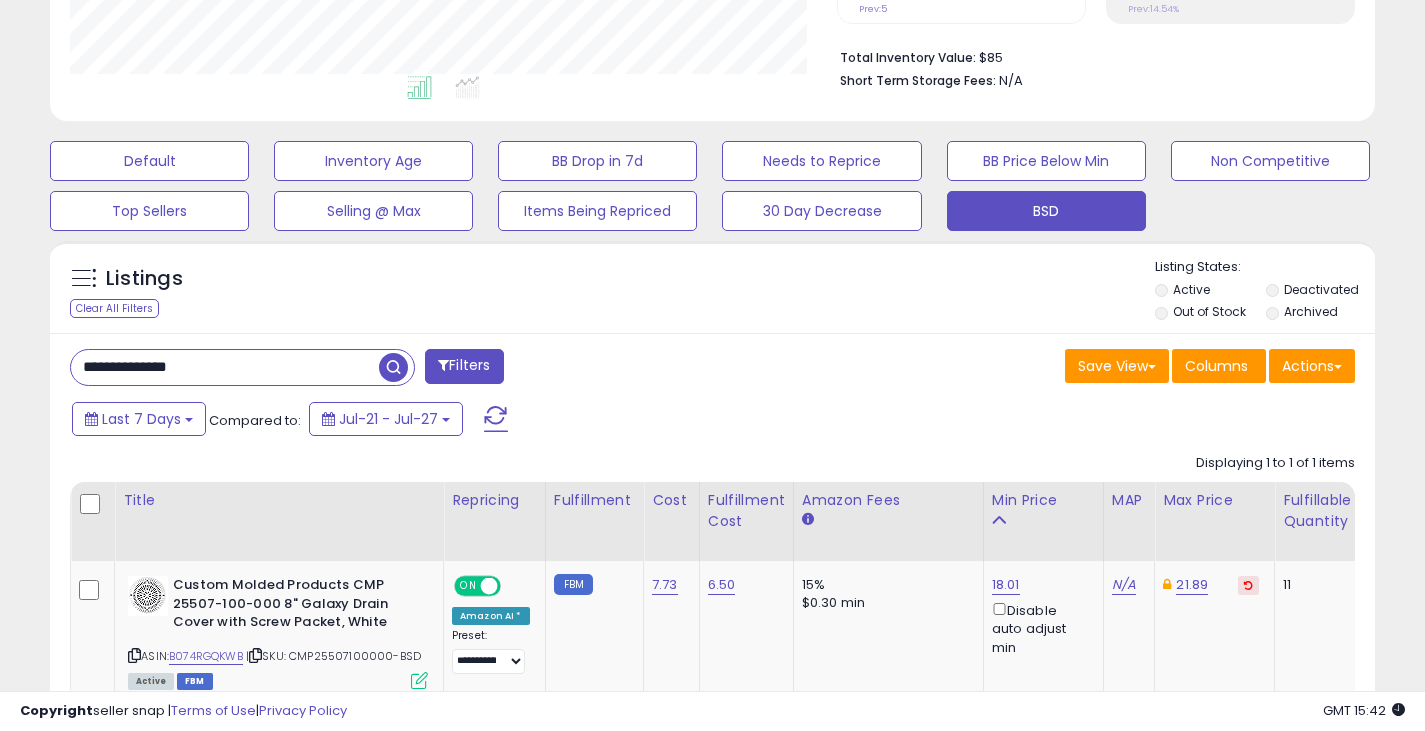 drag, startPoint x: 231, startPoint y: 364, endPoint x: -9, endPoint y: 384, distance: 240.8319 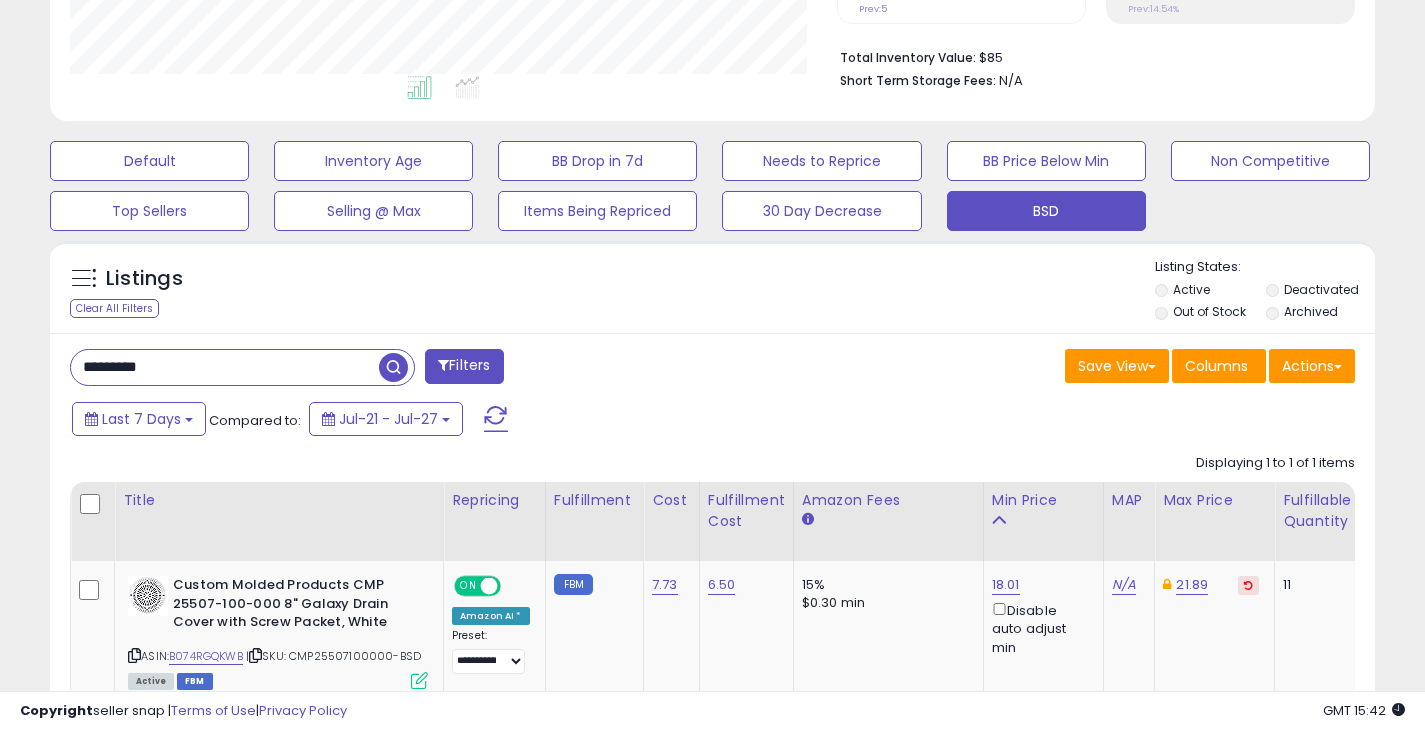 click at bounding box center (393, 367) 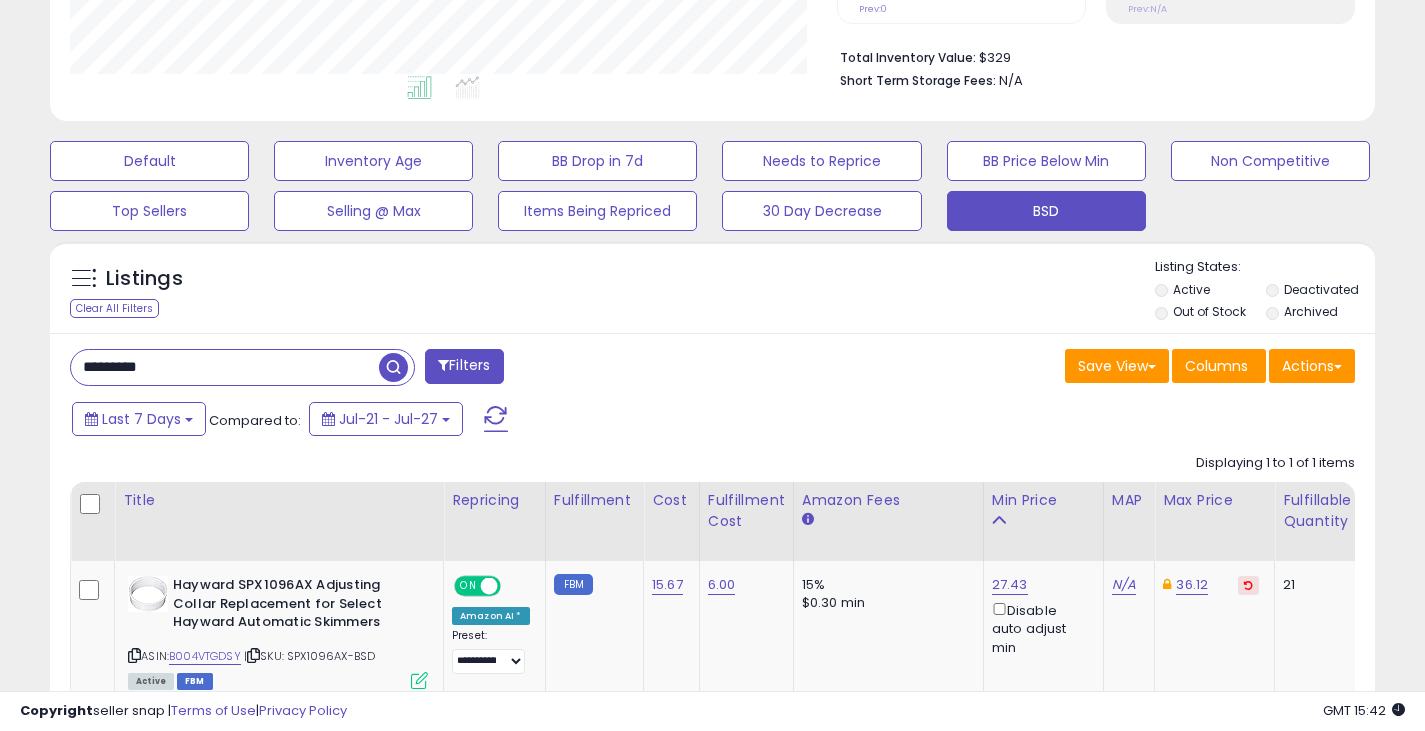 drag, startPoint x: 249, startPoint y: 355, endPoint x: 45, endPoint y: 386, distance: 206.34195 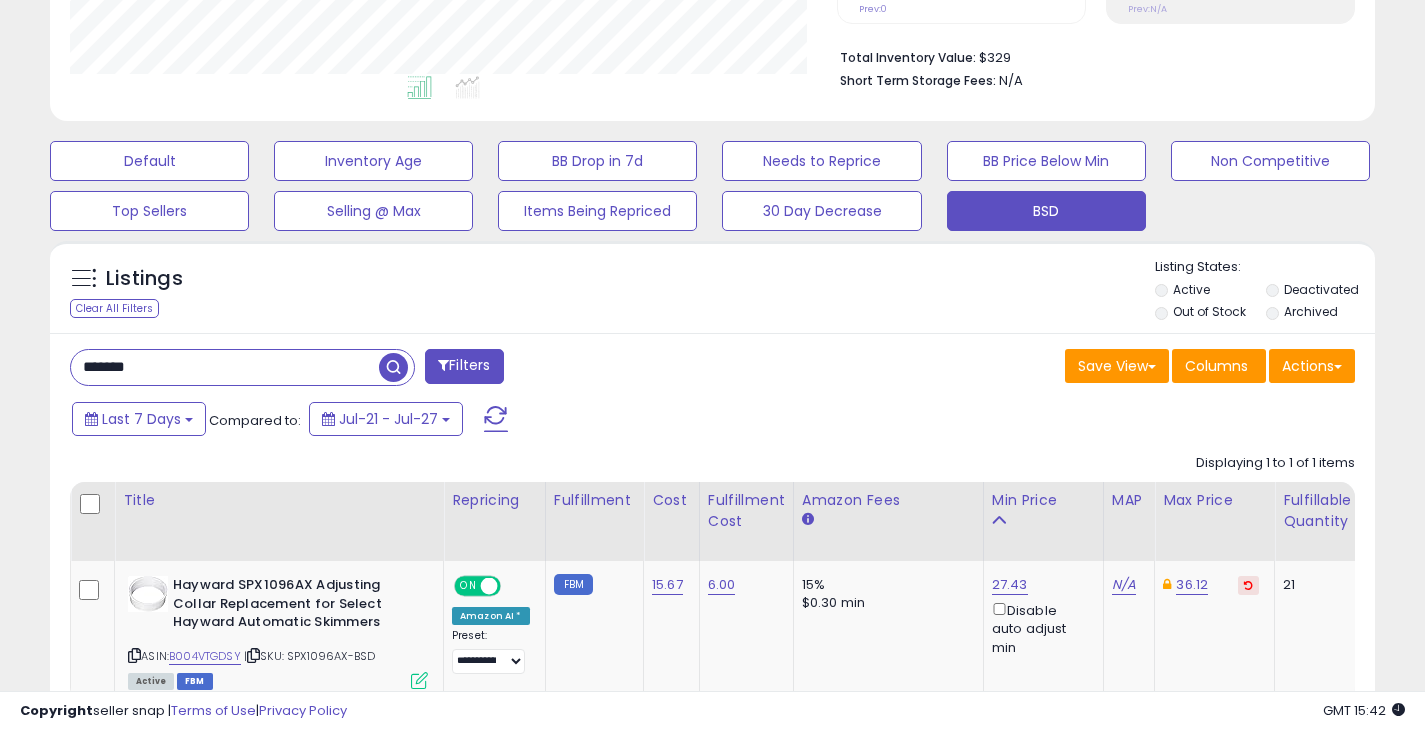 click at bounding box center (393, 367) 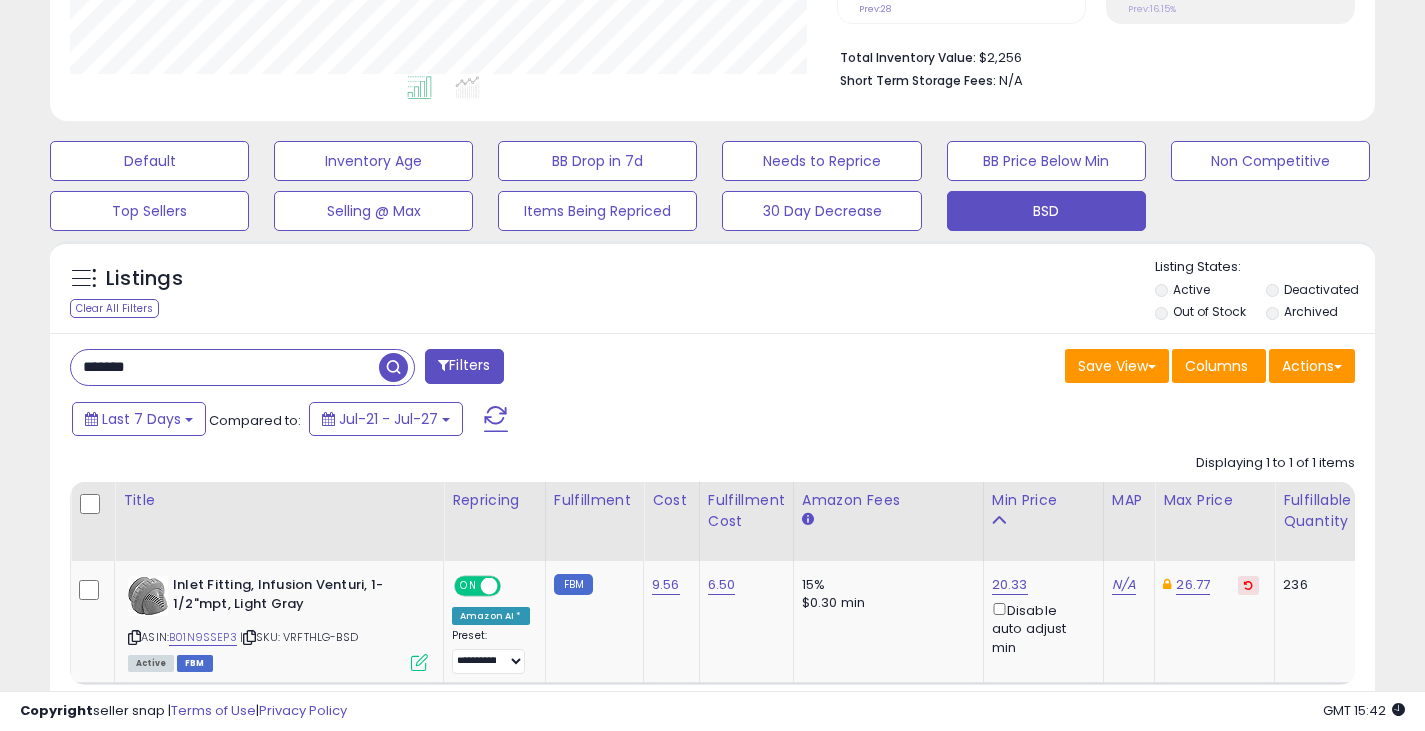 drag, startPoint x: 182, startPoint y: 377, endPoint x: -82, endPoint y: 406, distance: 265.588 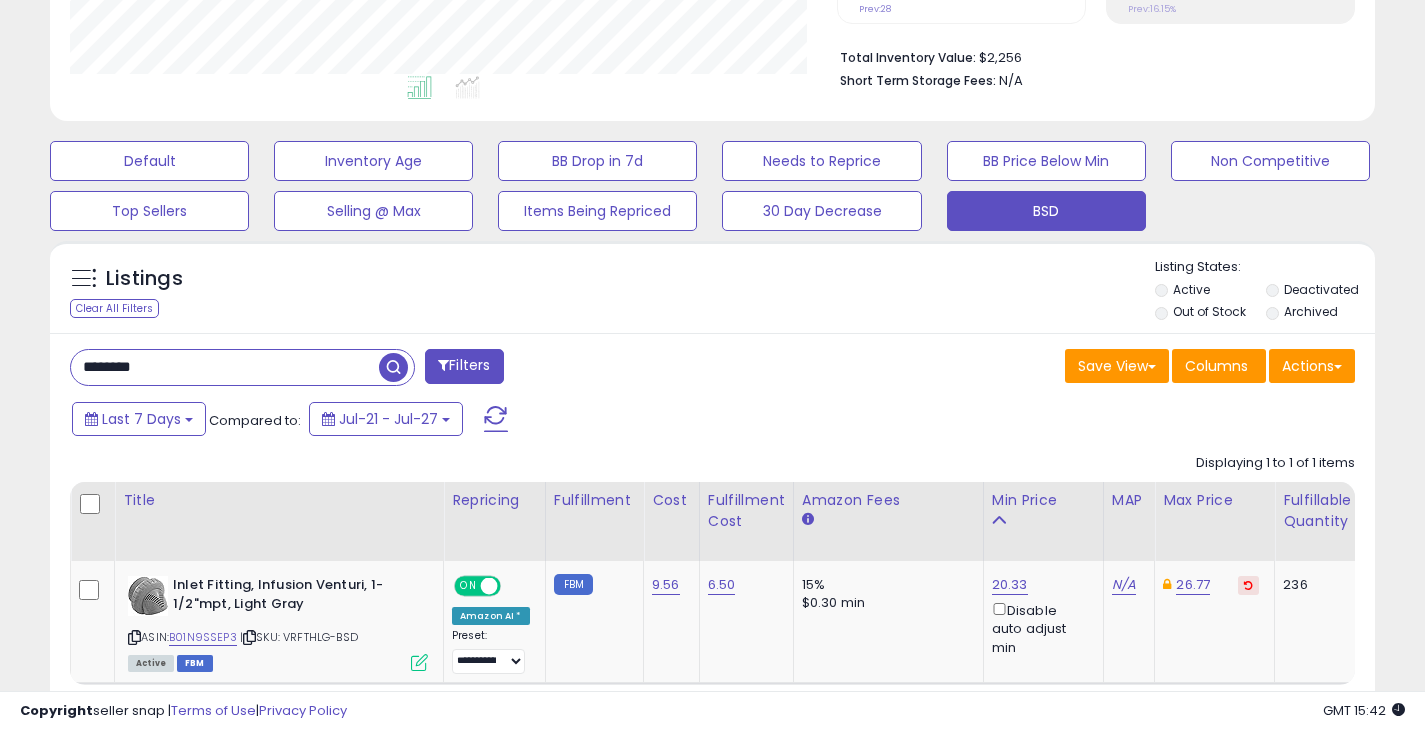 type on "********" 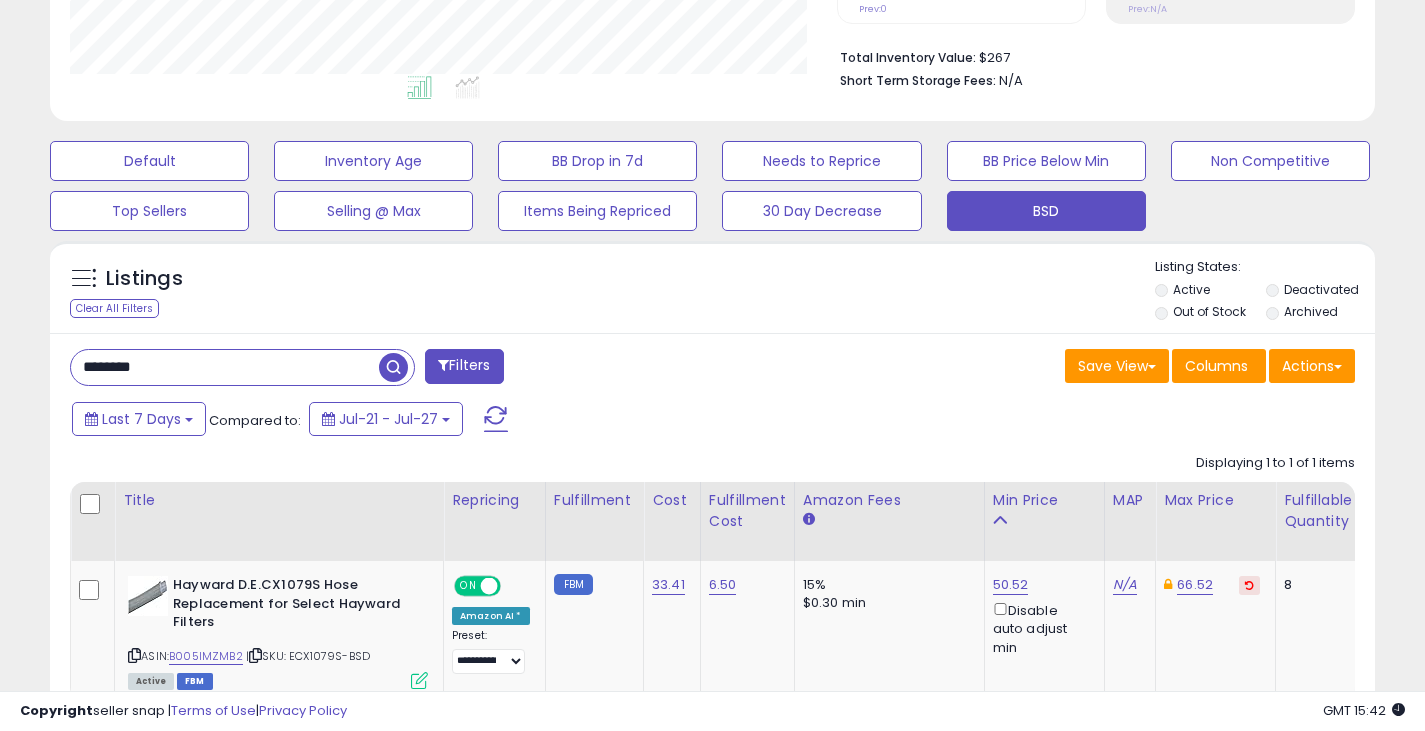 drag, startPoint x: 162, startPoint y: 363, endPoint x: 45, endPoint y: 370, distance: 117.20921 